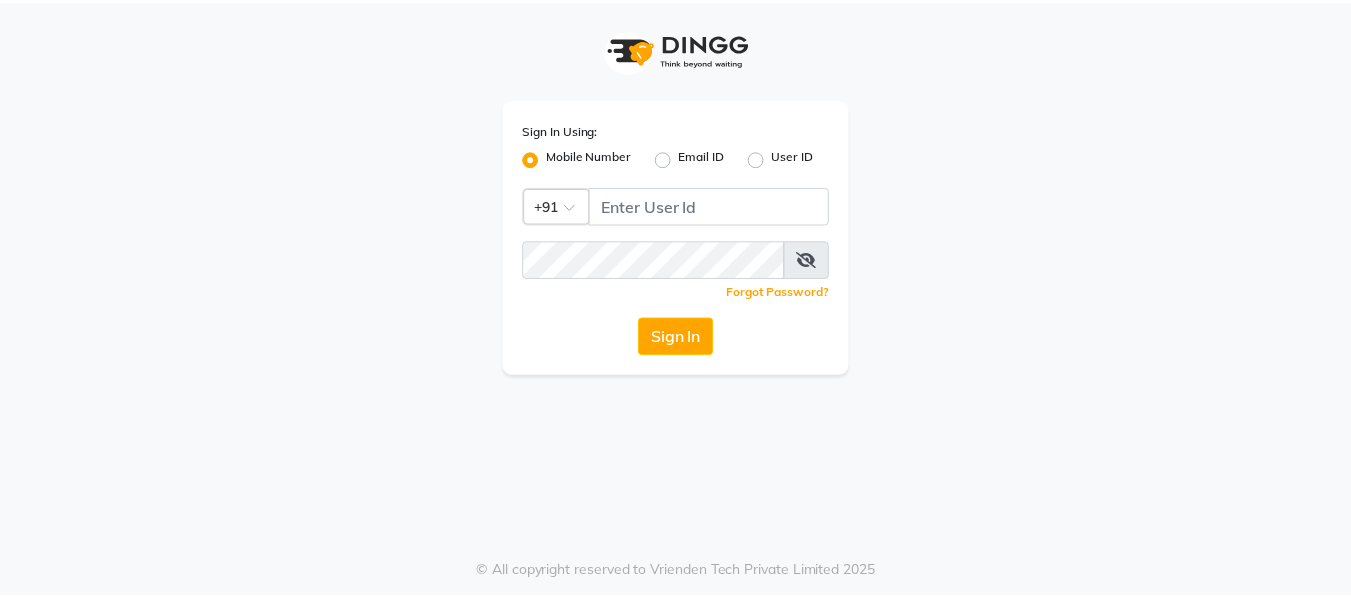 scroll, scrollTop: 0, scrollLeft: 0, axis: both 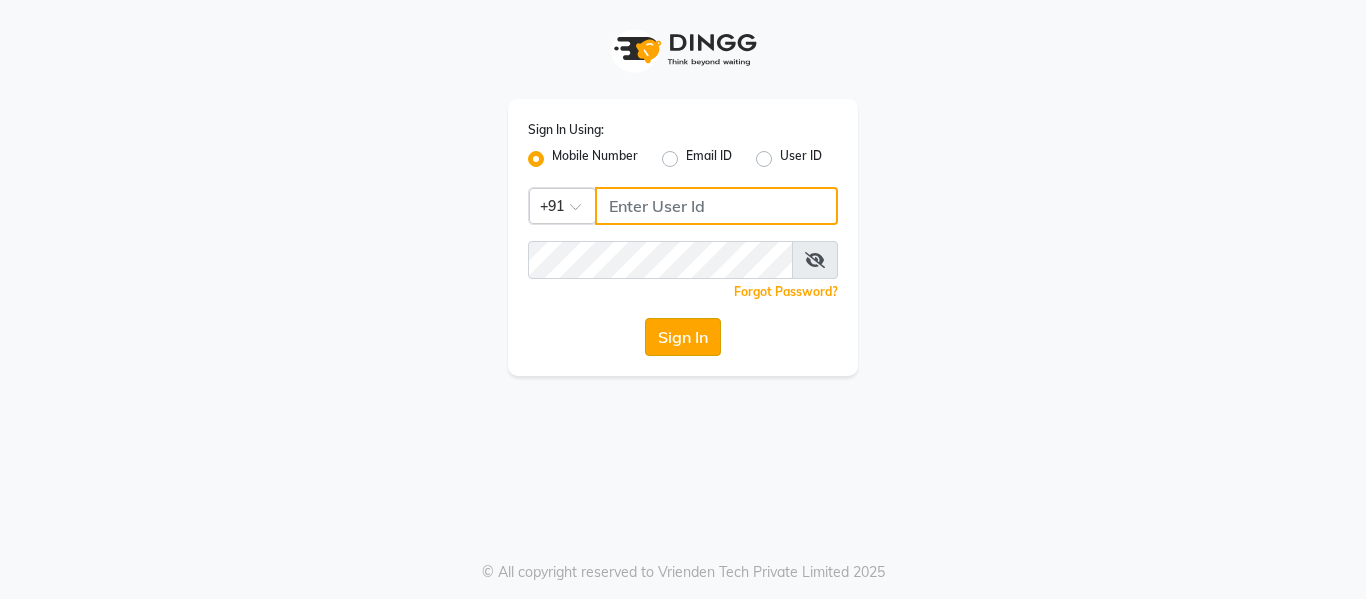 type on "9136660660" 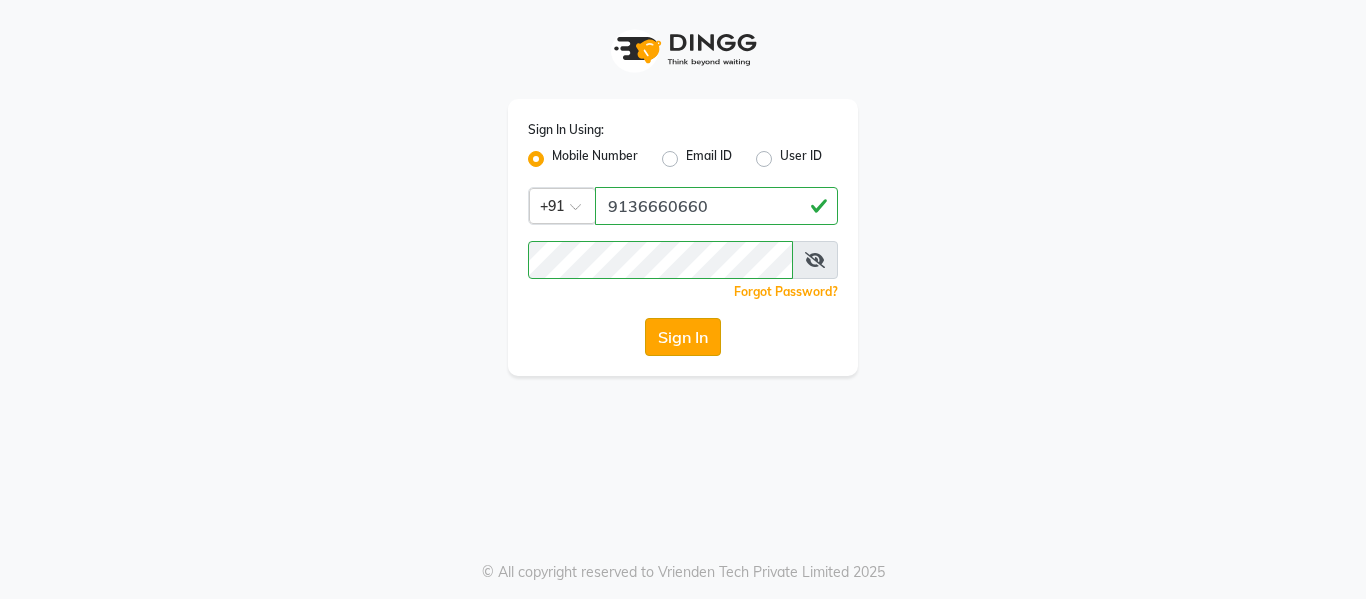 click on "Sign In" 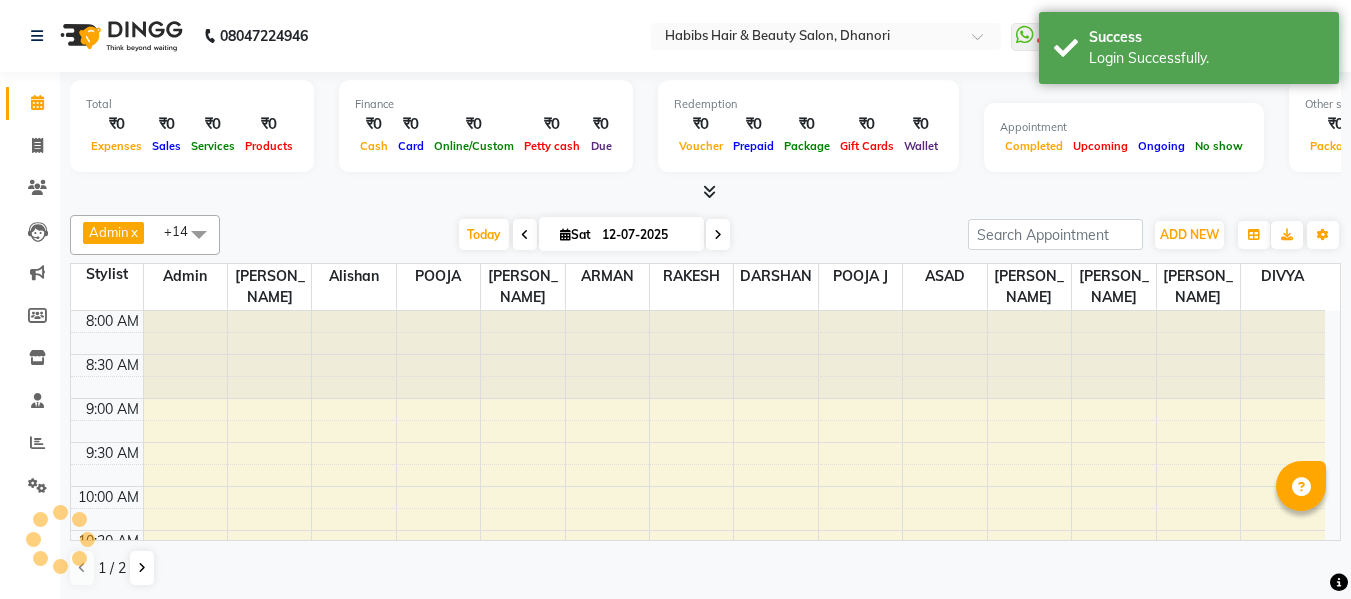 scroll, scrollTop: 0, scrollLeft: 0, axis: both 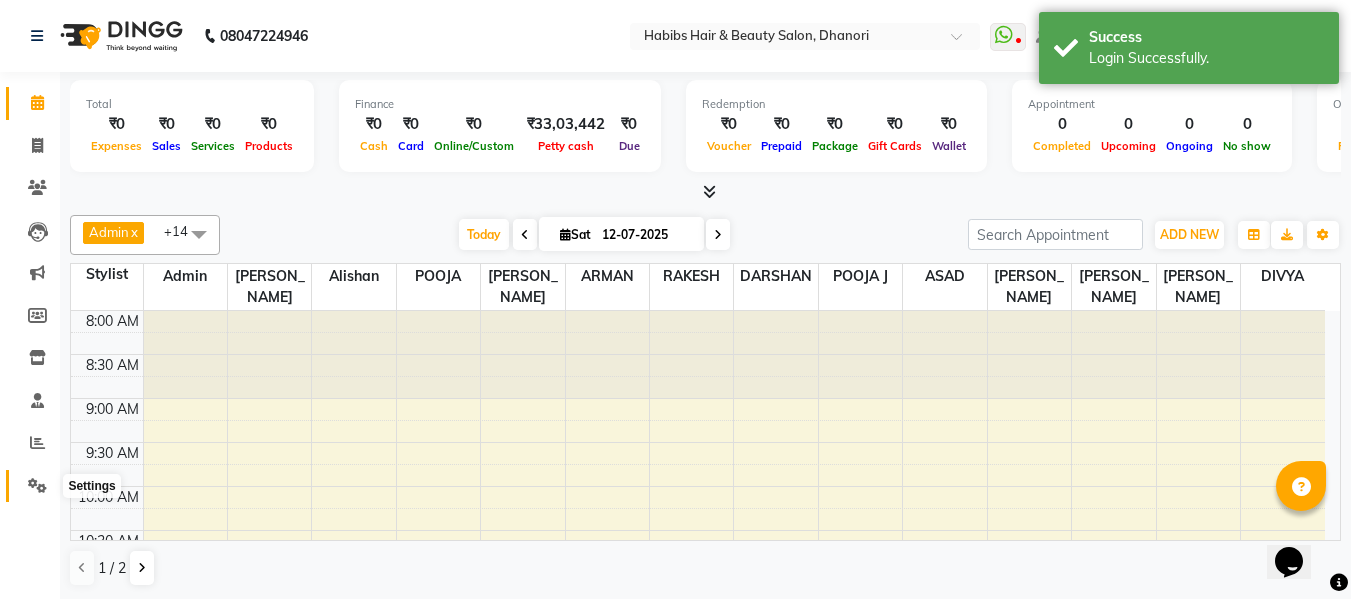 click 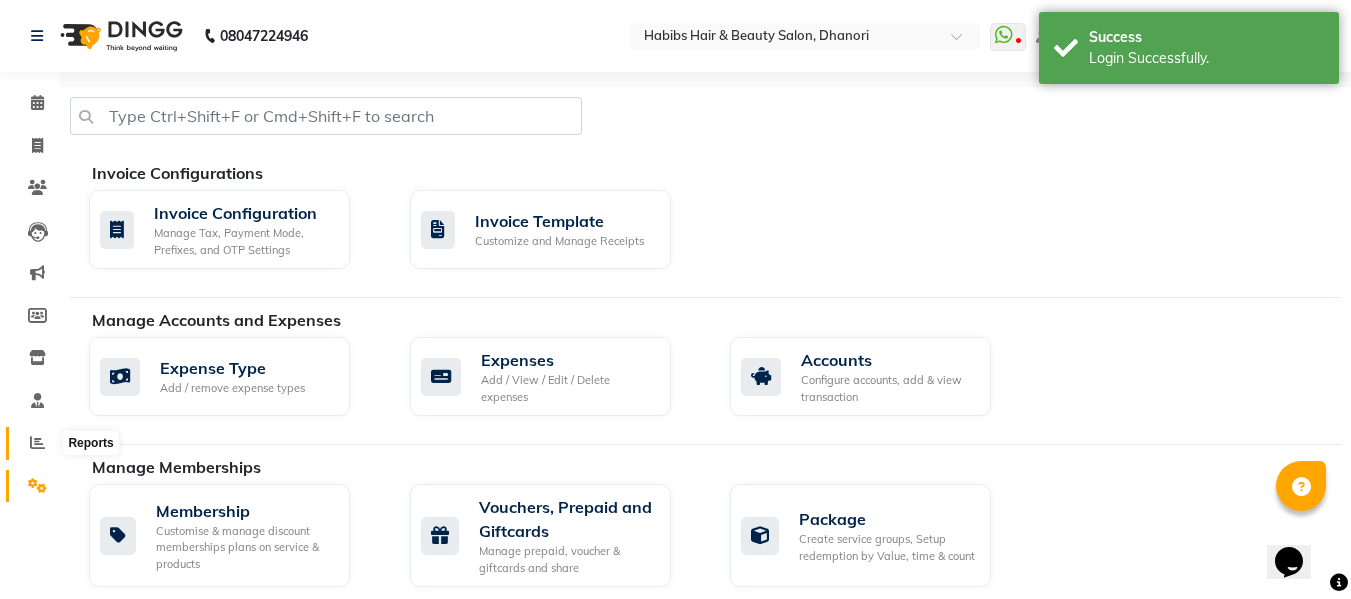 click 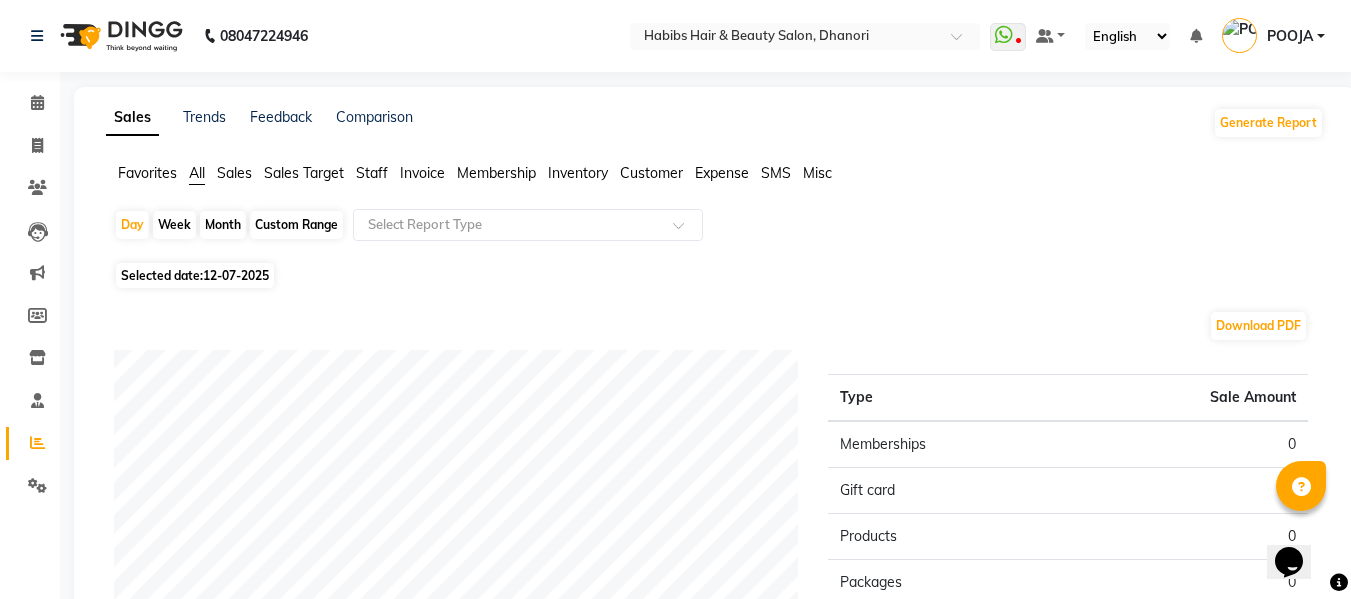 click on "Custom Range" 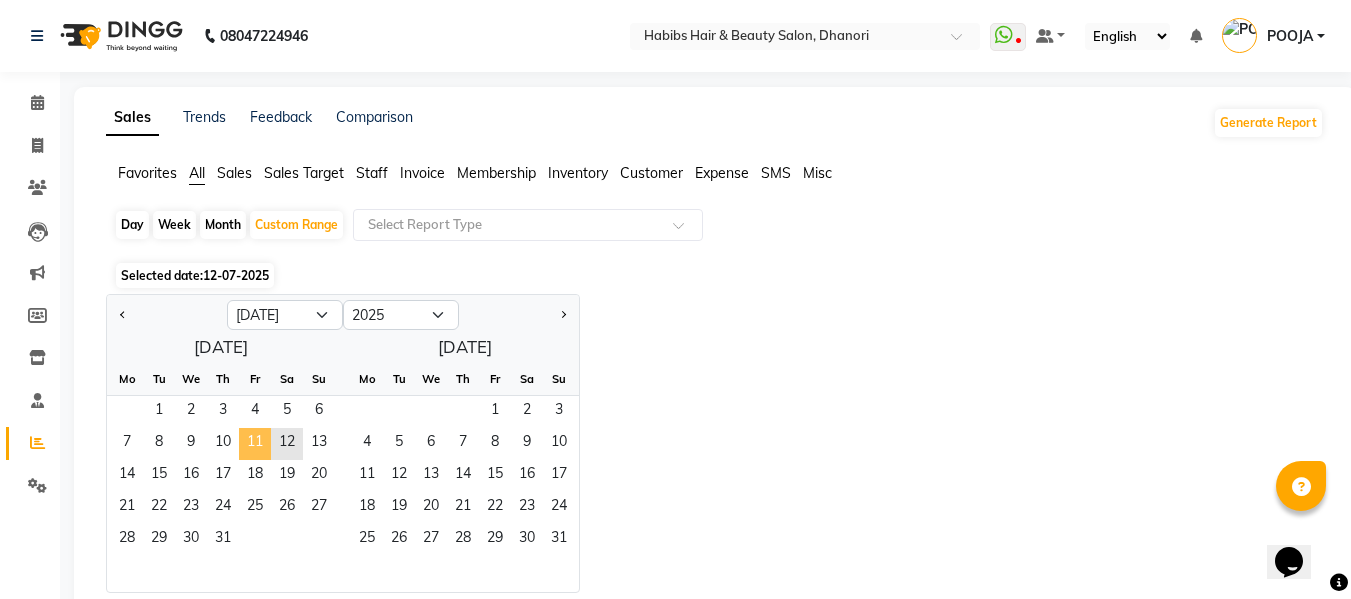 click on "11" 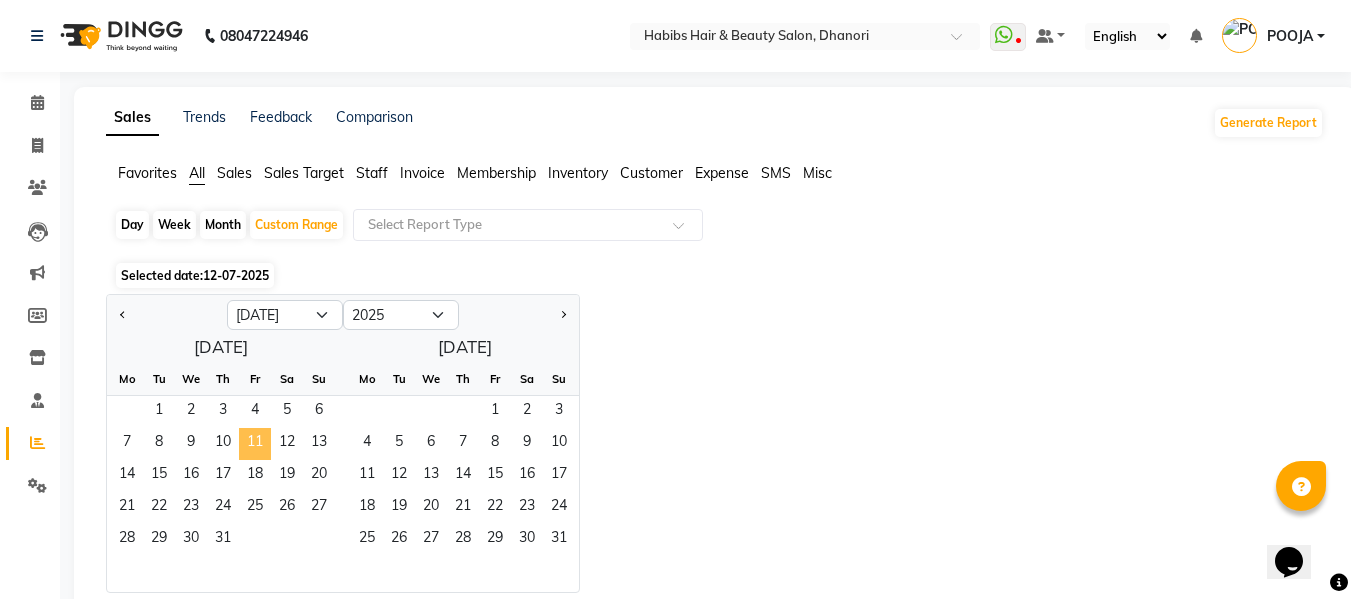 click on "11" 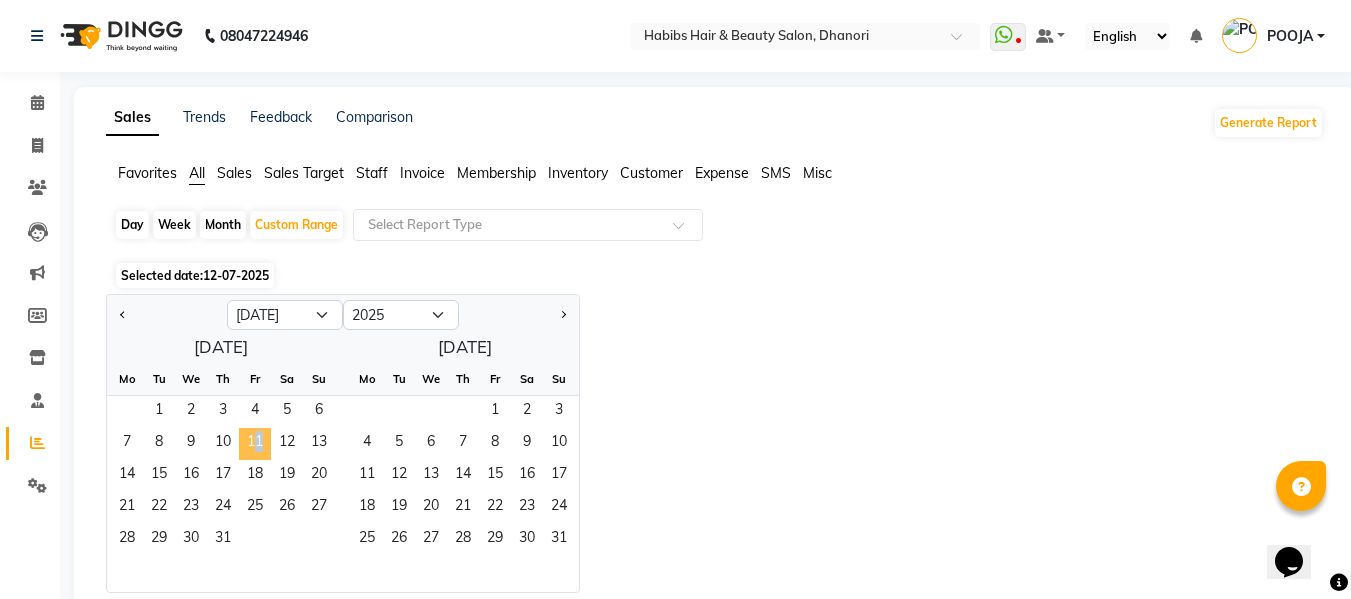 click on "11" 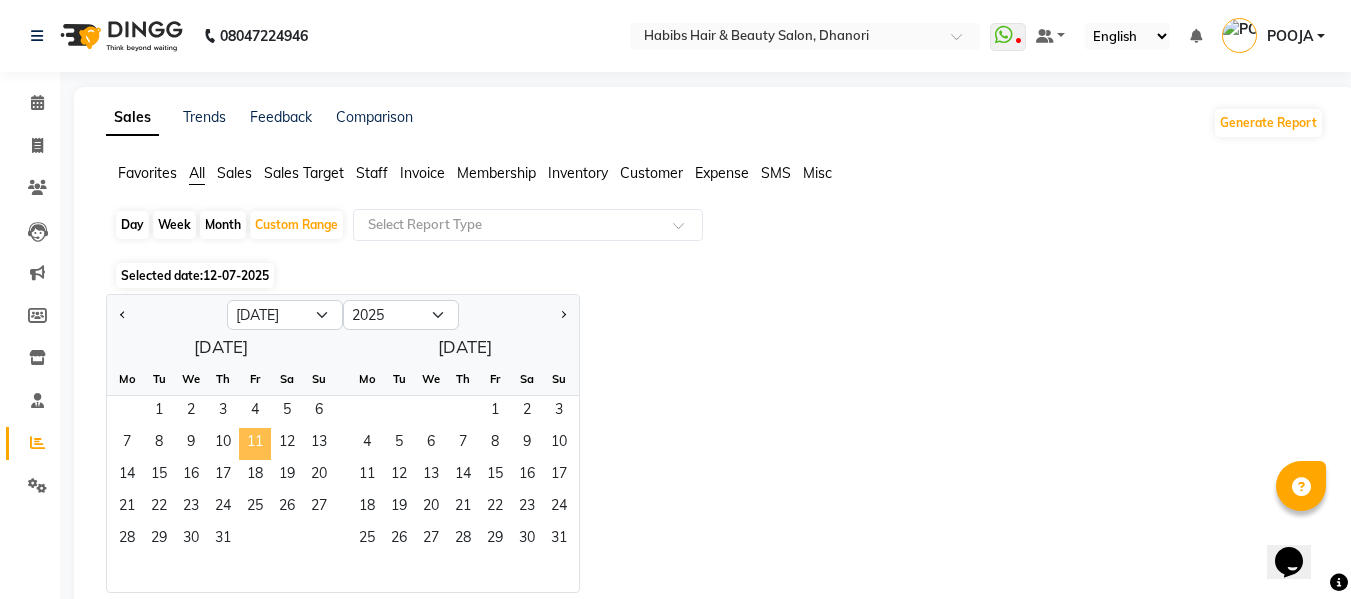 click on "11" 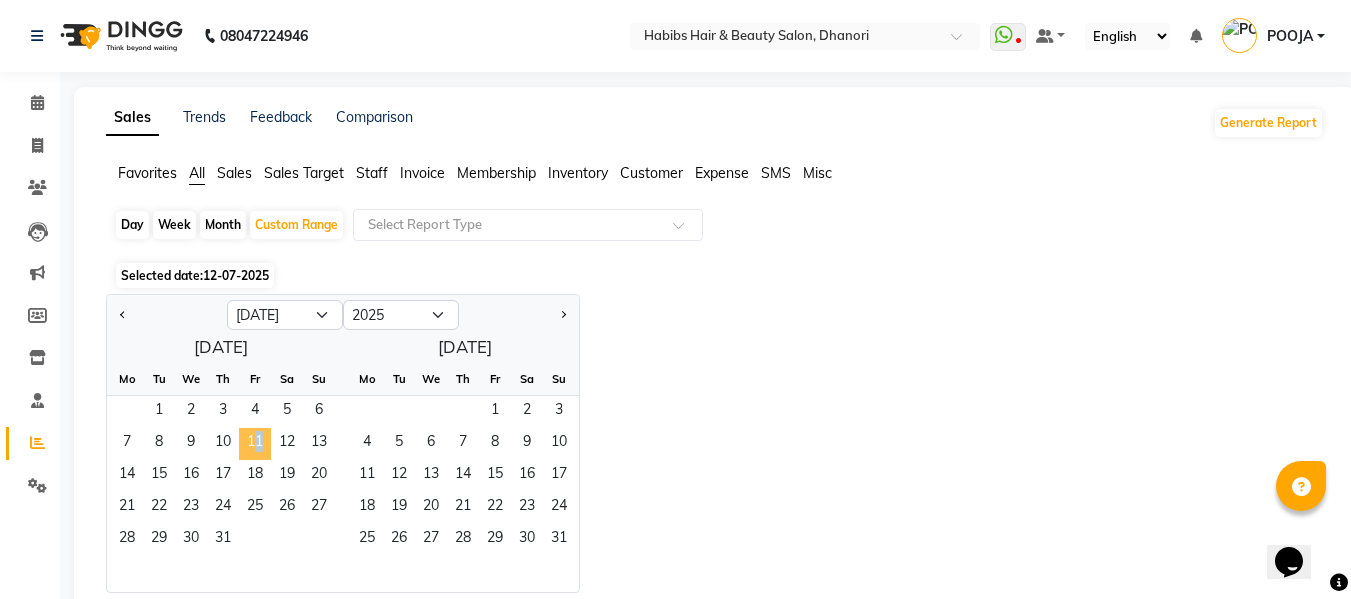 click on "11" 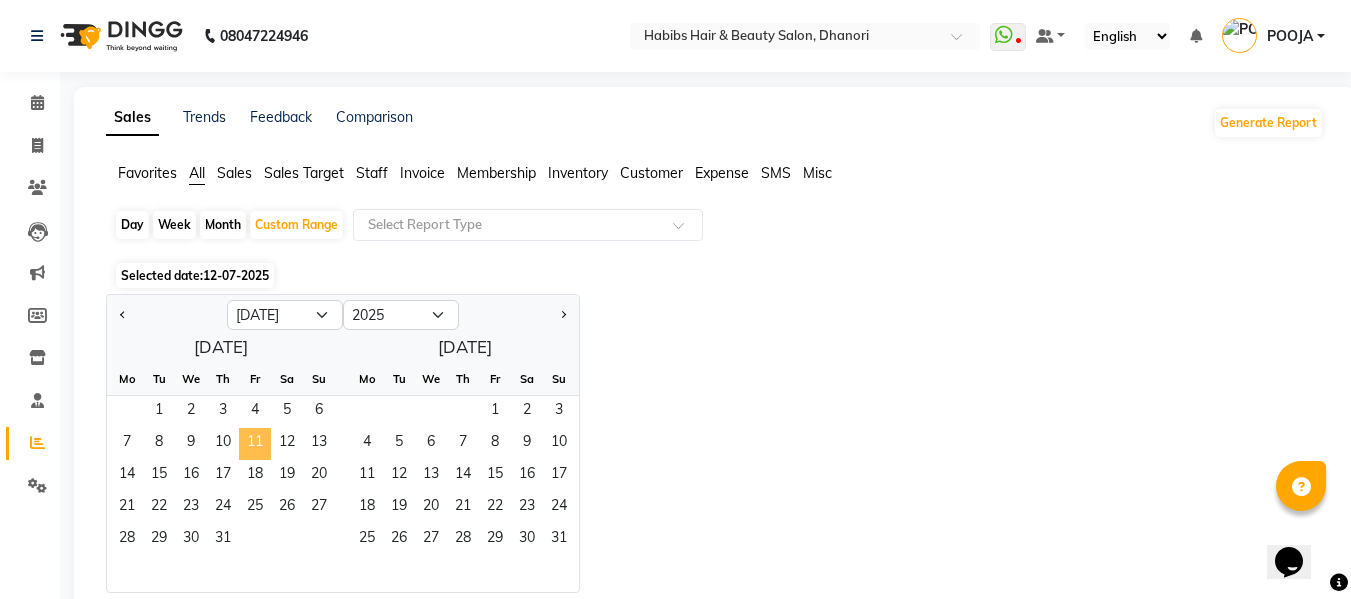 click on "11" 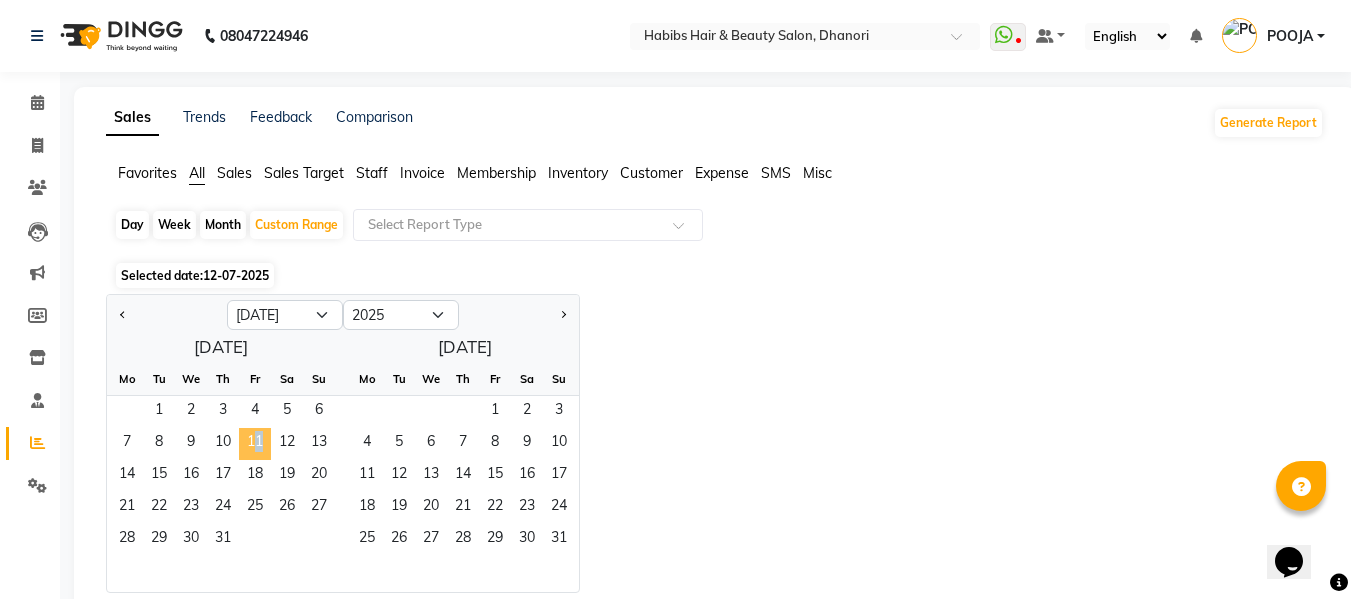click on "11" 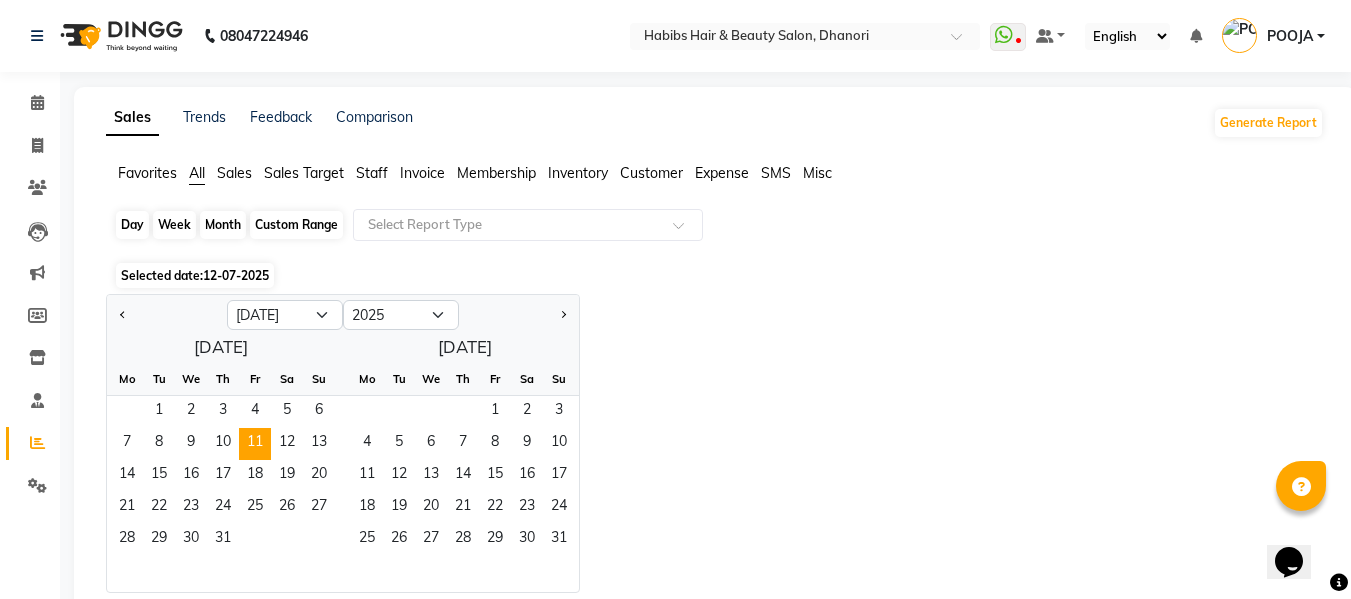 click on "Custom Range" 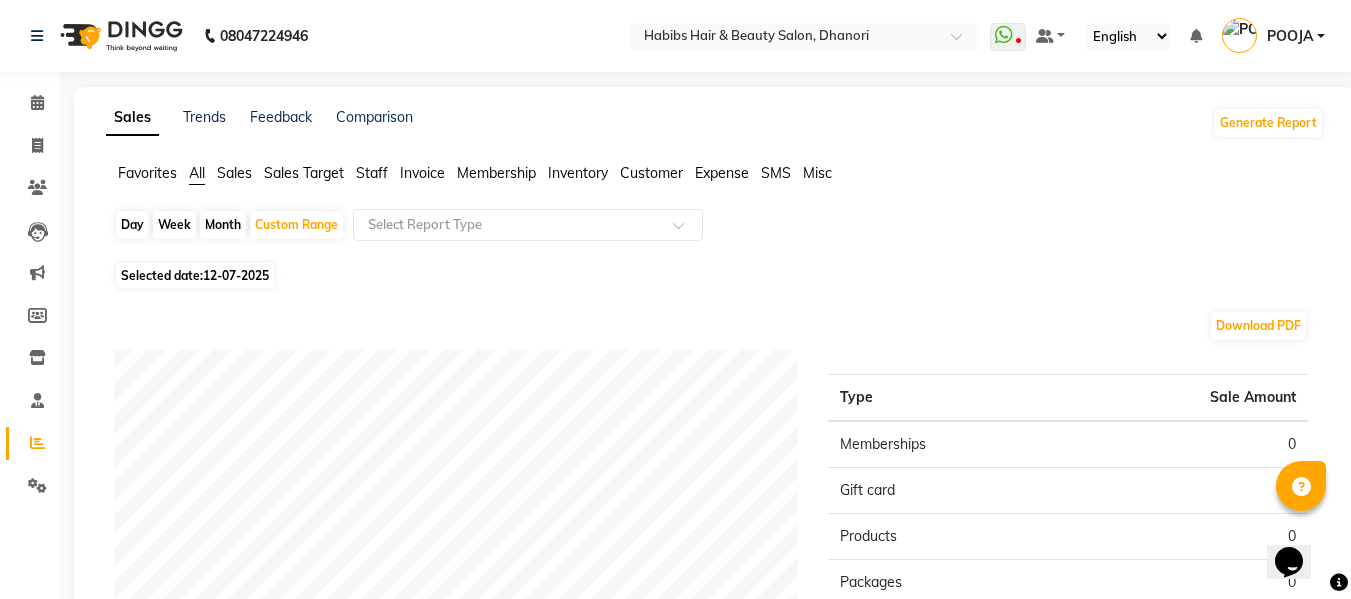 click on "12-07-2025" 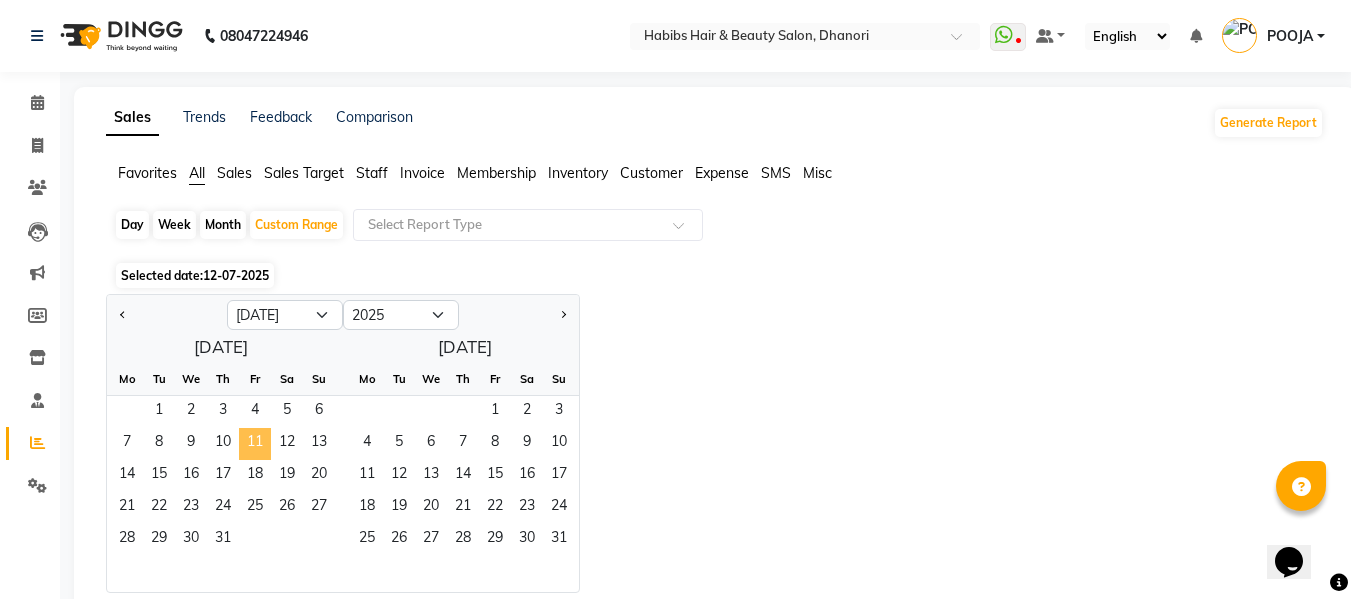 click on "11" 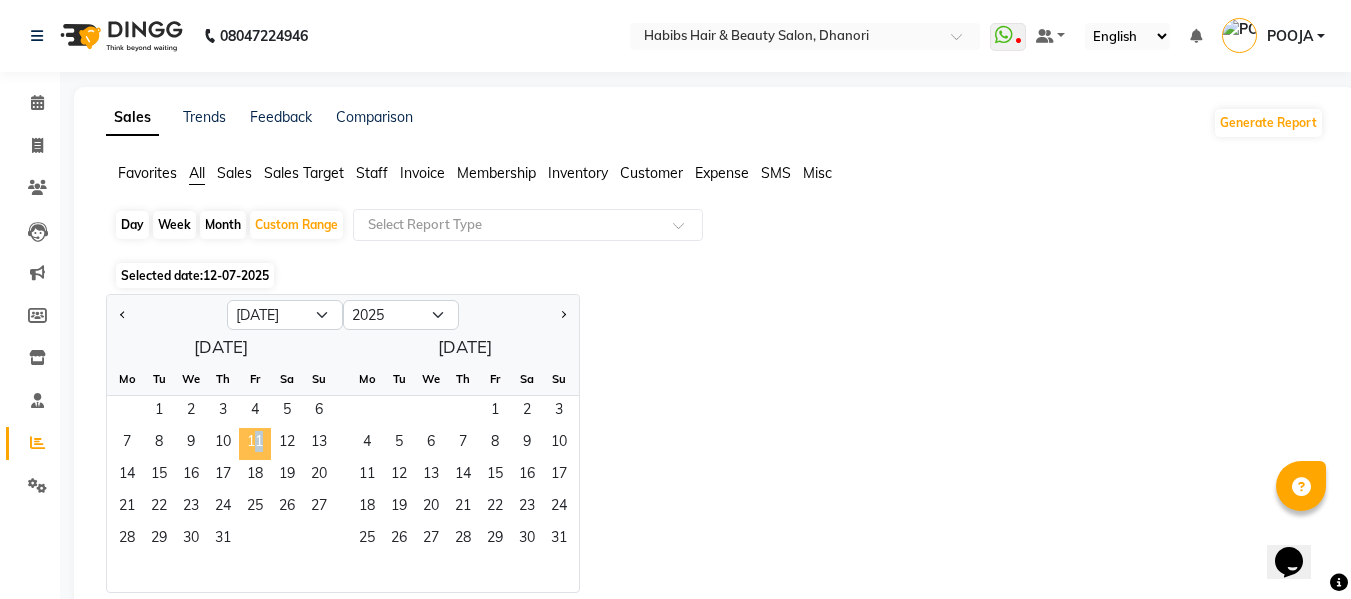 click on "11" 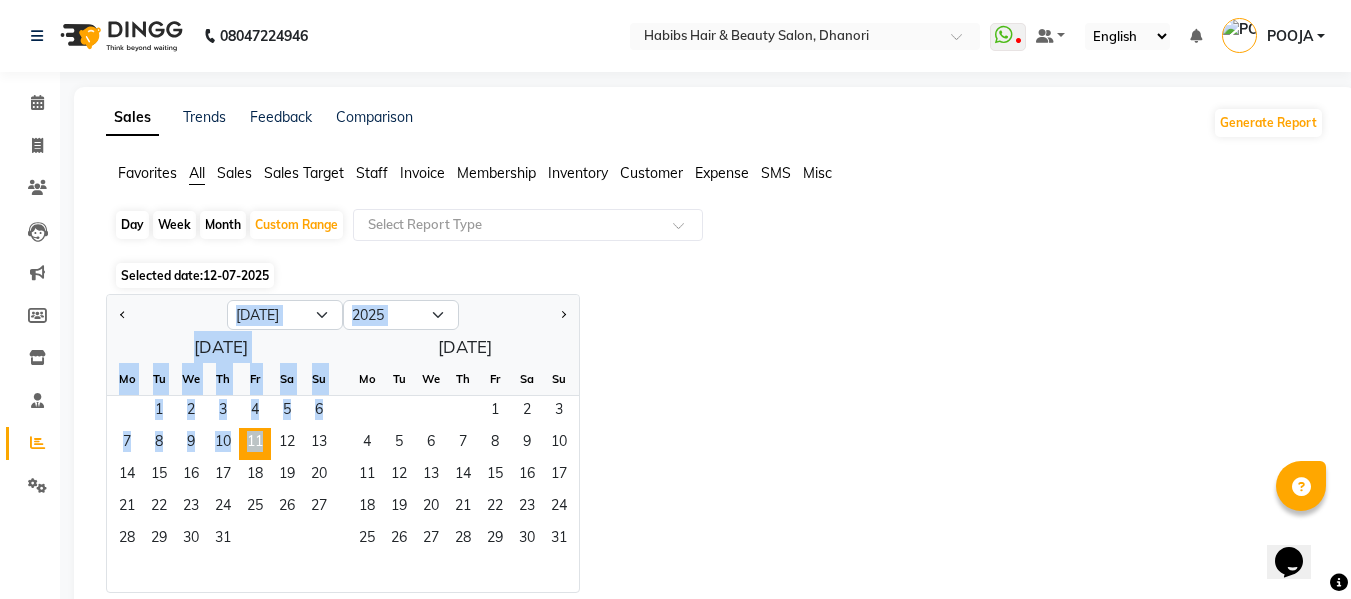 drag, startPoint x: 257, startPoint y: 439, endPoint x: 323, endPoint y: 320, distance: 136.07718 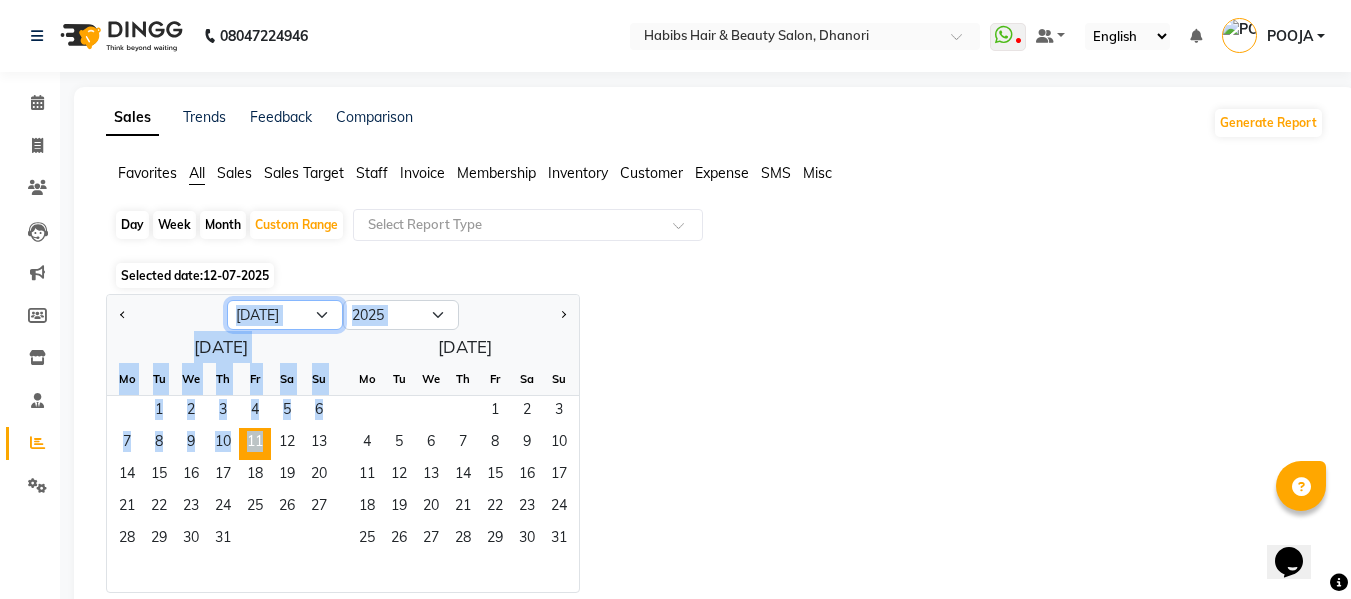 click on "Jan Feb Mar Apr May Jun [DATE] Aug Sep Oct Nov Dec" 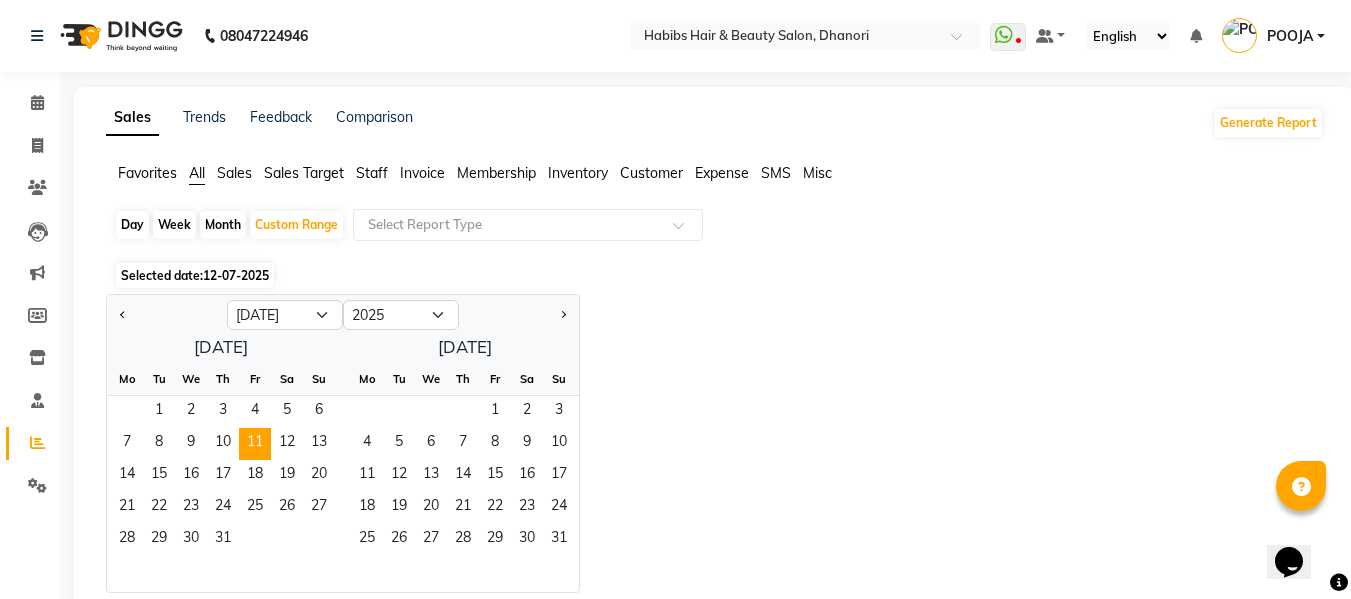 click on "Day   Week   Month   Custom Range  Select Report Type Selected date:  [DATE]  Jan Feb Mar Apr May Jun [DATE] Aug Sep Oct Nov [DATE] 2016 2017 2018 2019 2020 2021 2022 2023 2024 2025 2026 2027 2028 2029 2030 2031 2032 2033 2034 2035  [DATE]  Mo Tu We Th Fr Sa Su  1   2   3   4   5   6   7   8   9   10   11   12   13   14   15   16   17   18   19   20   21   22   23   24   25   26   27   28   29   30   [DATE] Tu We Th Fr Sa Su  1   2   3   4   5   6   7   8   9   10   11   12   13   14   15   16   17   18   19   20   21   22   23   24   25   26   27   28   29   30   31  Download PDF Sales summary Type Sale Amount Memberships 0 Gift card 0 Products 0 Packages 0 Tips 0 Services 0 Prepaid 0 Vouchers 0 Fee 0 Total 0 ★ [PERSON_NAME] as Favorite  Choose how you'd like to save "" report to favorites  Save to Personal Favorites:   Only you can see this report in your favorites tab. Share with Organization:   Everyone in your organization can see this report in their favorites tab.  Save to Favorites" 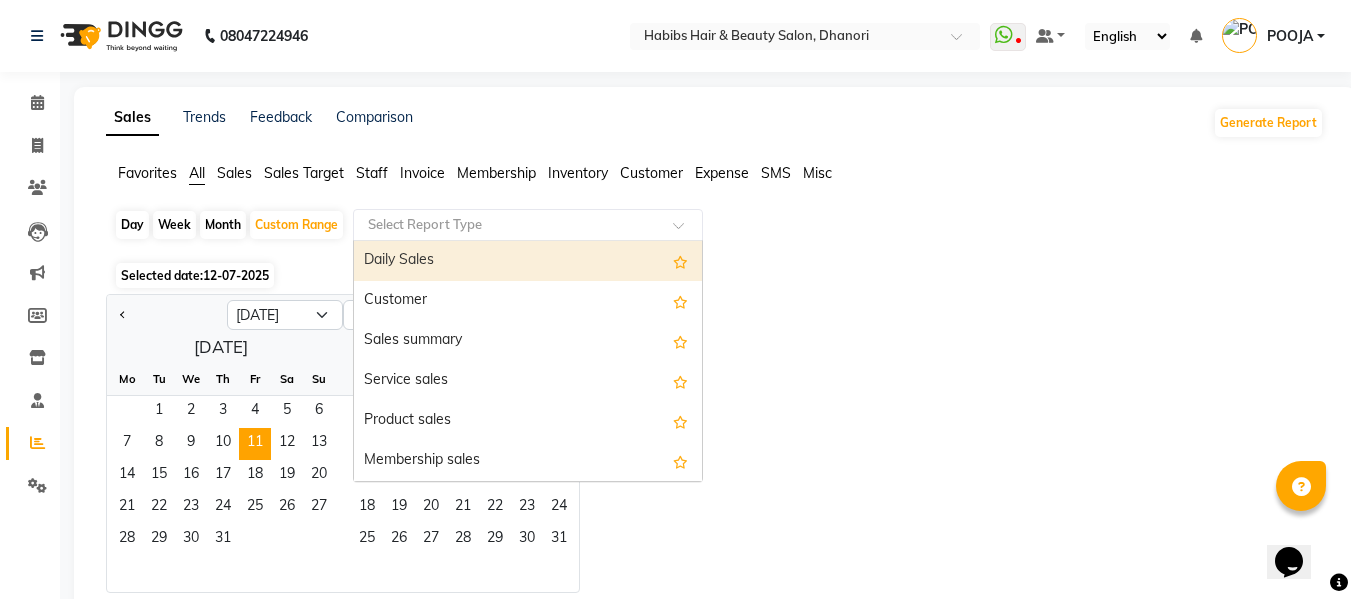 click 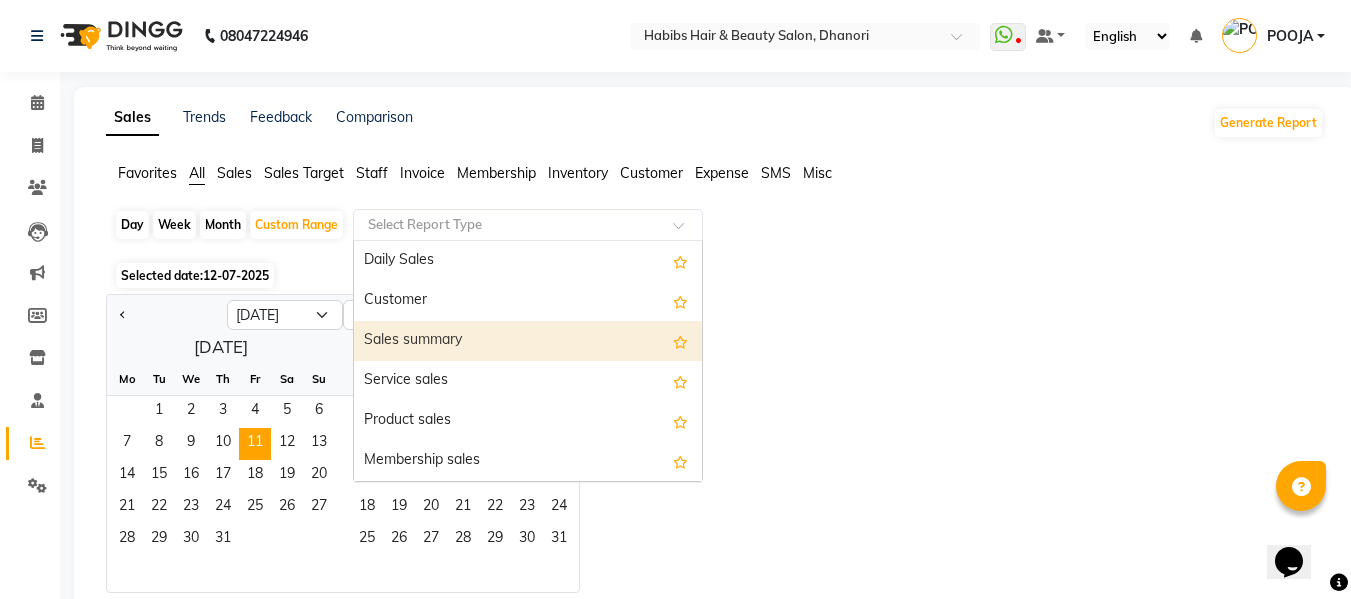 click on "Sales summary" at bounding box center (528, 341) 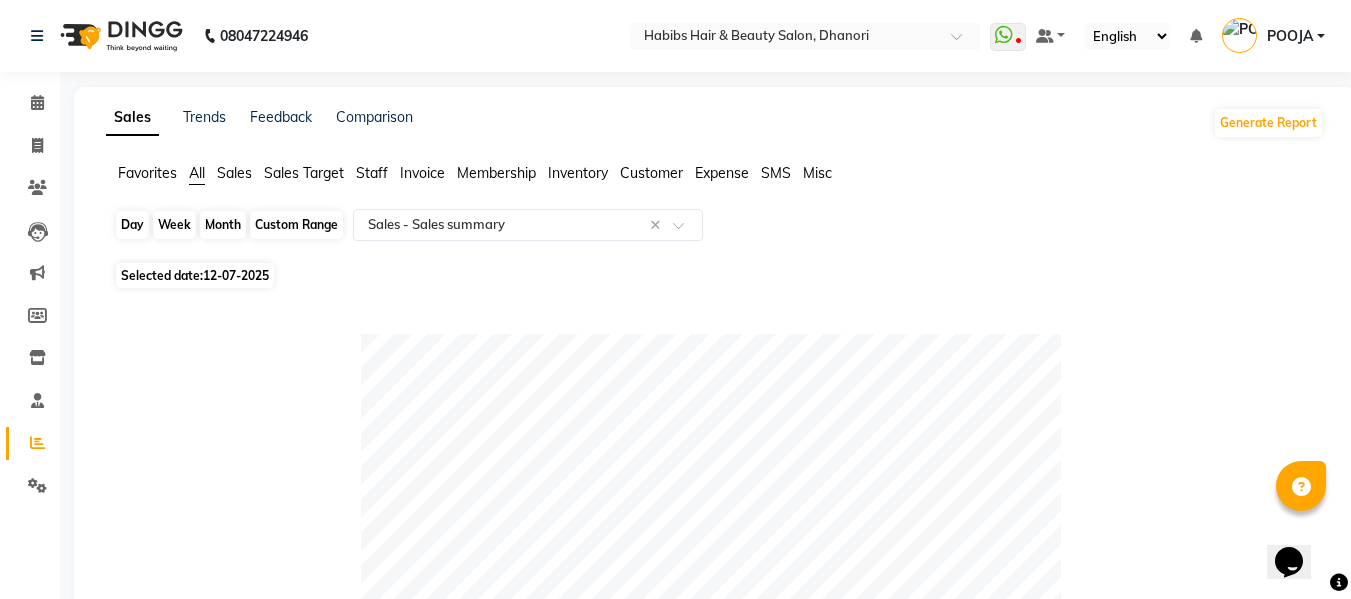click on "Custom Range" 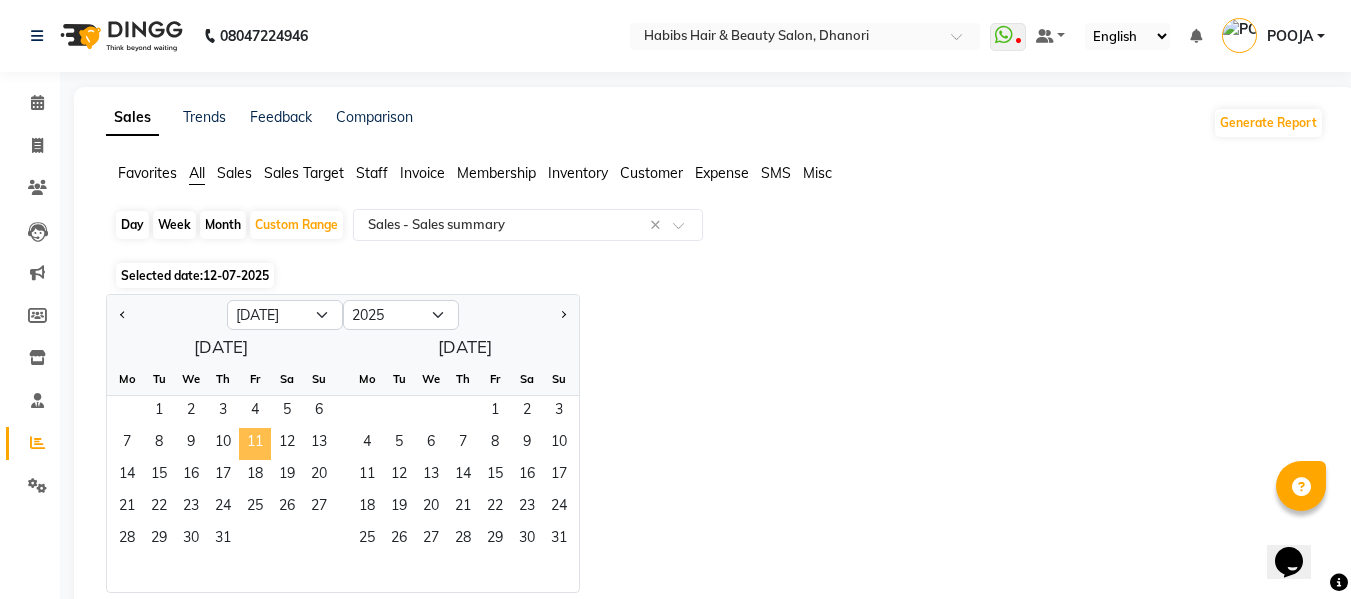 click on "11" 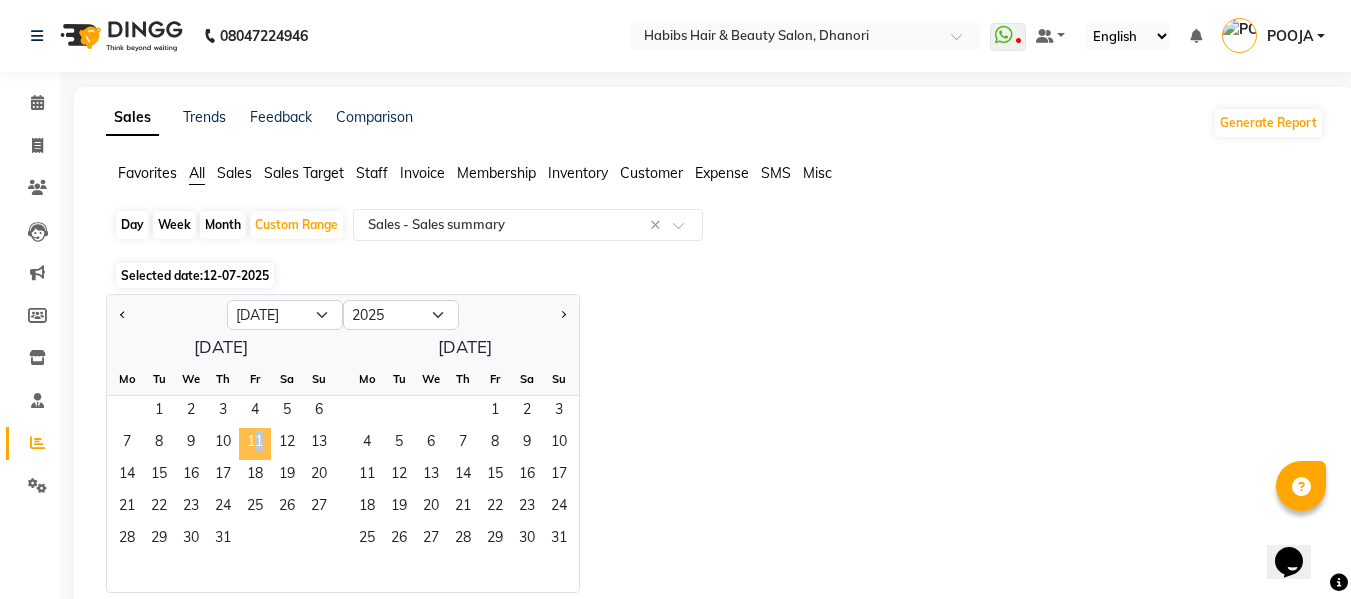 click on "11" 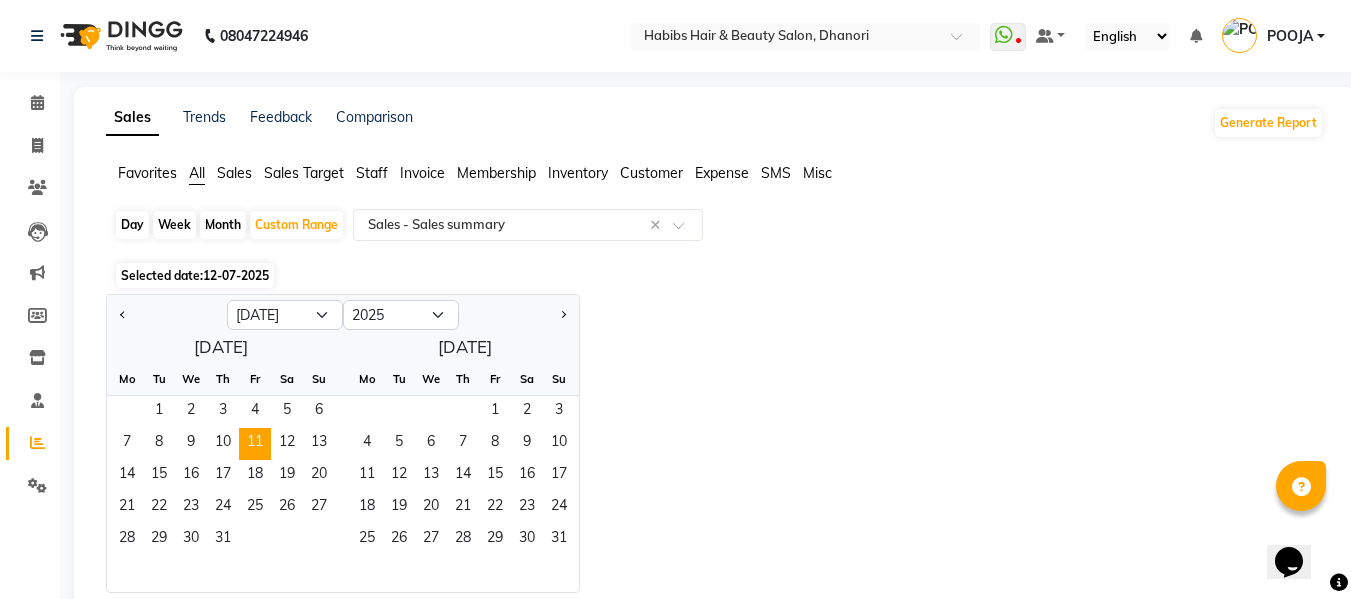 click on "Jan Feb Mar Apr May Jun [DATE] Aug Sep Oct Nov [DATE] 2016 2017 2018 2019 2020 2021 2022 2023 2024 2025 2026 2027 2028 2029 2030 2031 2032 2033 2034 2035  [DATE]  Mo Tu We Th Fr Sa Su  1   2   3   4   5   6   7   8   9   10   11   12   13   14   15   16   17   18   19   20   21   22   23   24   25   26   27   28   29   30   [DATE] Tu We Th Fr Sa Su  1   2   3   4   5   6   7   8   9   10   11   12   13   14   15   16   17   18   19   20   21   22   23   24   25   26   27   28   29   30   31" 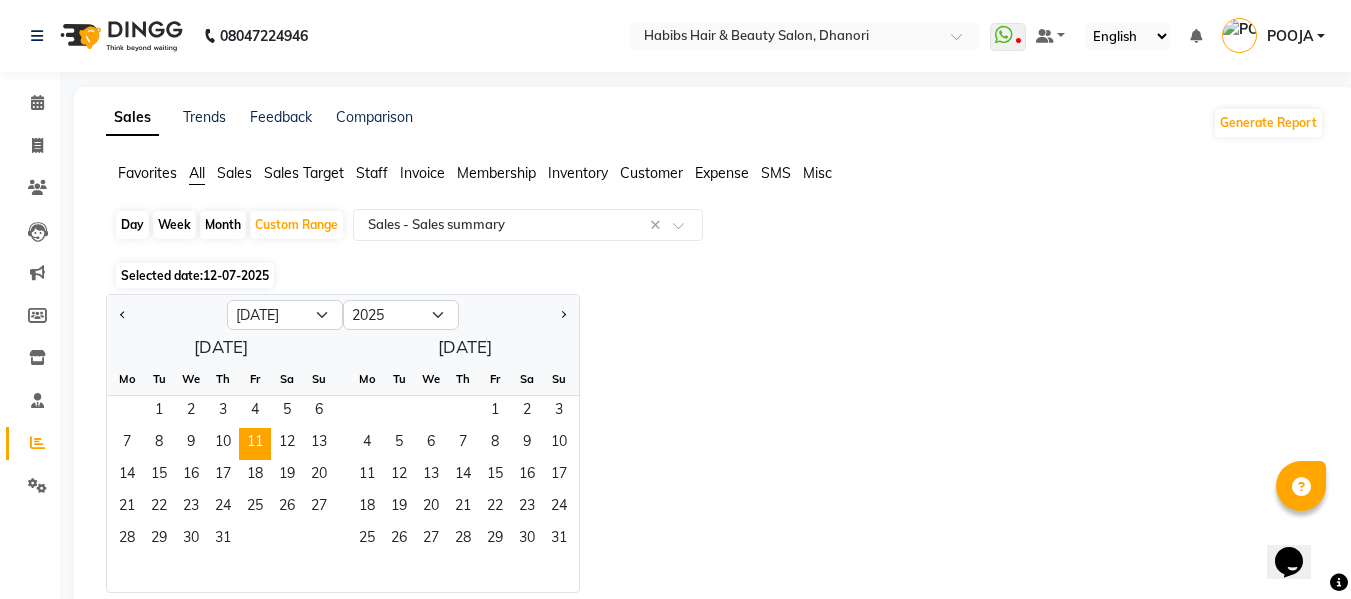 click on "12-07-2025" 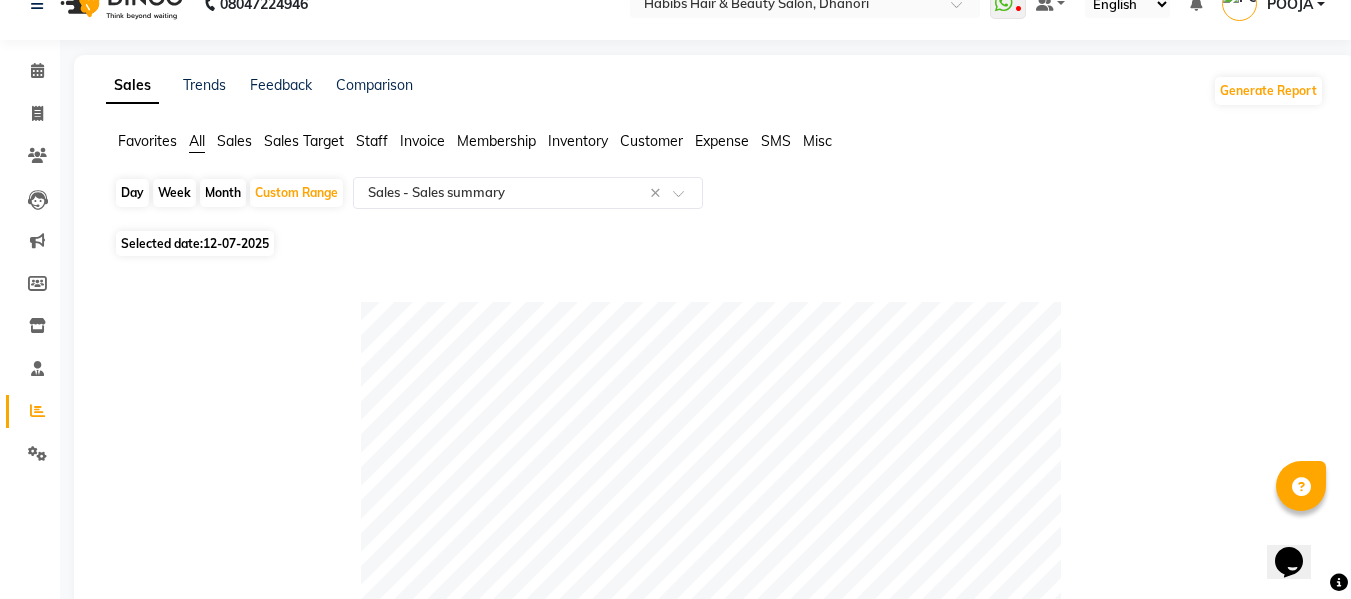 scroll, scrollTop: 28, scrollLeft: 0, axis: vertical 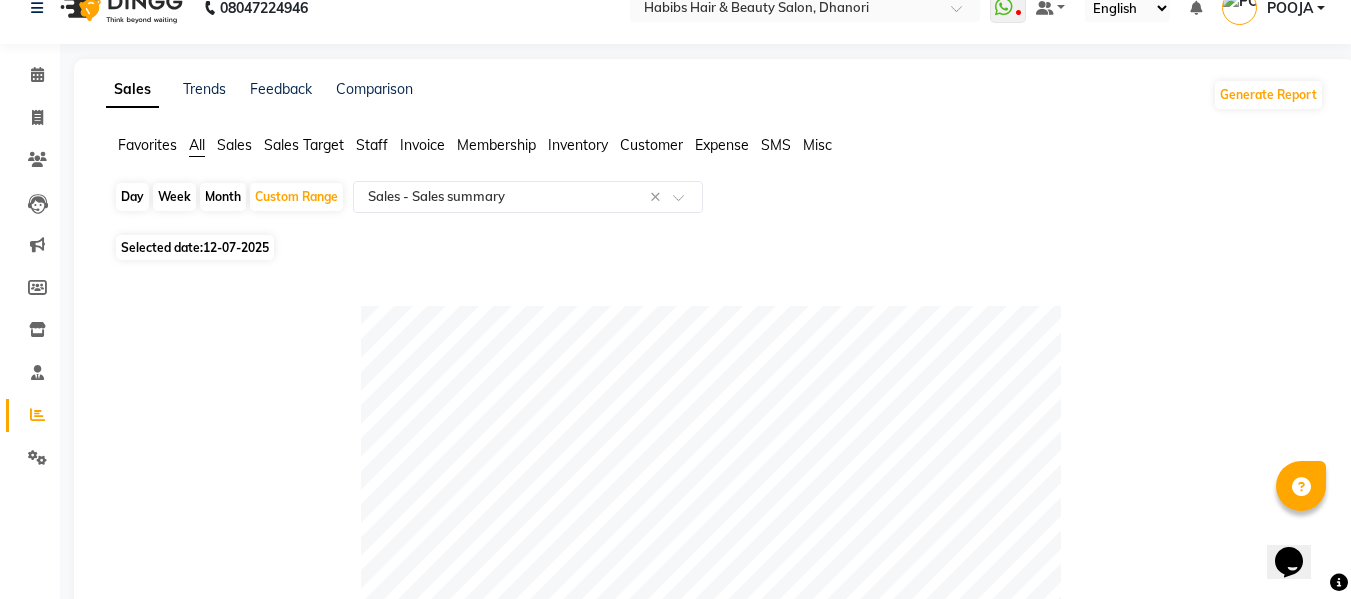 click on "Day" 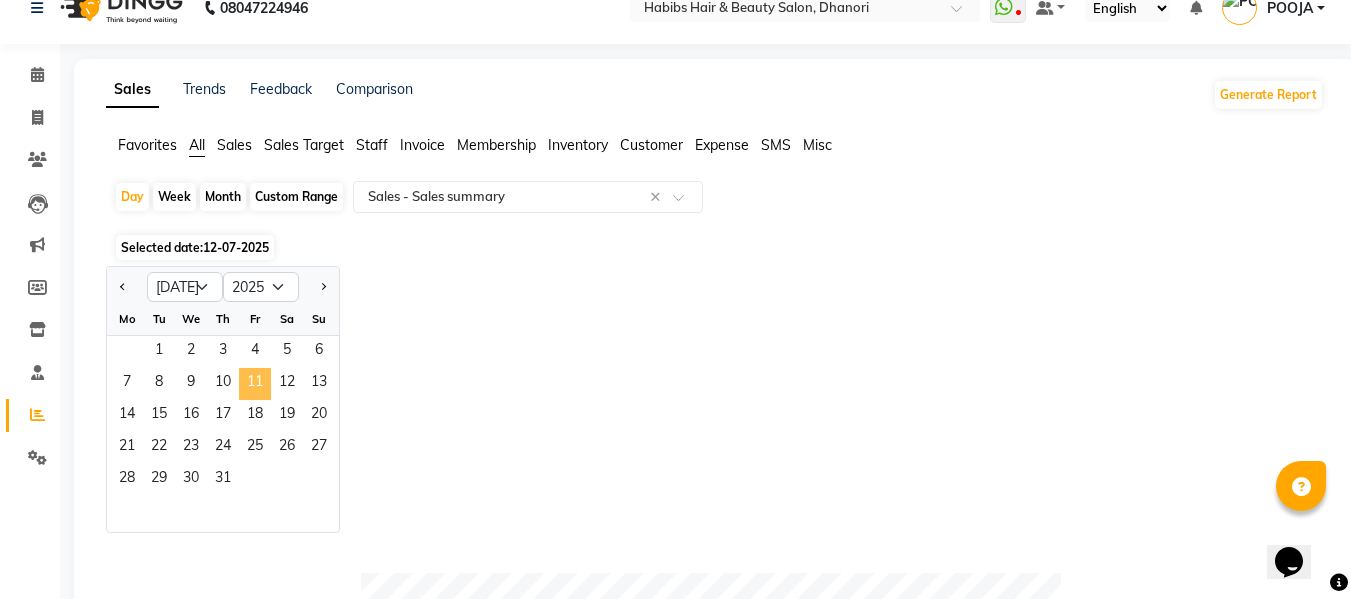 click on "11" 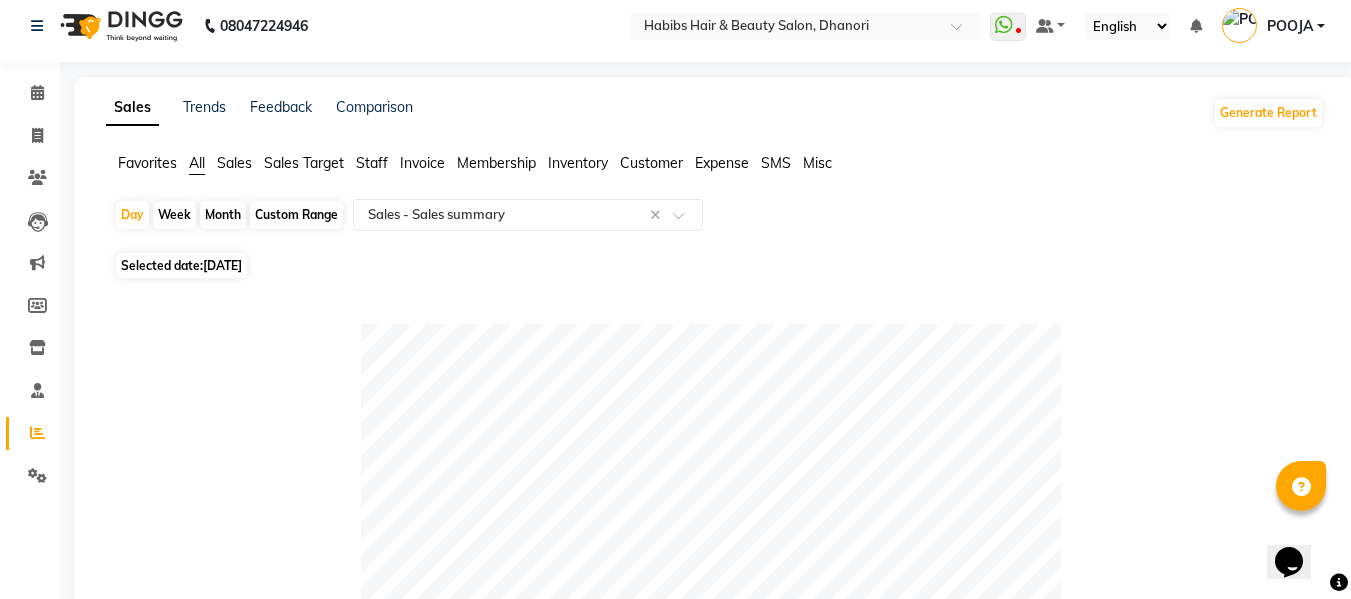 scroll, scrollTop: 7, scrollLeft: 0, axis: vertical 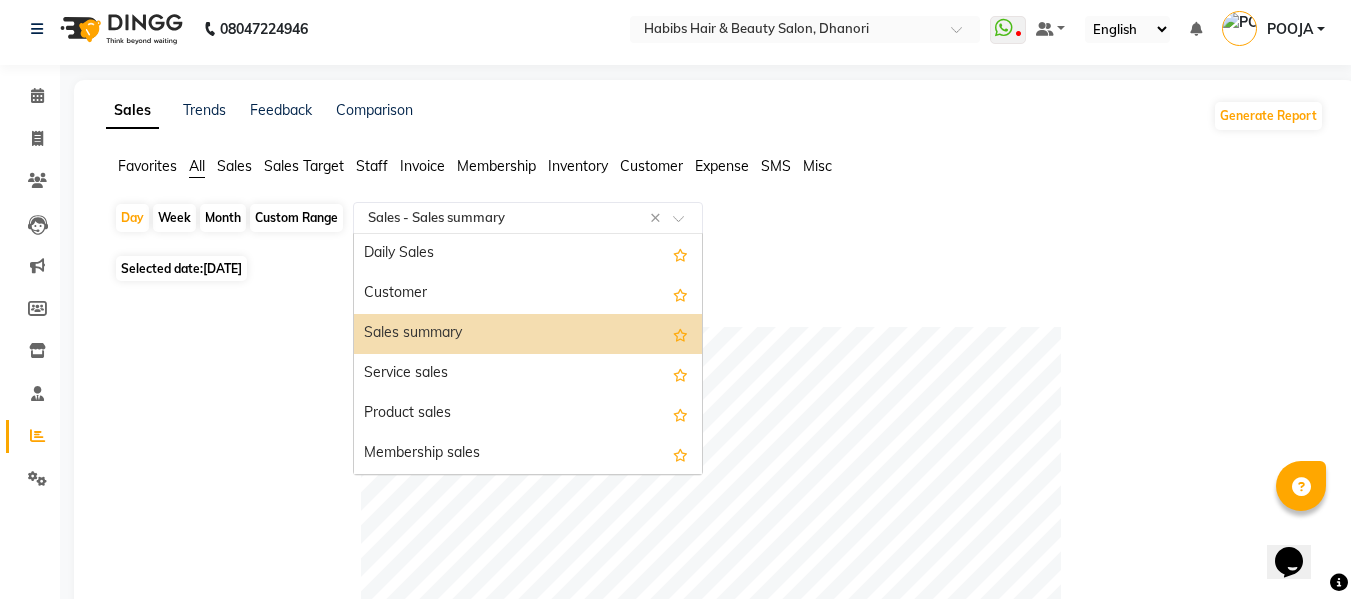 click 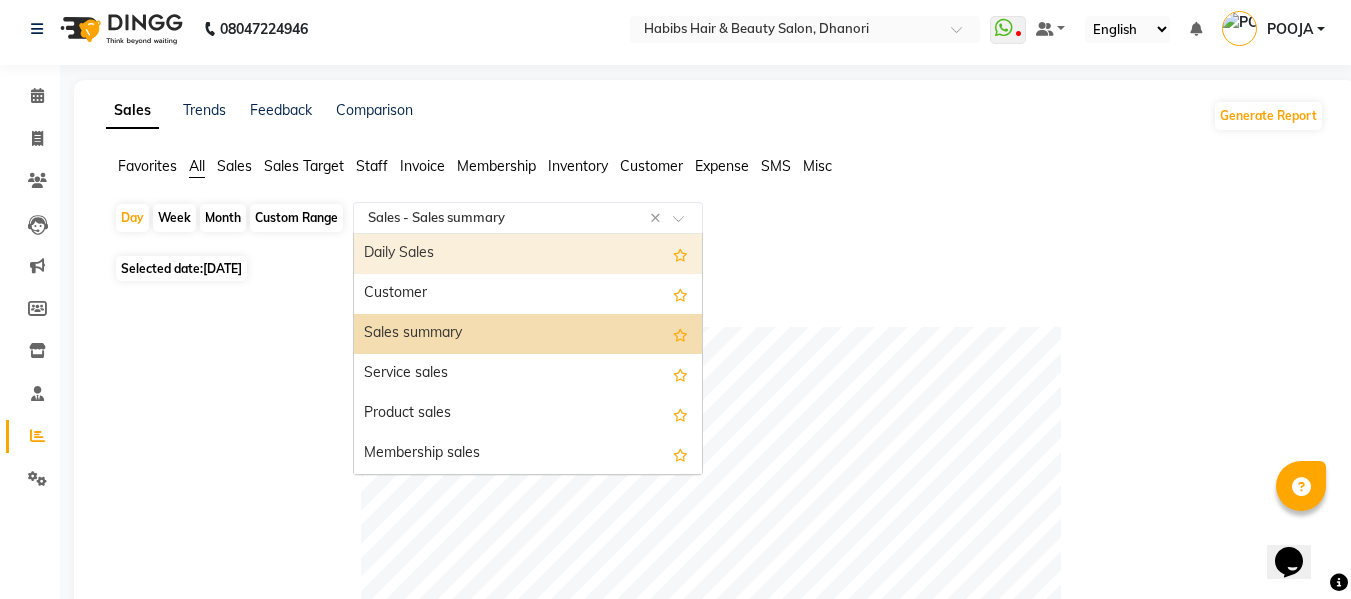 click on "Daily Sales" at bounding box center (528, 254) 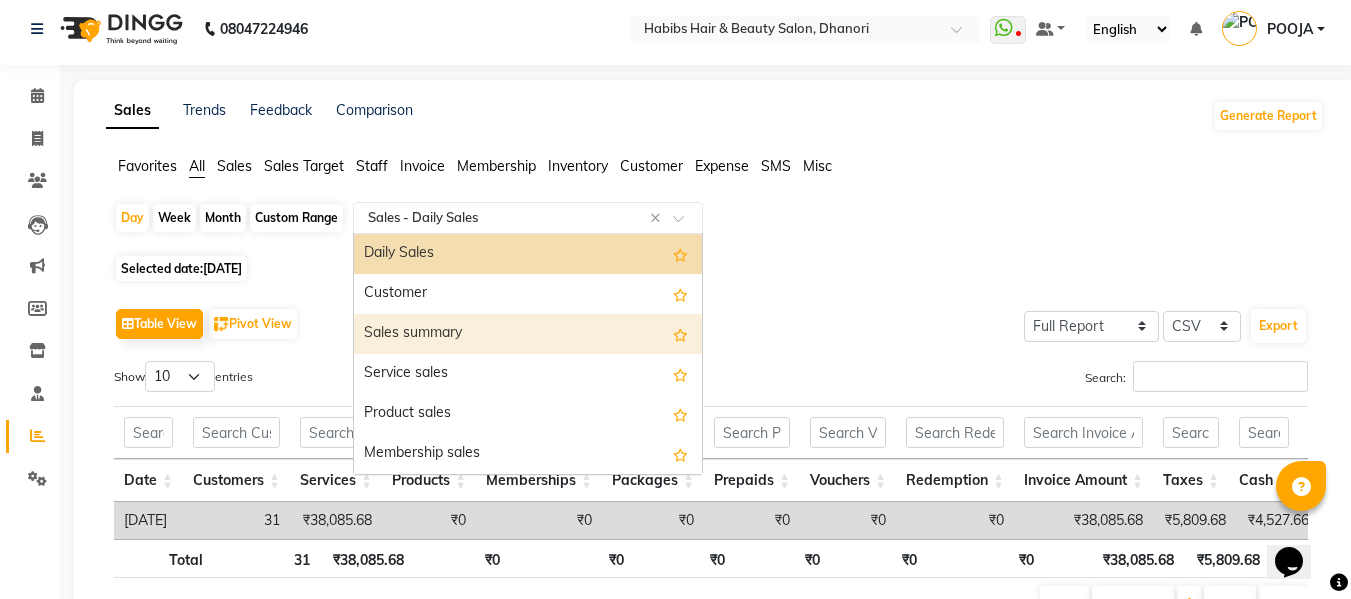 click on "Day   Week   Month   Custom Range  Select Report Type × Sales -  Daily Sales ×  Daily Sales   Customer   Sales summary   Service sales   Product sales   Membership sales   Package sales   Prepaid sales   Voucher sales   Payment mode   Service by category   Sales by center   Gift card sales   Business Analysis   Staff summary   Staff by service   Staff by product   Staff by membership   Staff by customer service   Staff by customer   Staff attendance   Staff attendance logs   Staff performance   Staff performance service   Staff performance product   Staff combined summary   Staff service summary   Staff product summary   Staff membership summary   Staff prepaid summary   Staff voucher summary   Staff package summary   Staff transfer   Staff performance summary   Staff Gift card Summary   Staff Tip Summary   Invoice   Tax invoice   Tax detail invoice   Invoice unpaid(balance due)   Invoice tax report (Products only)   Invoice discount summary   Invoice Item wise   HSN/SAC Code wise tax report   Tax summary" 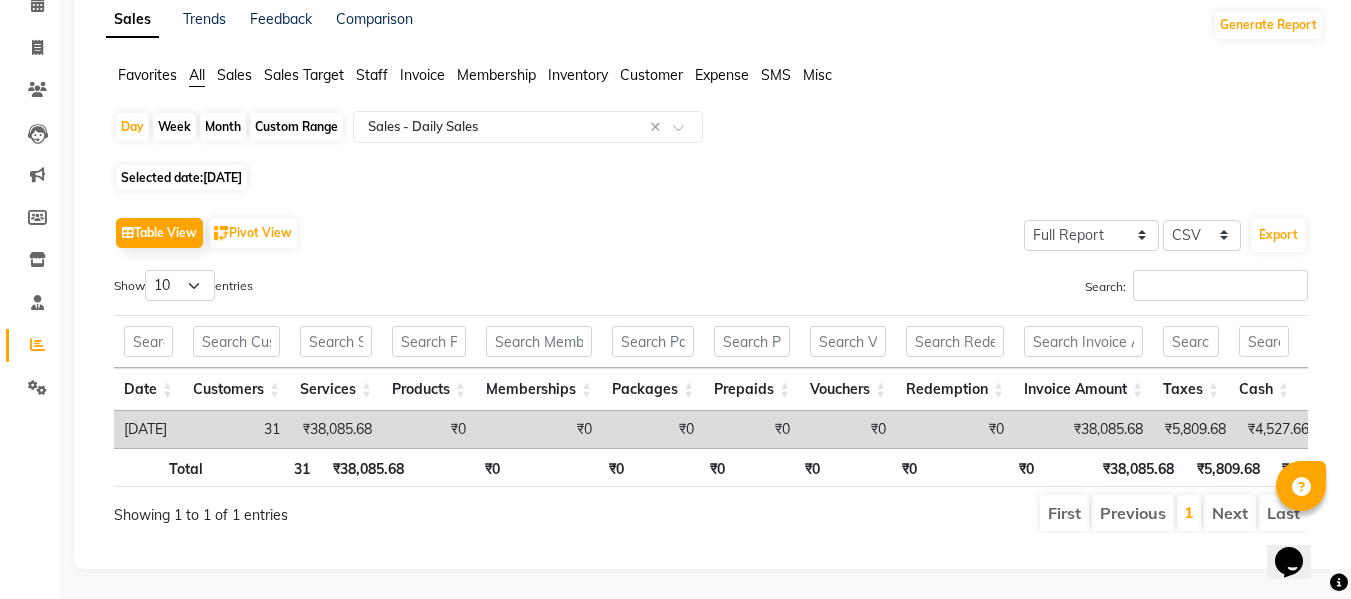 scroll, scrollTop: 128, scrollLeft: 0, axis: vertical 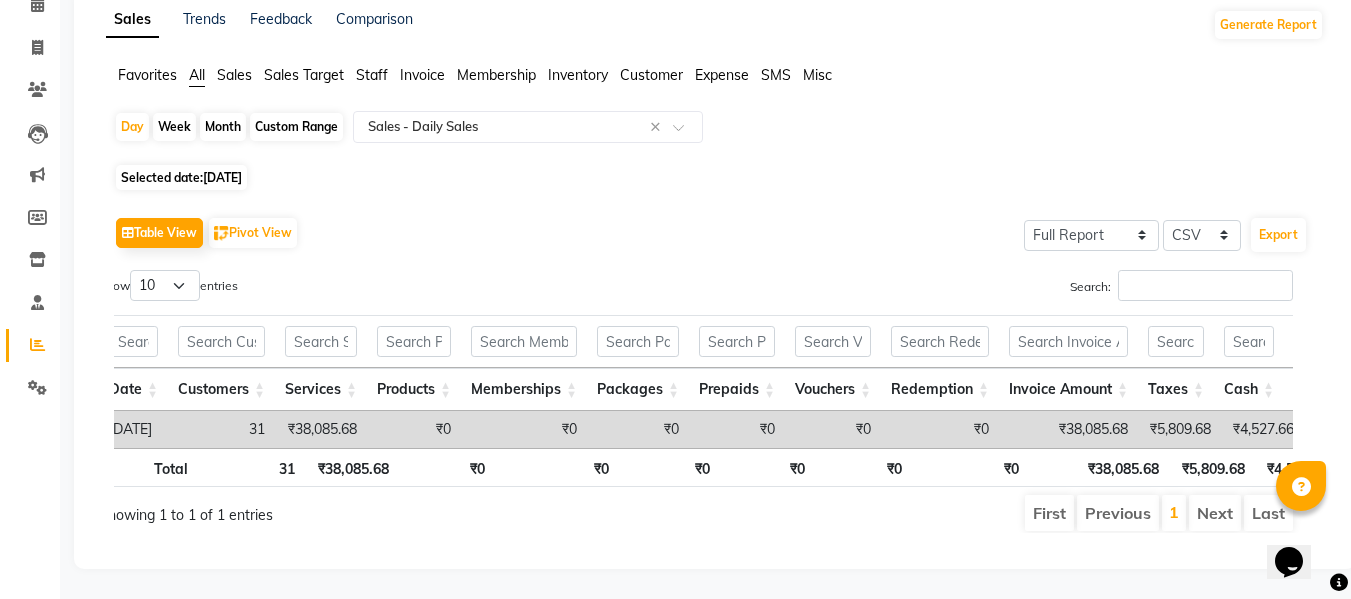 drag, startPoint x: 1279, startPoint y: 522, endPoint x: 2617, endPoint y: 1050, distance: 1438.4116 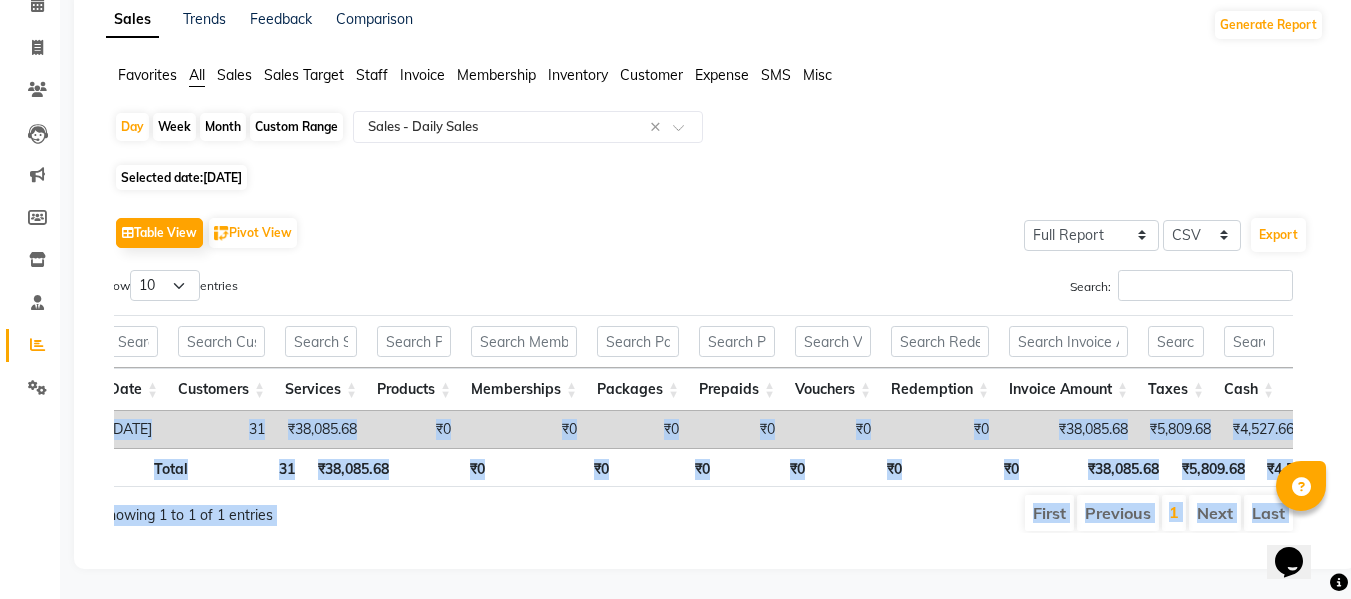 drag, startPoint x: 1350, startPoint y: 531, endPoint x: 1363, endPoint y: 344, distance: 187.45132 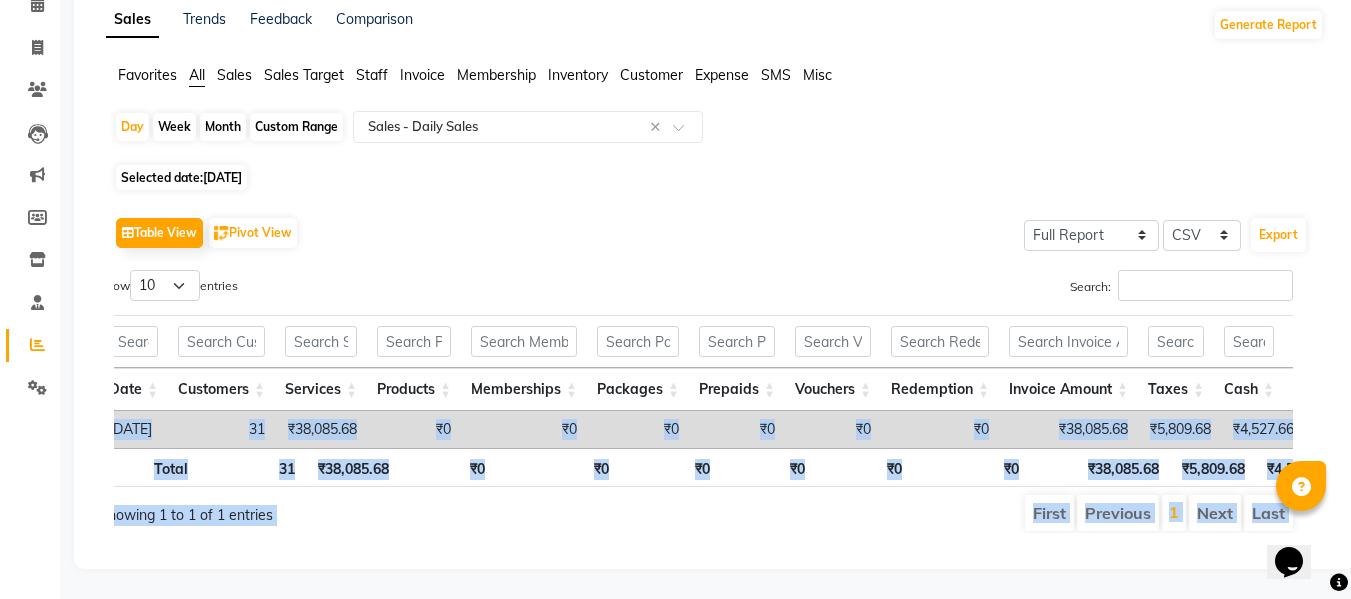 click on "Sales Trends Feedback Comparison Generate Report Favorites All Sales Sales Target Staff Invoice Membership Inventory Customer Expense SMS Misc  Day   Week   Month   Custom Range  Select Report Type × Sales -  Daily Sales × Selected date:  [DATE]   Table View   Pivot View  Select Full Report Filtered Report Select CSV PDF  Export  Show  10 25 50 100  entries Search: Date Customers Services Products Memberships Packages Prepaids Vouchers Redemption Invoice Amount Taxes Cash Card Online Custom Total Collection Total Sale Ex. Redemption Excess Amount Due Received Actual Due Due As On [DATE] Expense Cash Expense Online Total Sale Ex. Expenses Opening Cash Closing / [PERSON_NAME] Cash Added To Wallet Invoice Refund Advance Refund Date Customers Services Products Memberships Packages Prepaids Vouchers Redemption Invoice Amount Taxes Cash Card Online Custom Total Collection Total Sale Ex. Redemption Excess Amount Due Received Actual Due Due As On [DATE] Expense Cash Expense Online Total Sale Ex. Expenses Opening Cash 1" 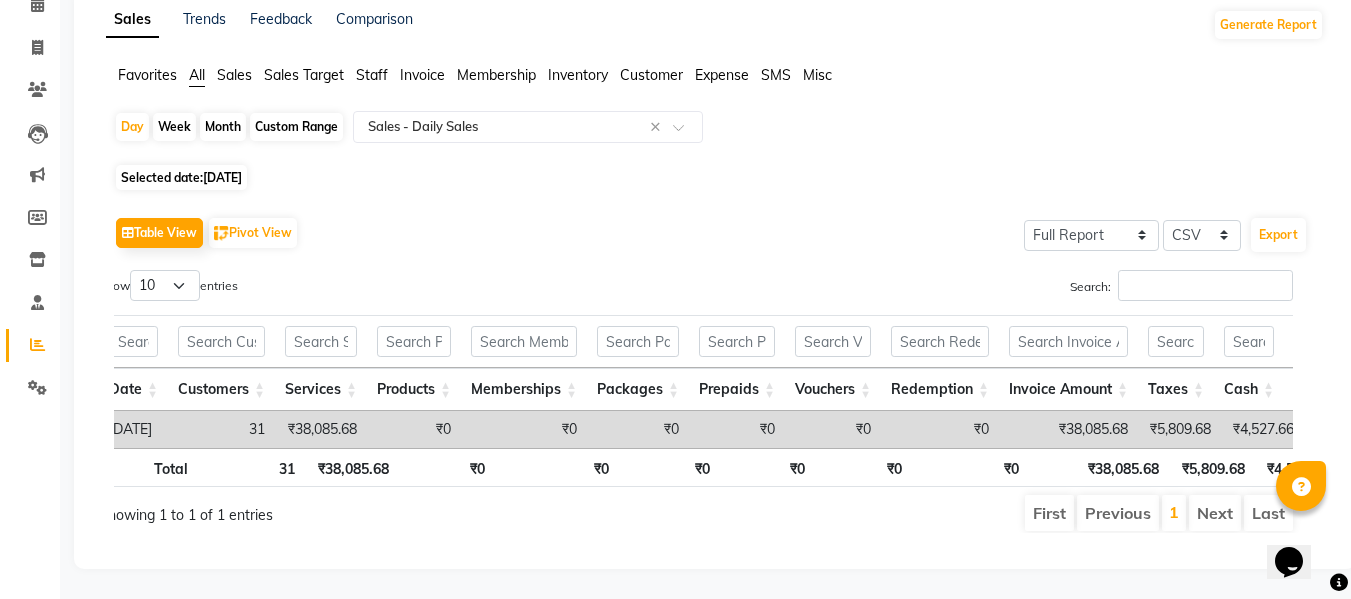 scroll, scrollTop: 0, scrollLeft: 0, axis: both 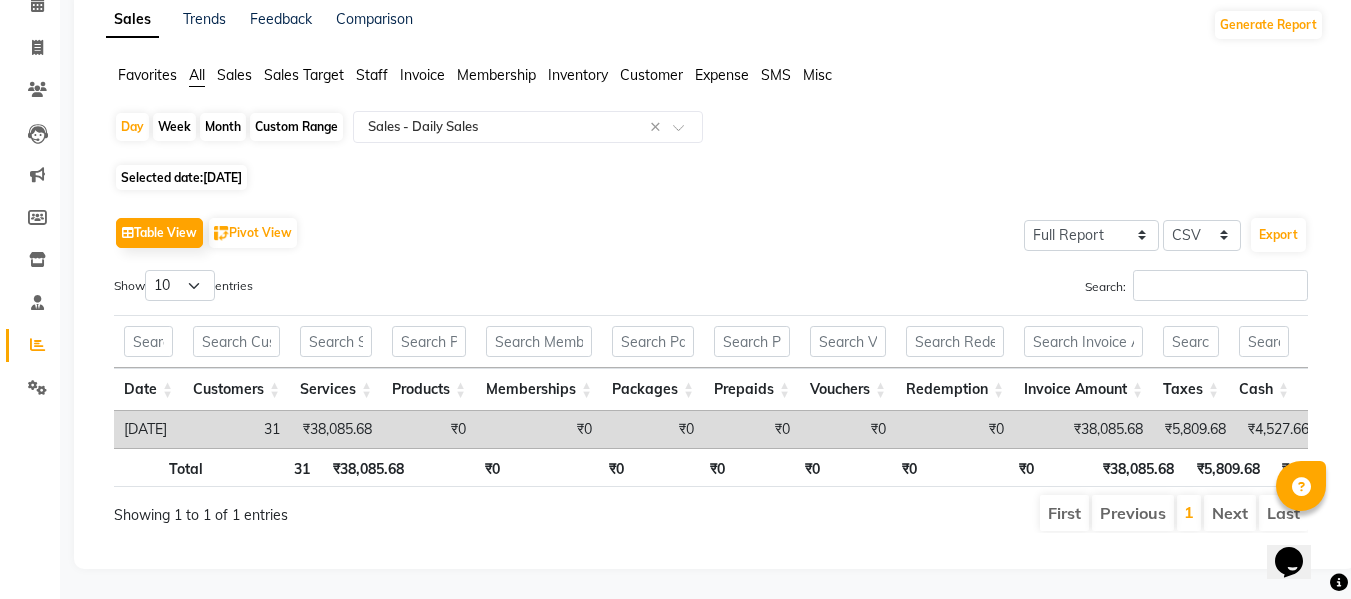 click on "Sales Trends Feedback Comparison Generate Report Favorites All Sales Sales Target Staff Invoice Membership Inventory Customer Expense SMS Misc  Day   Week   Month   Custom Range  Select Report Type × Sales -  Daily Sales × Selected date:  [DATE]   Table View   Pivot View  Select Full Report Filtered Report Select CSV PDF  Export  Show  10 25 50 100  entries Search: Date Customers Services Products Memberships Packages Prepaids Vouchers Redemption Invoice Amount Taxes Cash Card Online Custom Total Collection Total Sale Ex. Redemption Excess Amount Due Received Actual Due Due As On [DATE] Expense Cash Expense Online Total Sale Ex. Expenses Opening Cash Closing / [PERSON_NAME] Cash Added To Wallet Invoice Refund Advance Refund Date Customers Services Products Memberships Packages Prepaids Vouchers Redemption Invoice Amount Taxes Cash Card Online Custom Total Collection Total Sale Ex. Redemption Excess Amount Due Received Actual Due Due As On [DATE] Expense Cash Expense Online Total Sale Ex. Expenses Opening Cash 1" 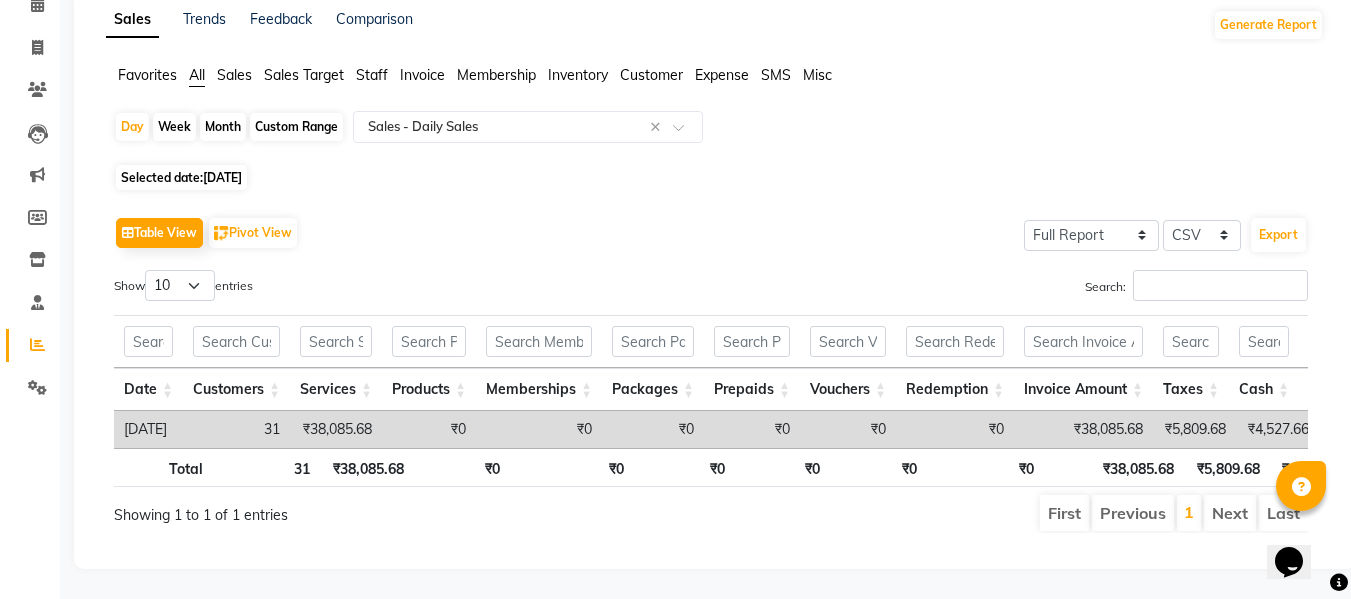click on "Favorites All Sales Sales Target Staff Invoice Membership Inventory Customer Expense SMS Misc" 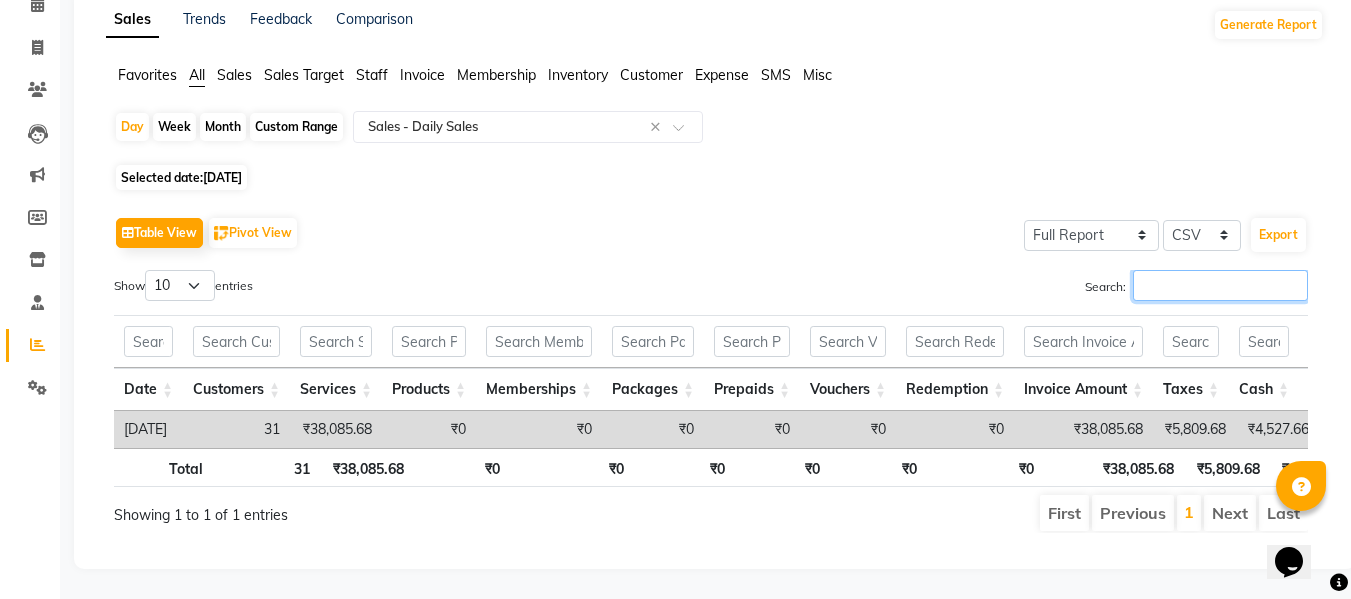 click on "Search:" at bounding box center (1220, 285) 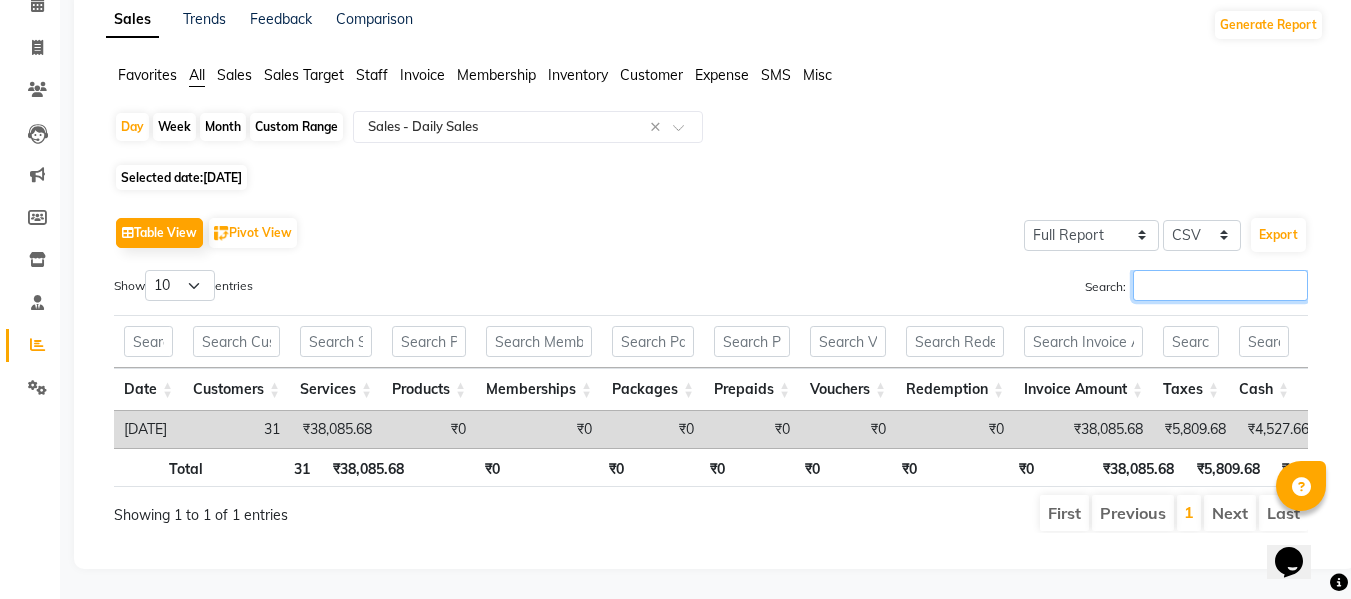 scroll, scrollTop: 0, scrollLeft: 15, axis: horizontal 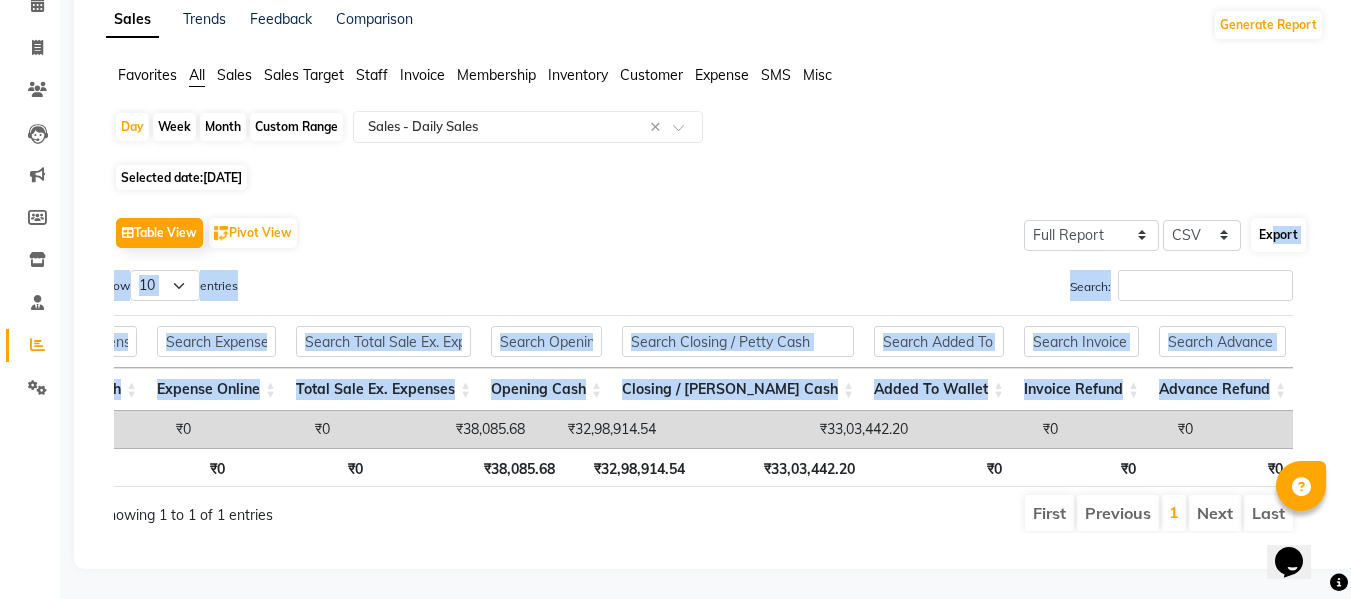 drag, startPoint x: 1210, startPoint y: 403, endPoint x: 1266, endPoint y: 210, distance: 200.96019 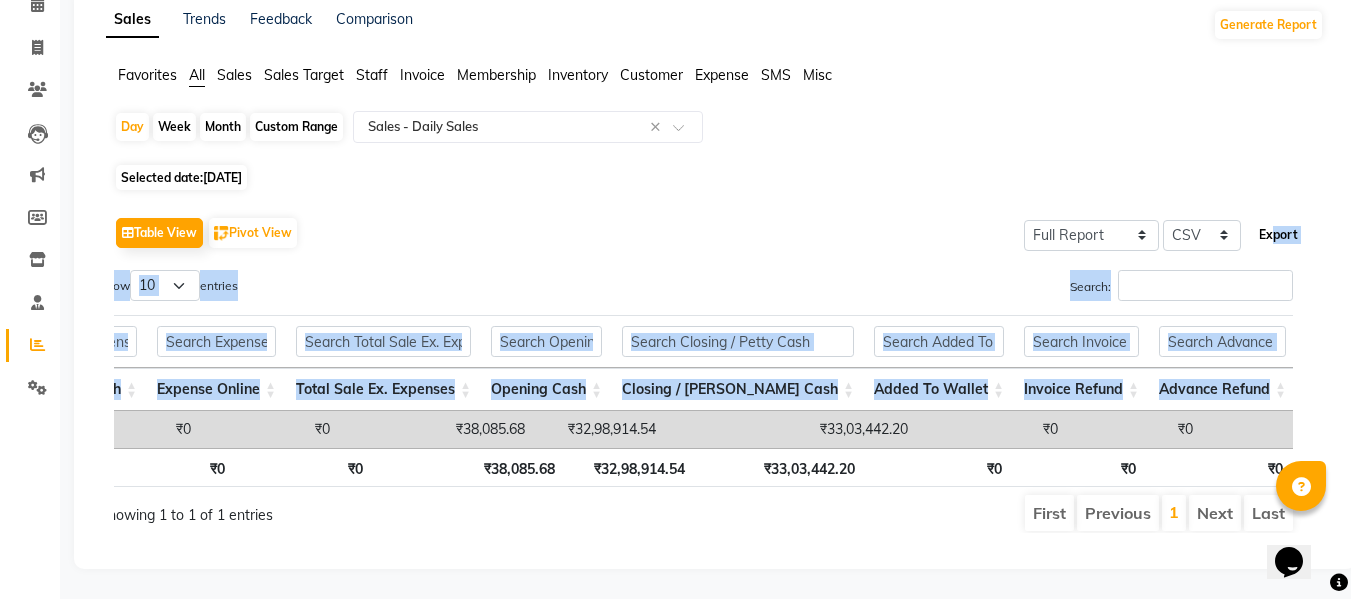 click on "Export" 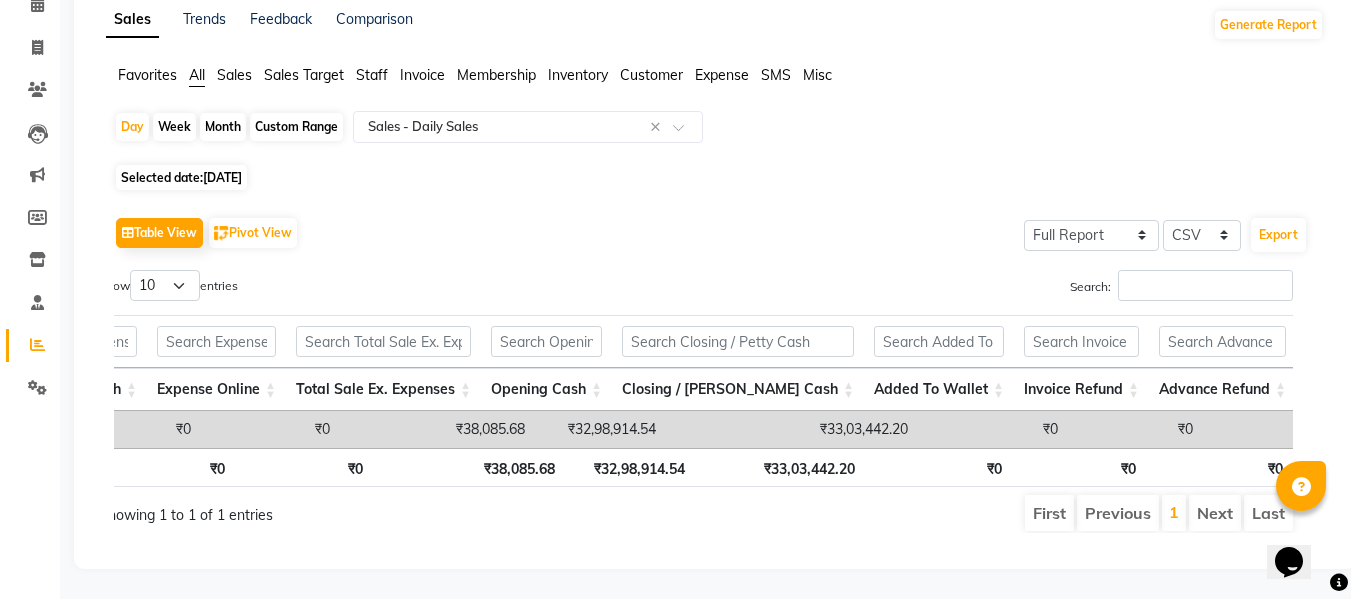 click on "Day   Week   Month   Custom Range  Select Report Type × Sales -  Daily Sales ×" 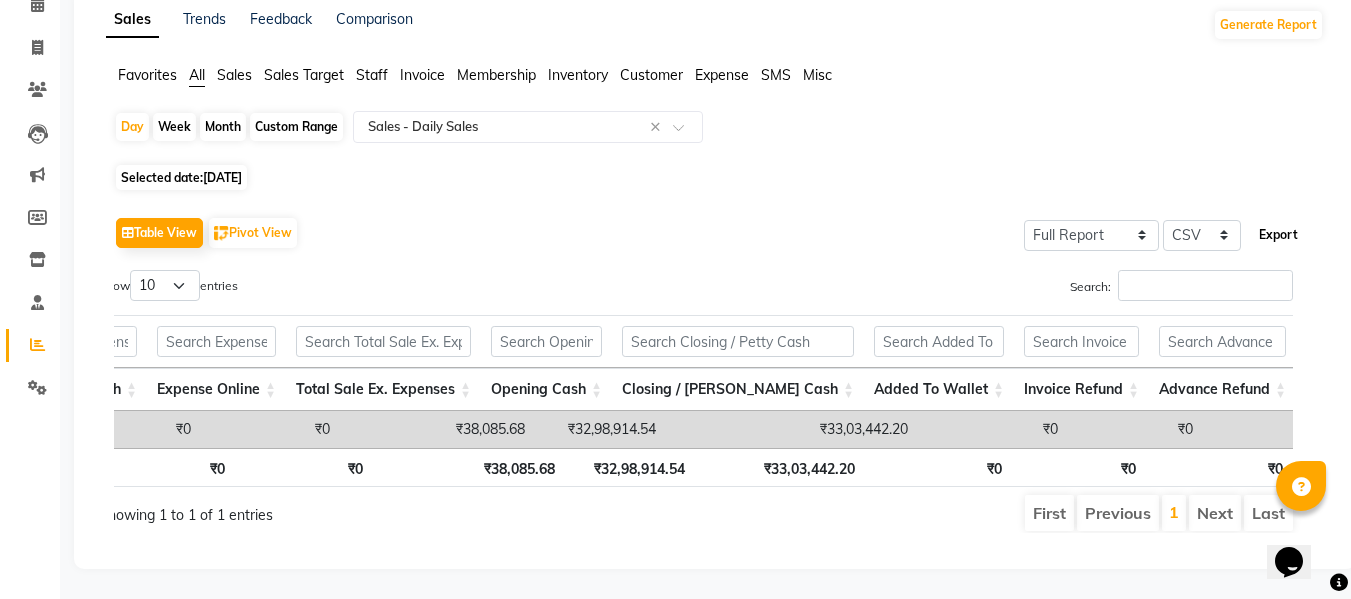 click on "Export" 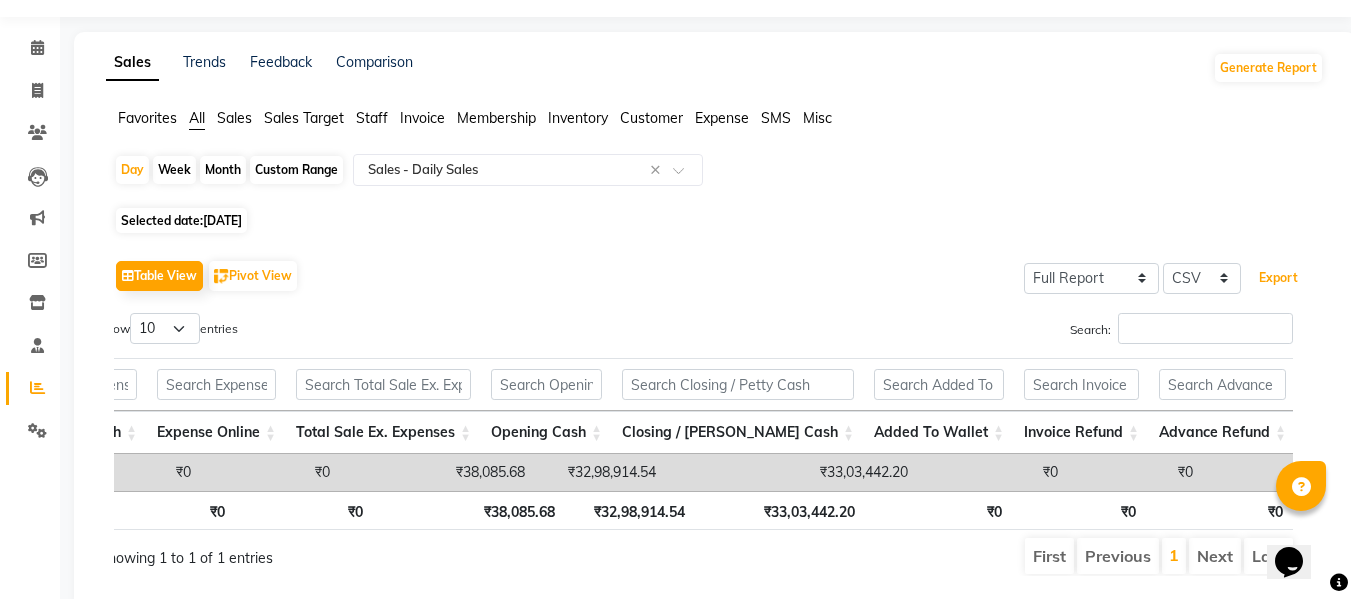 scroll, scrollTop: 0, scrollLeft: 0, axis: both 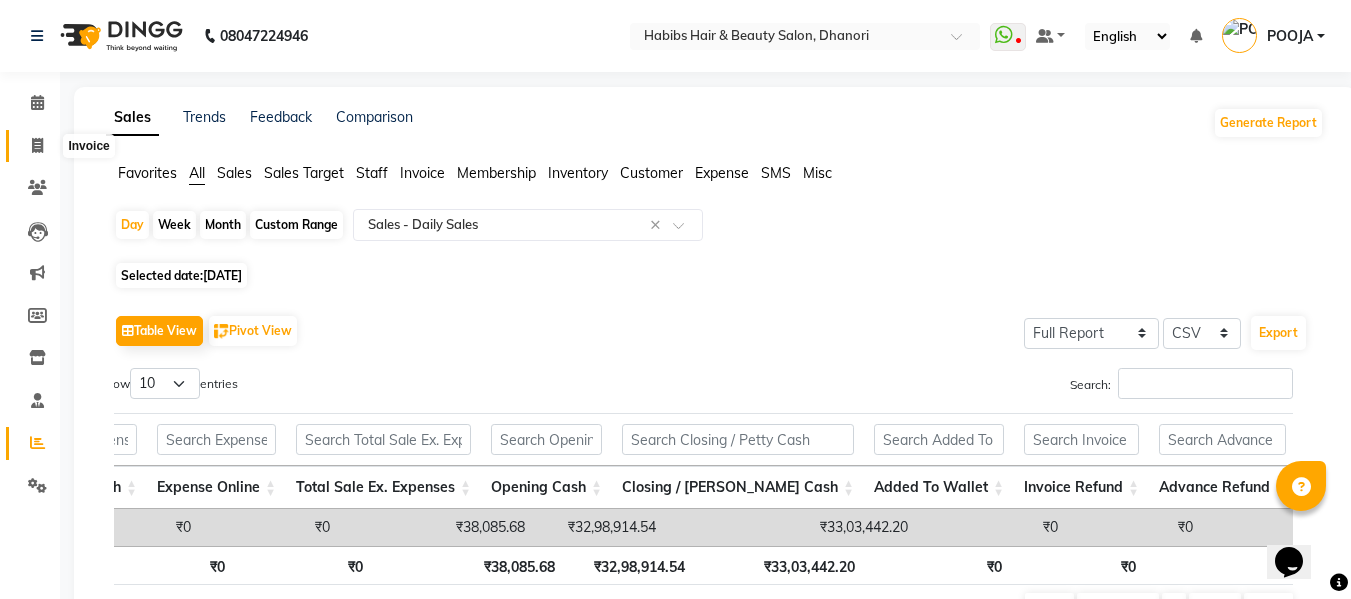 click 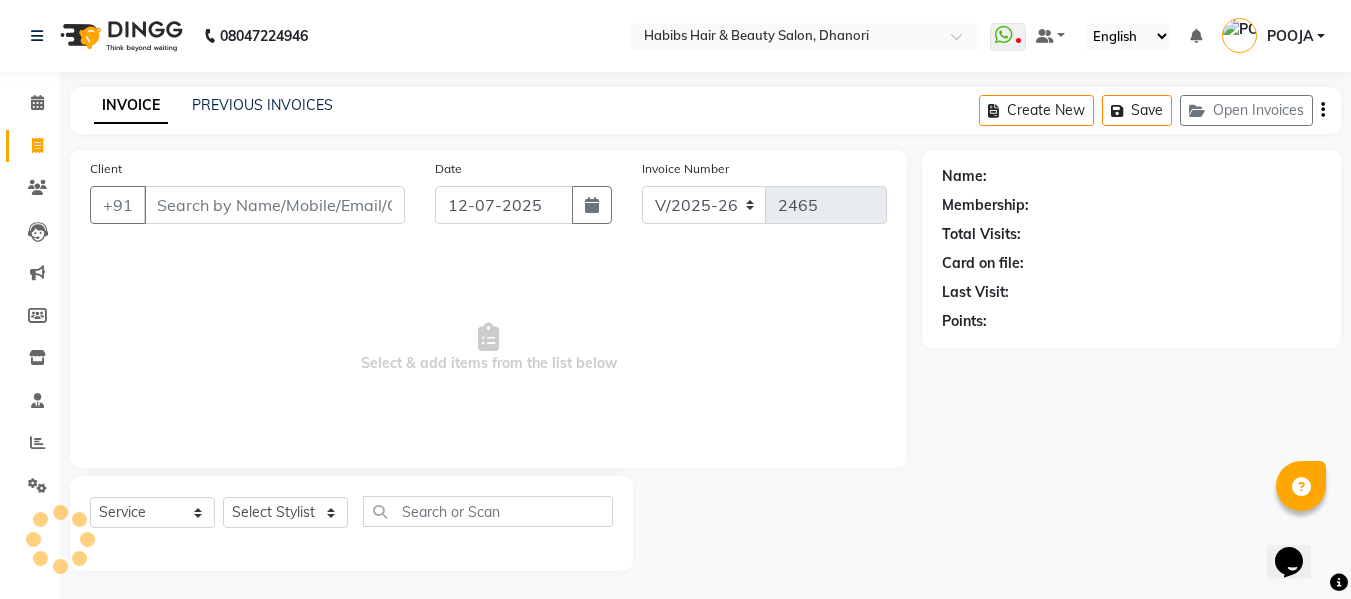 scroll, scrollTop: 2, scrollLeft: 0, axis: vertical 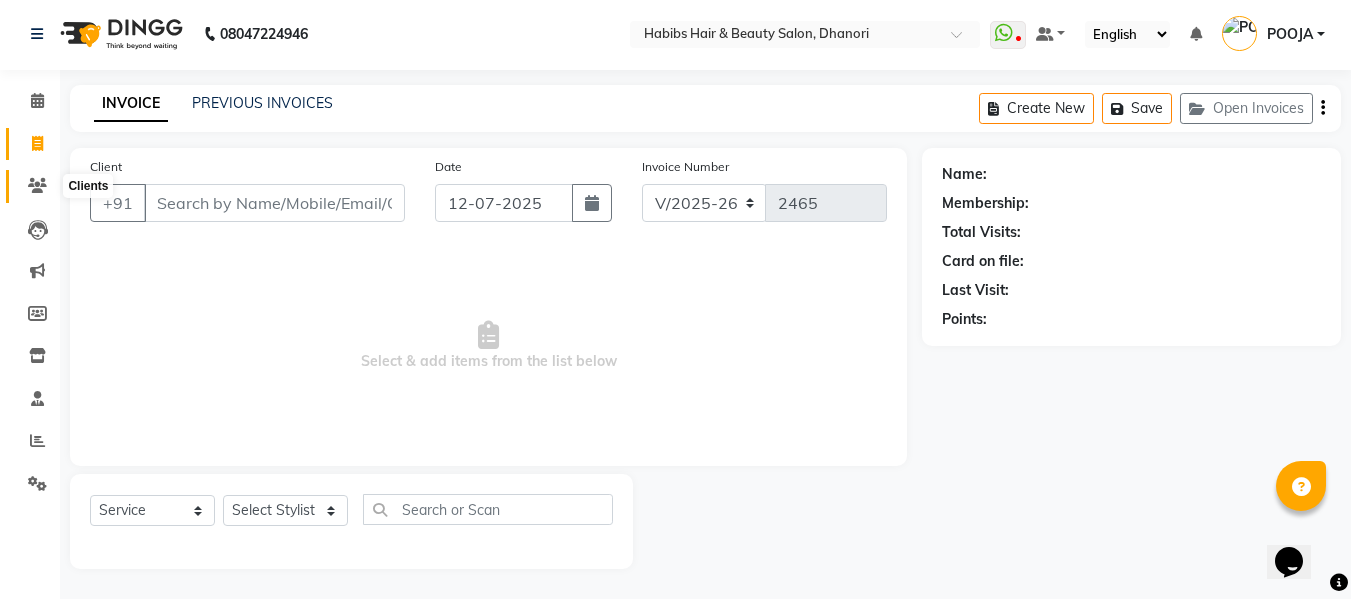 click 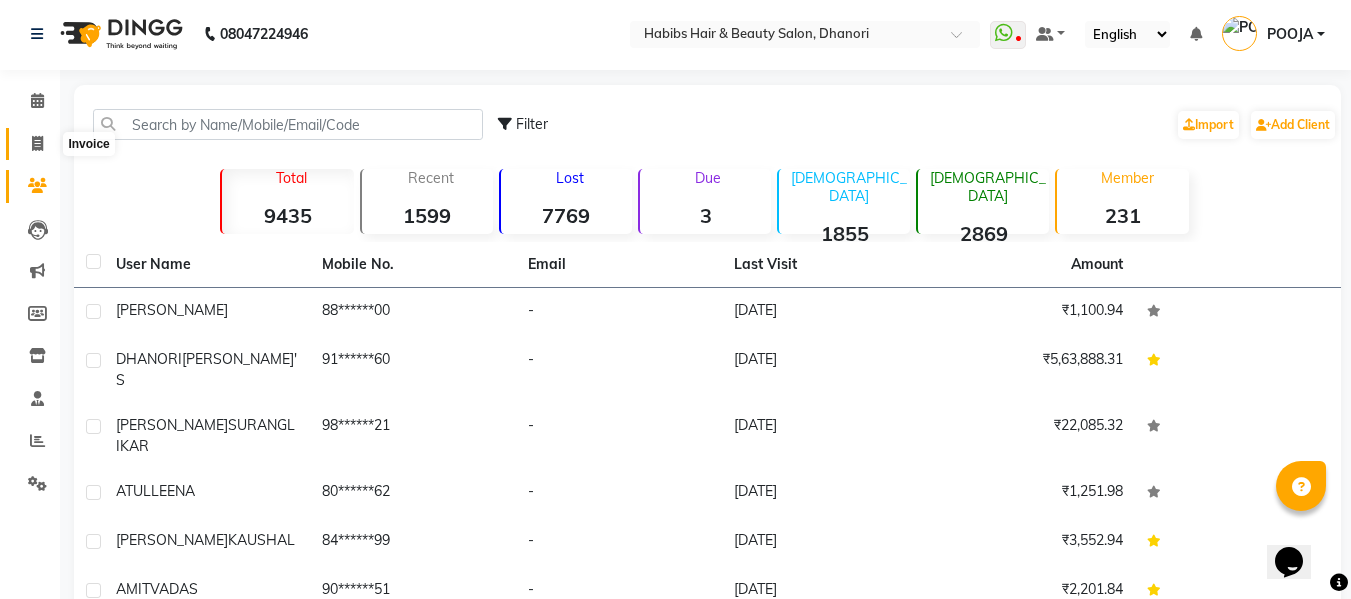 click 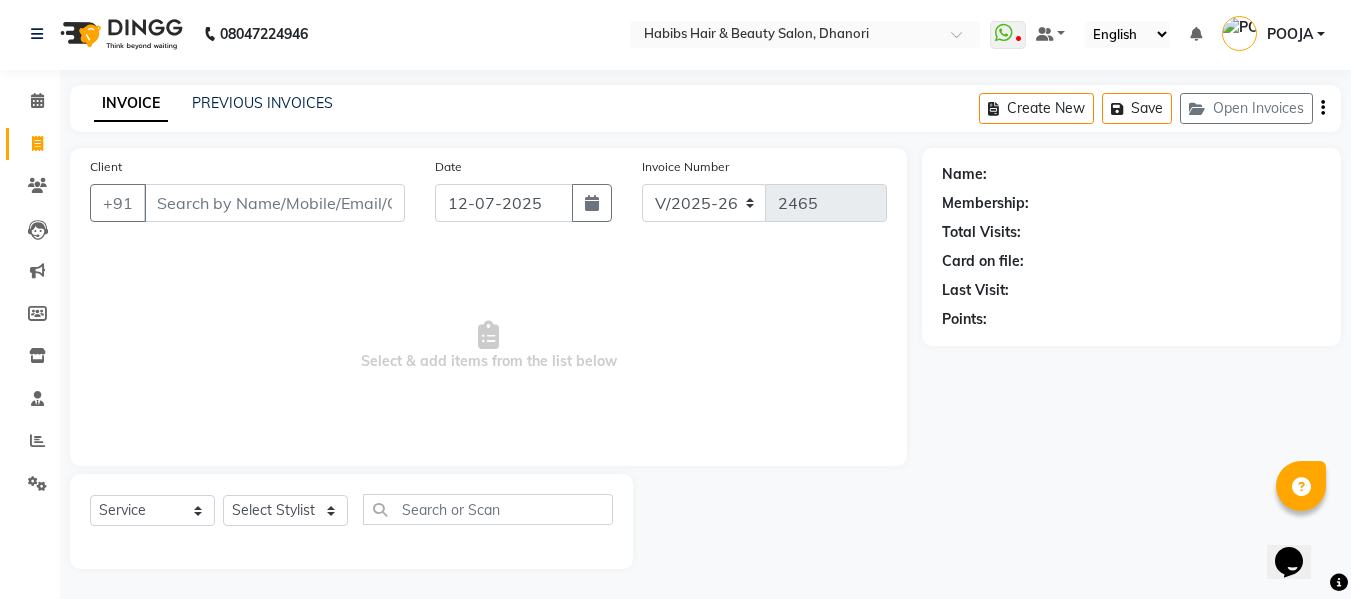click on "Client" at bounding box center [274, 203] 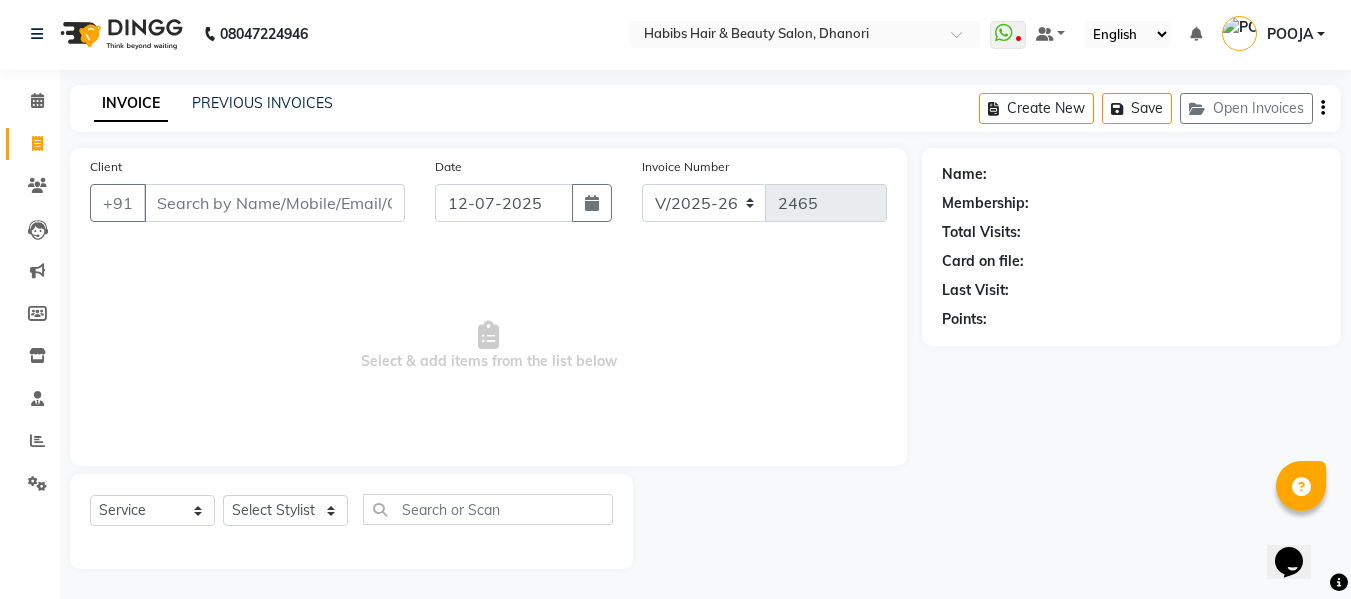 click on "Select & add items from the list below" at bounding box center [488, 346] 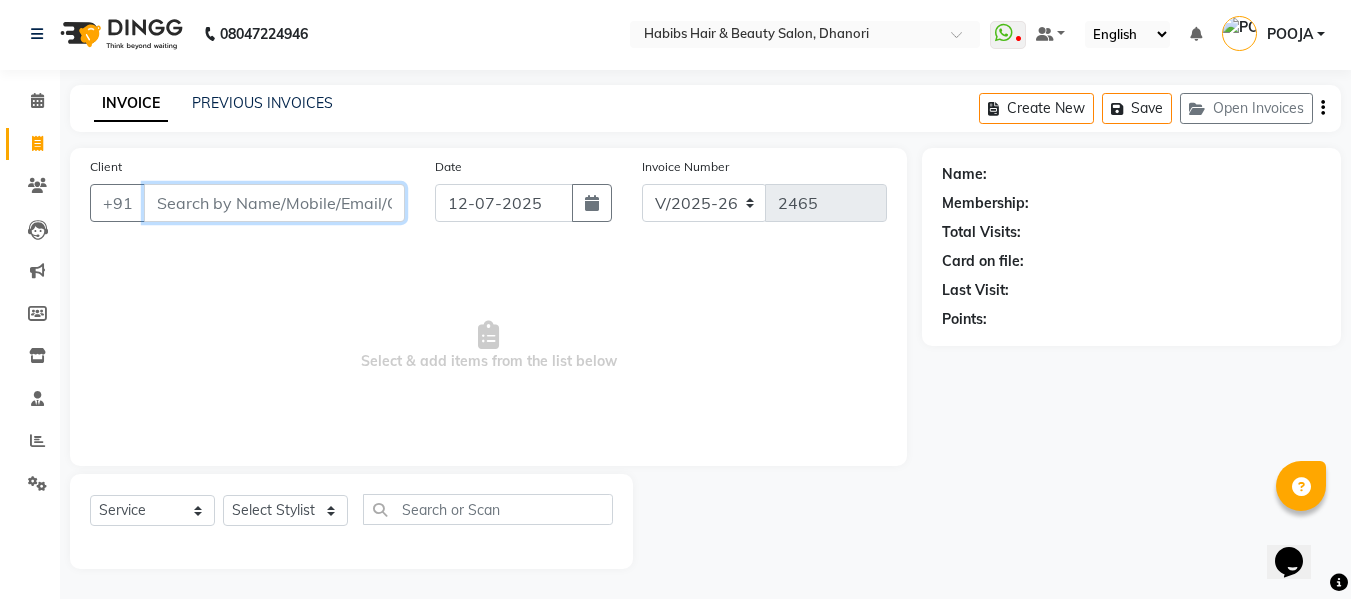 click on "Client" at bounding box center [274, 203] 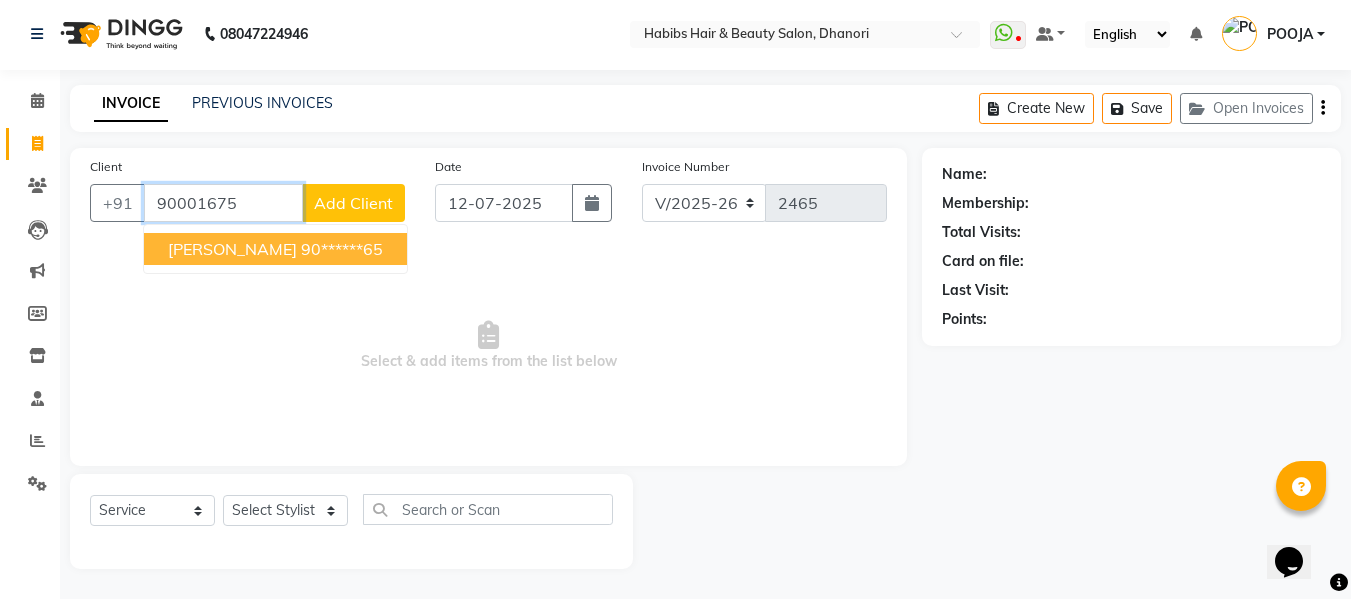 click on "[PERSON_NAME]" at bounding box center (232, 249) 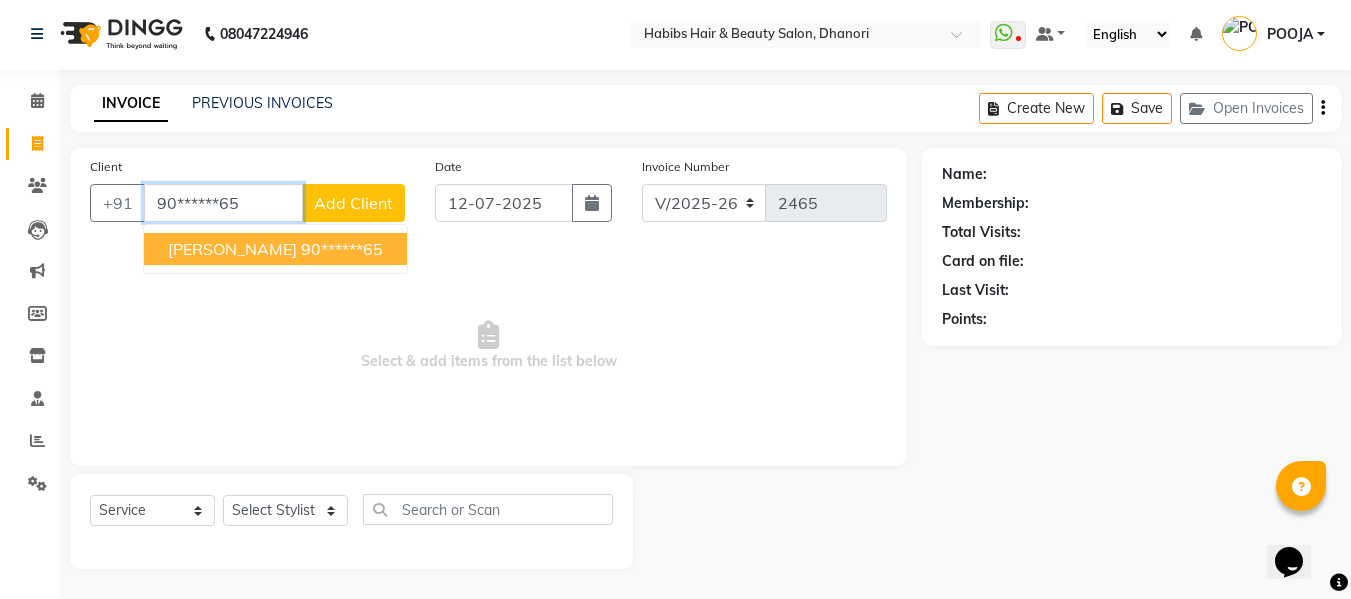 type on "90******65" 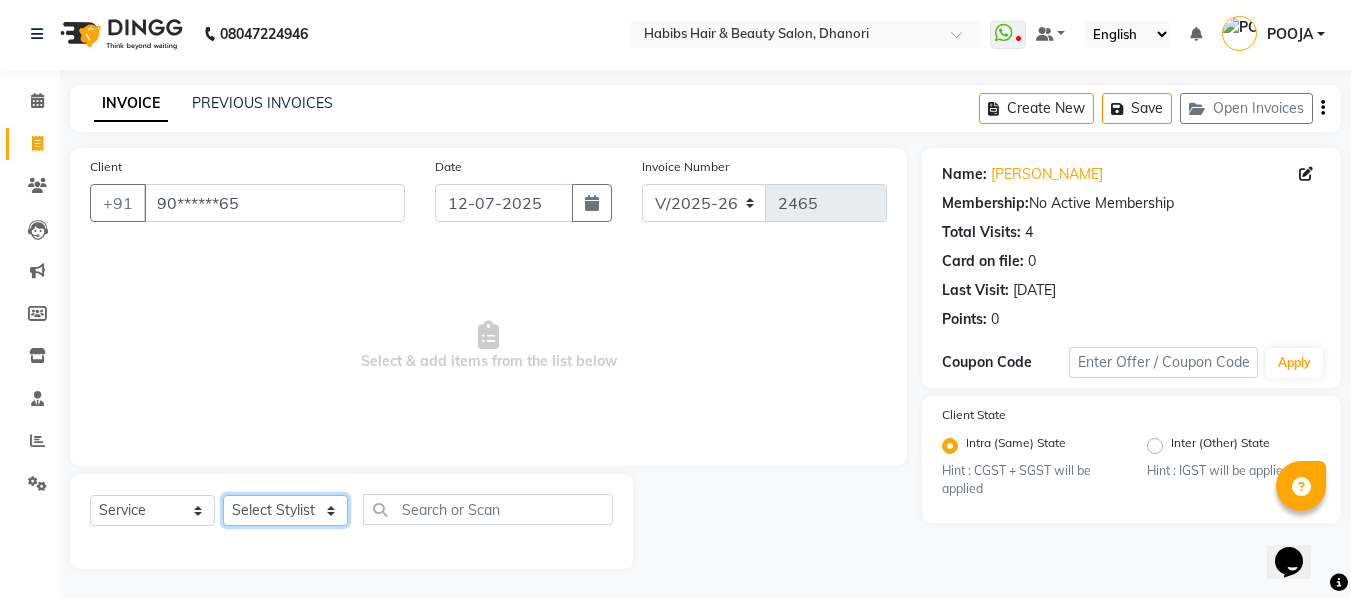 click on "Select Stylist Admin  [PERSON_NAME]  [PERSON_NAME] DARSHAN DIVYA [PERSON_NAME] POOJA POOJA J RAKESH [PERSON_NAME] [PERSON_NAME]" 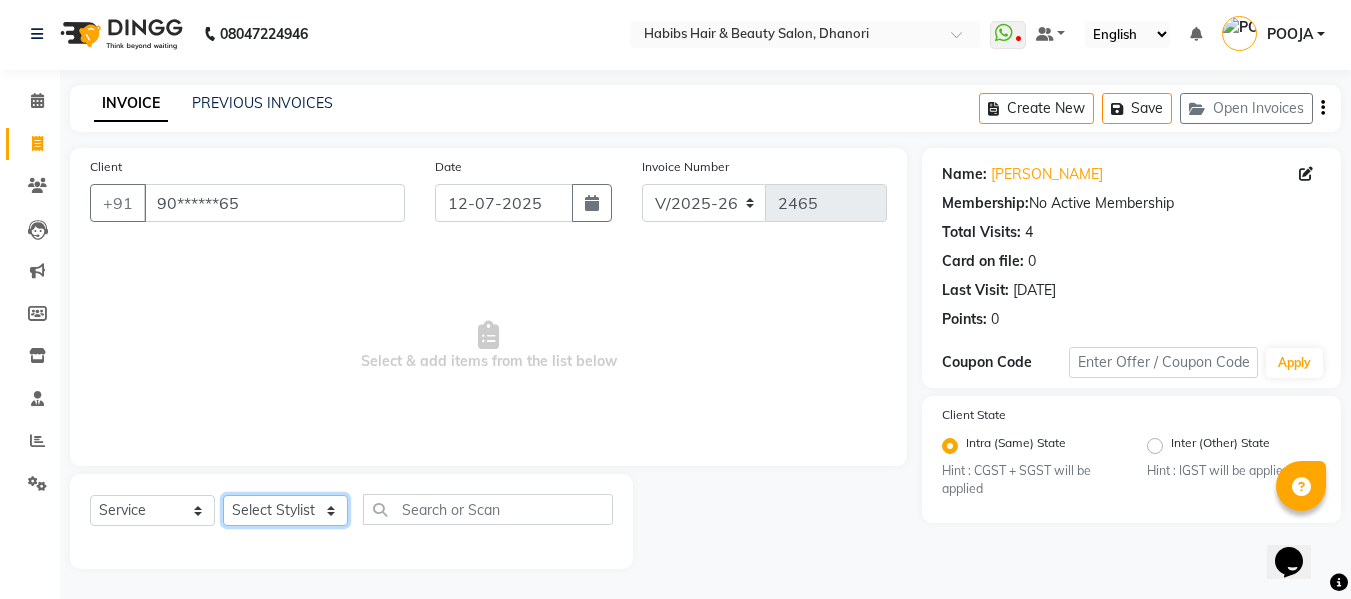 select on "40478" 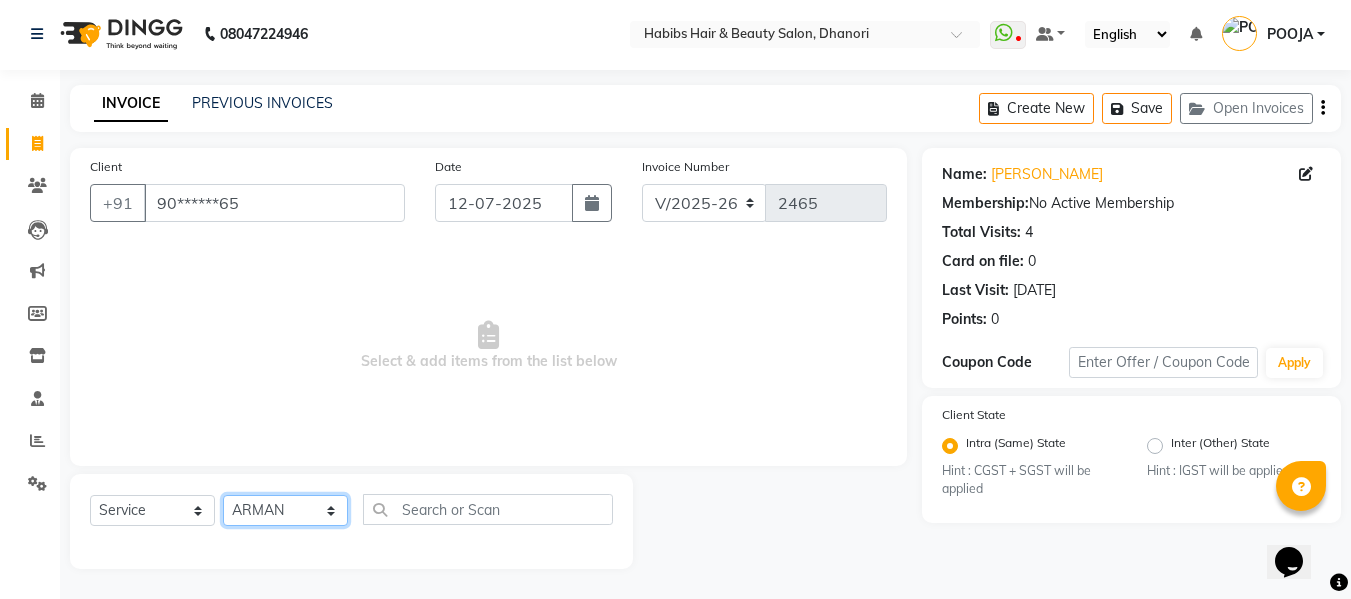 click on "Select Stylist Admin  [PERSON_NAME]  [PERSON_NAME] DARSHAN DIVYA [PERSON_NAME] POOJA POOJA J RAKESH [PERSON_NAME] [PERSON_NAME]" 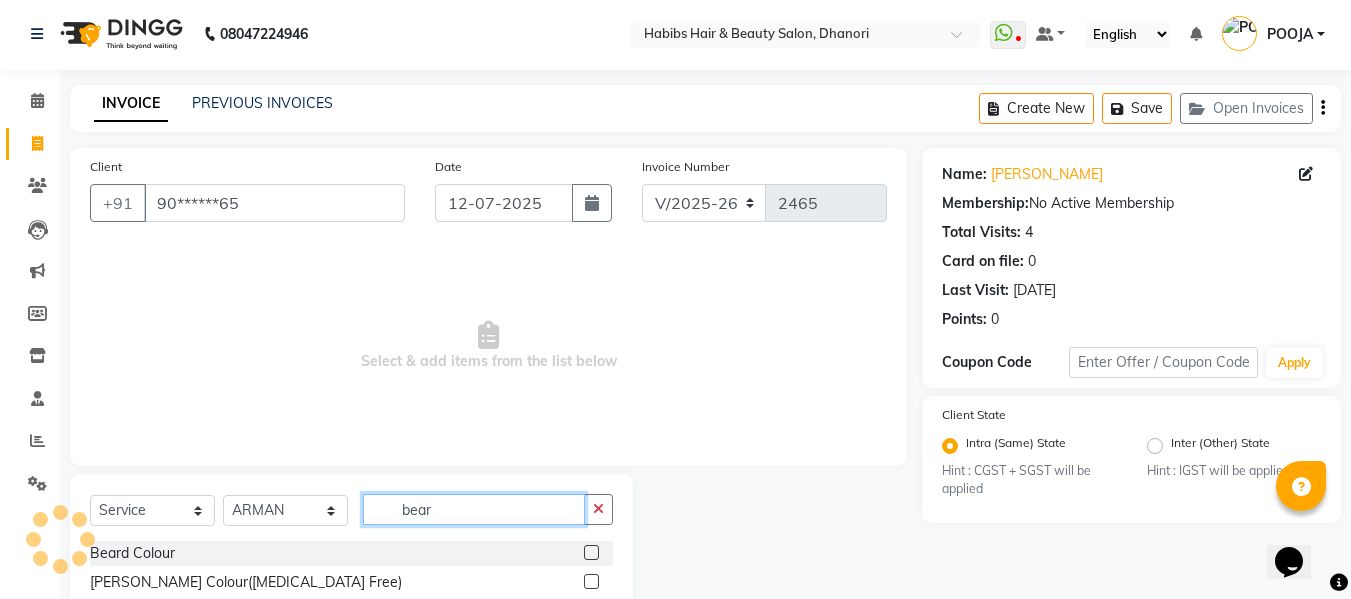 scroll, scrollTop: 147, scrollLeft: 0, axis: vertical 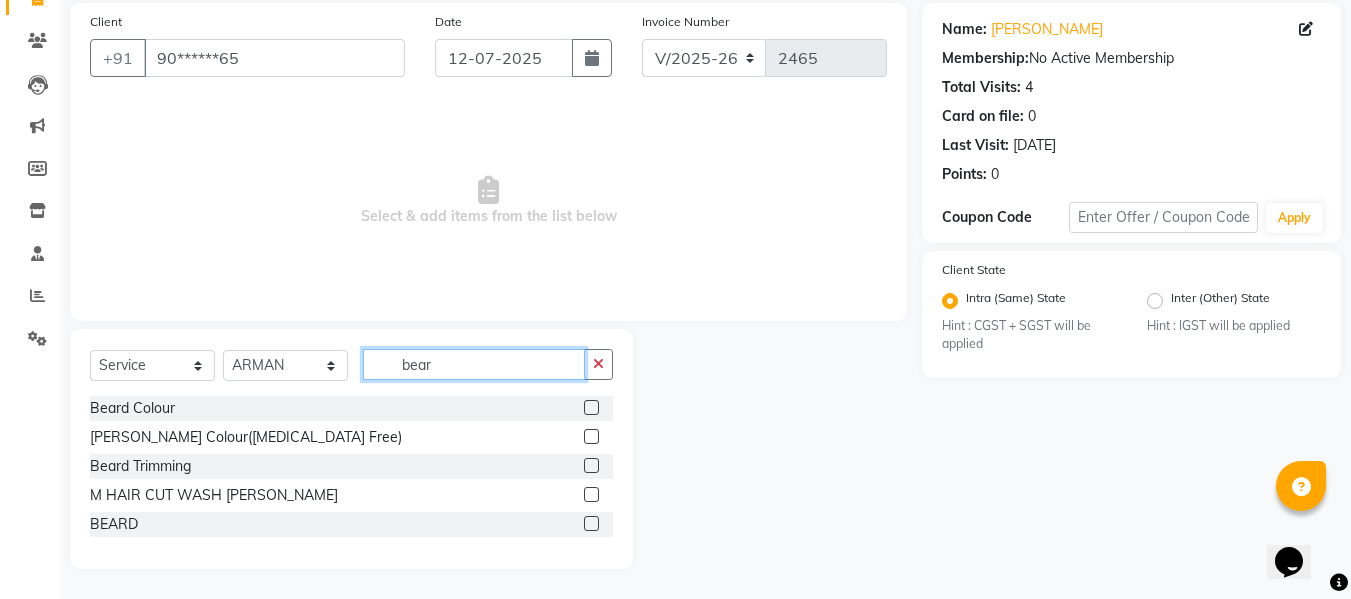 type on "bear" 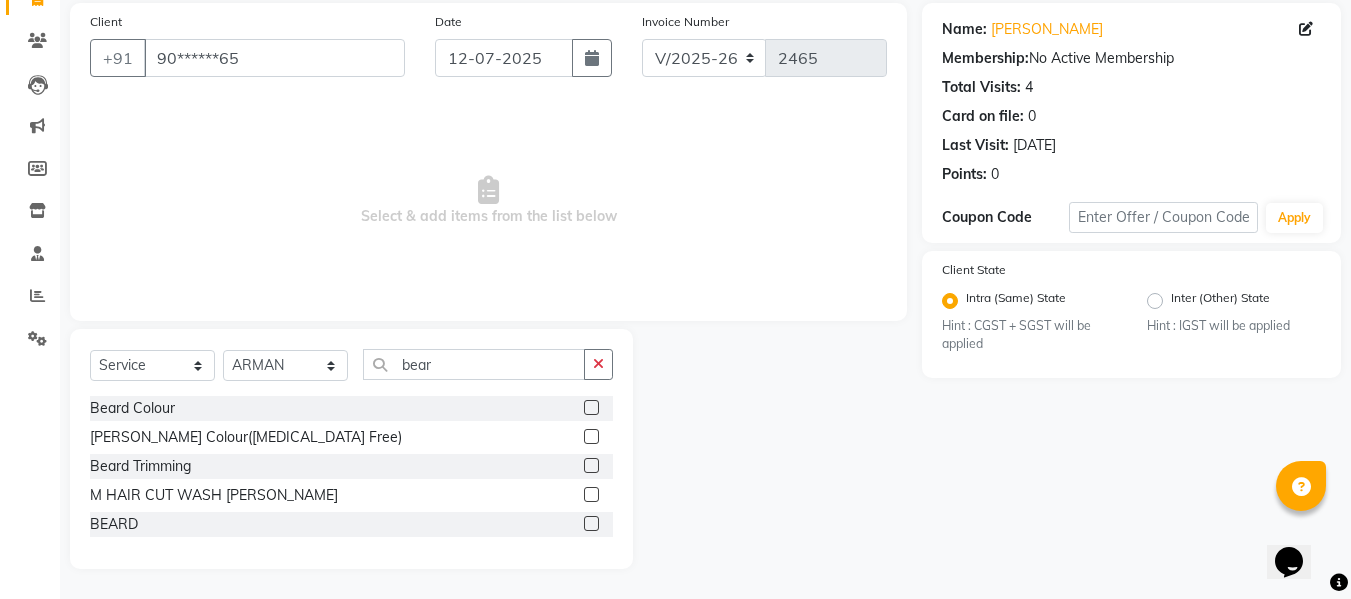 click 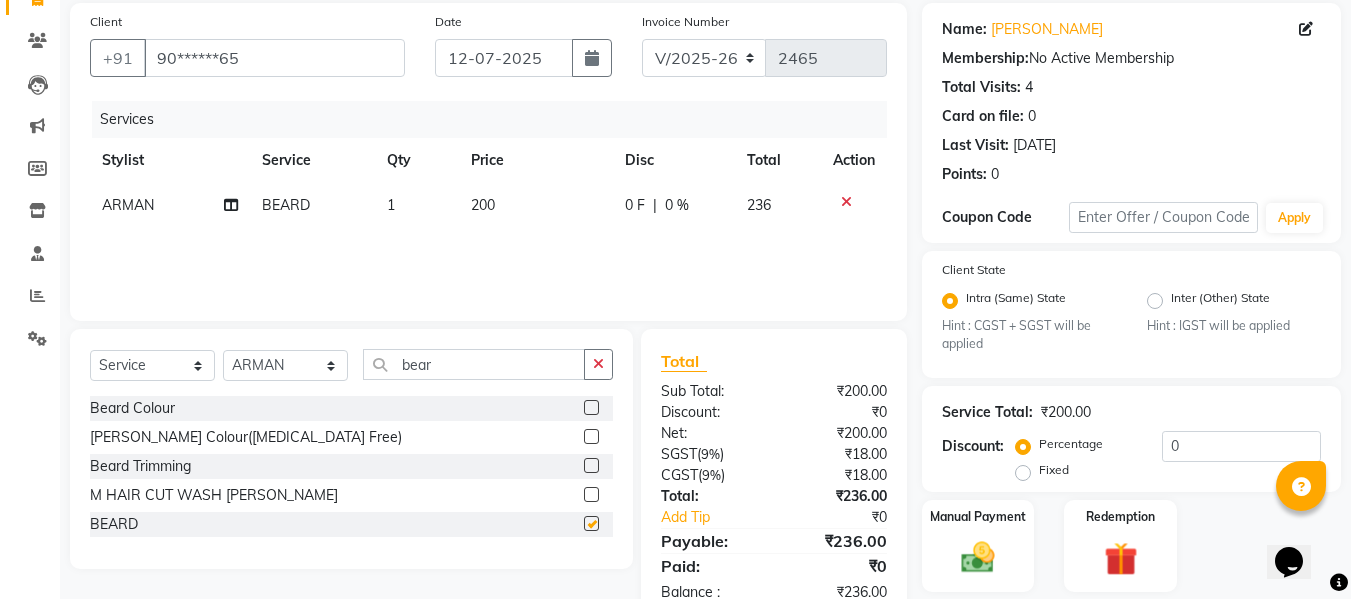 checkbox on "false" 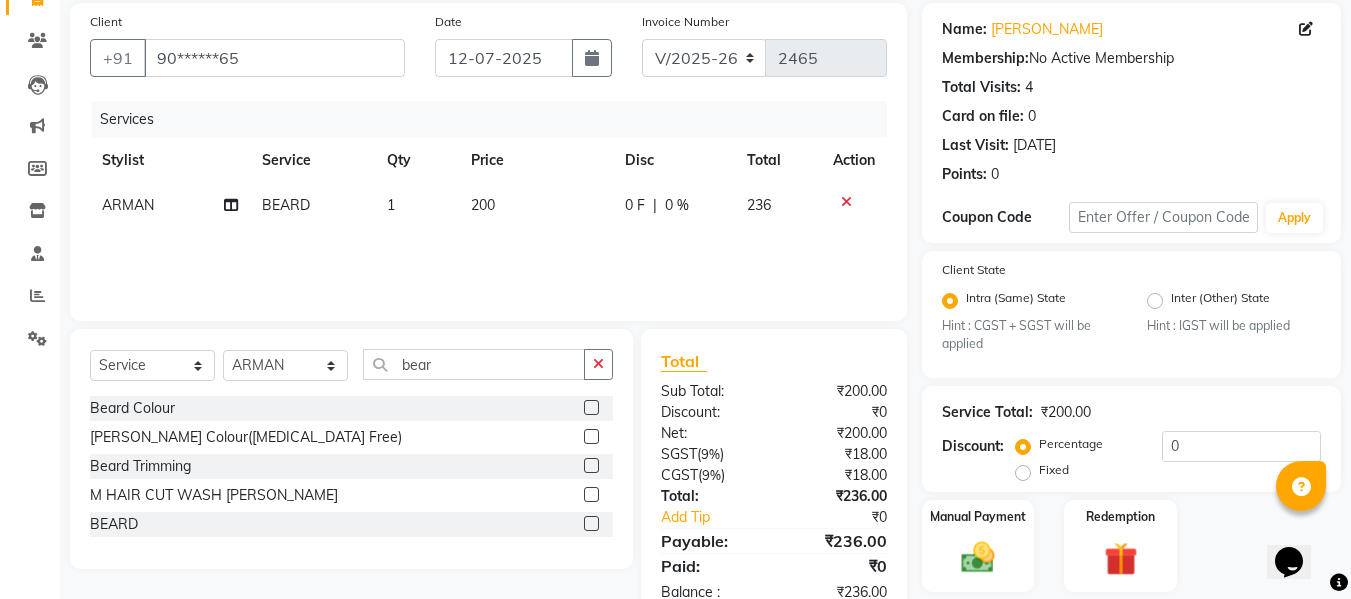 click on "200" 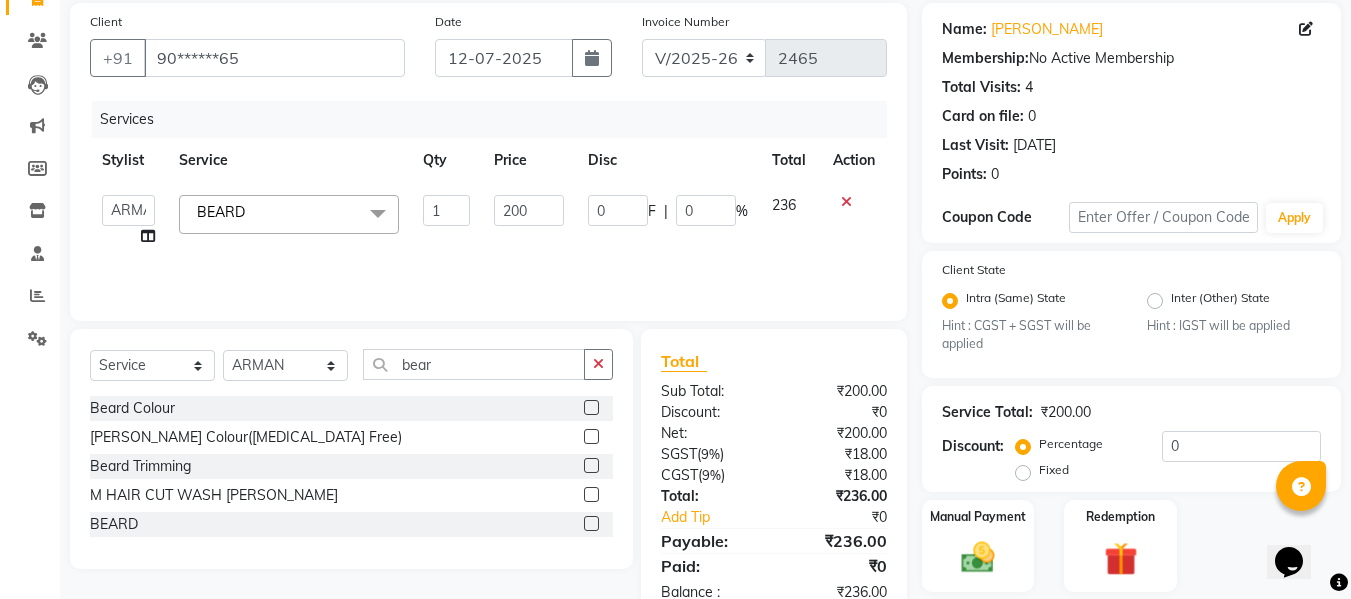 click on "200" 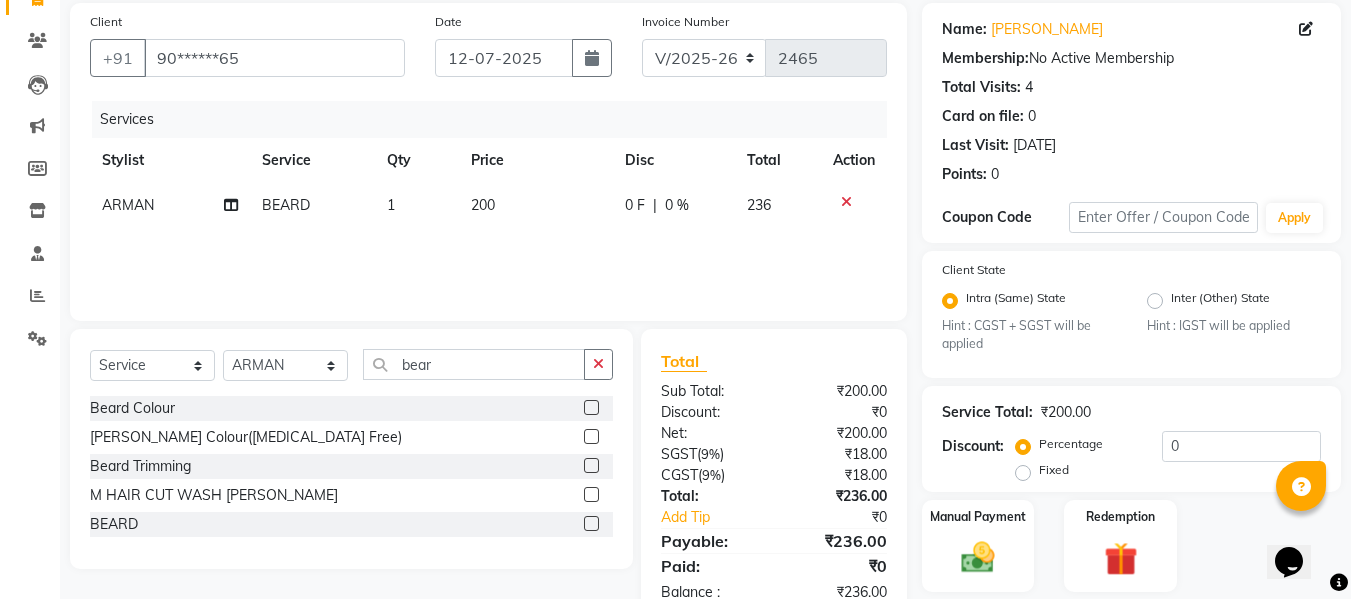 click on "Services Stylist Service Qty Price Disc Total Action [PERSON_NAME] 1 200 0 F | 0 % 236" 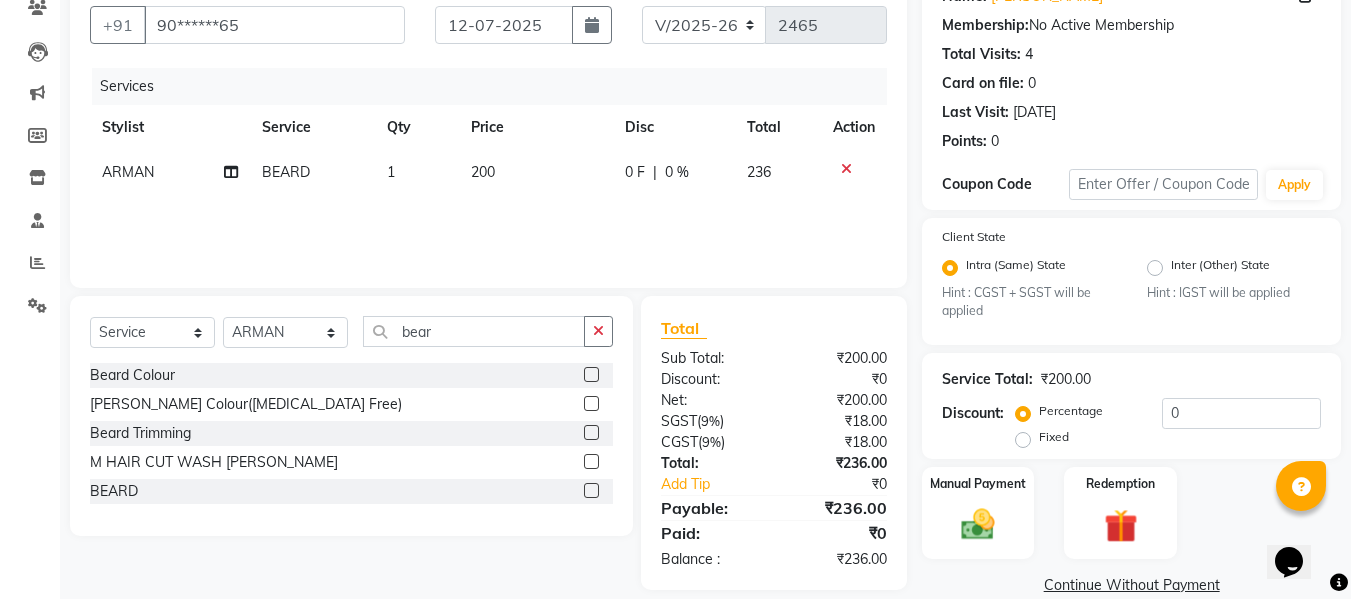 scroll, scrollTop: 211, scrollLeft: 0, axis: vertical 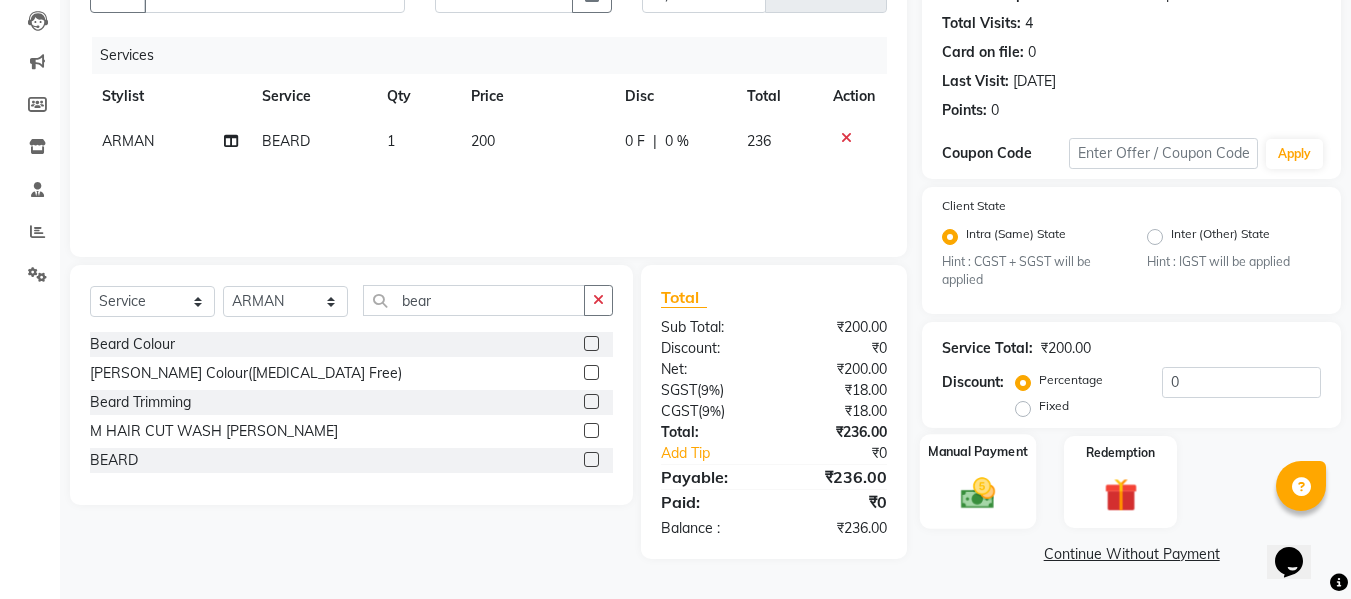 click 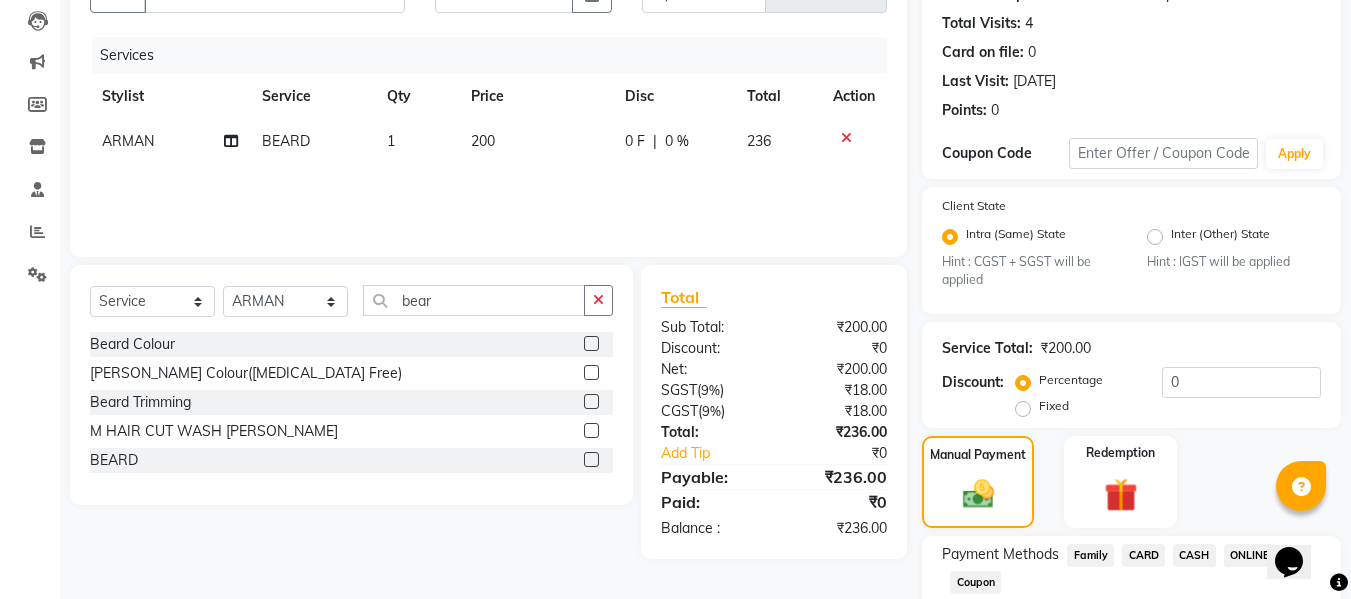 scroll, scrollTop: 339, scrollLeft: 0, axis: vertical 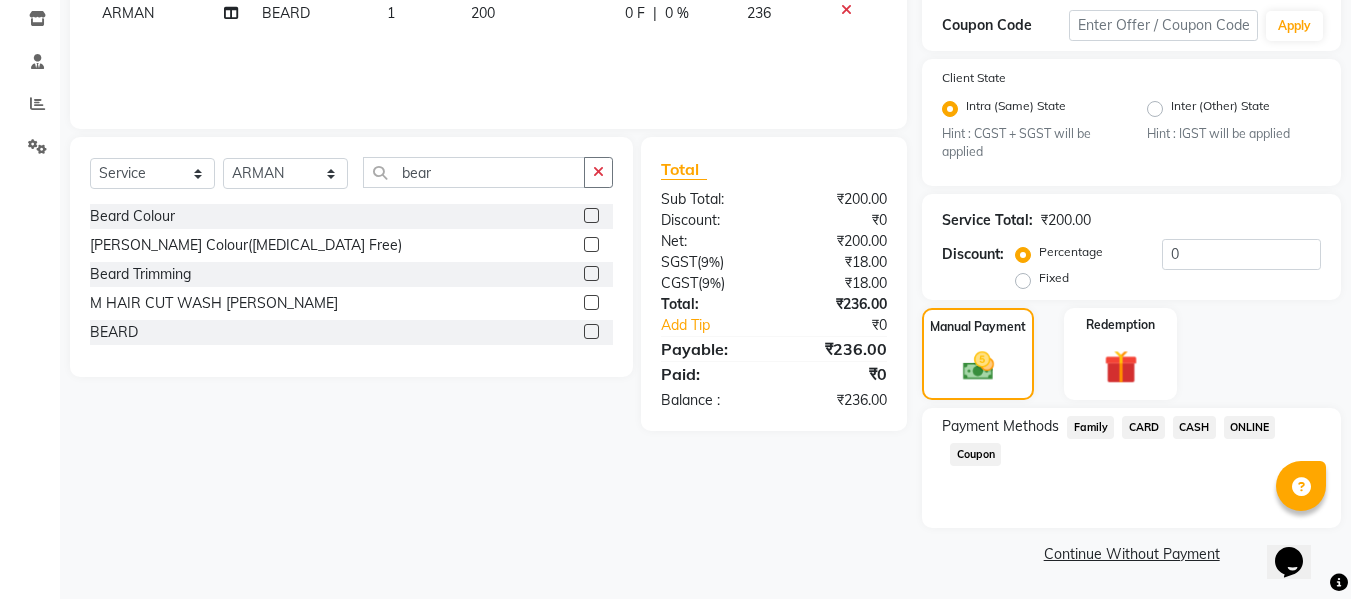 click on "ONLINE" 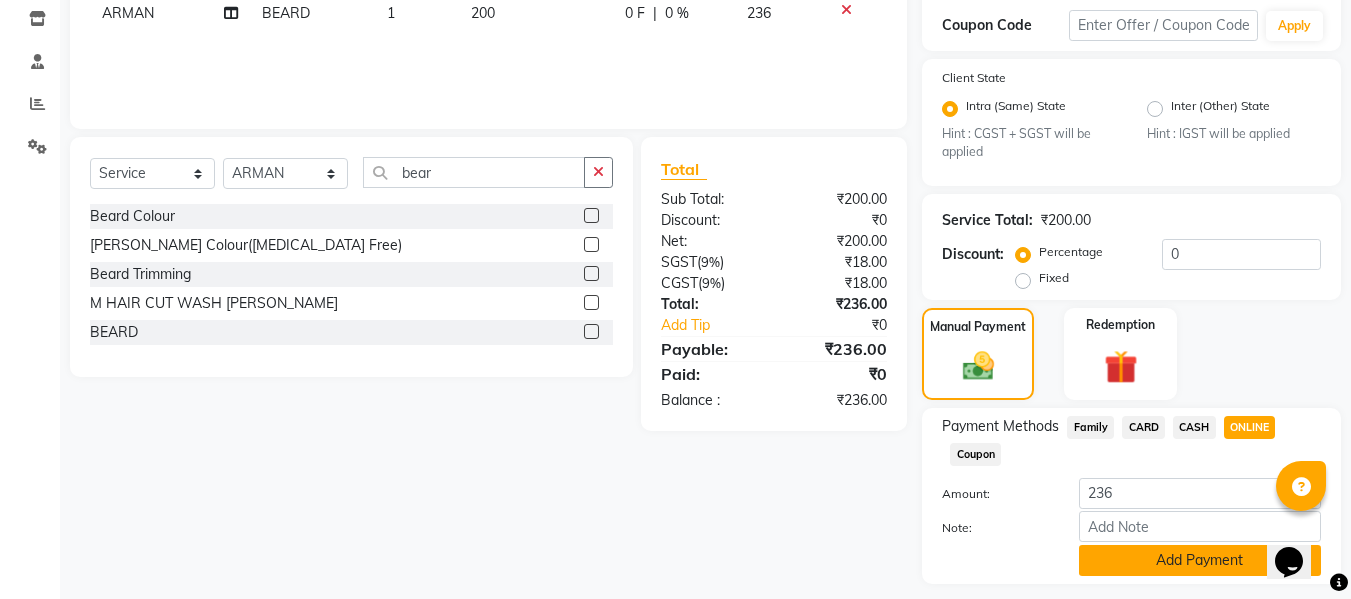 click on "Add Payment" 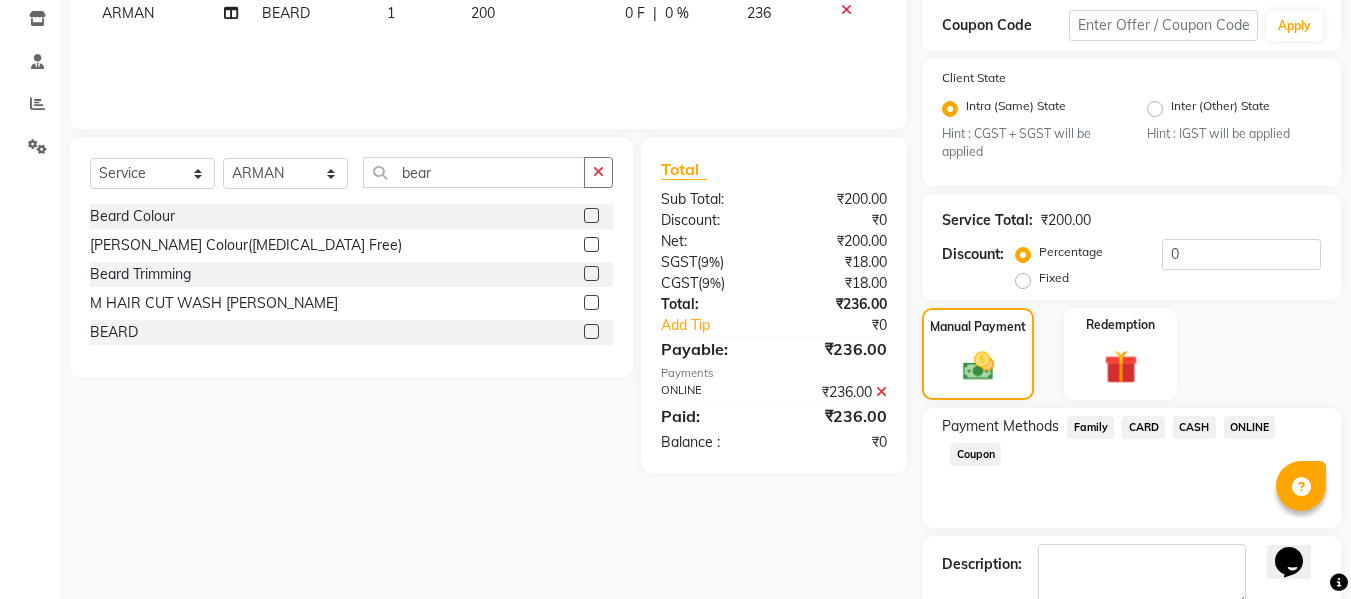 scroll, scrollTop: 452, scrollLeft: 0, axis: vertical 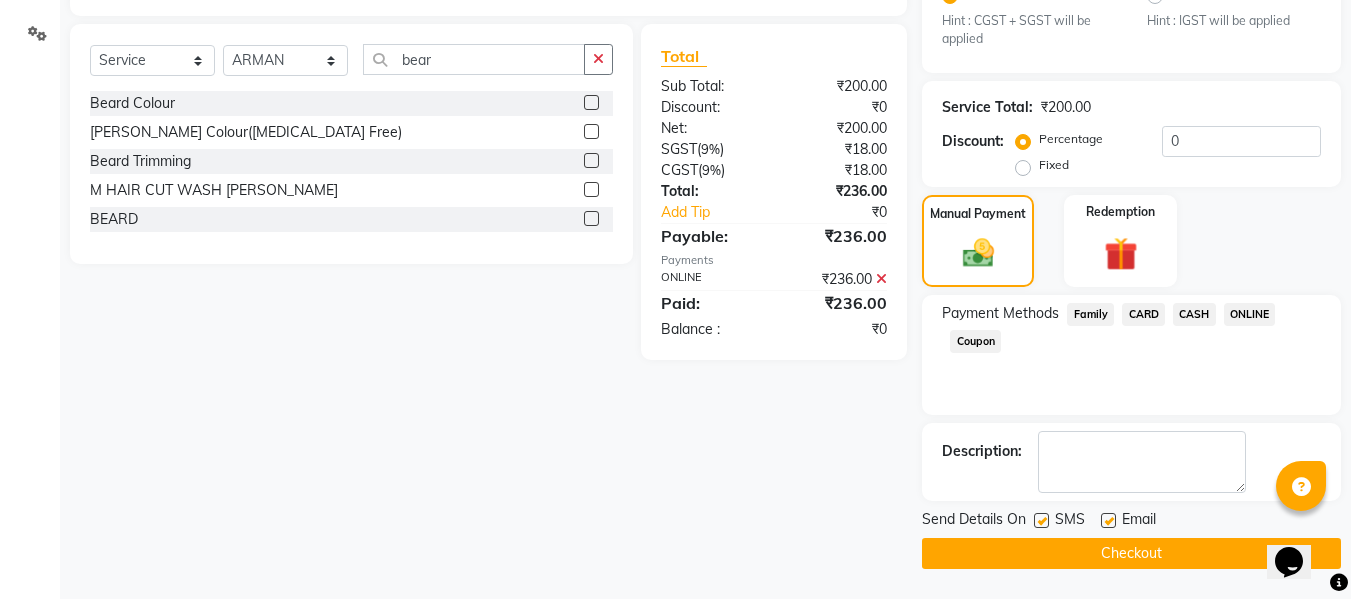 click on "Checkout" 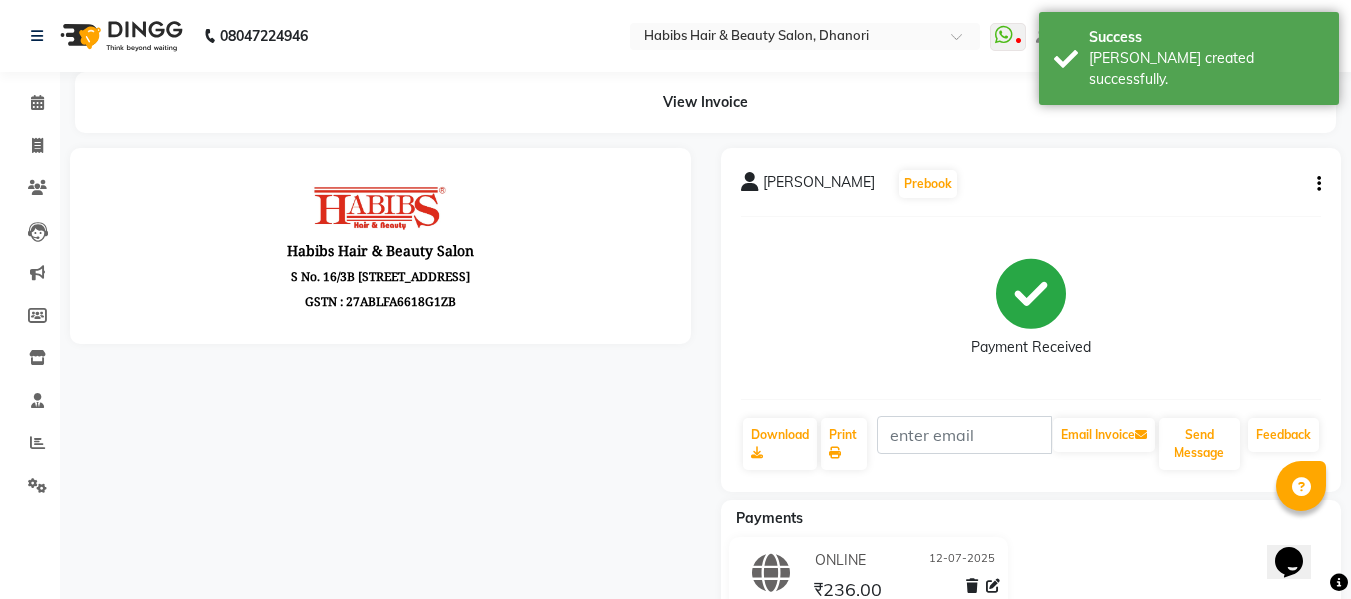 scroll, scrollTop: 0, scrollLeft: 0, axis: both 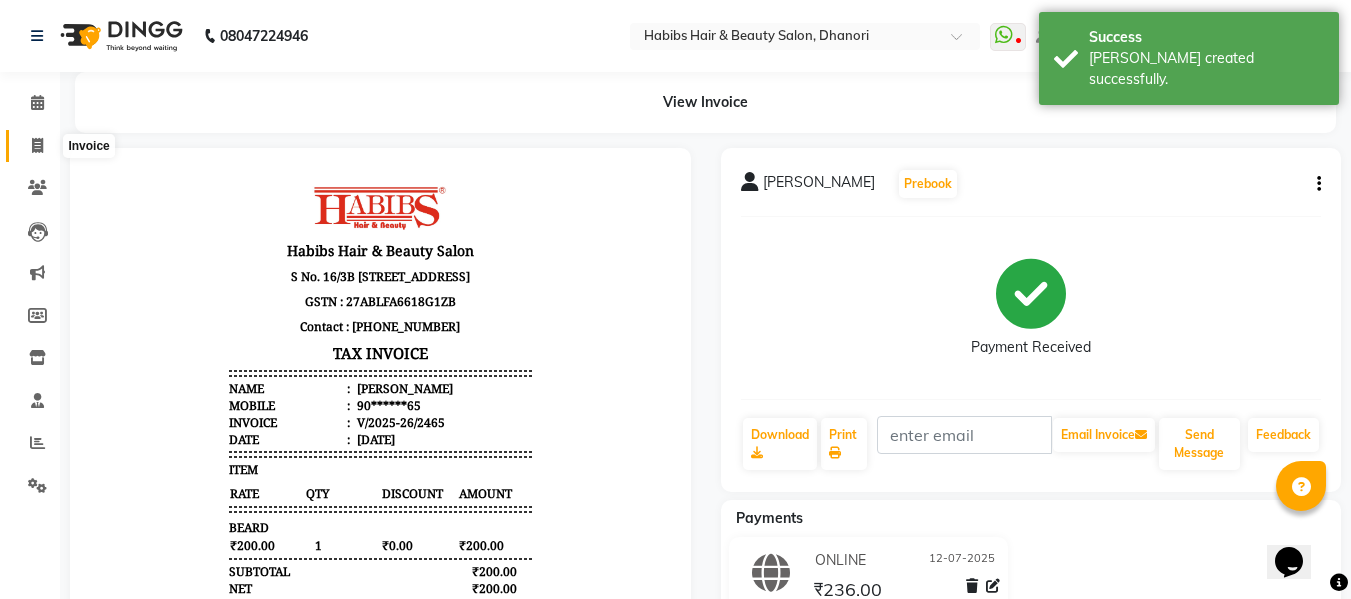 click 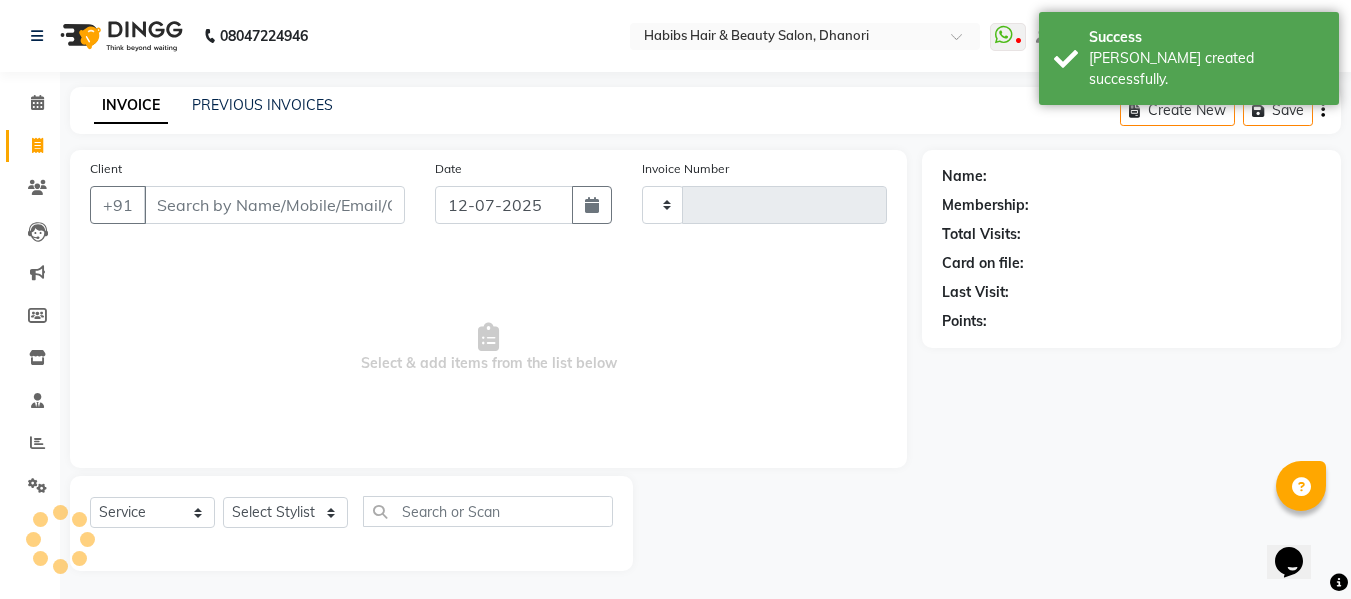 type on "2466" 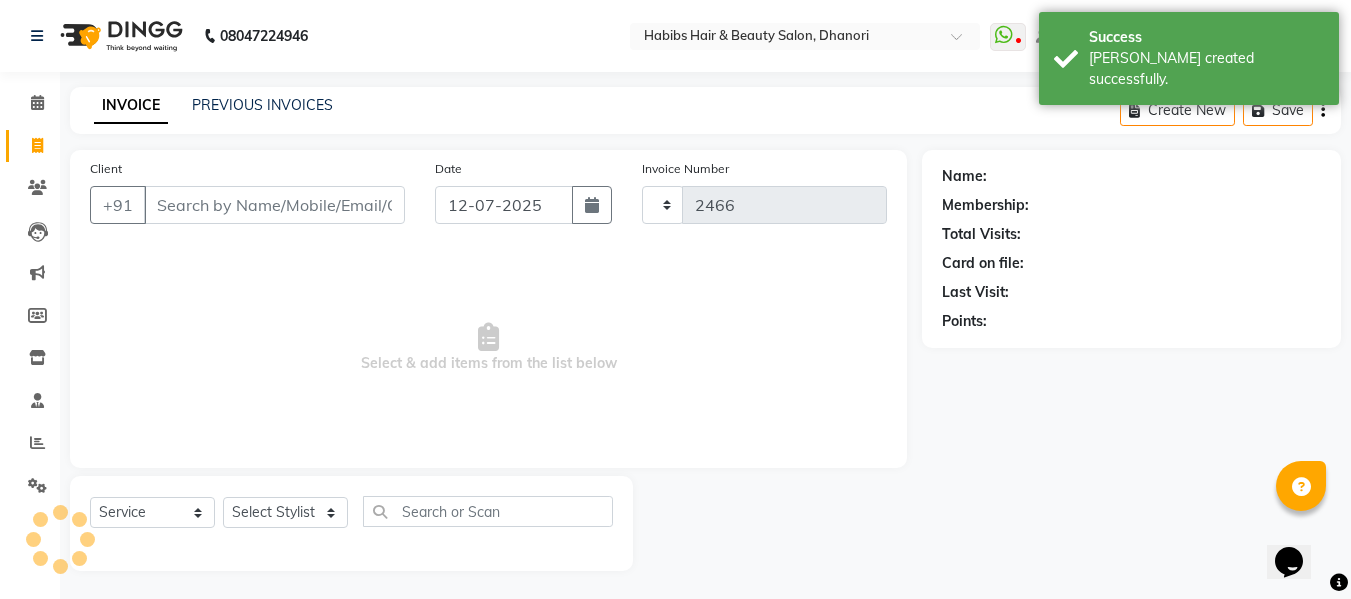 scroll, scrollTop: 2, scrollLeft: 0, axis: vertical 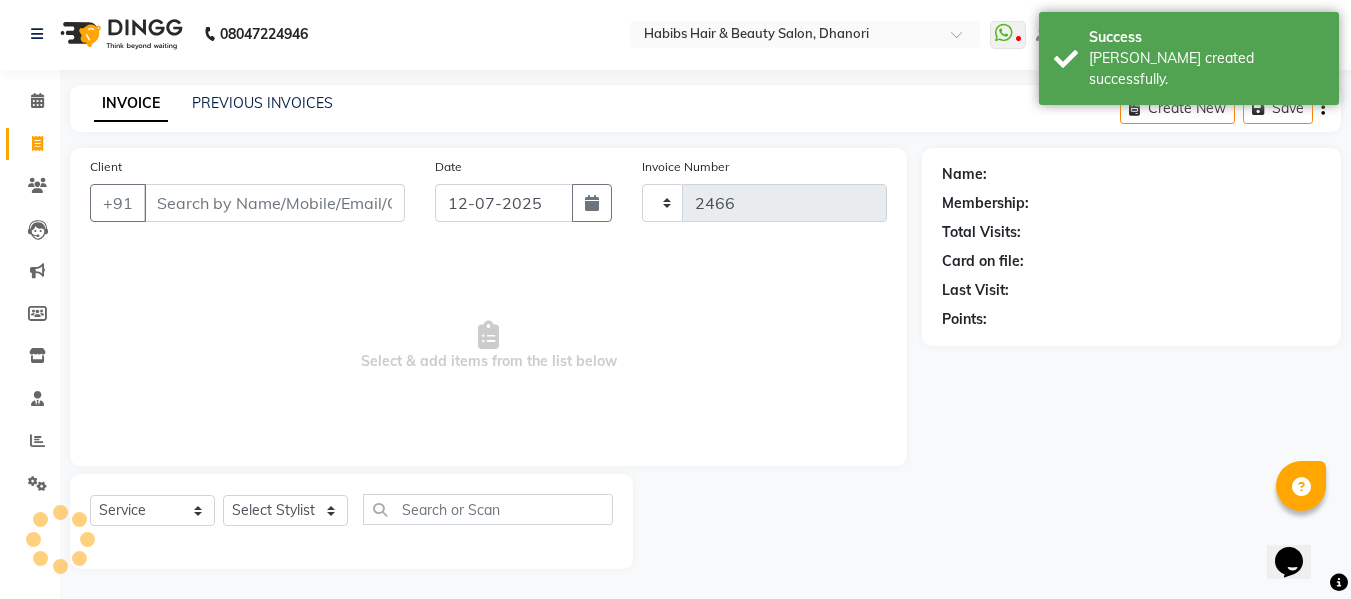 select on "4967" 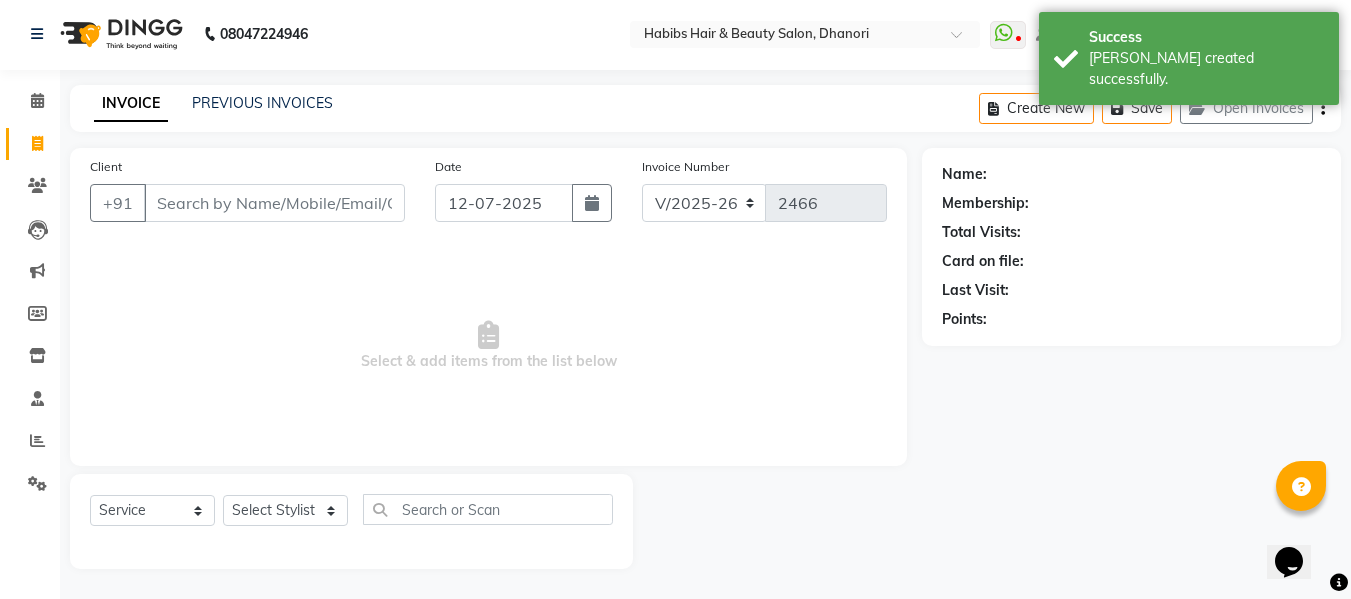 click on "Client" at bounding box center [274, 203] 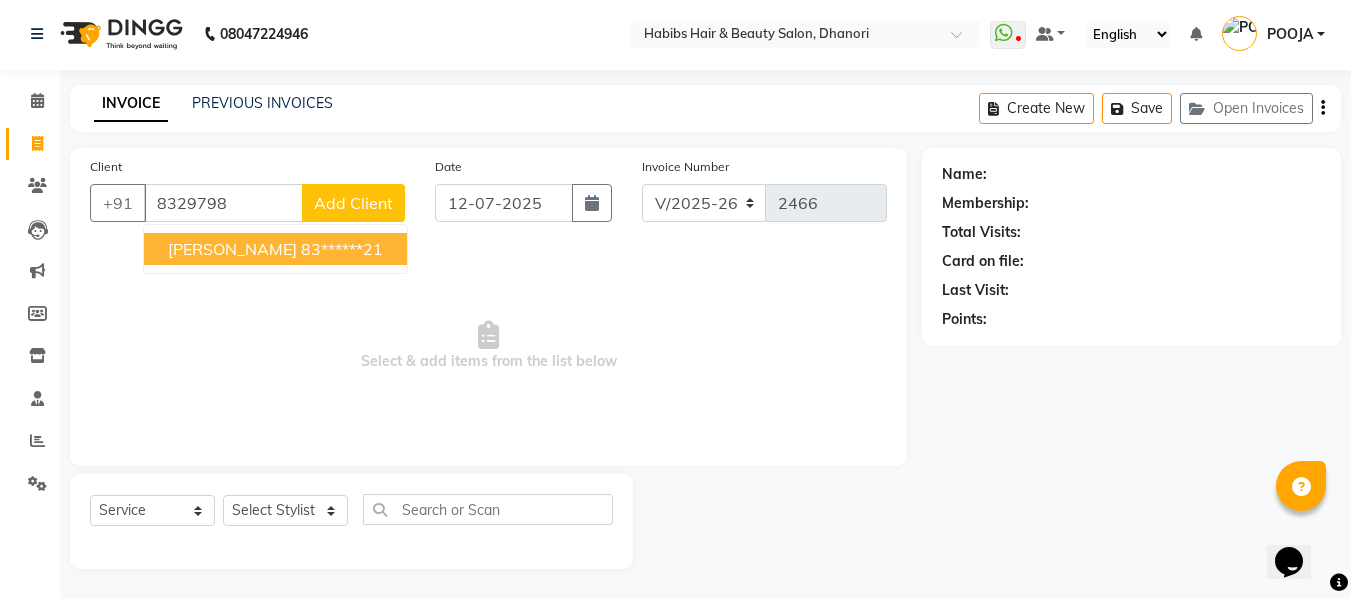 click on "83******21" at bounding box center (342, 249) 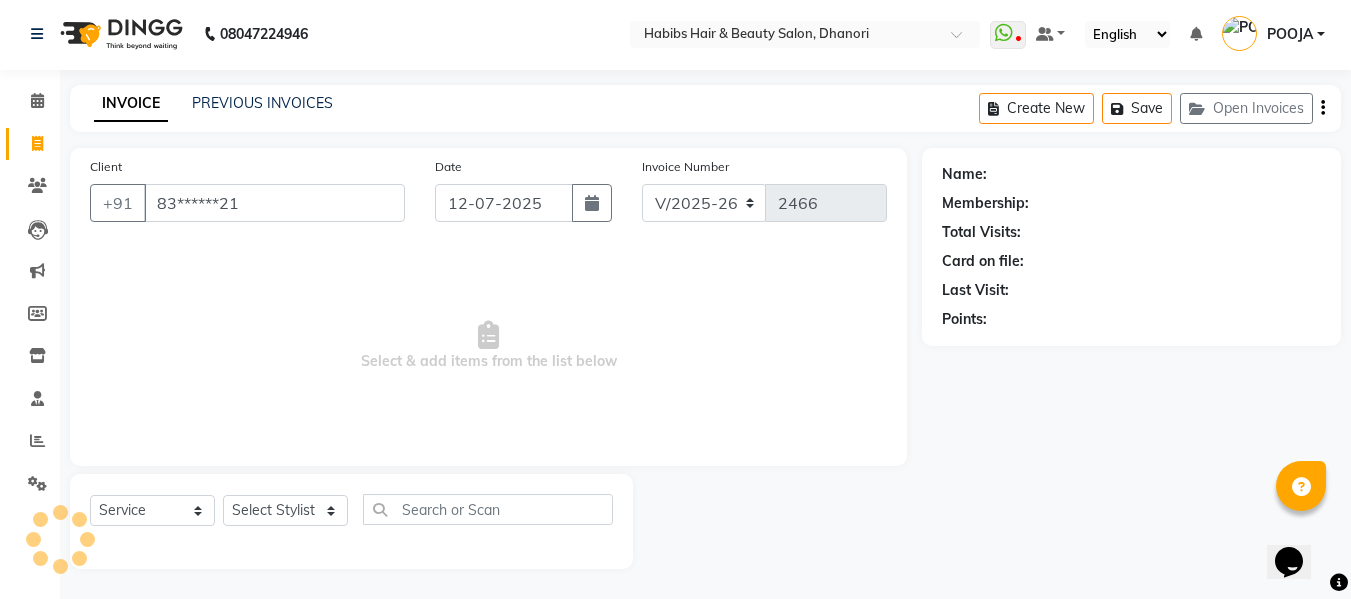 type on "83******21" 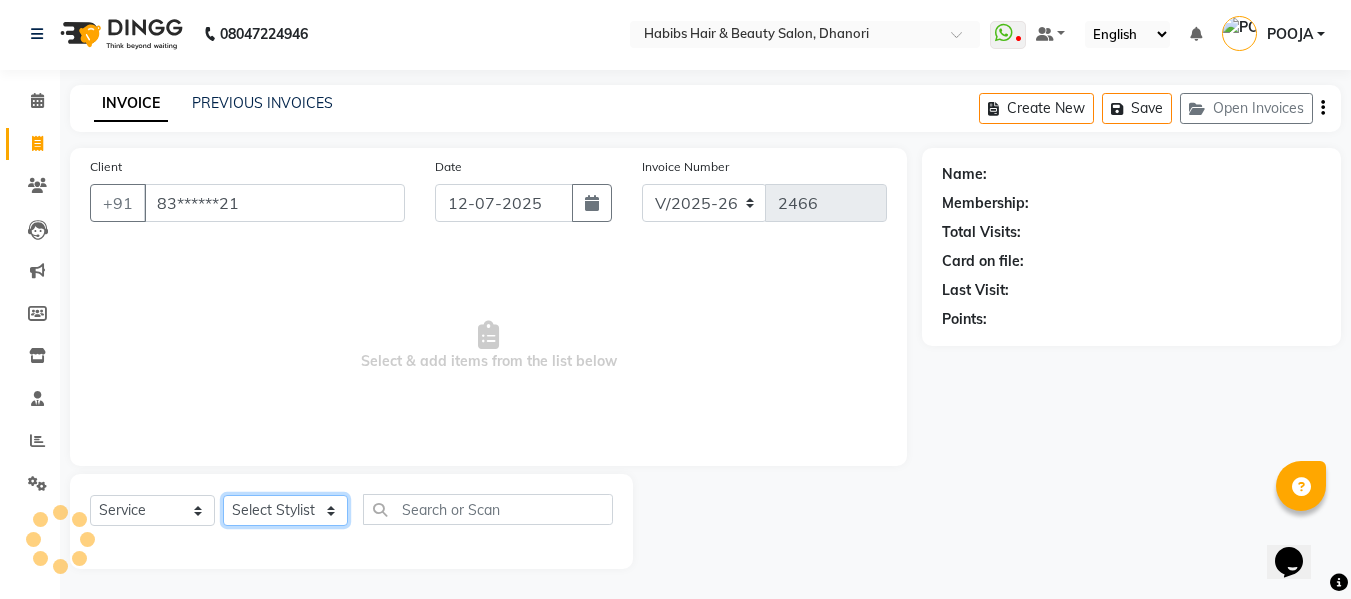 click on "Select Stylist Admin  [PERSON_NAME]  [PERSON_NAME] DARSHAN DIVYA [PERSON_NAME] POOJA POOJA J RAKESH [PERSON_NAME] [PERSON_NAME]" 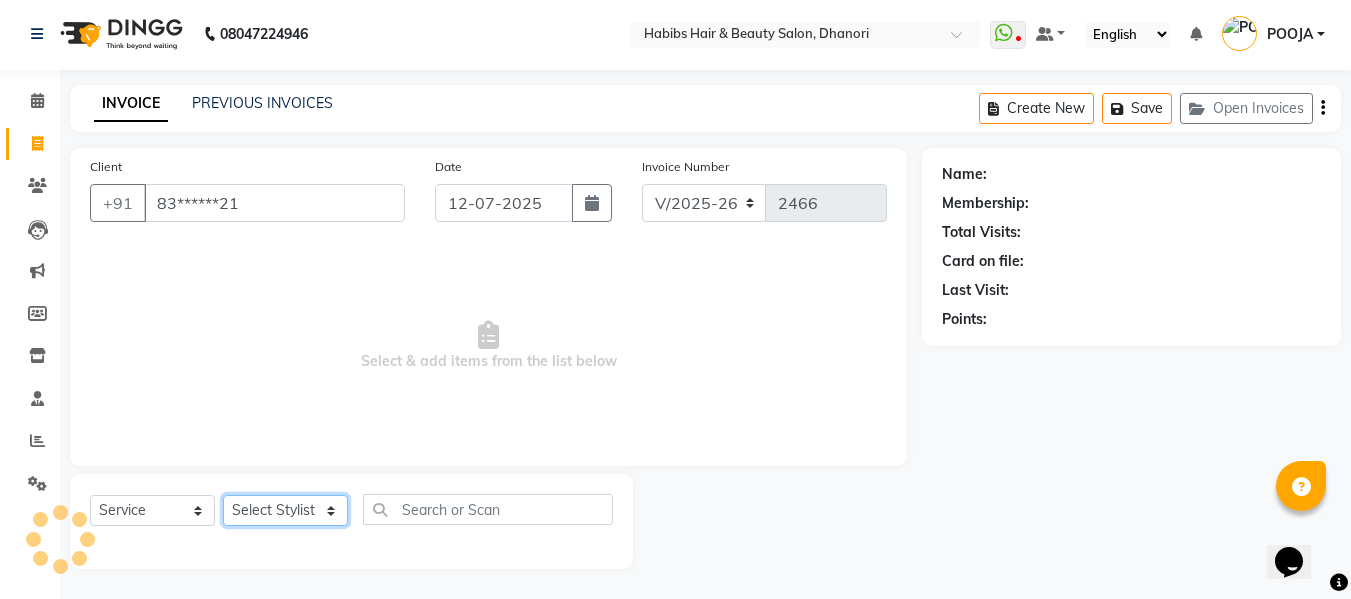 select on "70341" 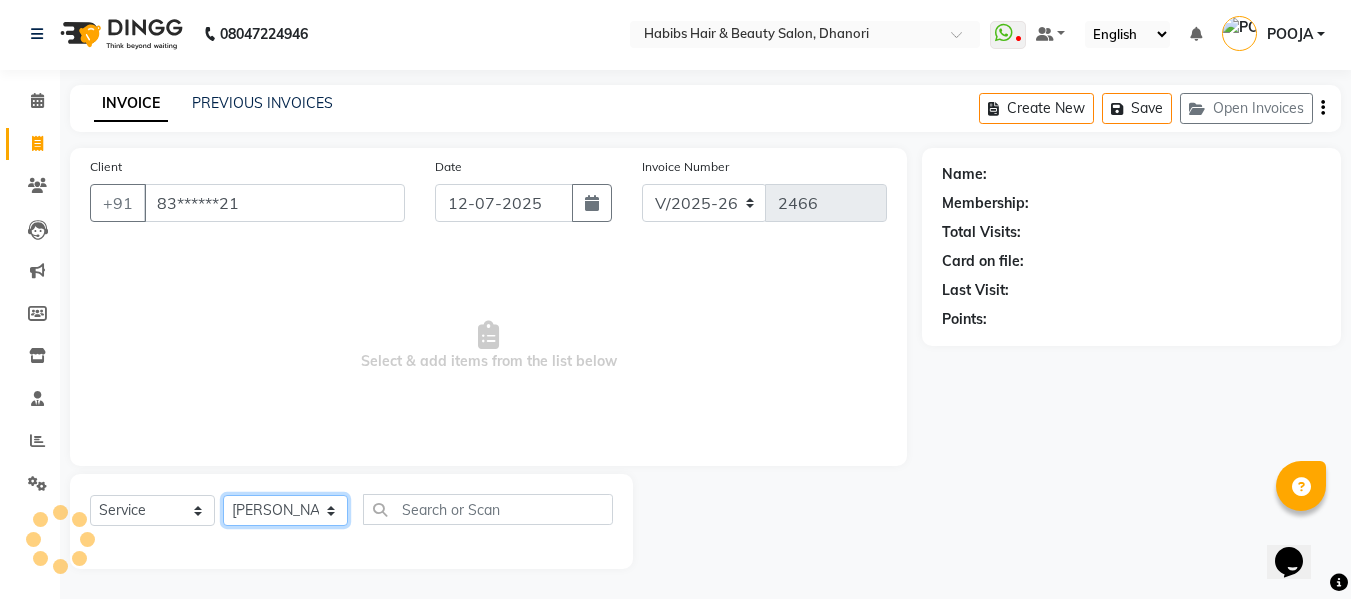 click on "Select Stylist Admin  [PERSON_NAME]  [PERSON_NAME] DARSHAN DIVYA [PERSON_NAME] POOJA POOJA J RAKESH [PERSON_NAME] [PERSON_NAME]" 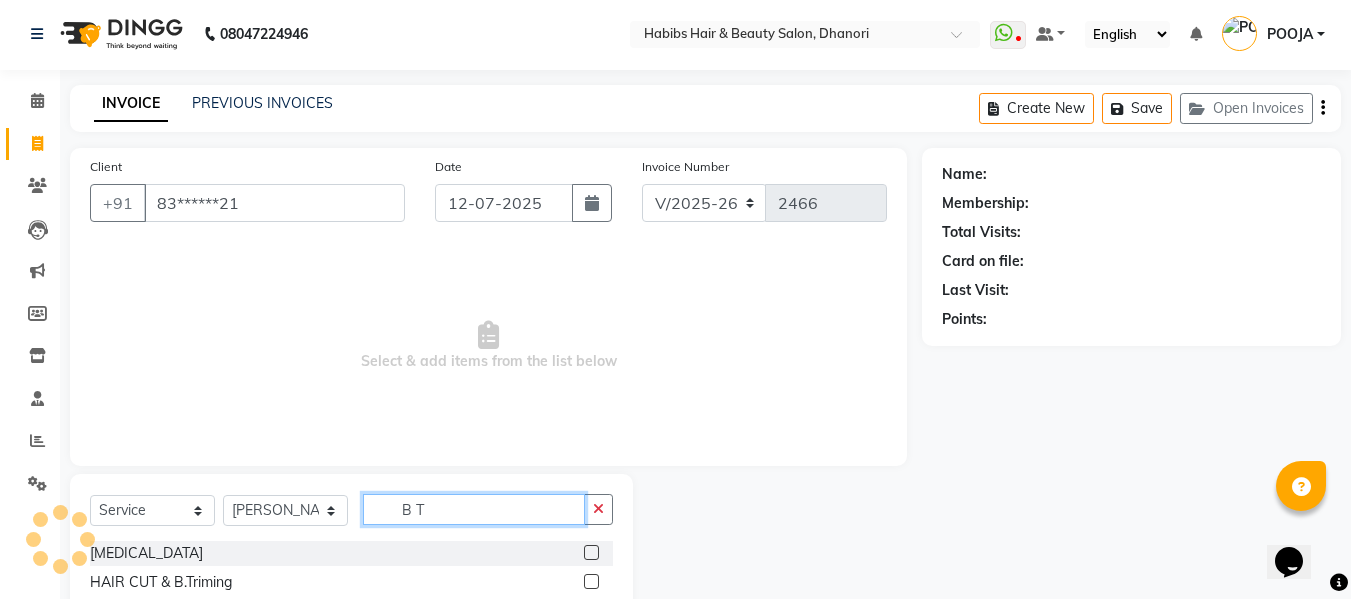 type on "B T" 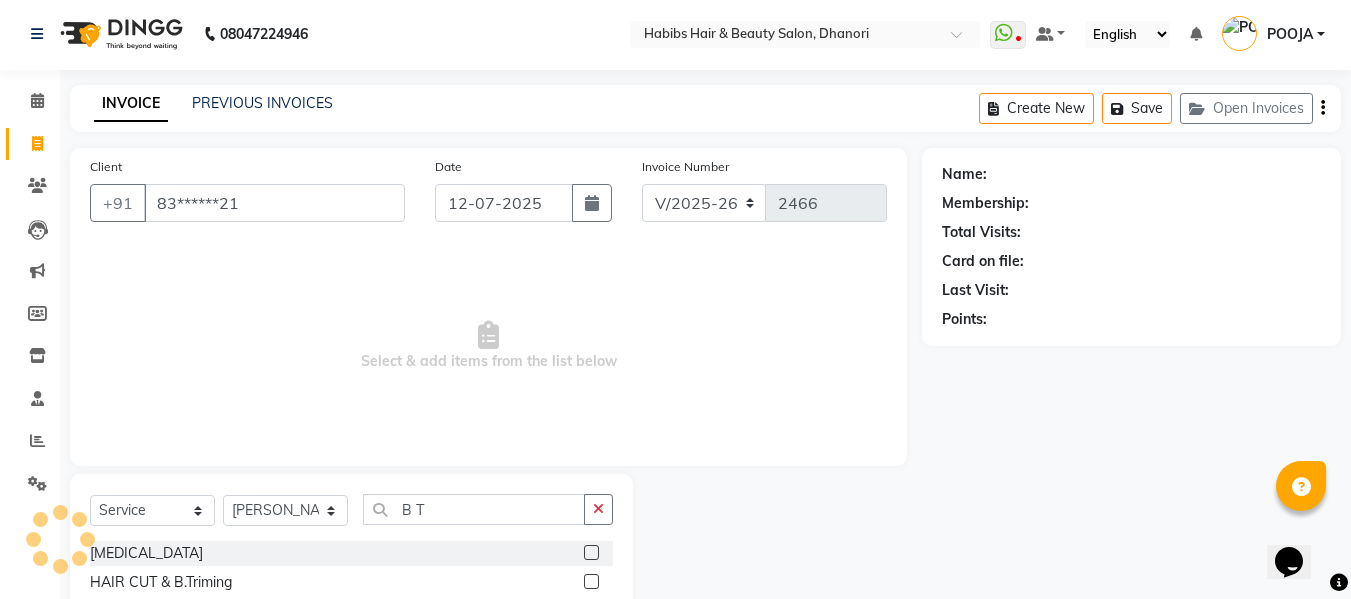 click 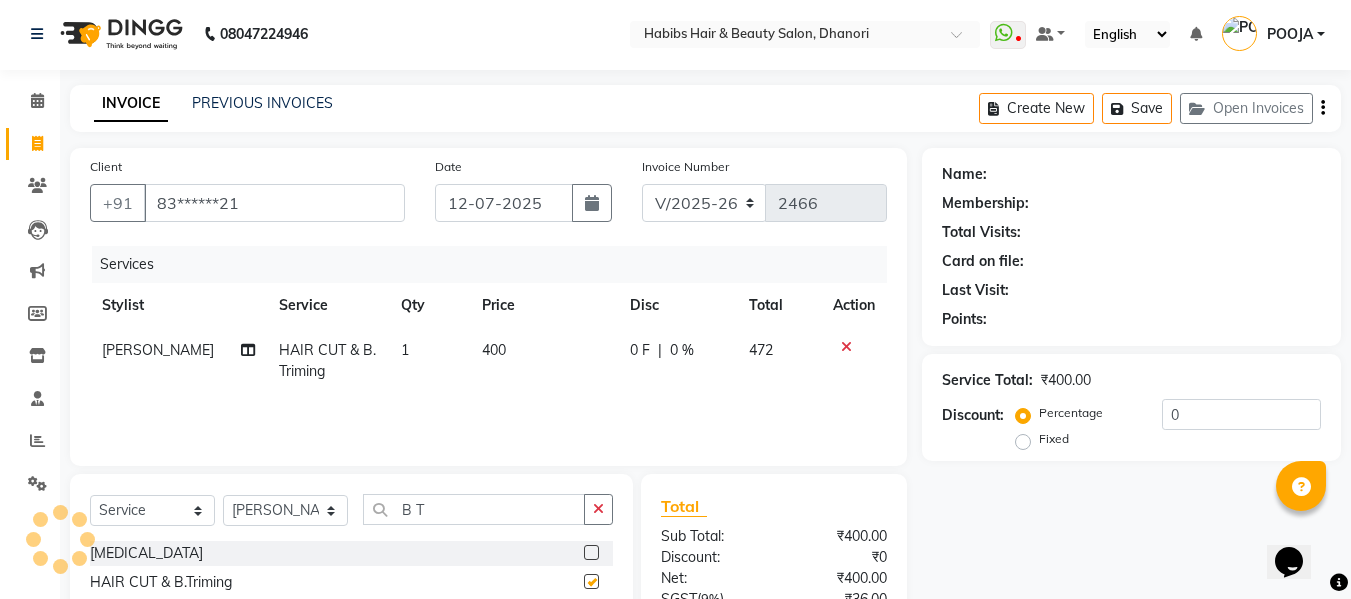 checkbox on "false" 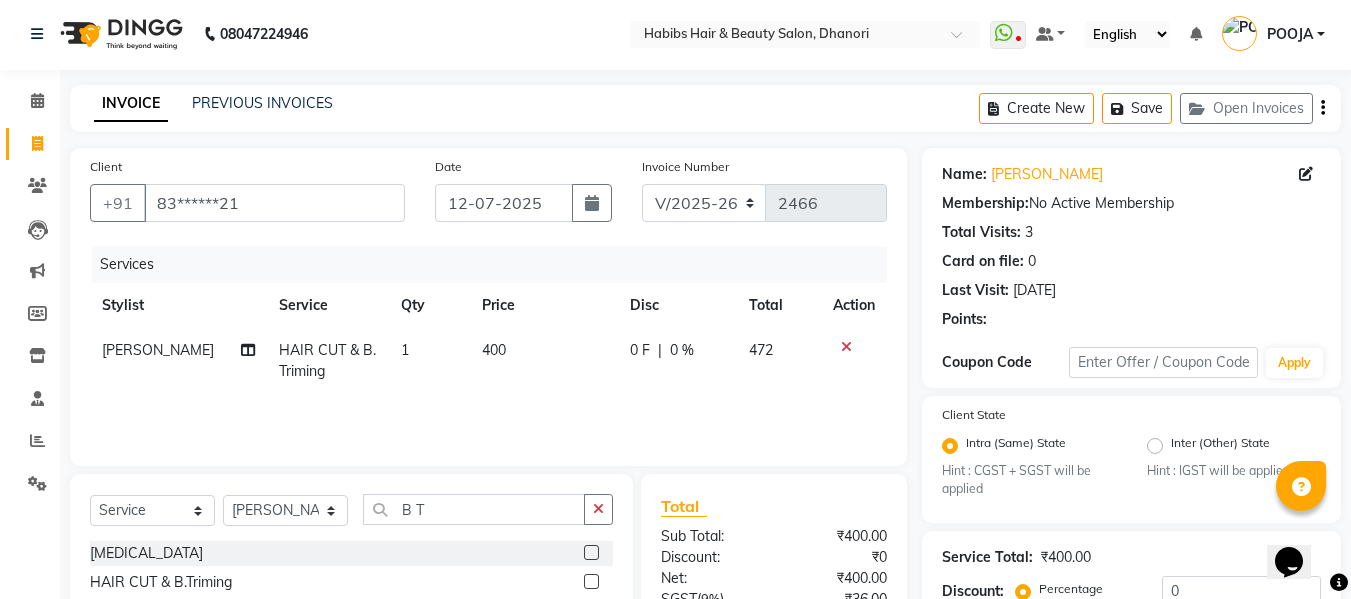 click on "400" 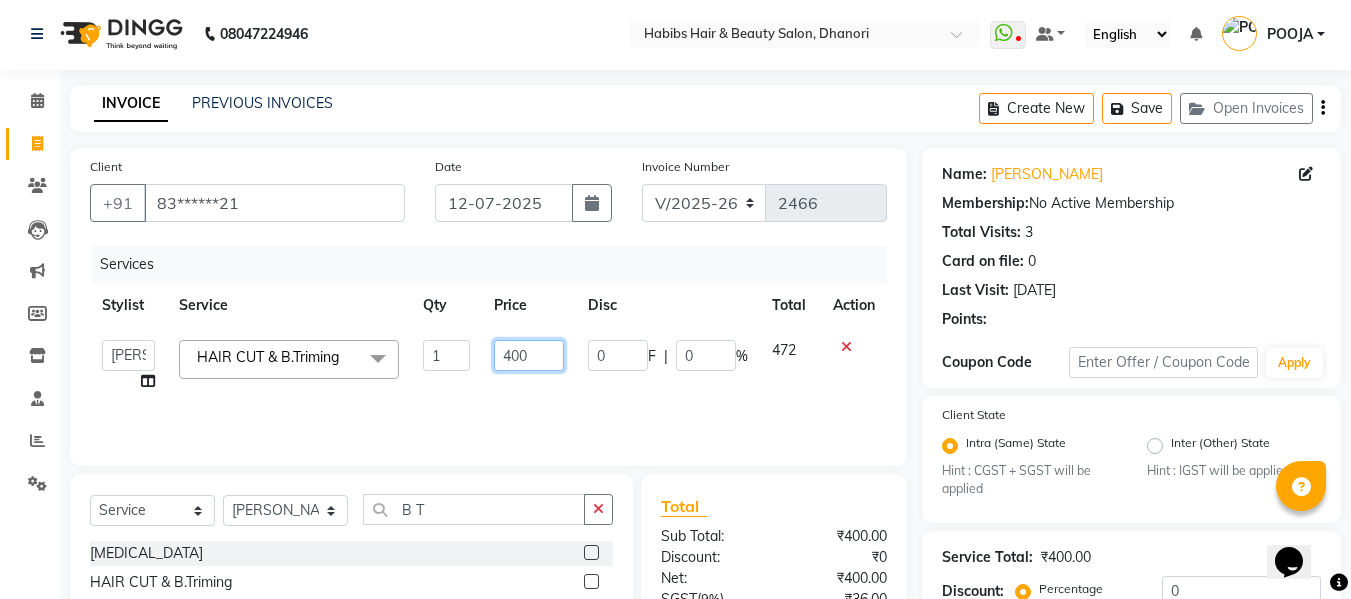 click on "400" 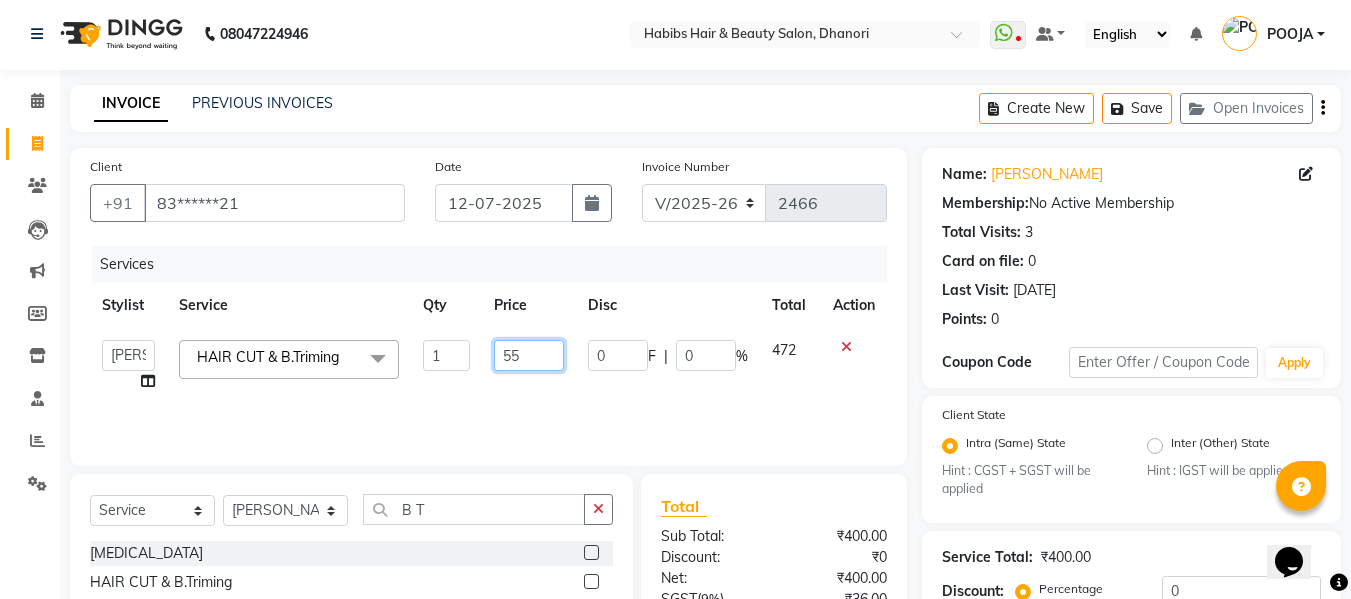 type on "550" 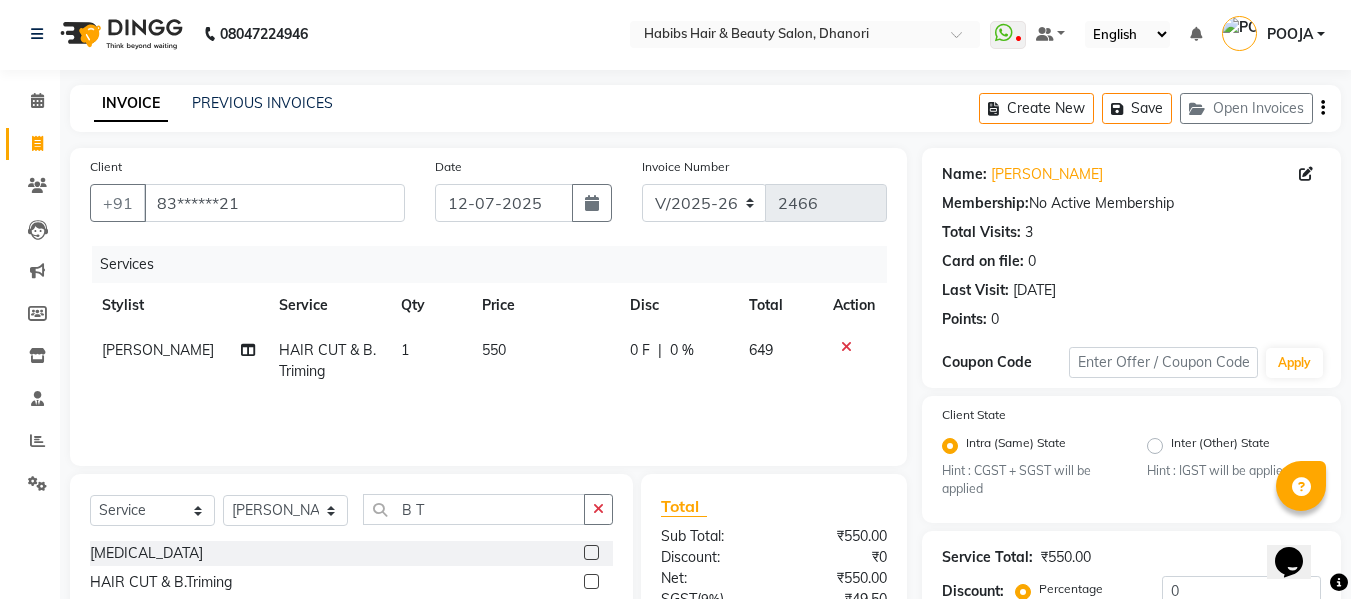 click on "Services Stylist Service Qty Price Disc Total Action [PERSON_NAME] HAIR CUT & B.Triming 1 550 0 F | 0 % 649" 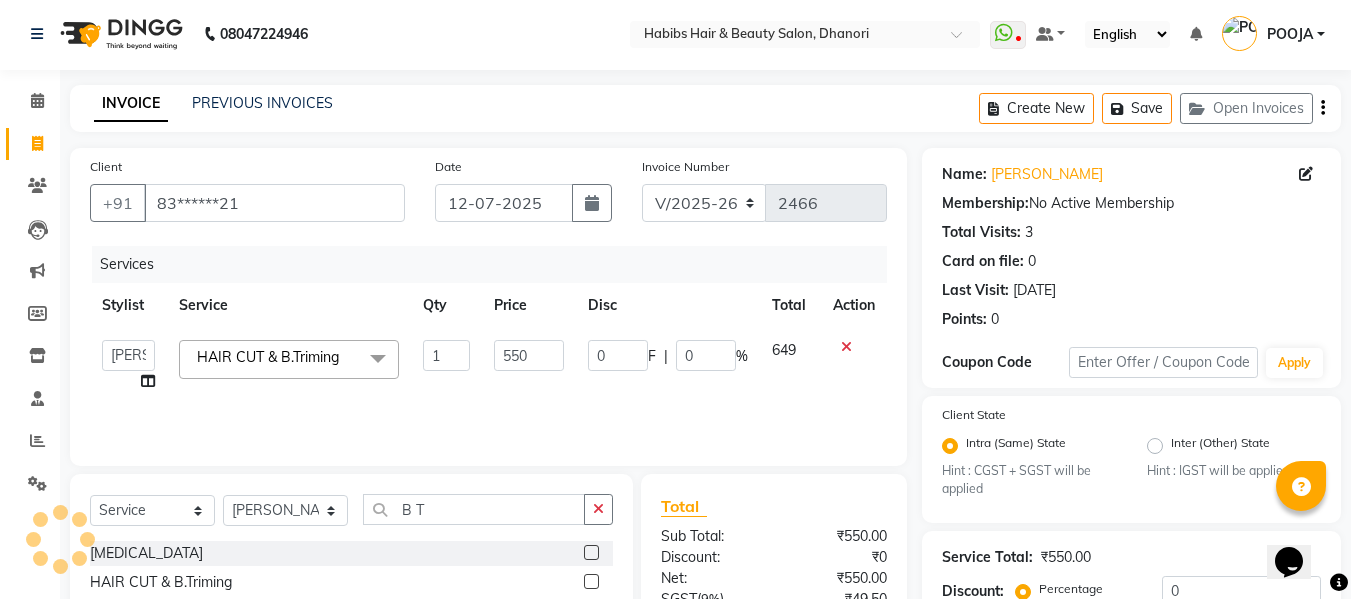 click on "550" 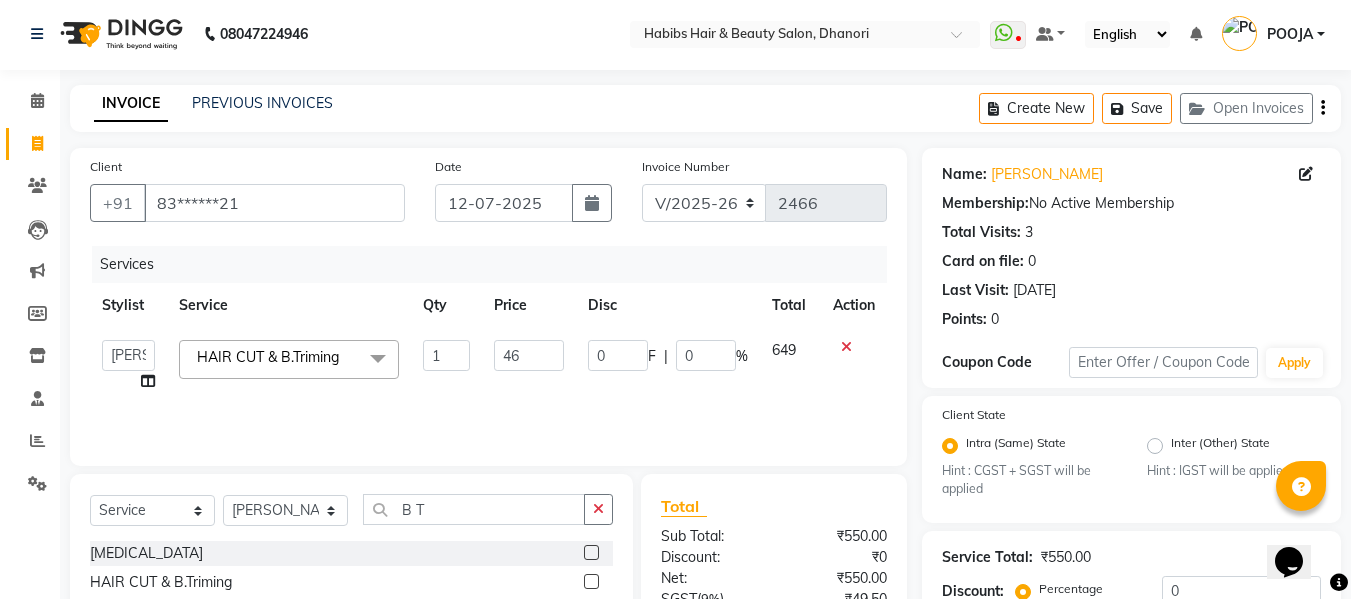 type on "466" 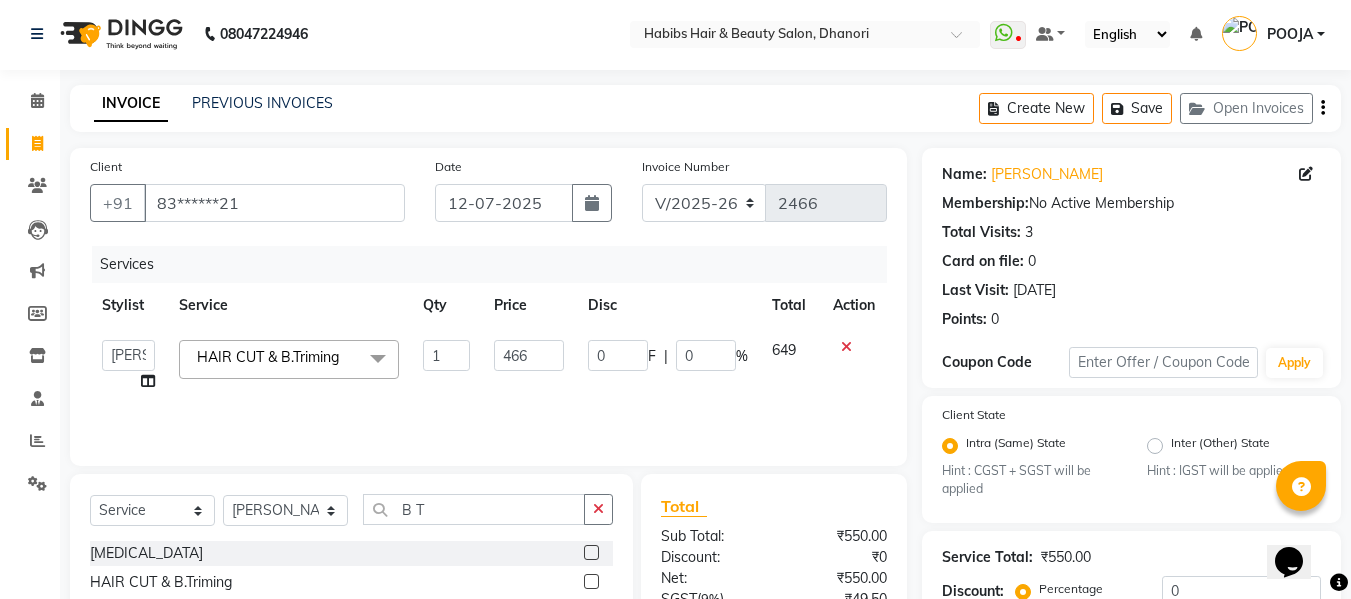 click on "Services Stylist Service Qty Price Disc Total Action  Admin    Alishan    [PERSON_NAME]   DARSHAN   DIVYA   [PERSON_NAME]   POOJA   POOJA J   RAKESH   [PERSON_NAME]   [PERSON_NAME]  HAIR CUT & B.Triming  x B Wax Upperlips (Brazilian) [MEDICAL_DATA] Pixi Hair Cut D-Tan o3 Clean UP Basic Clean Up NANO Treatment HAIR CUT & B.Triming NAIL POLISH APPLICATION EYEBROW UPPERLIPS EYEBROWS CHIN UPPERLIPS FOOT MASSAGE HYDRA FACIAL O3+ ADVANCE PEDICURE Back Massage Basic Manicure Basic Pedicure Spa Manicure Spa Pedicure [PERSON_NAME] Colour [PERSON_NAME] Colour([MEDICAL_DATA] Free) [PERSON_NAME] Trimming Head Shave Blow Dry Boy Hair Cut Dry Haircut [DEMOGRAPHIC_DATA] Dry Haircut [DEMOGRAPHIC_DATA] Girl Hair Cut Hair-Set Shaving Wash Haircut [DEMOGRAPHIC_DATA] Wash Haircut [DEMOGRAPHIC_DATA] Hair Wash & Blow Dry F HAIR CUT WASH BLOW DRY M HAIR CUT WASH [PERSON_NAME] [PERSON_NAME] BLOWDRY F HAIRCUT & BLOW DRY Bridal Makeup Engagement Makeup Party Makeup(Sider Makeup) Reception Makeup Bwax Rica - Full Body(Without Bikini) Rica - Full Hands Rica - Full Legs Half Legs Ubderarms (Rica) Cheryals Luxuzry Facial O3+ Facial Chin 1" 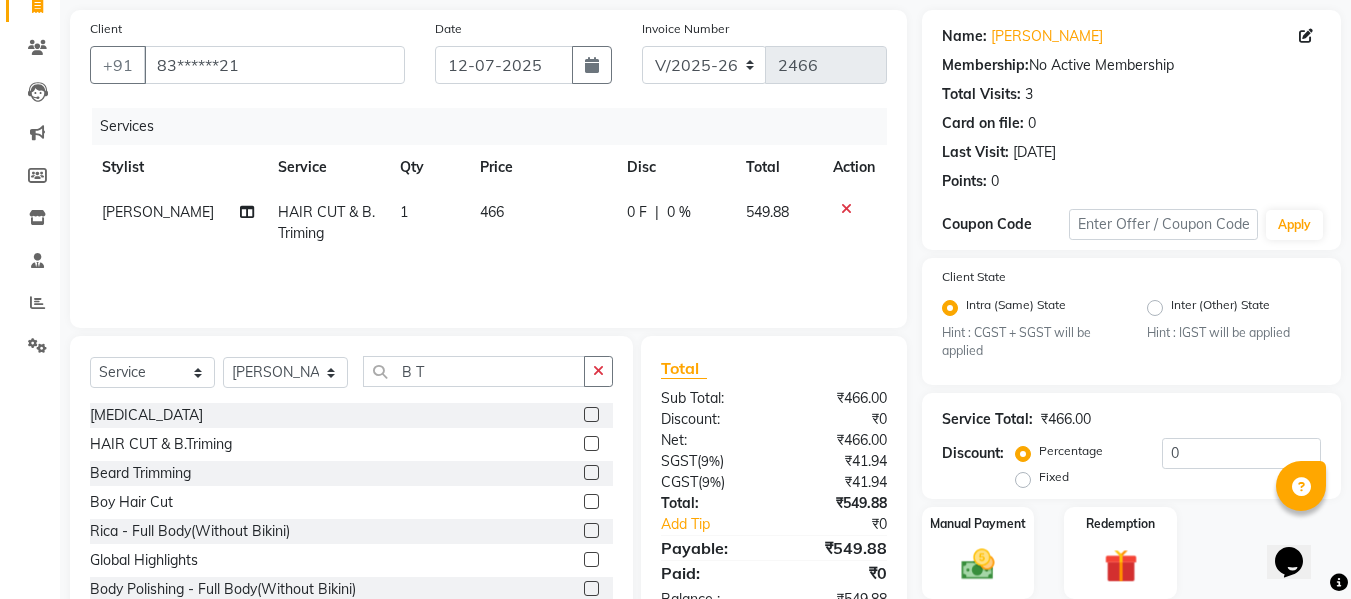 scroll, scrollTop: 211, scrollLeft: 0, axis: vertical 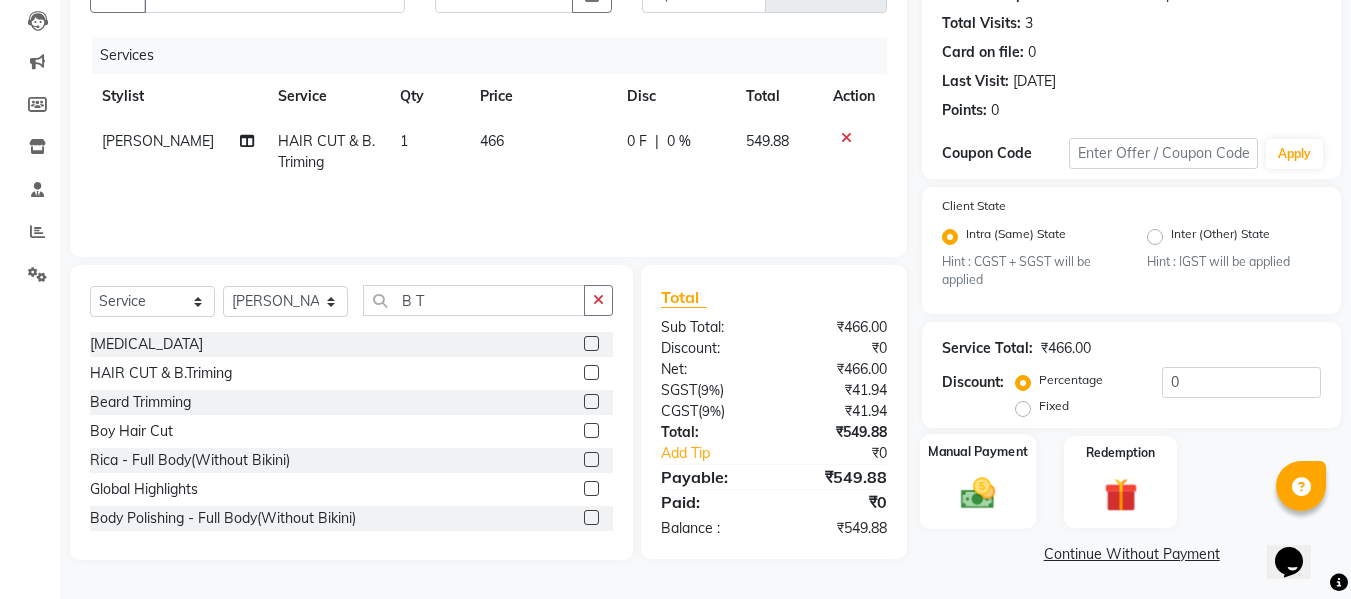 click on "Manual Payment" 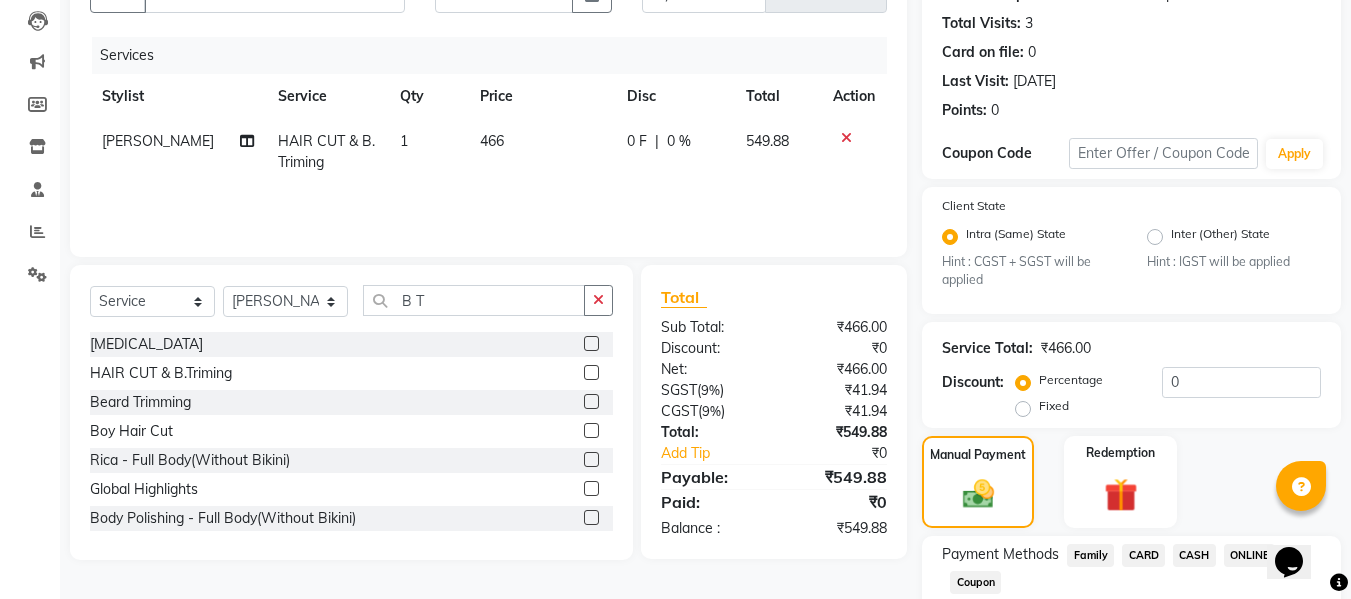 scroll, scrollTop: 339, scrollLeft: 0, axis: vertical 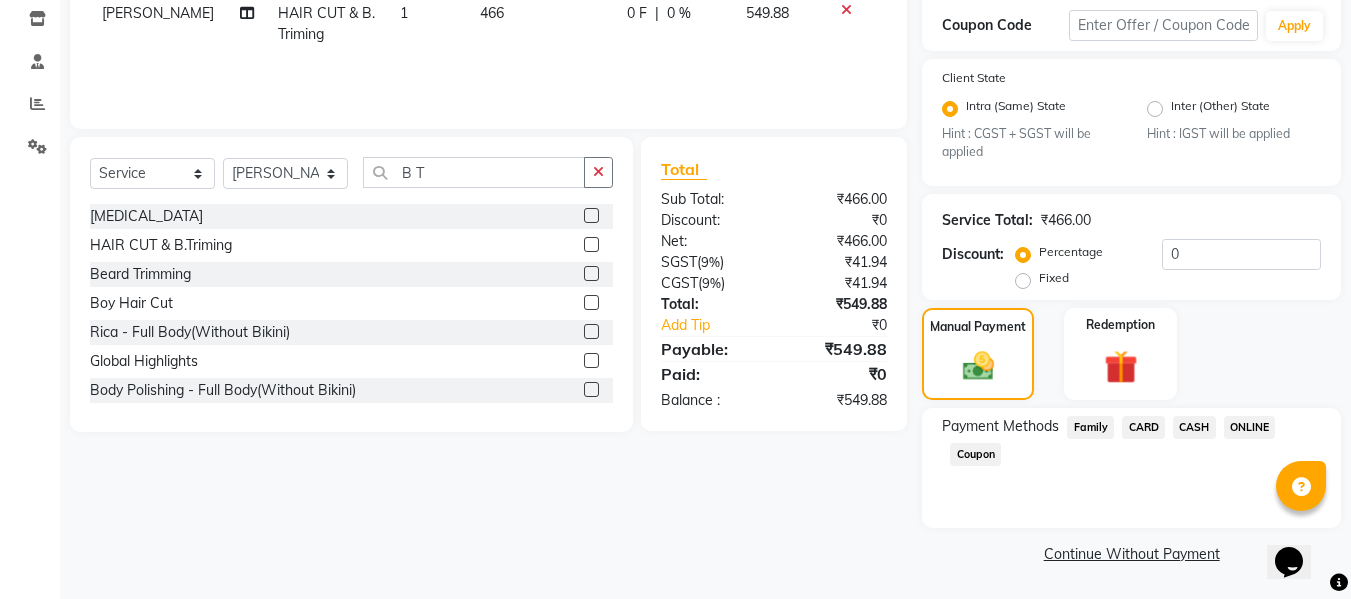 click on "ONLINE" 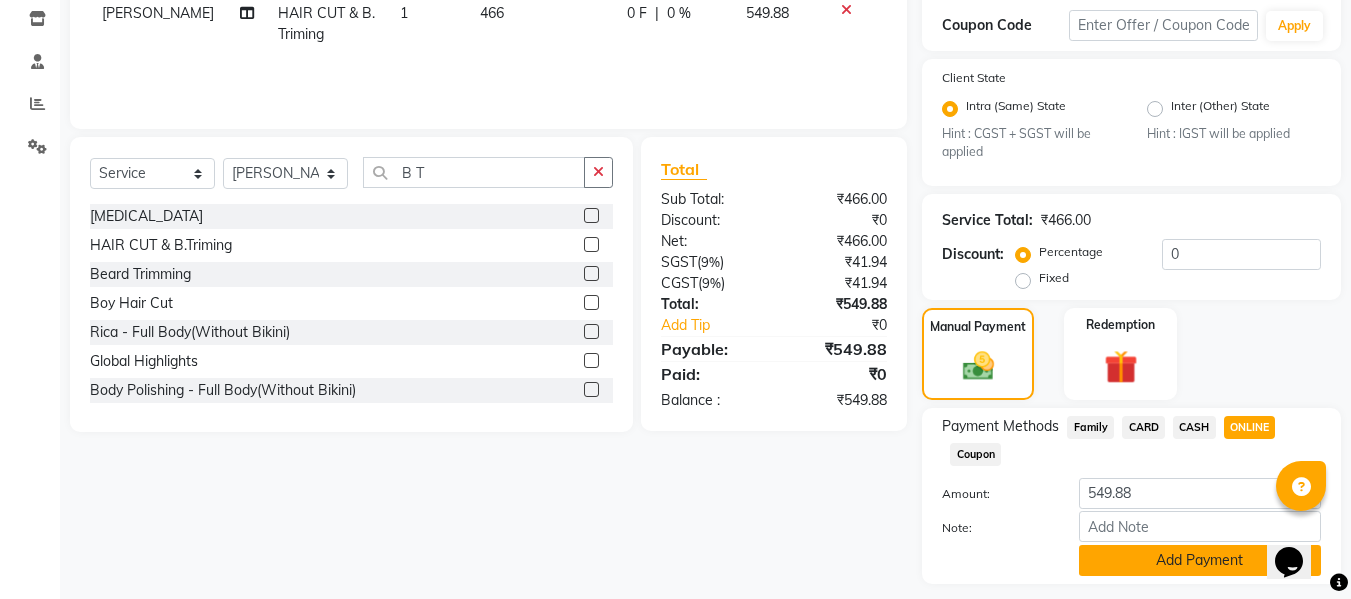 click on "Add Payment" 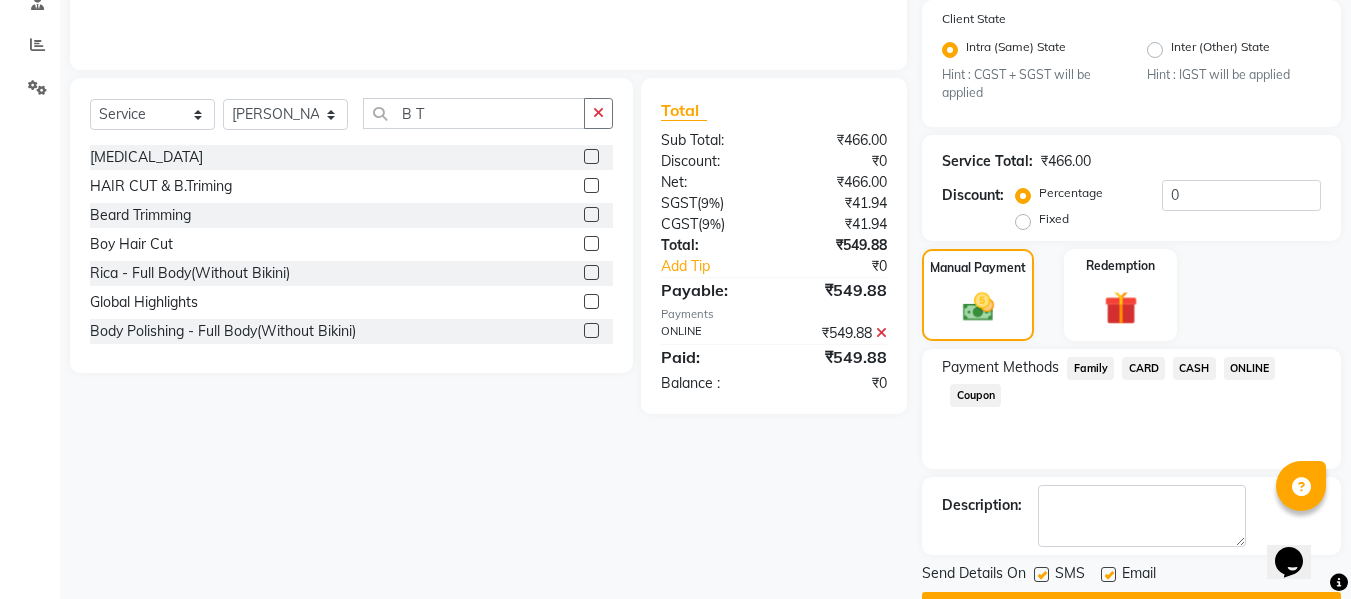 scroll, scrollTop: 452, scrollLeft: 0, axis: vertical 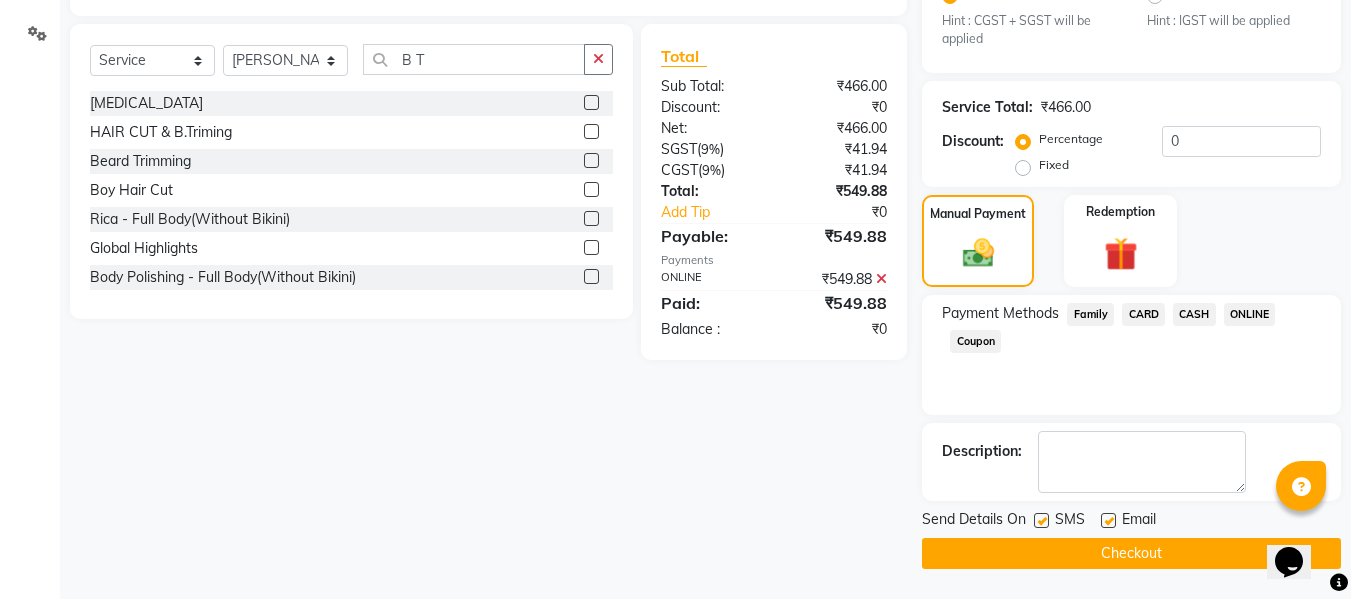 click on "Checkout" 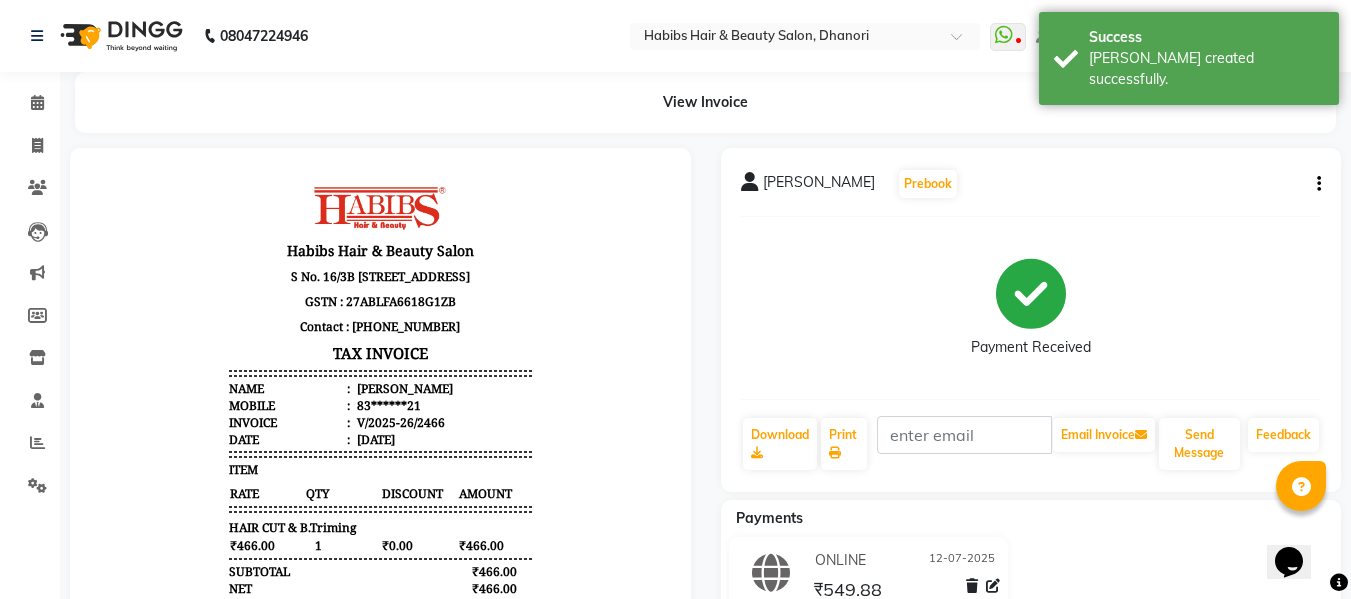 scroll, scrollTop: 0, scrollLeft: 0, axis: both 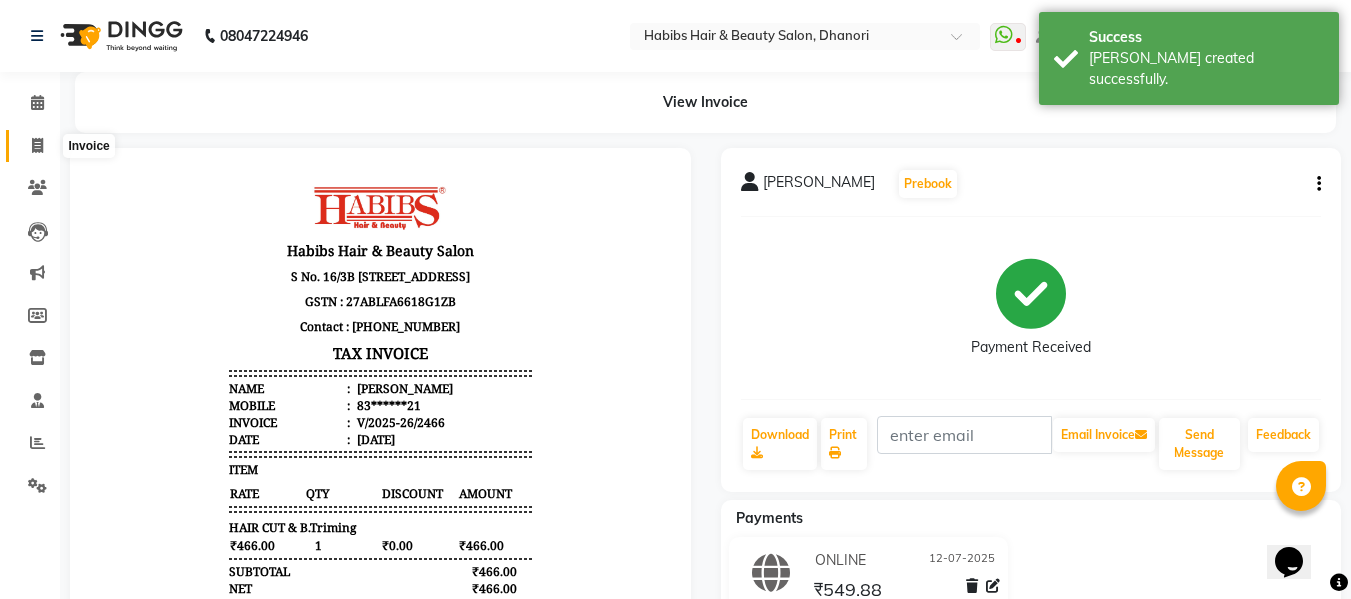 click 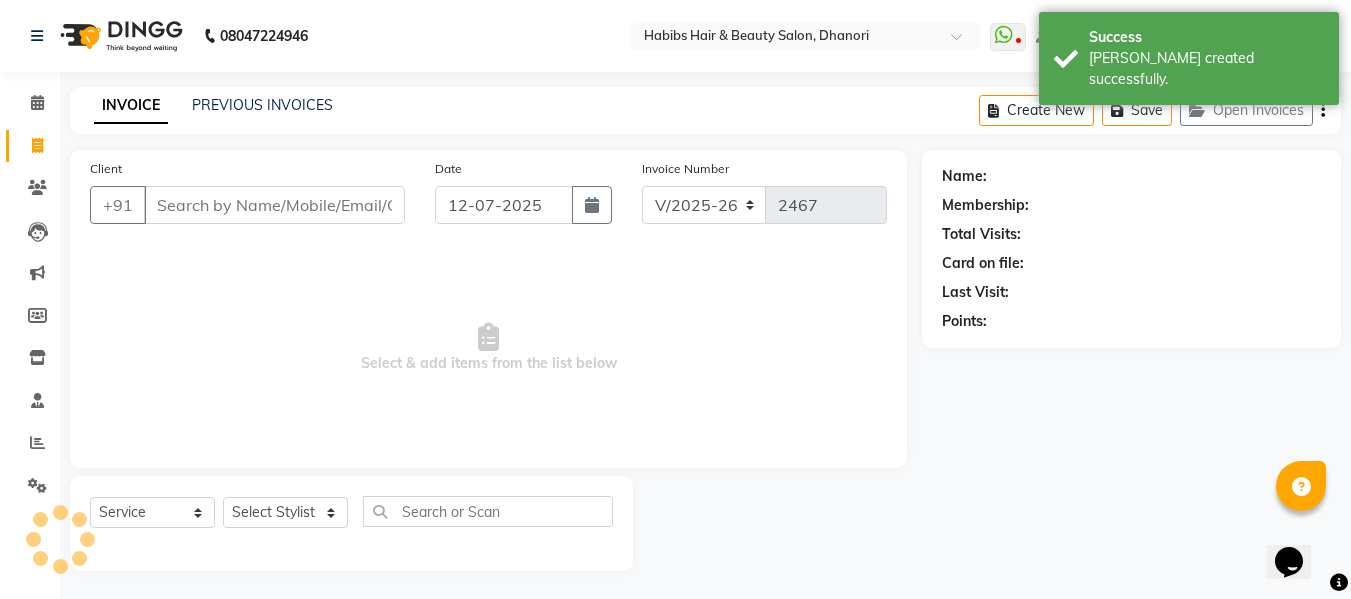 scroll, scrollTop: 2, scrollLeft: 0, axis: vertical 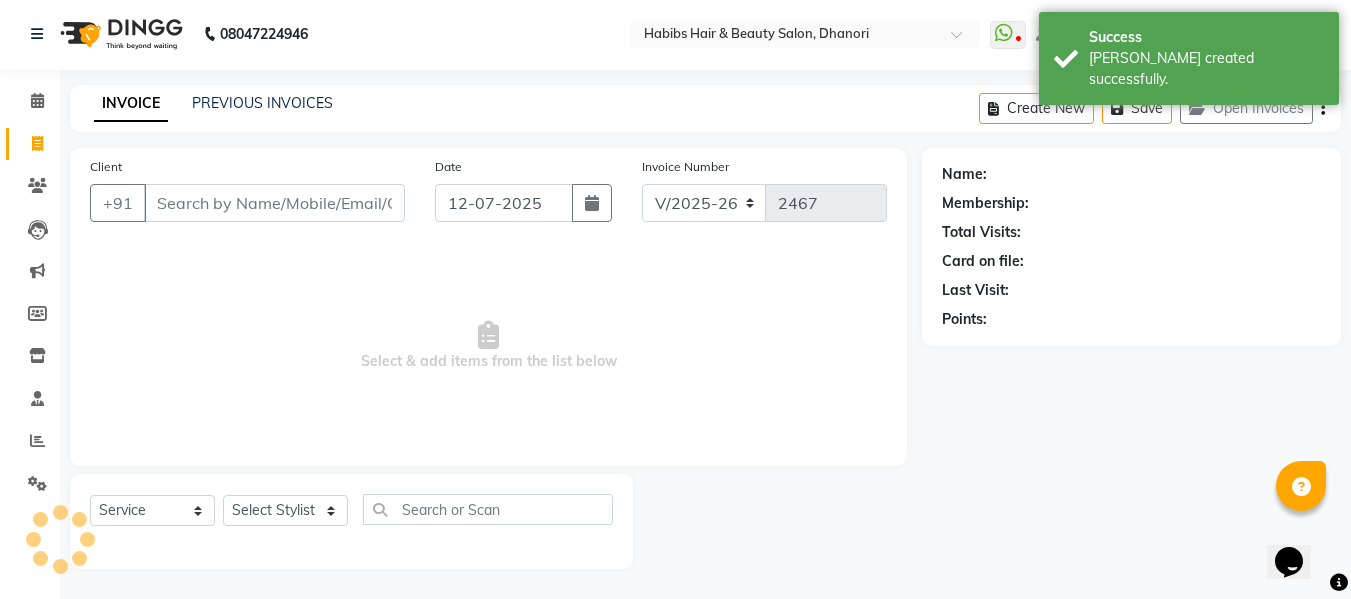 click on "Client" at bounding box center (274, 203) 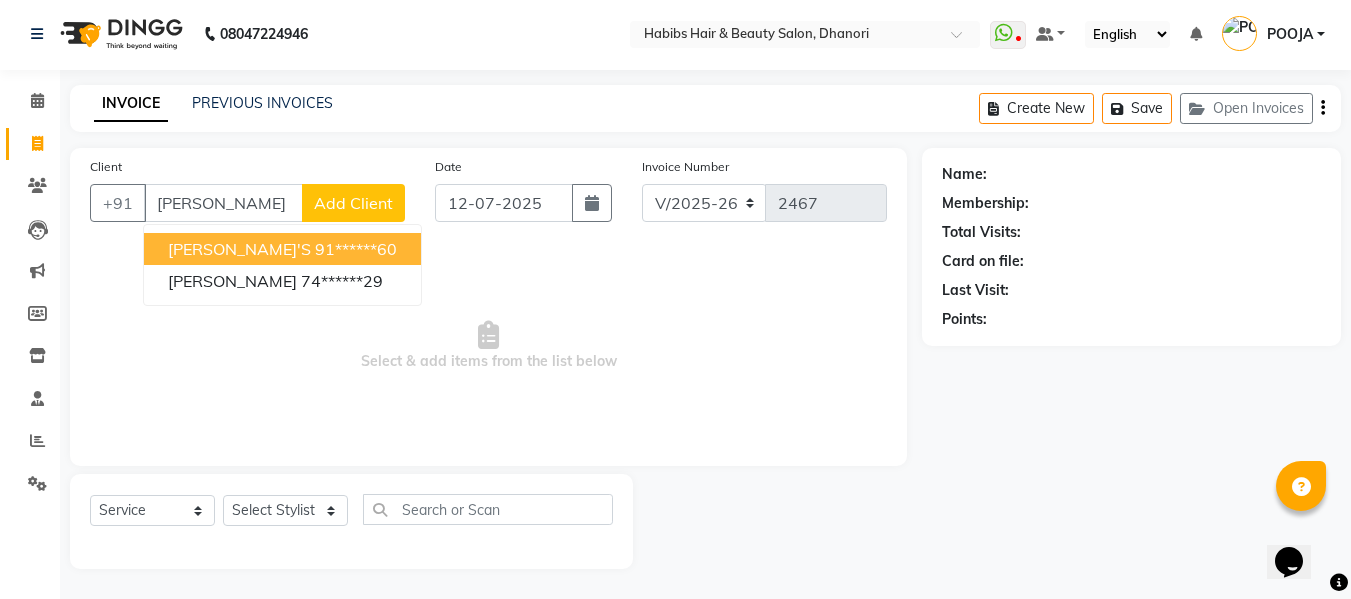 click on "[PERSON_NAME]'S" at bounding box center (239, 249) 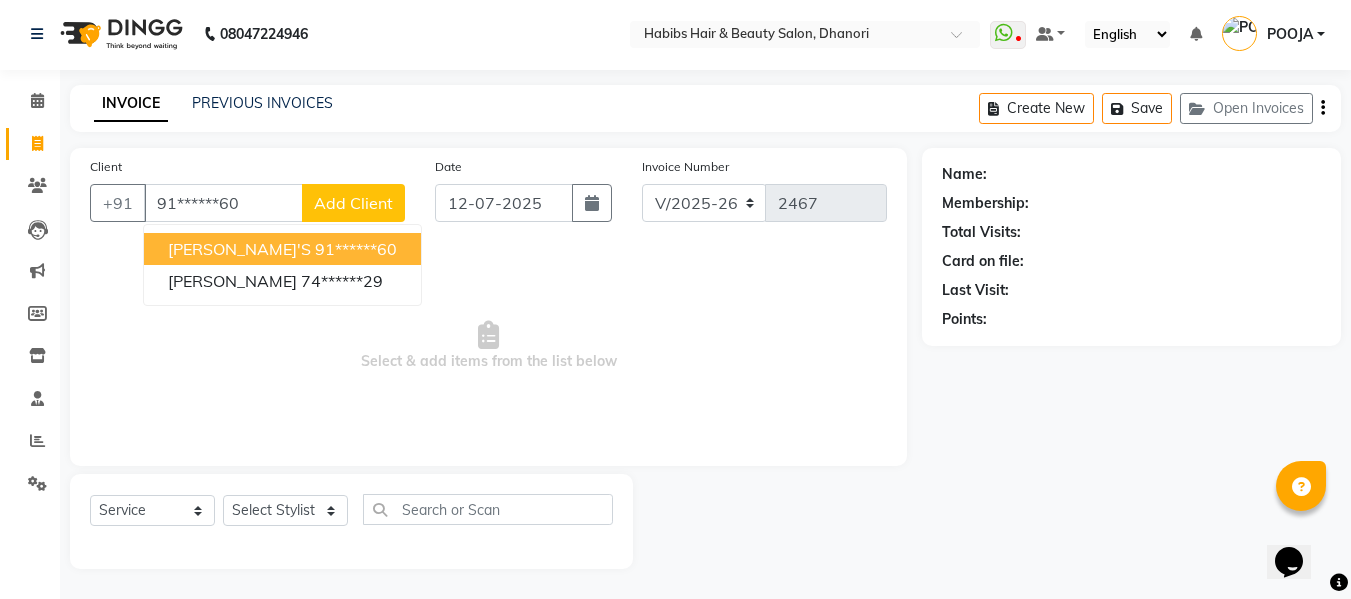 type on "91******60" 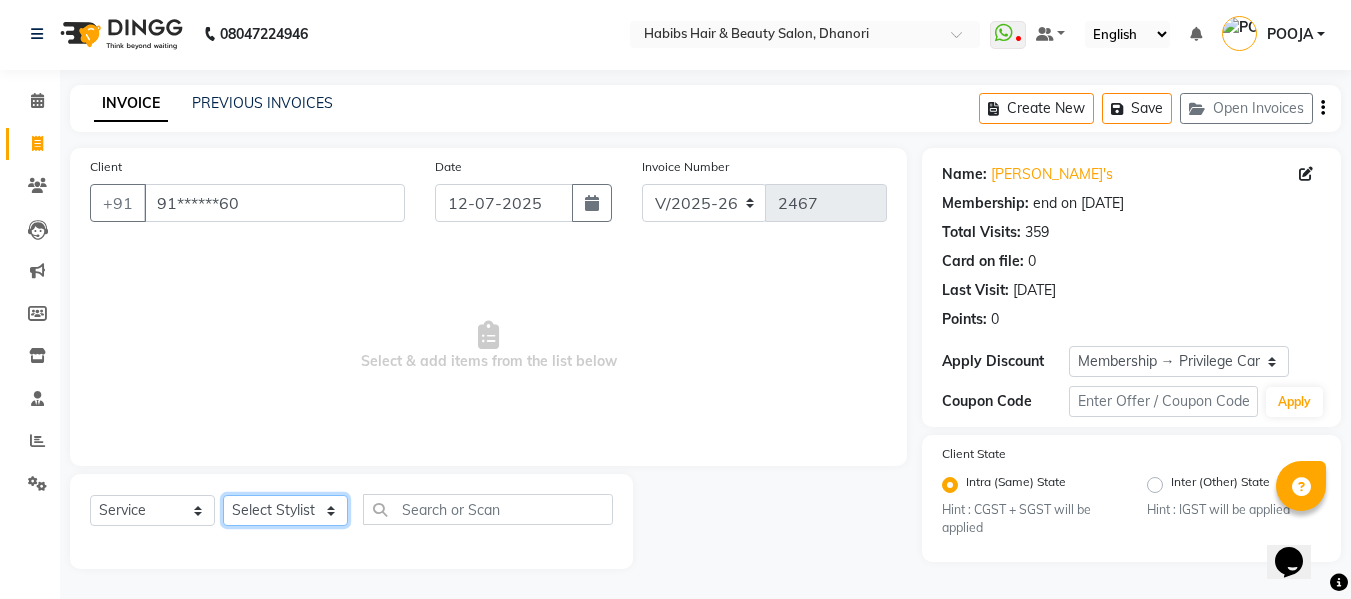click on "Select Stylist Admin  [PERSON_NAME]  [PERSON_NAME] DARSHAN DIVYA [PERSON_NAME] POOJA POOJA J RAKESH [PERSON_NAME] [PERSON_NAME]" 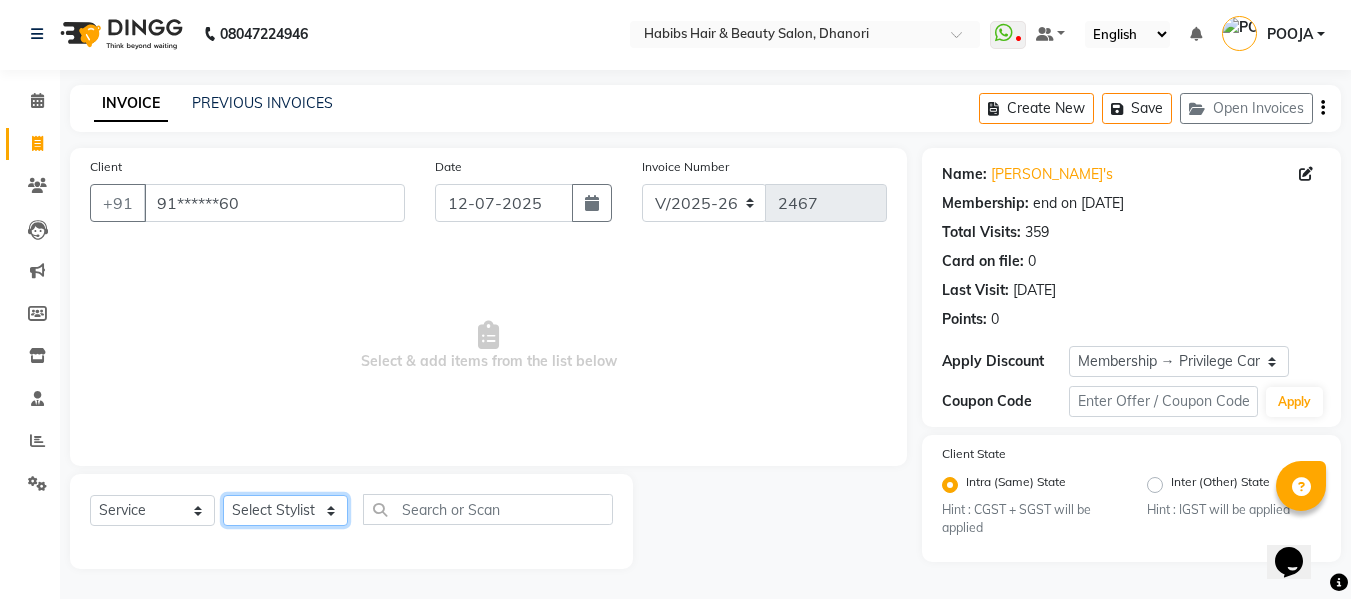 select on "74948" 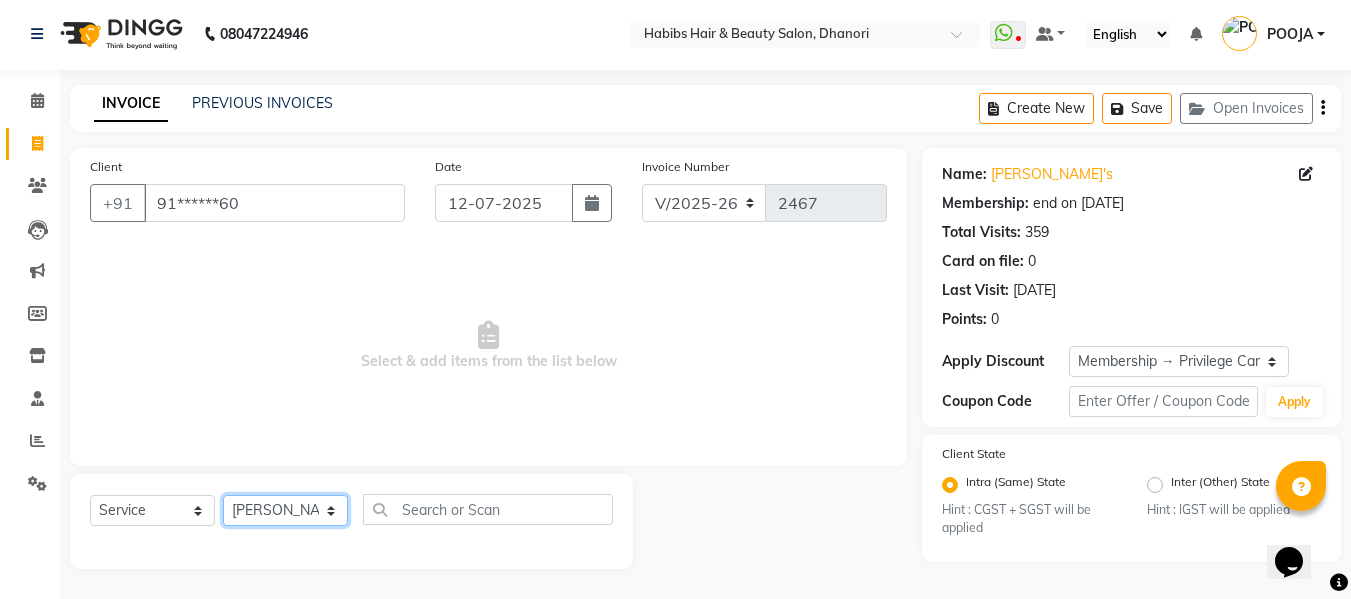 click on "Select Stylist Admin  [PERSON_NAME]  [PERSON_NAME] DARSHAN DIVYA [PERSON_NAME] POOJA POOJA J RAKESH [PERSON_NAME] [PERSON_NAME]" 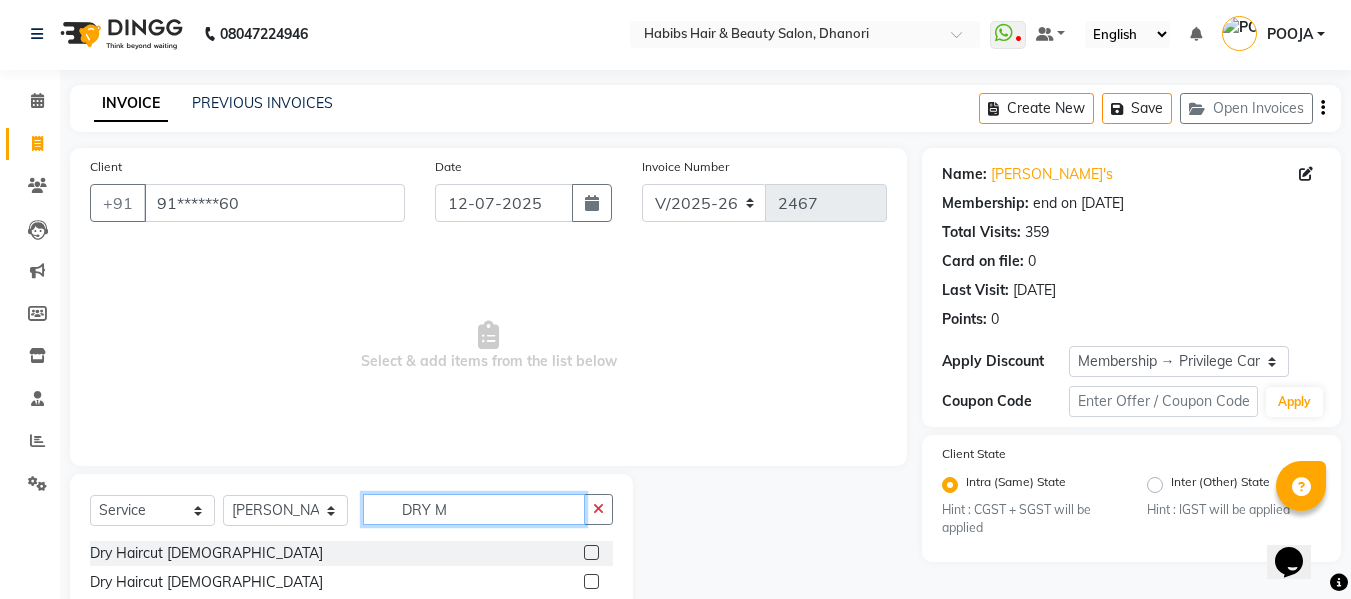 type on "DRY M" 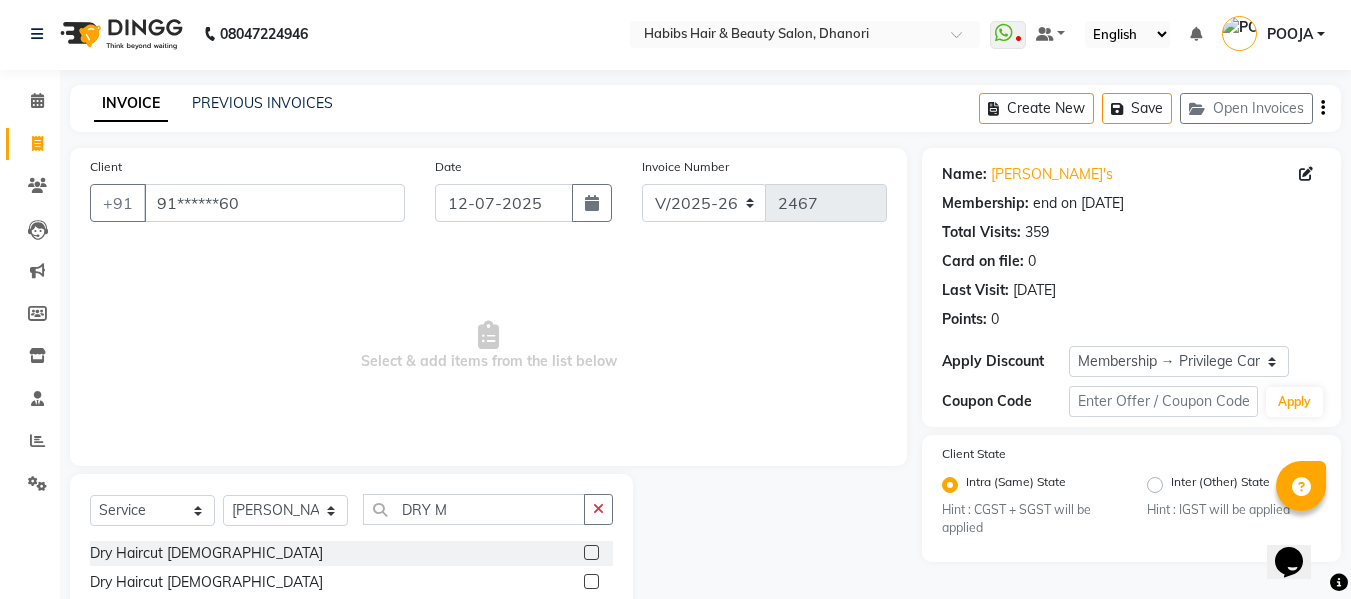 click 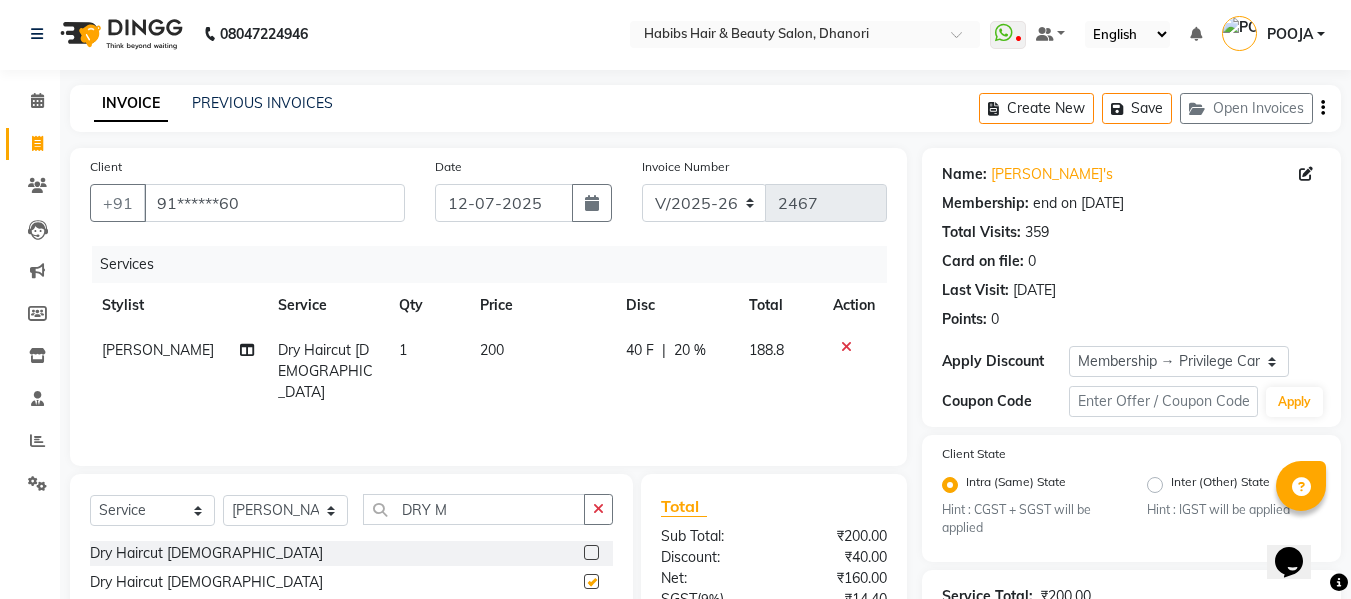 checkbox on "false" 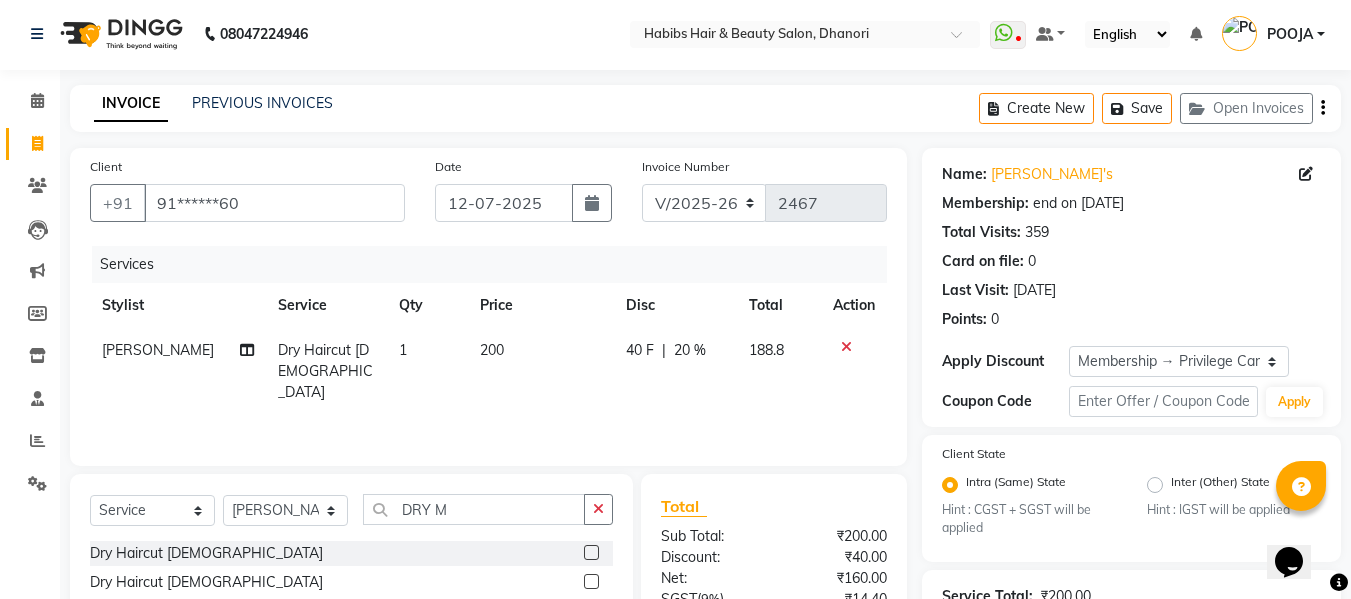 click on "200" 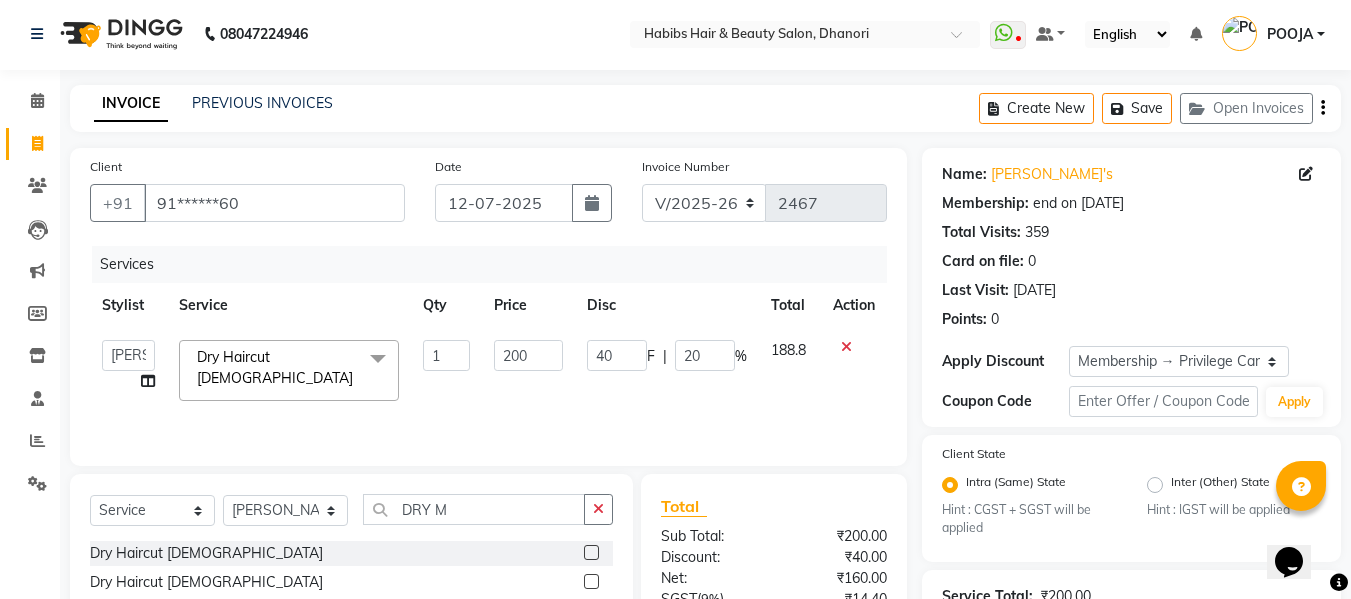 click on "200" 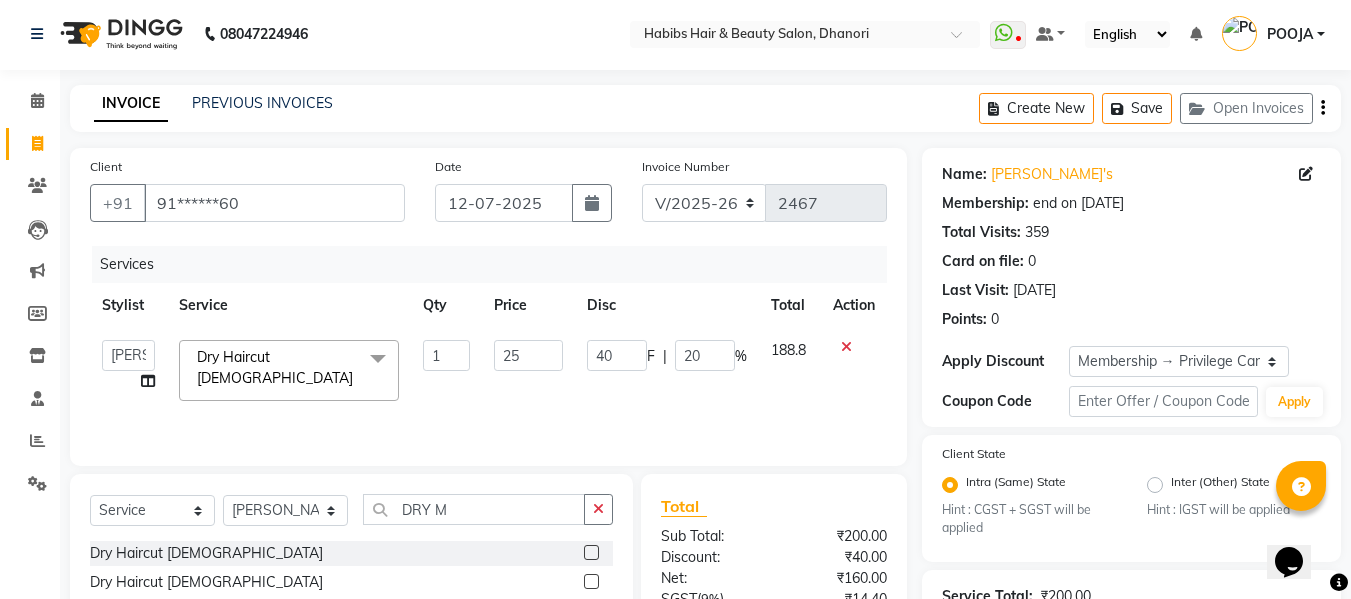 type on "255" 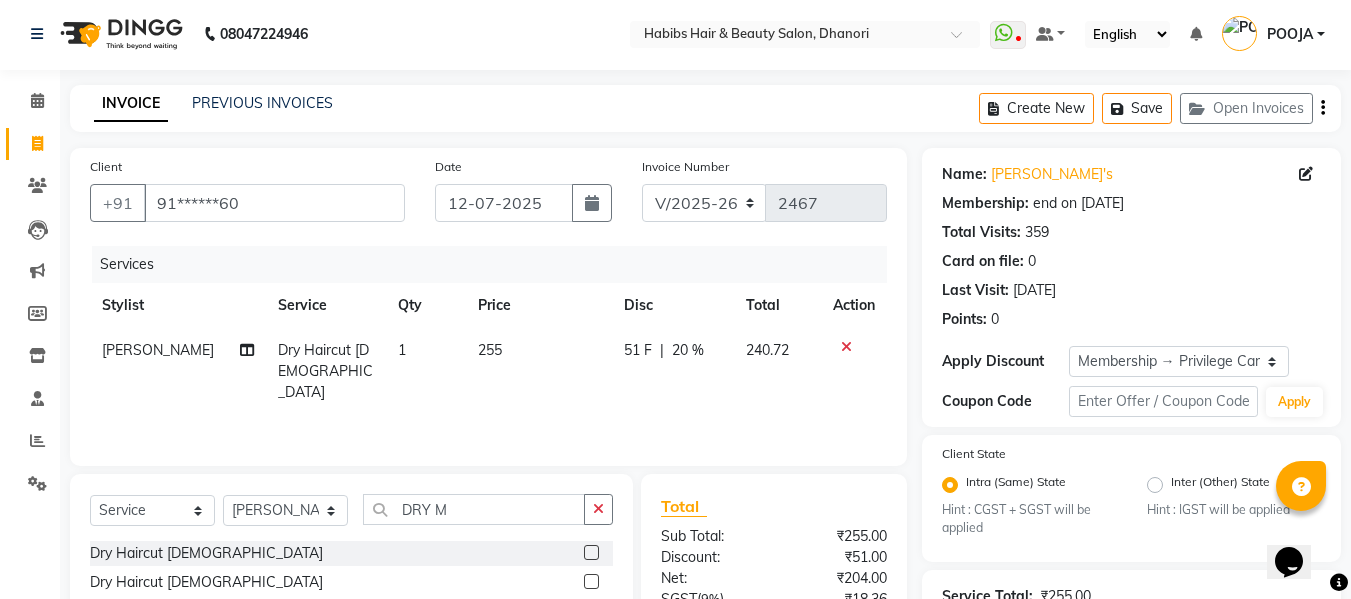 click on "51 F | 20 %" 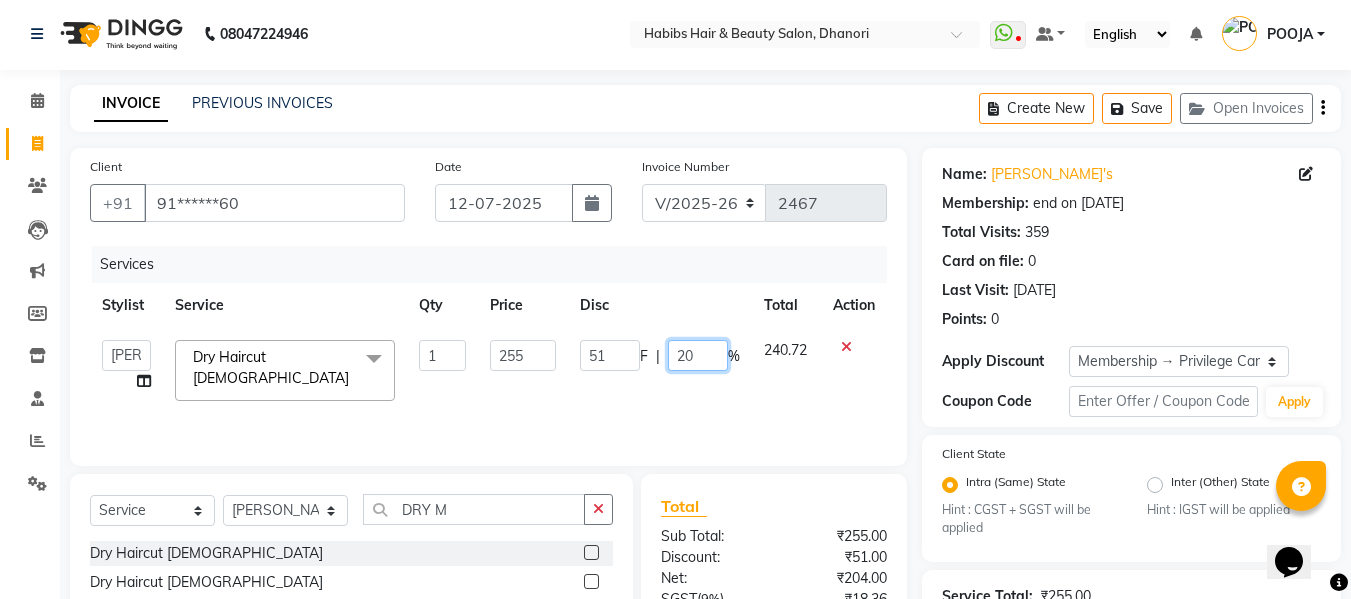click on "20" 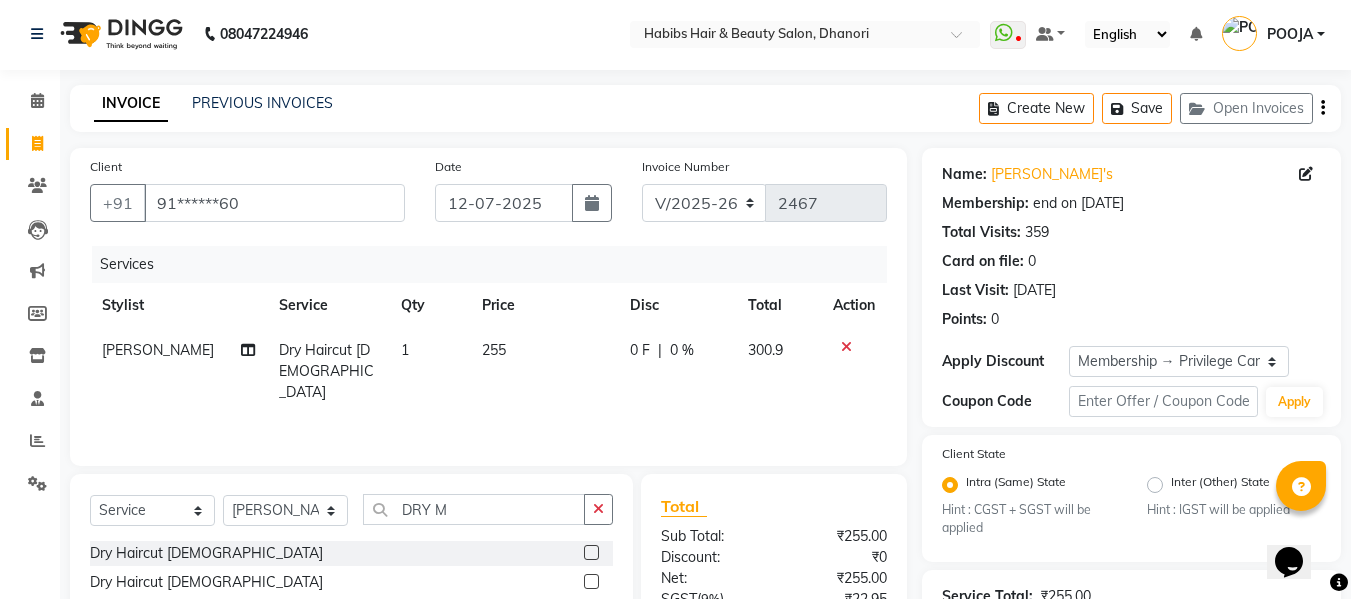 click on "Services Stylist Service Qty Price Disc Total Action [PERSON_NAME] Dry Haircut [DEMOGRAPHIC_DATA] 1 255 0 F | 0 % 300.9" 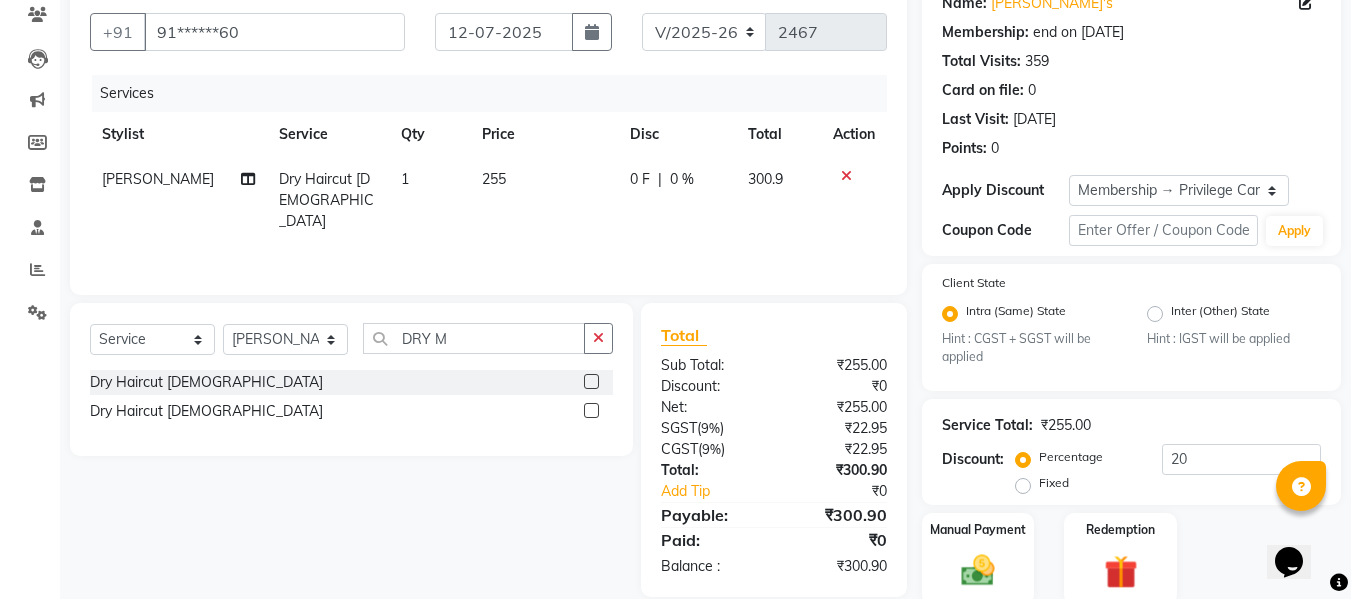 scroll, scrollTop: 250, scrollLeft: 0, axis: vertical 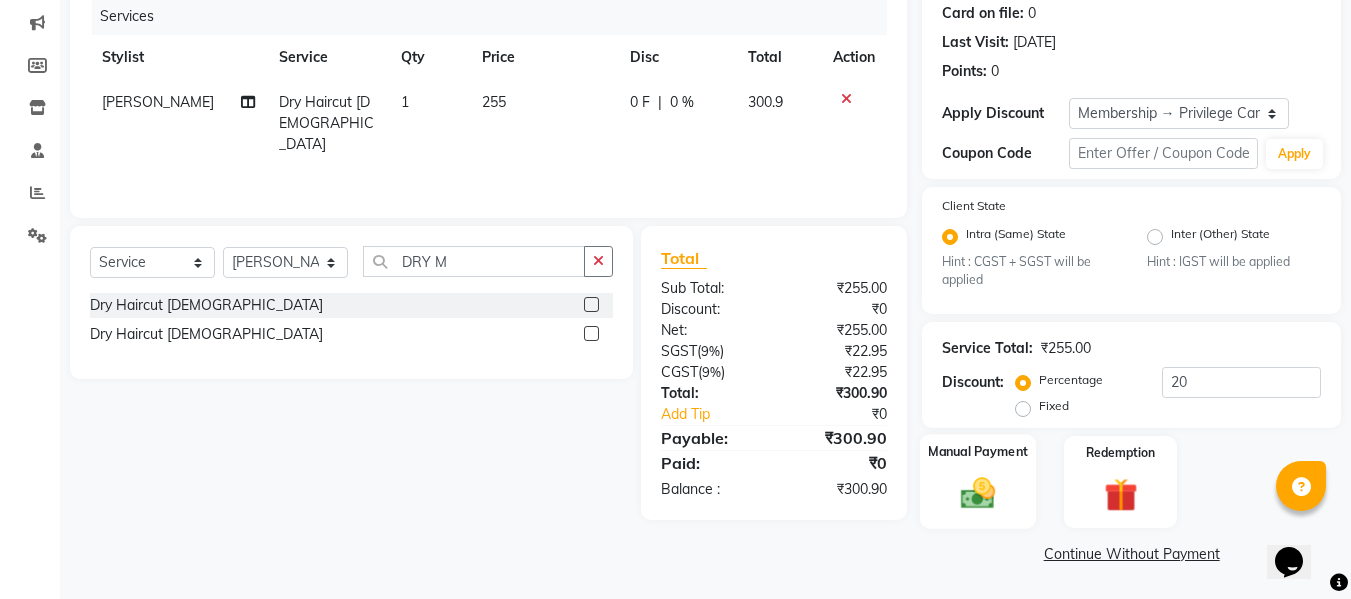 click 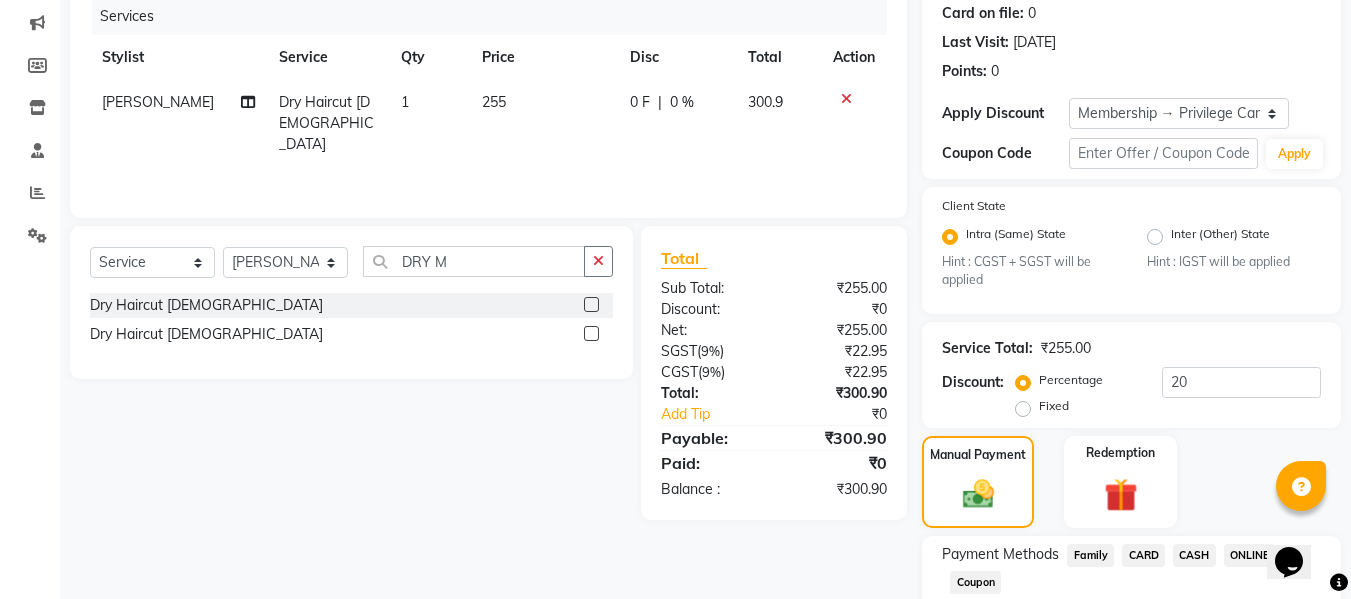 scroll, scrollTop: 378, scrollLeft: 0, axis: vertical 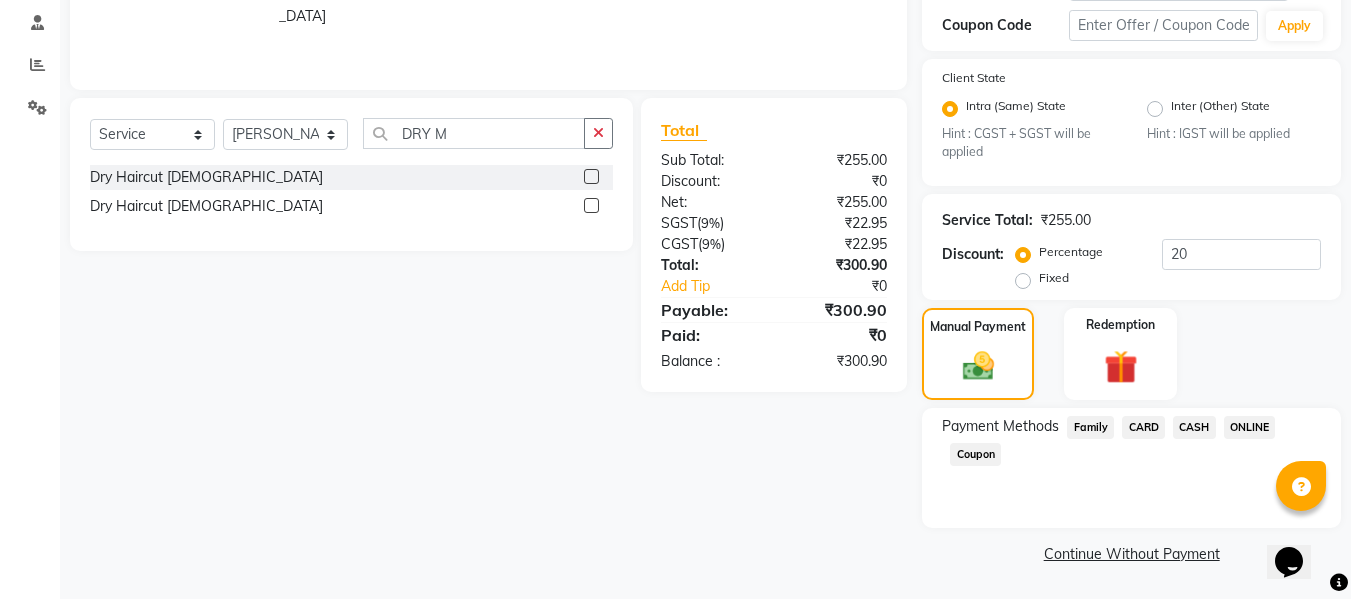 click on "ONLINE" 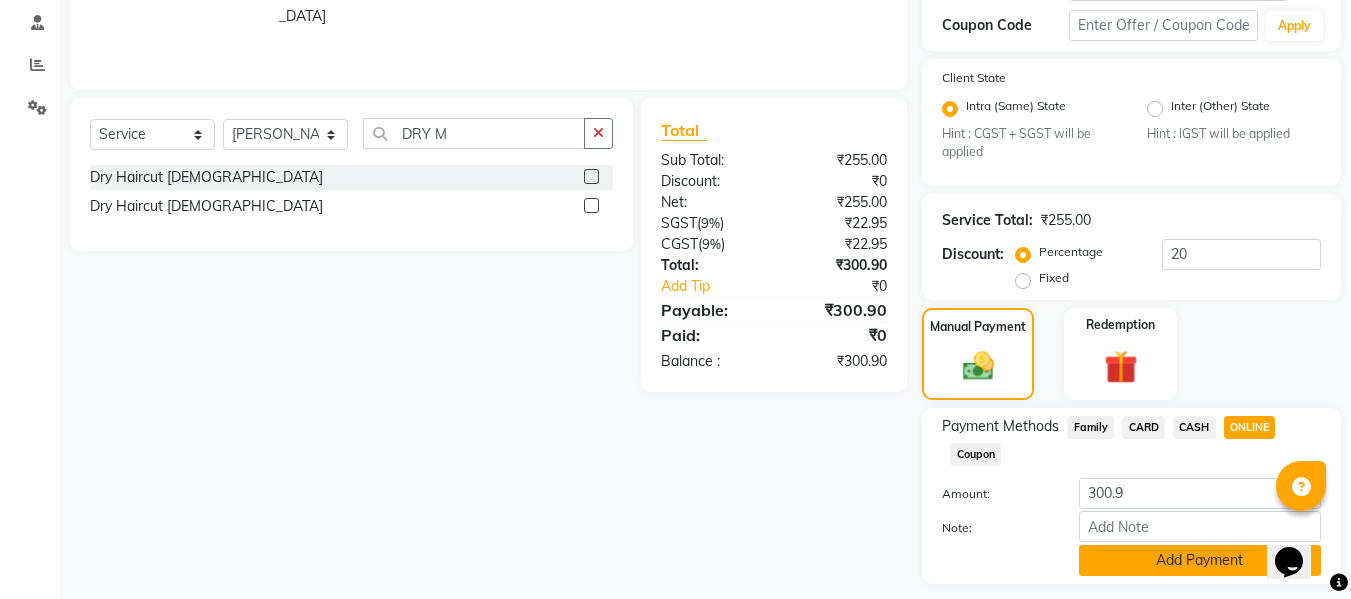 click on "Add Payment" 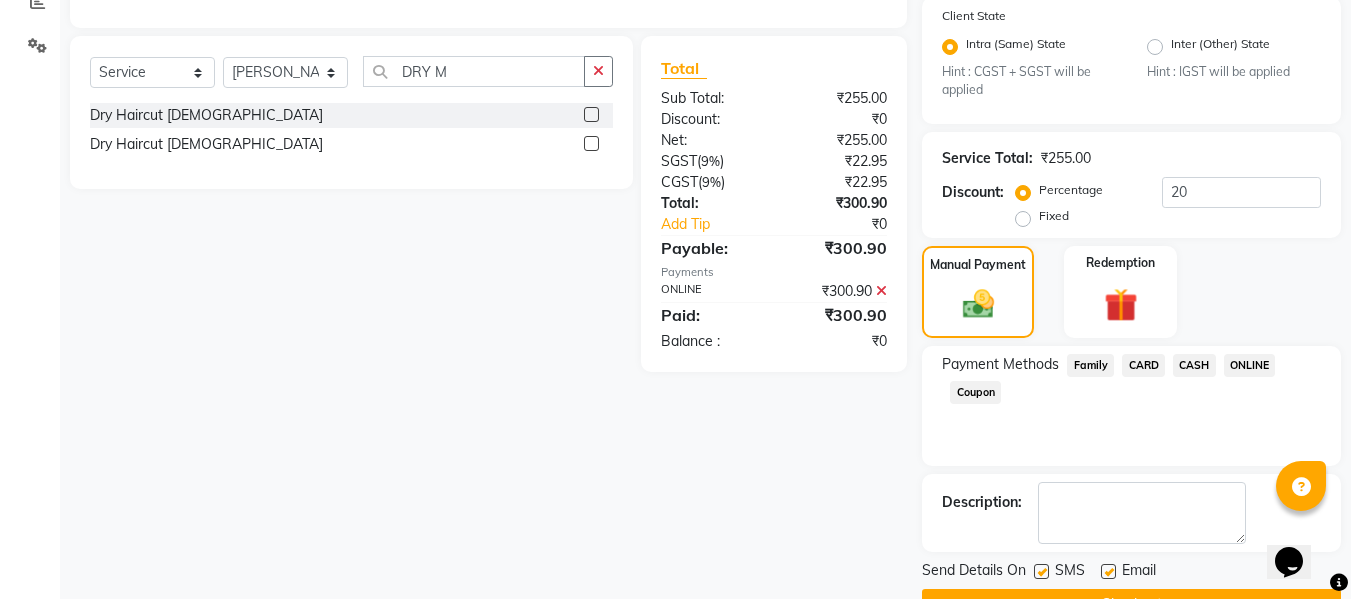 scroll, scrollTop: 491, scrollLeft: 0, axis: vertical 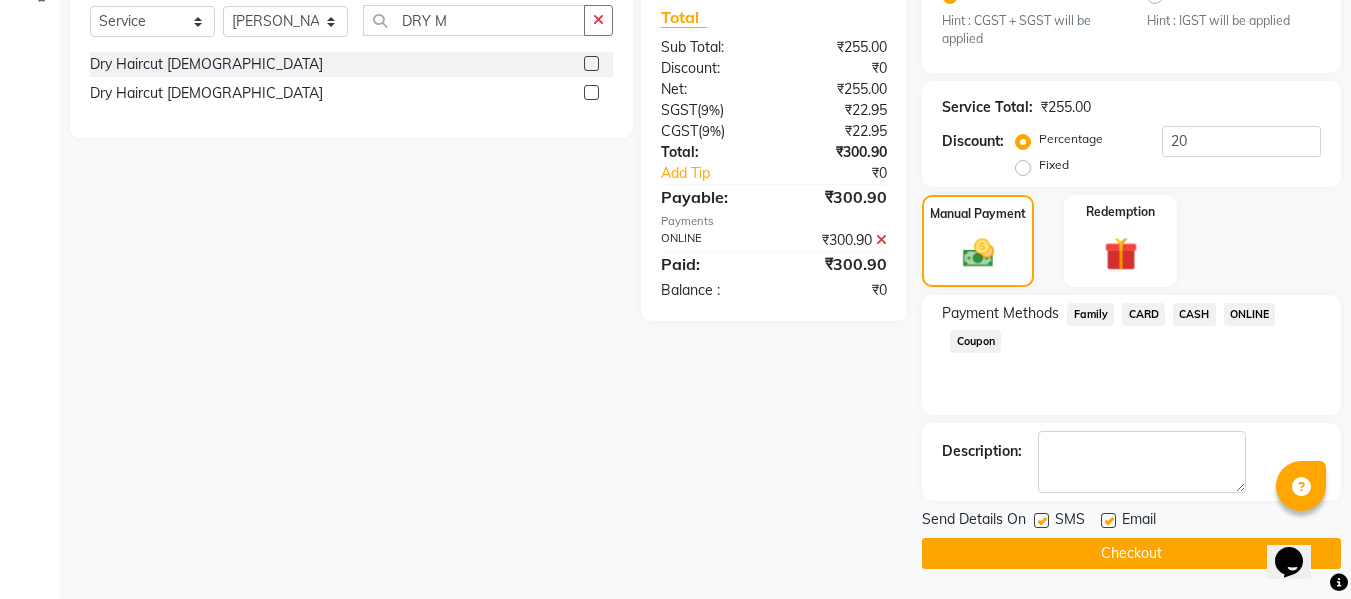 click on "Checkout" 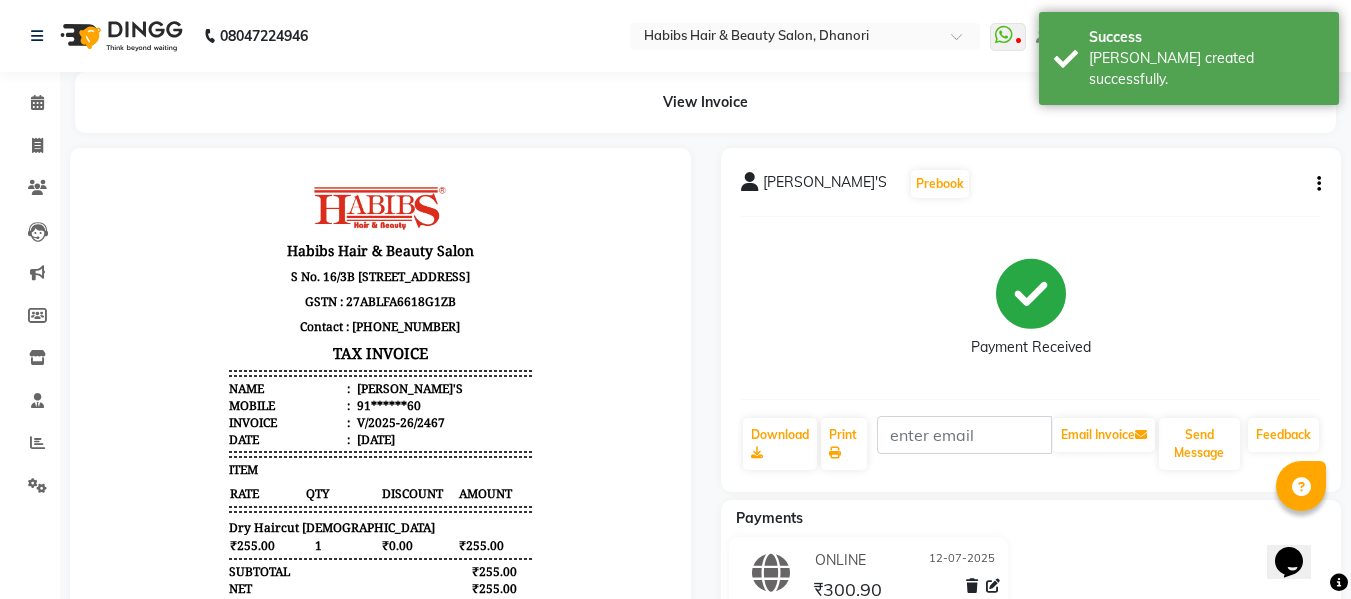 scroll, scrollTop: 0, scrollLeft: 0, axis: both 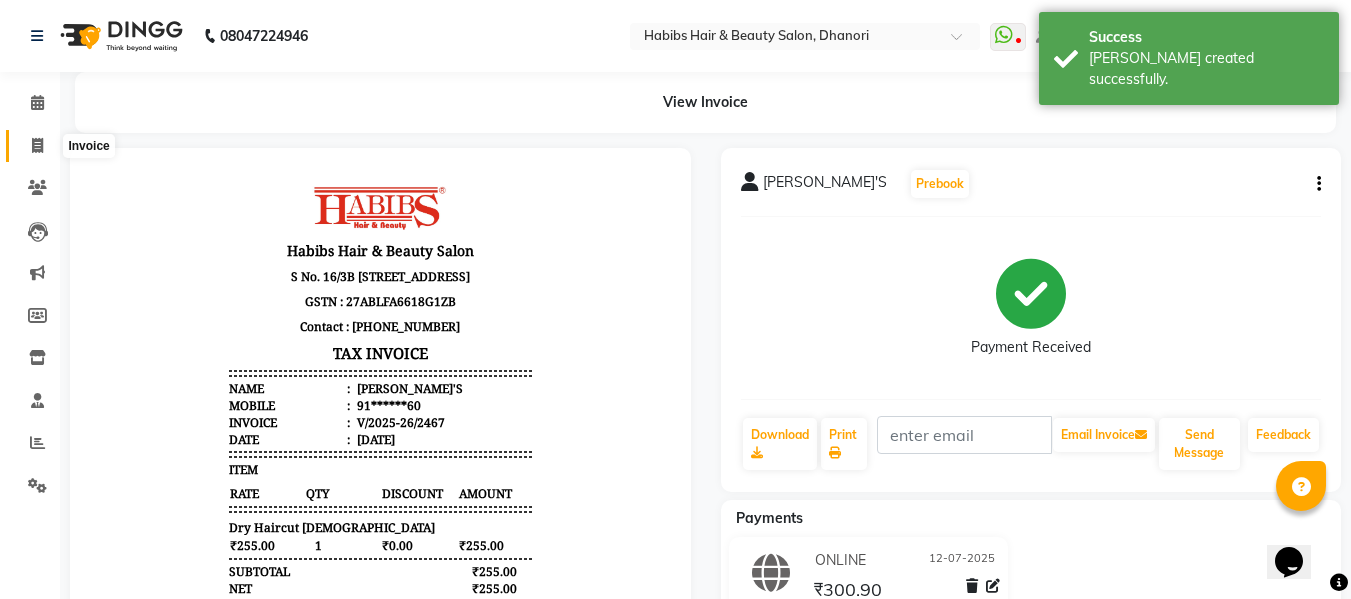 click 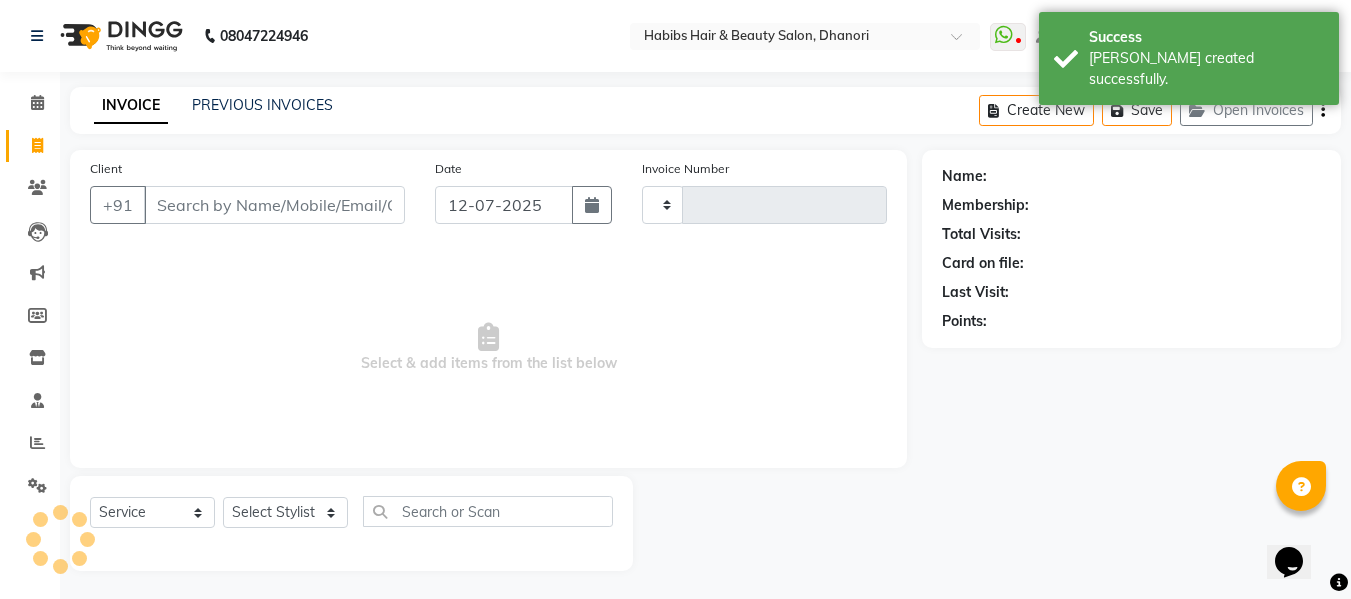type on "2468" 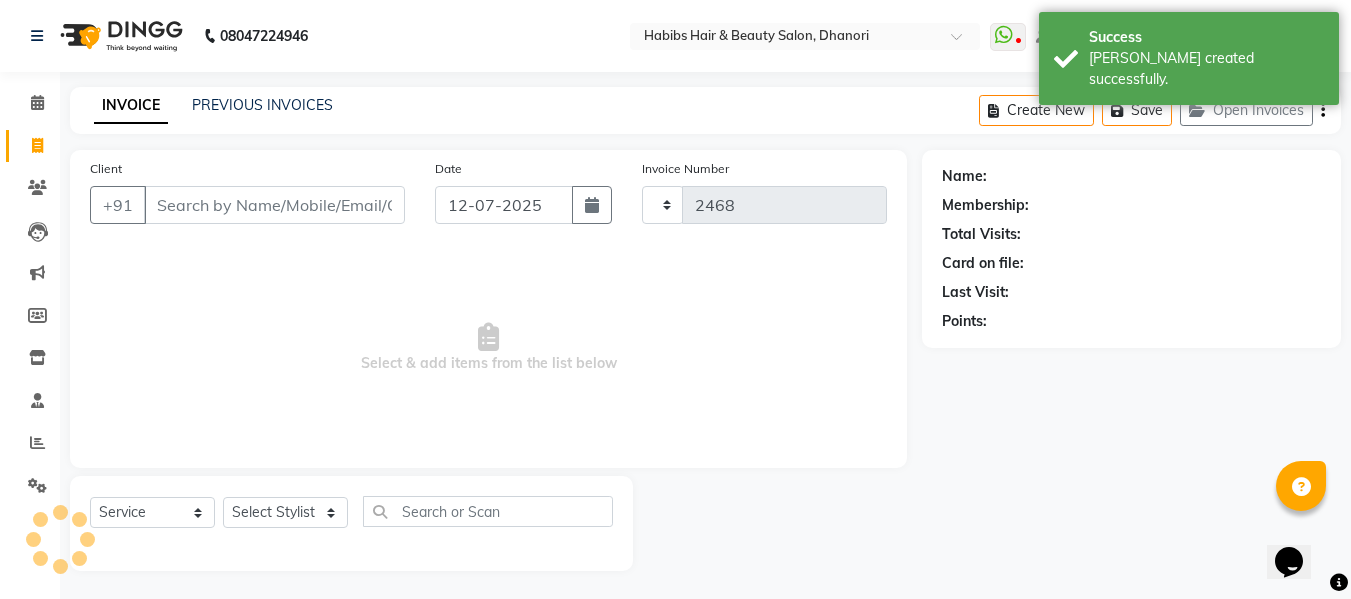 scroll, scrollTop: 2, scrollLeft: 0, axis: vertical 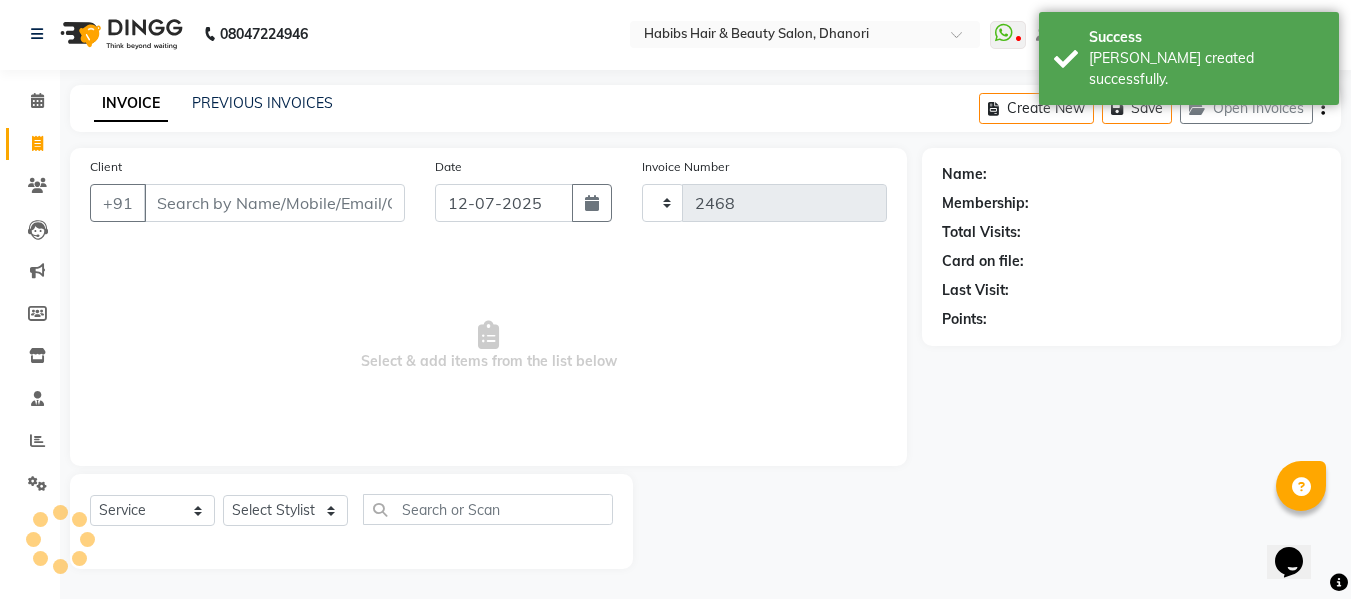 select on "4967" 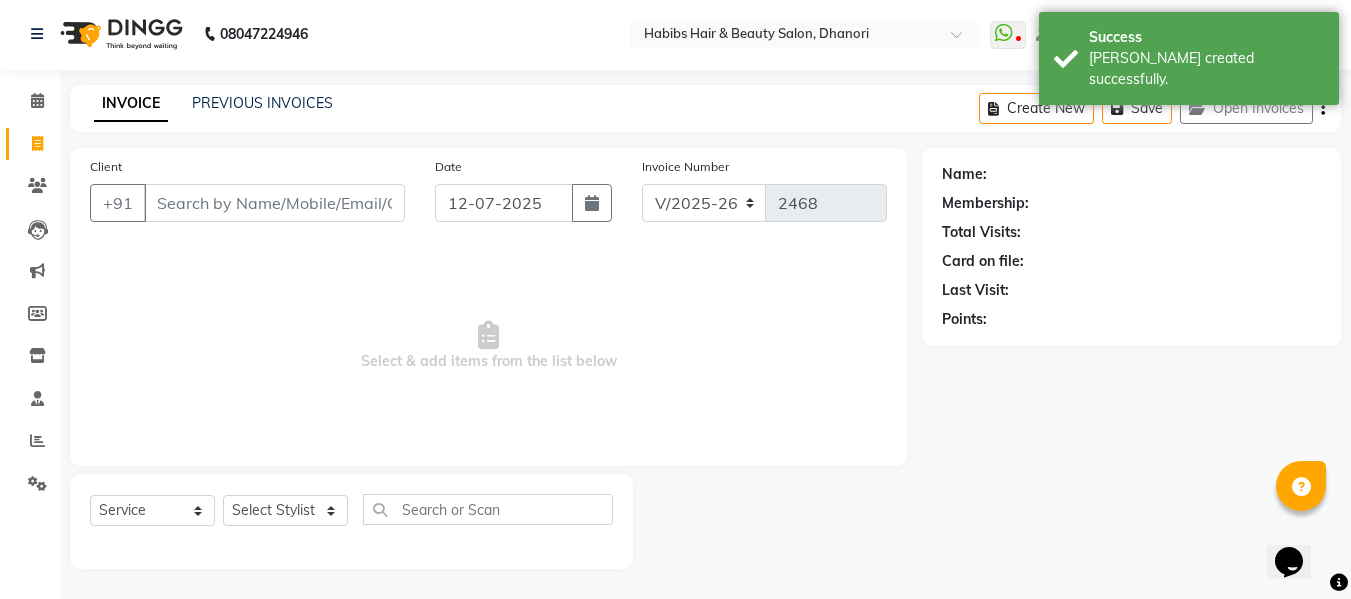 click on "Client" at bounding box center (274, 203) 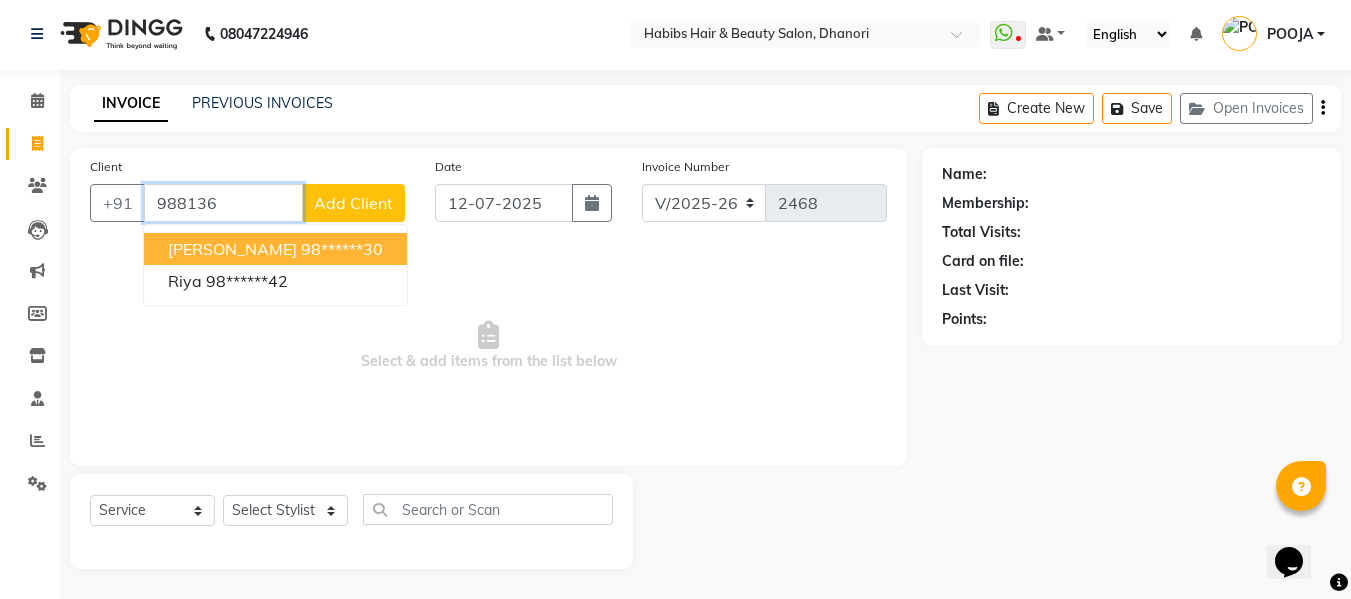 click on "98******30" at bounding box center [342, 249] 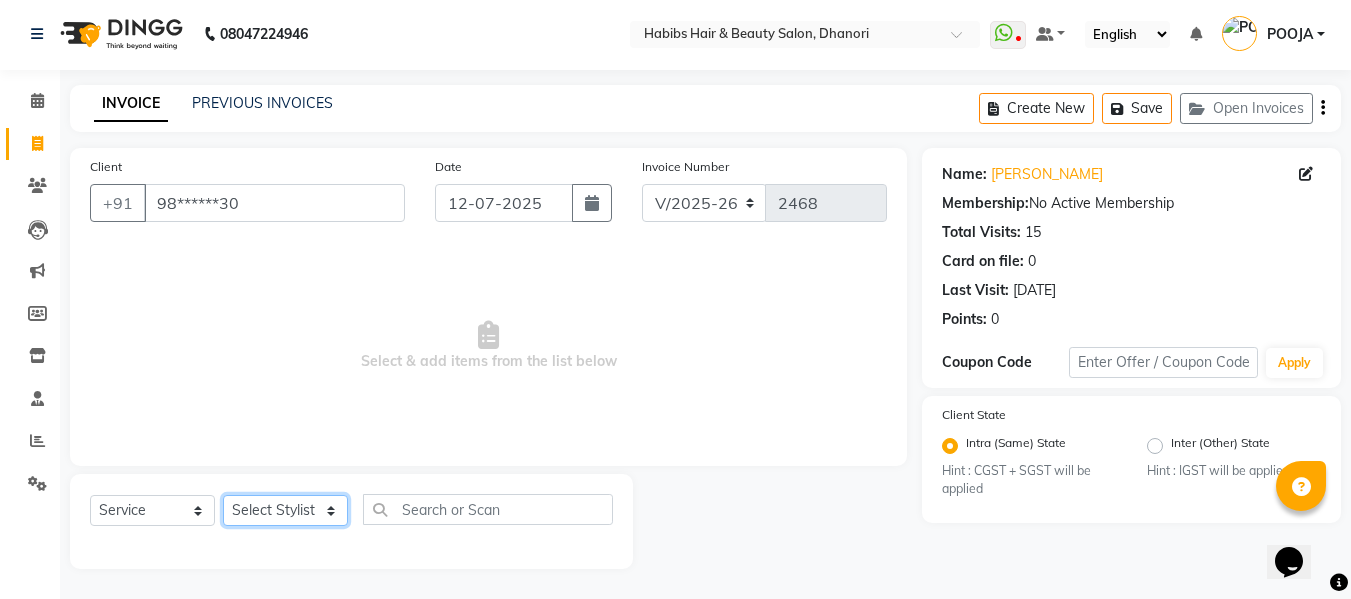 click on "Select Stylist Admin  [PERSON_NAME]  [PERSON_NAME] DARSHAN DIVYA [PERSON_NAME] POOJA POOJA J RAKESH [PERSON_NAME] [PERSON_NAME]" 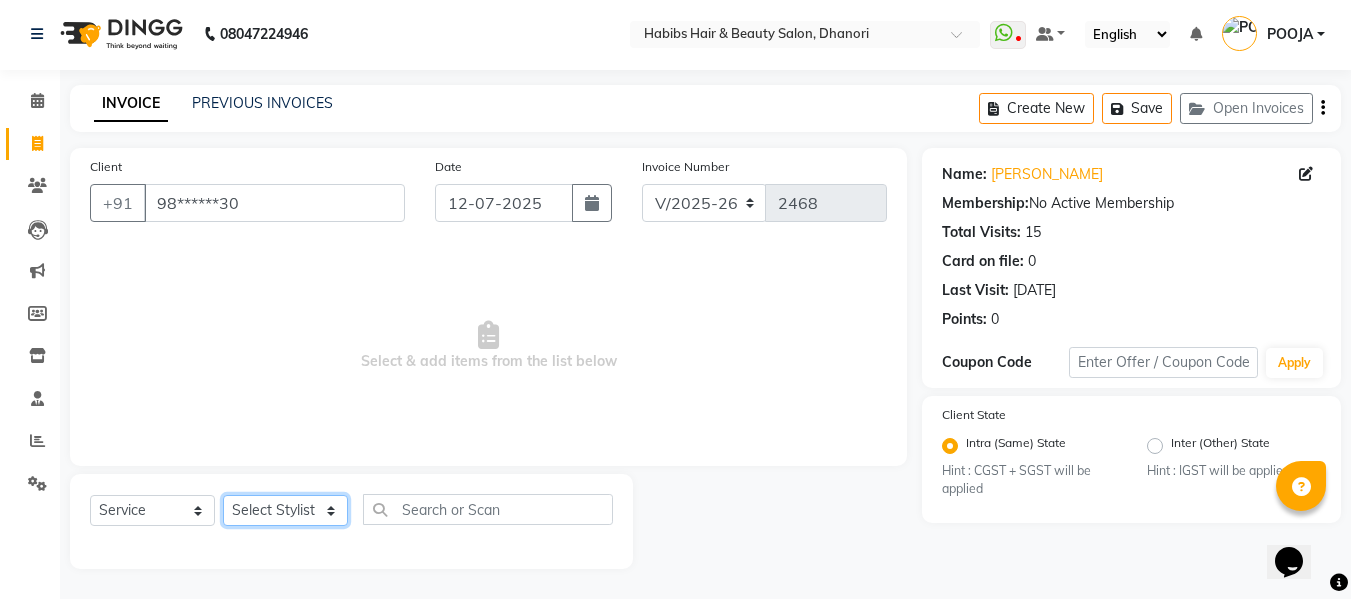 click on "Select Stylist Admin  [PERSON_NAME]  [PERSON_NAME] DARSHAN DIVYA [PERSON_NAME] POOJA POOJA J RAKESH [PERSON_NAME] [PERSON_NAME]" 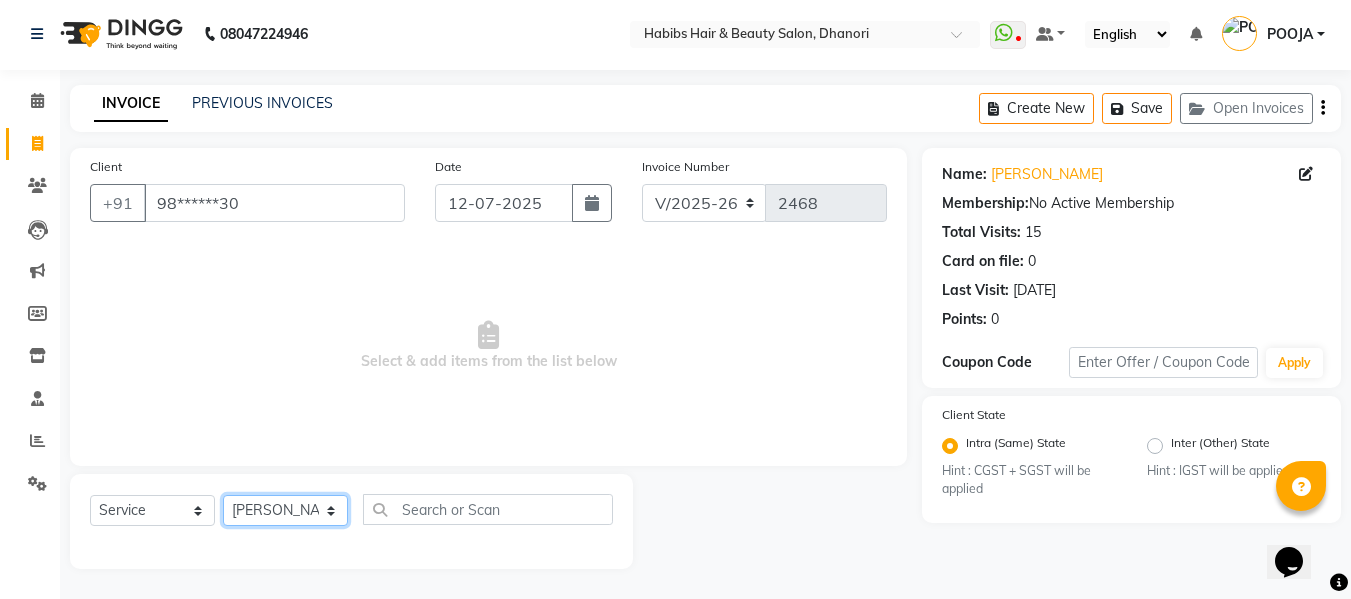 click on "Select Stylist Admin  [PERSON_NAME]  [PERSON_NAME] DARSHAN DIVYA [PERSON_NAME] POOJA POOJA J RAKESH [PERSON_NAME] [PERSON_NAME]" 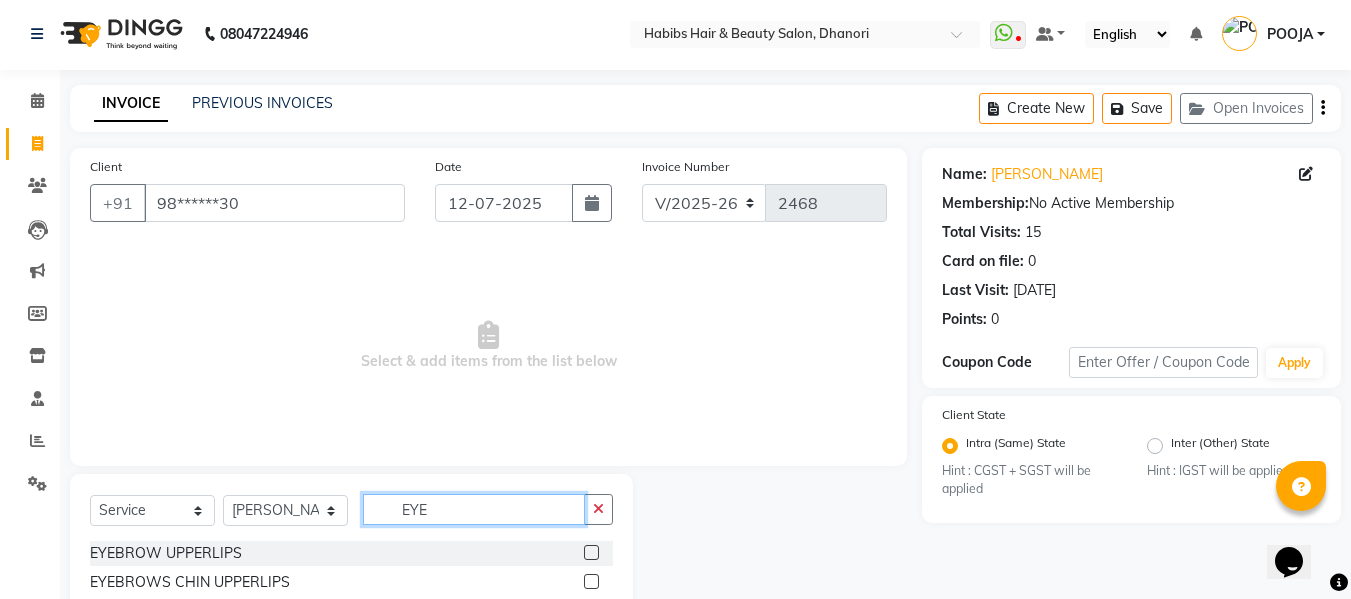 type on "EYE" 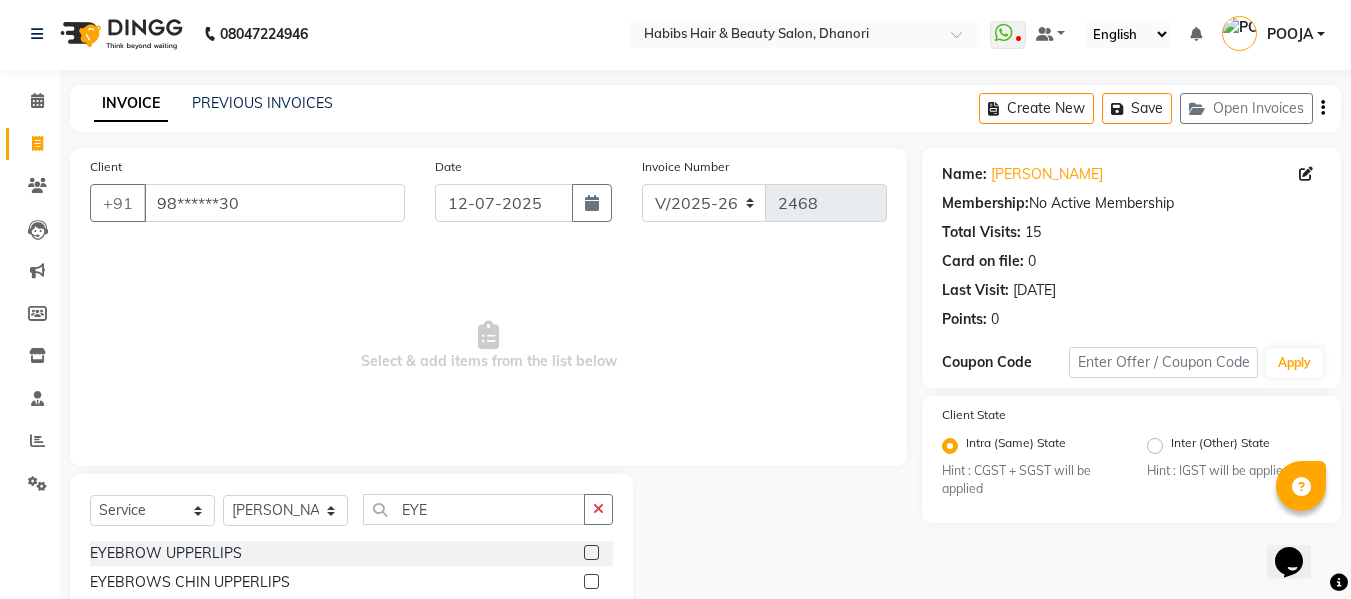 click 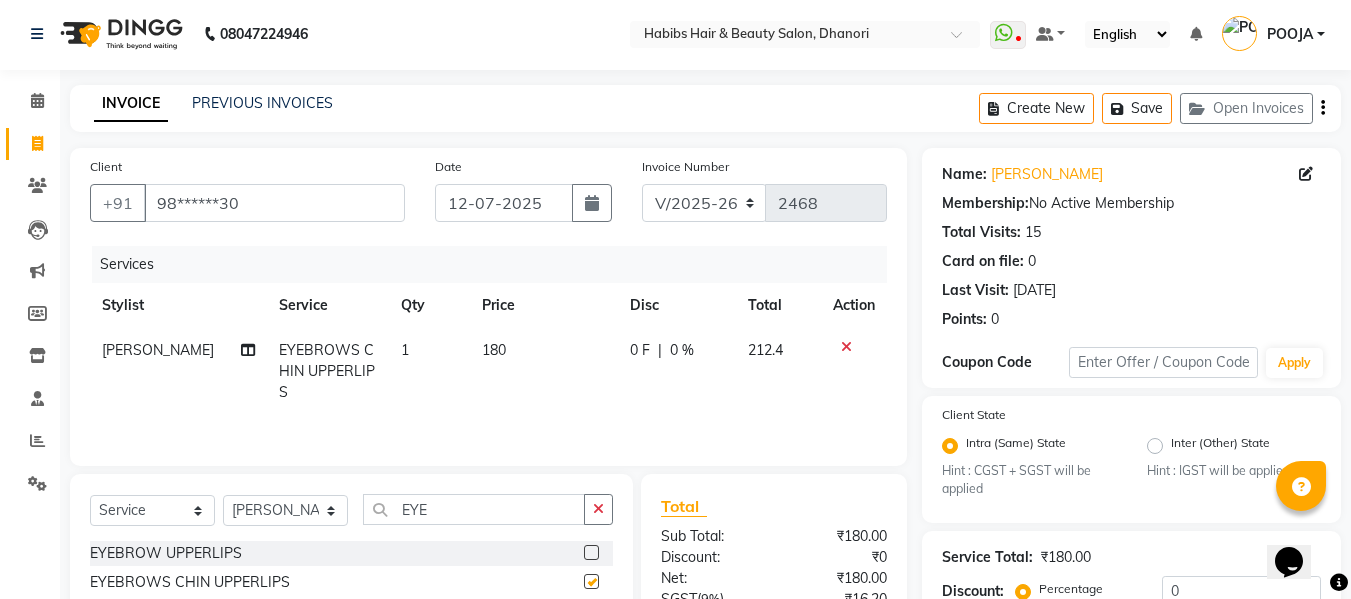 checkbox on "false" 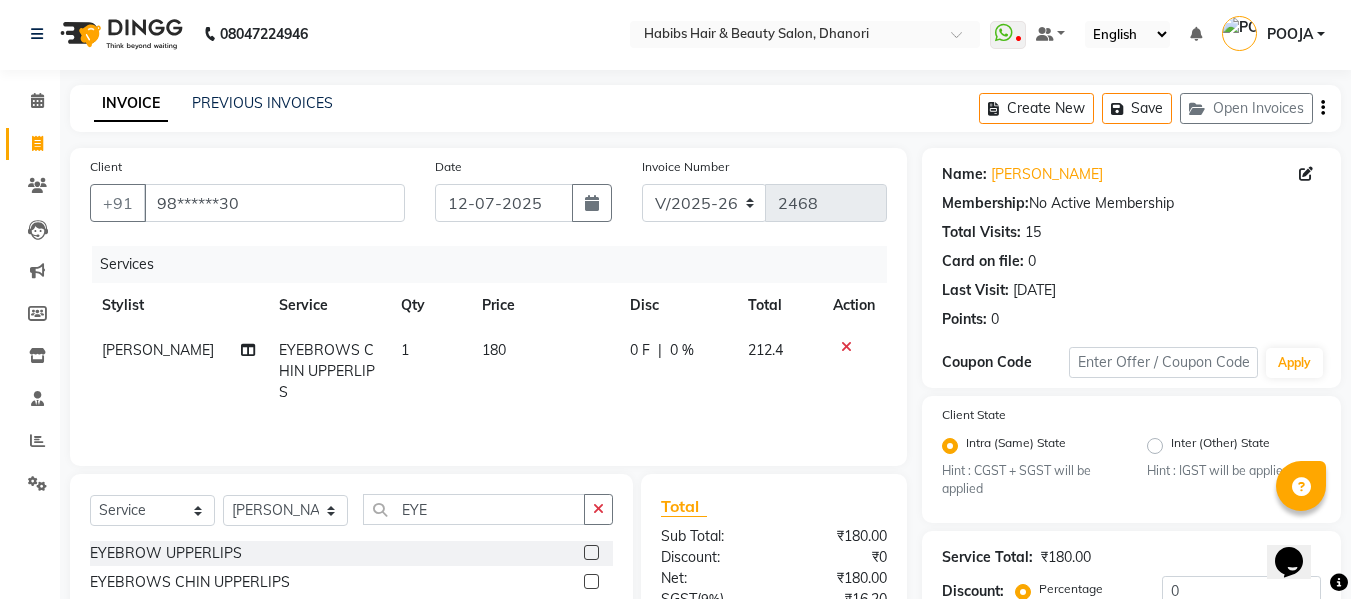 click on "180" 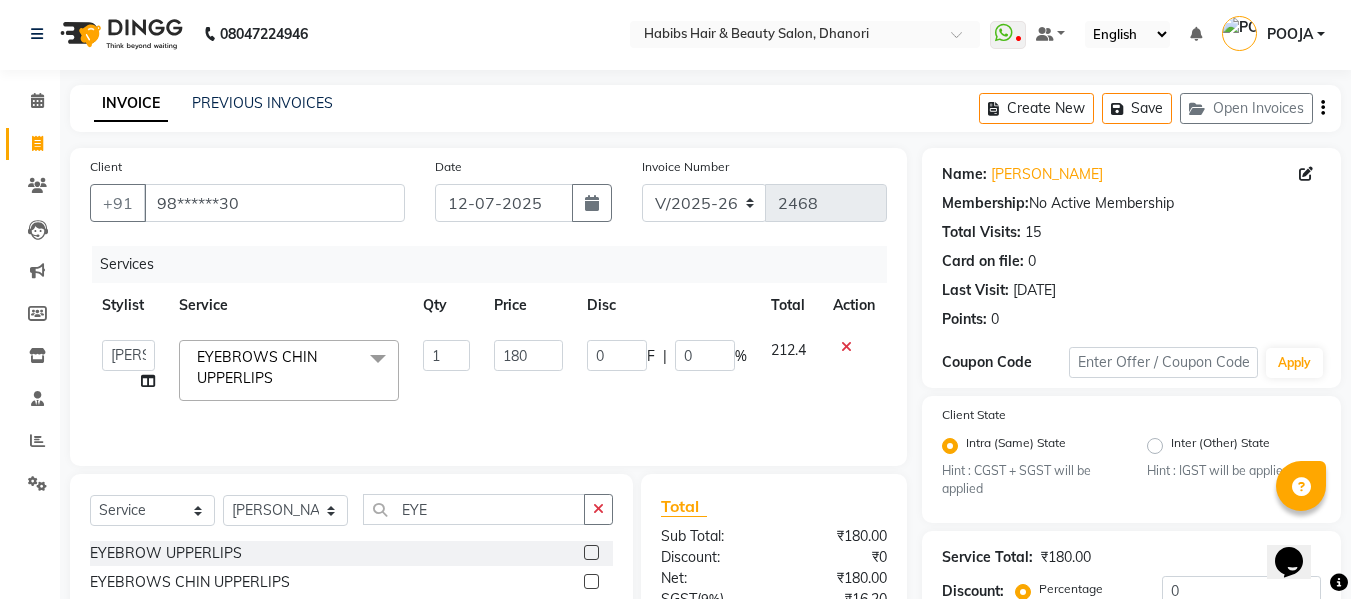 click on "180" 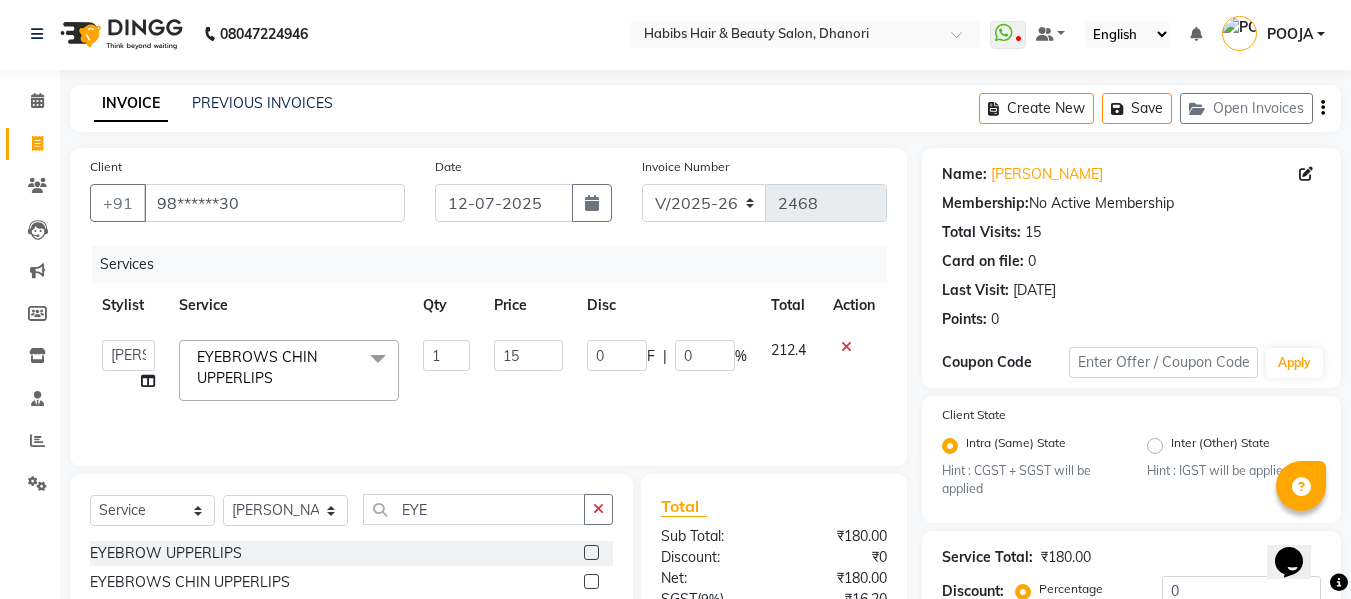type on "152" 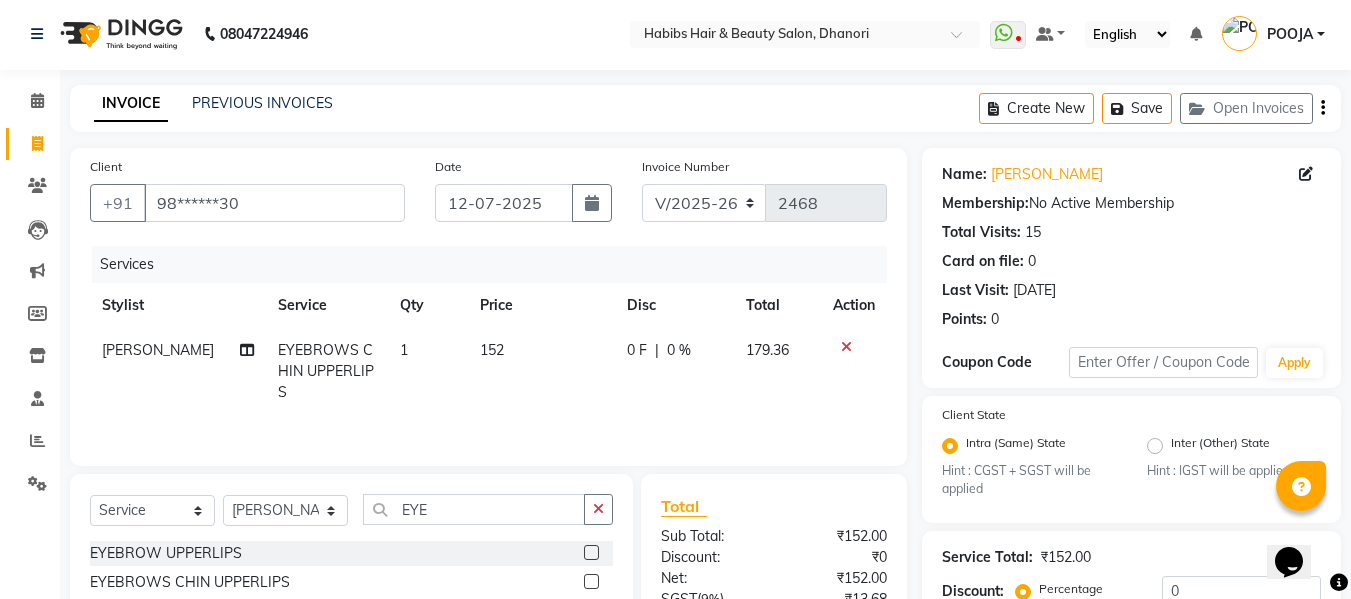 click on "152" 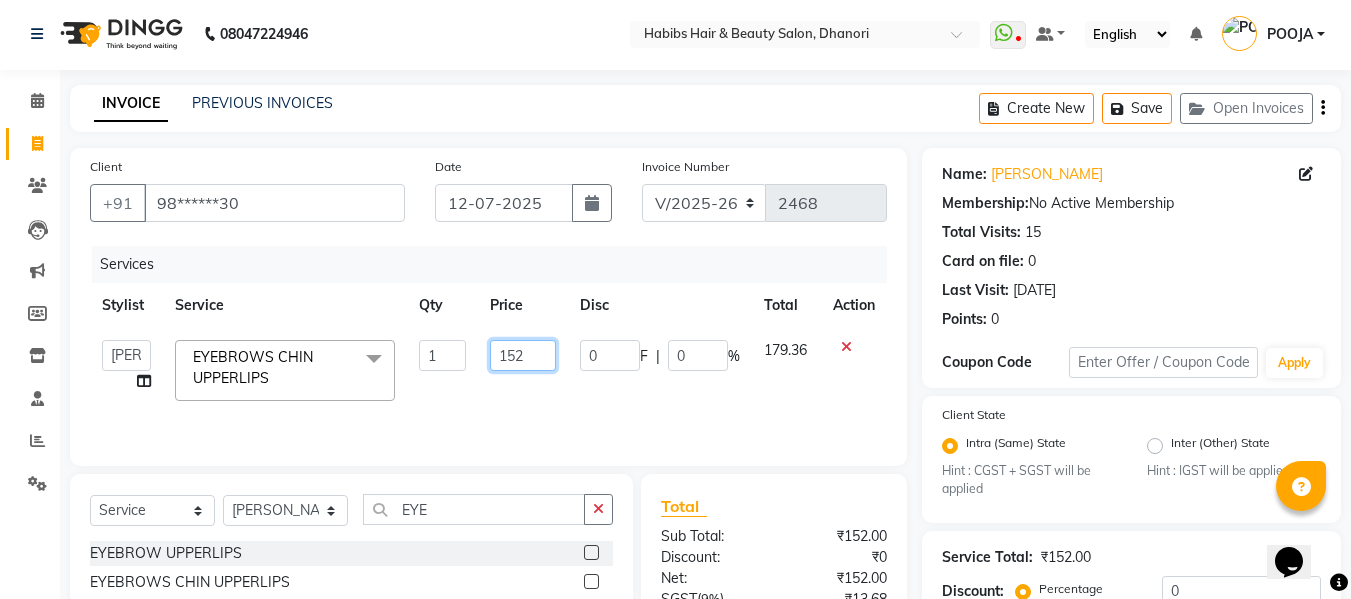 click on "152" 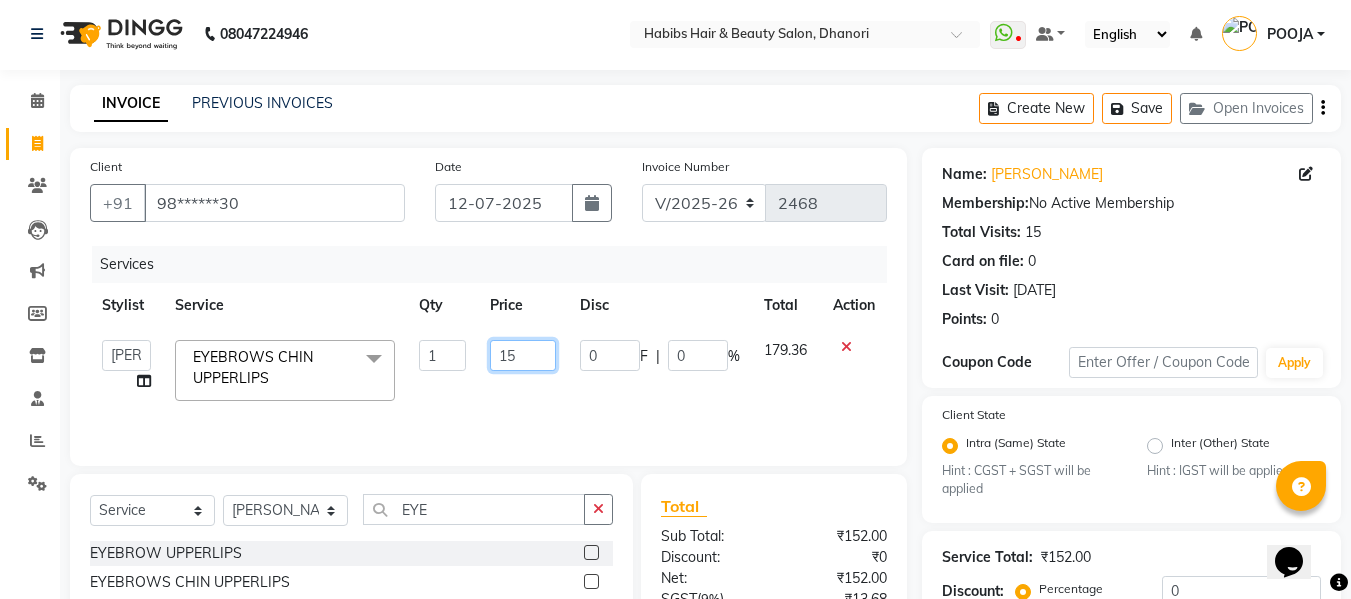 type on "153" 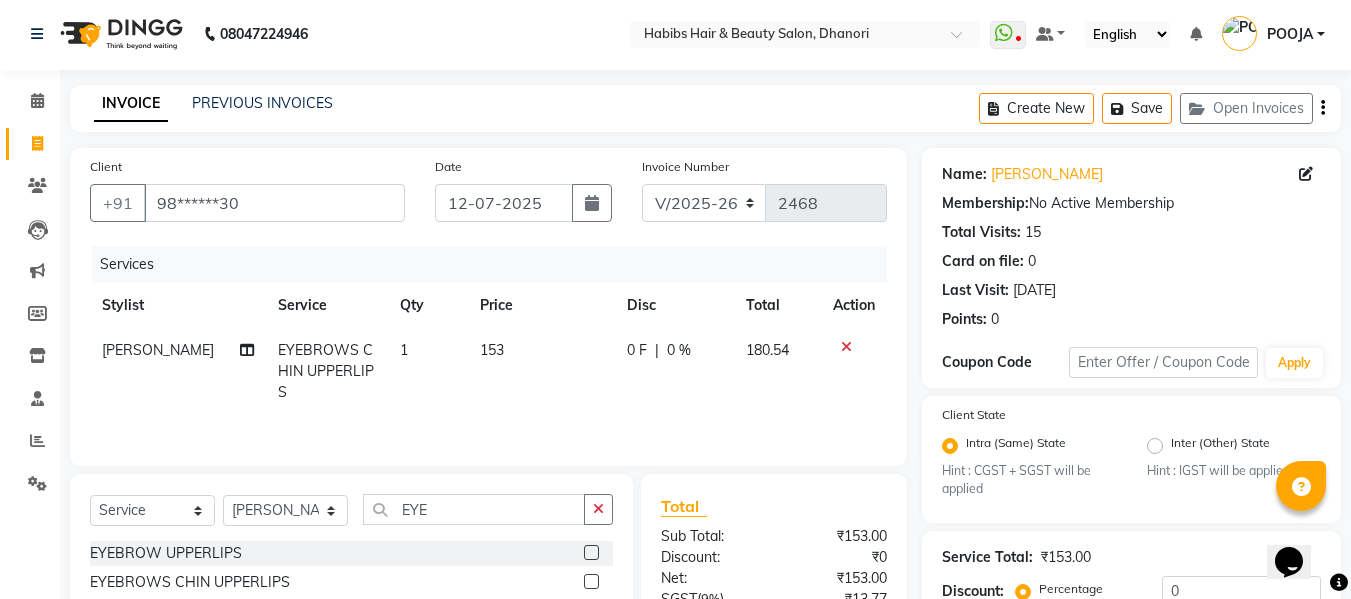 click on "153" 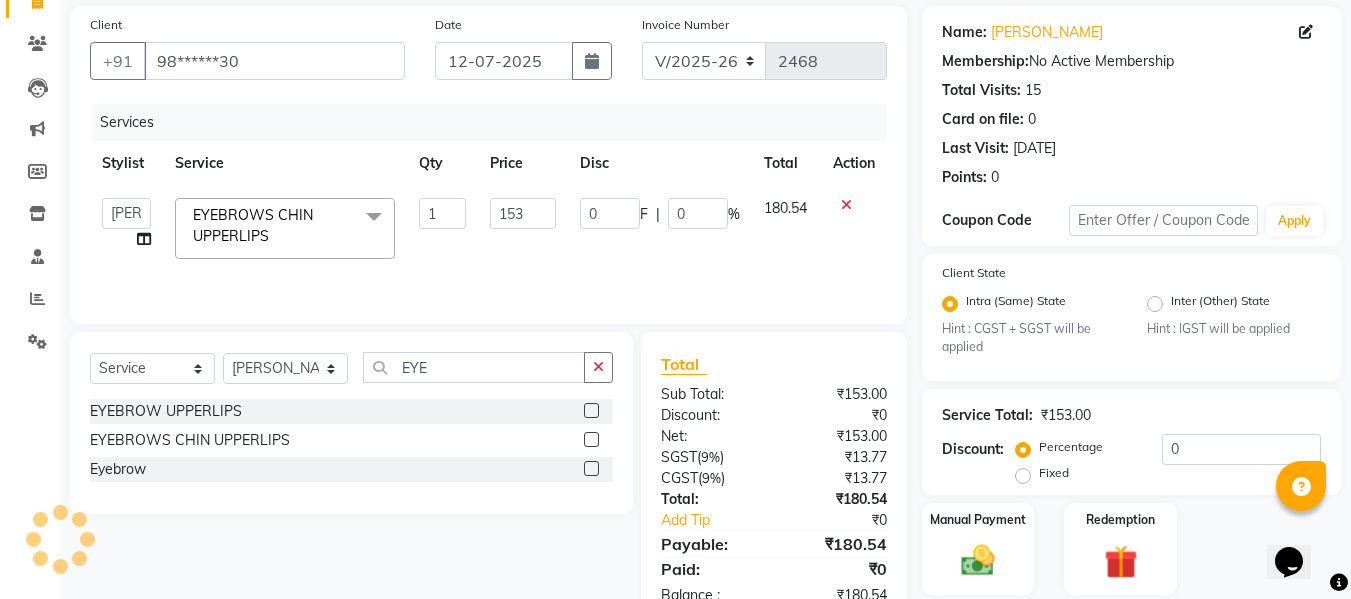 scroll, scrollTop: 211, scrollLeft: 0, axis: vertical 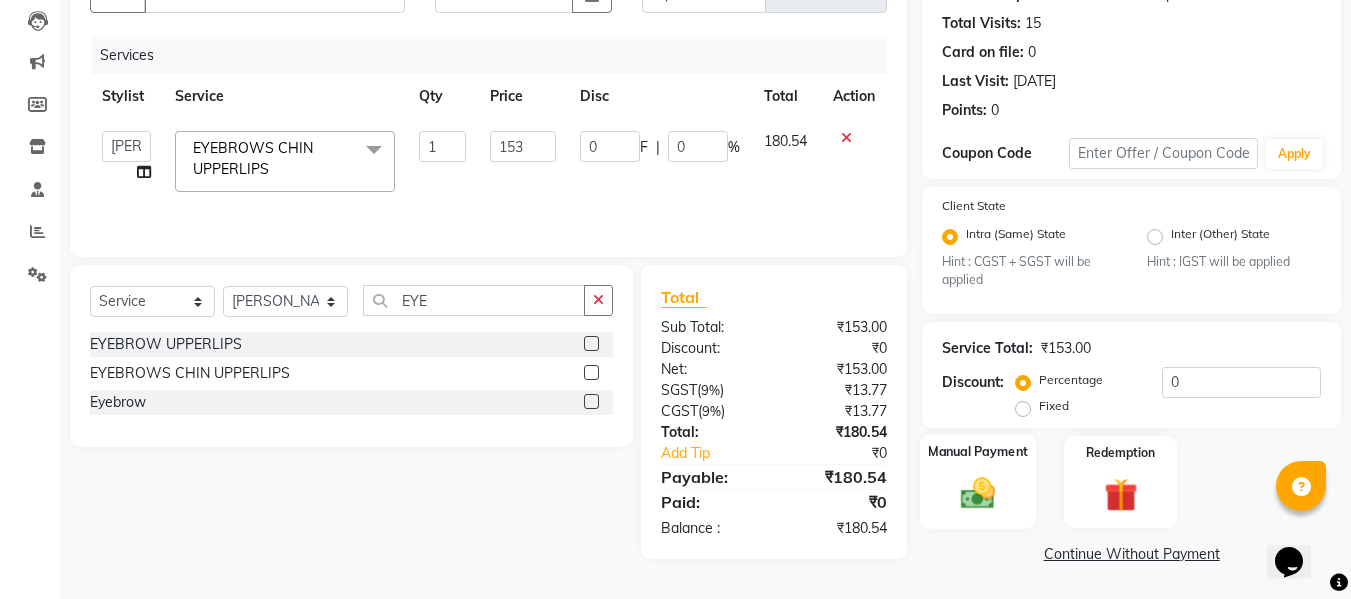 click 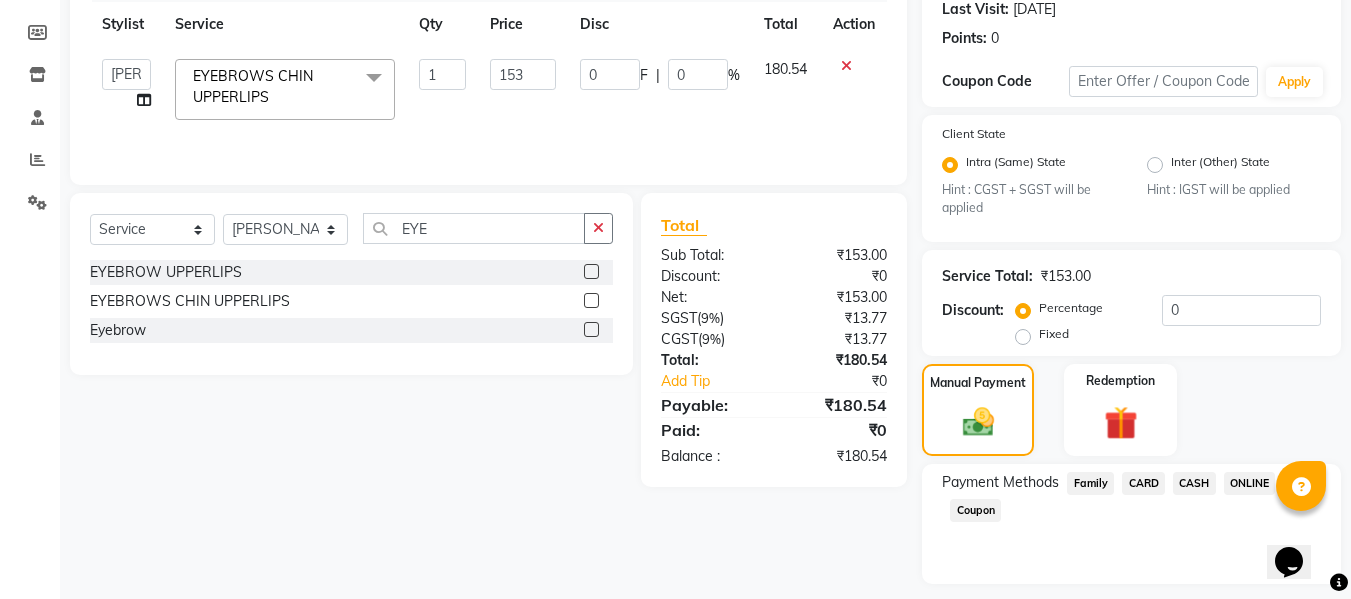 scroll, scrollTop: 339, scrollLeft: 0, axis: vertical 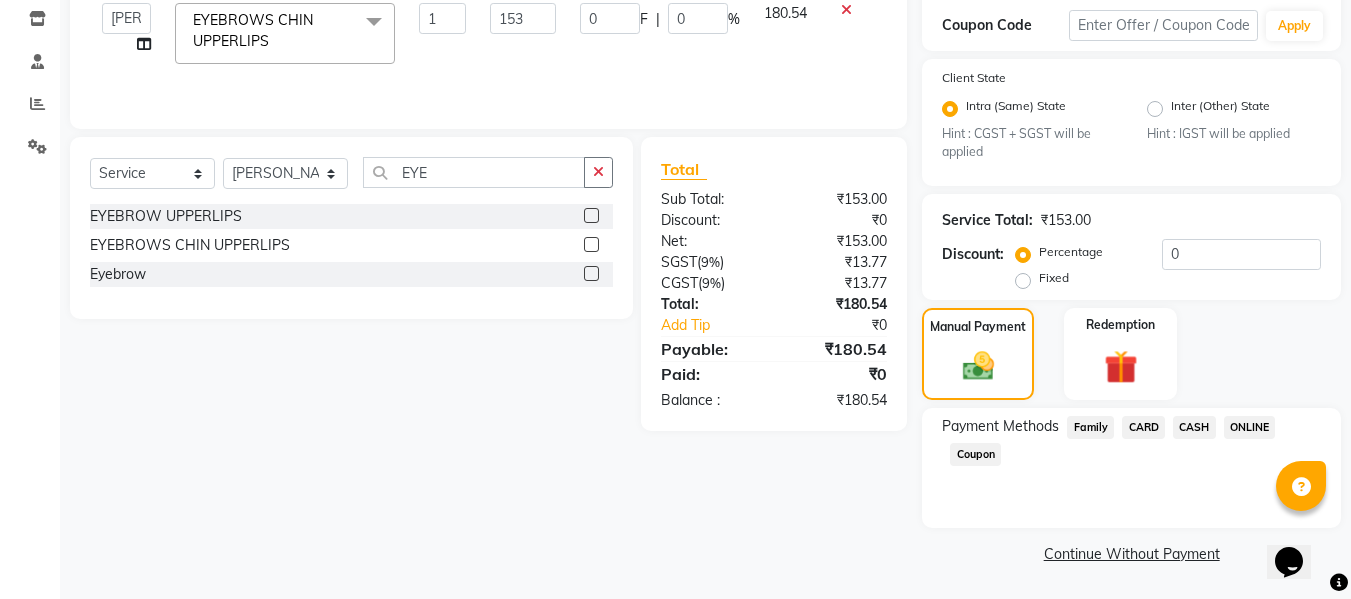 click on "ONLINE" 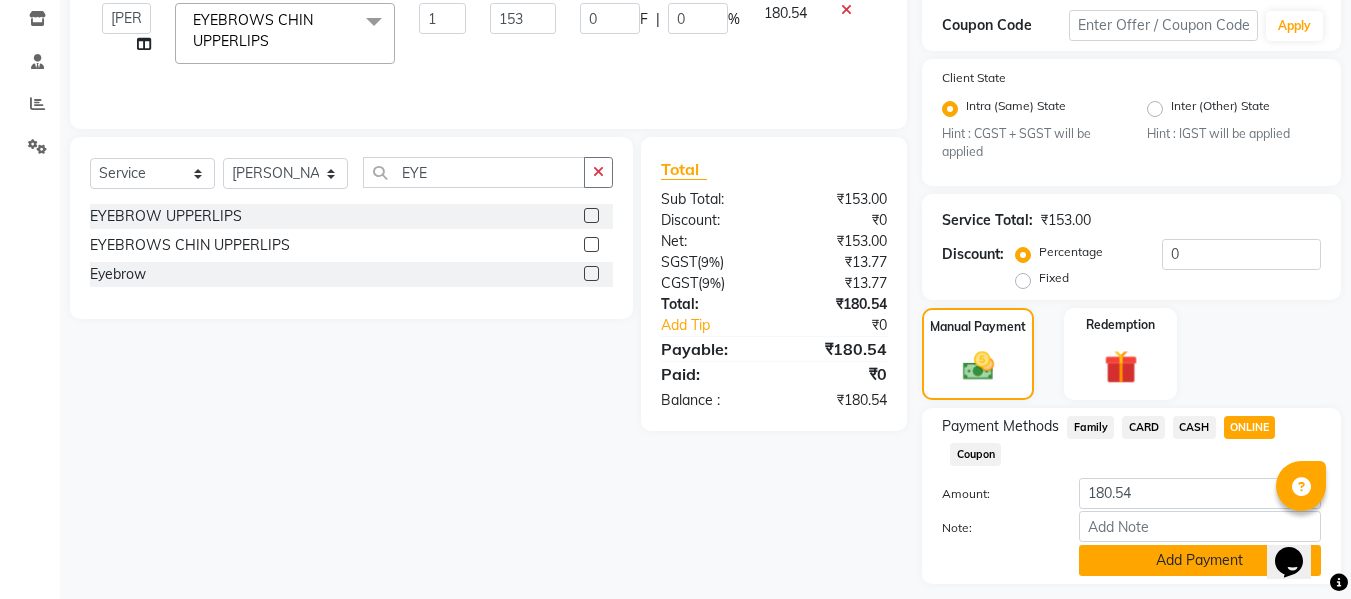 click on "Add Payment" 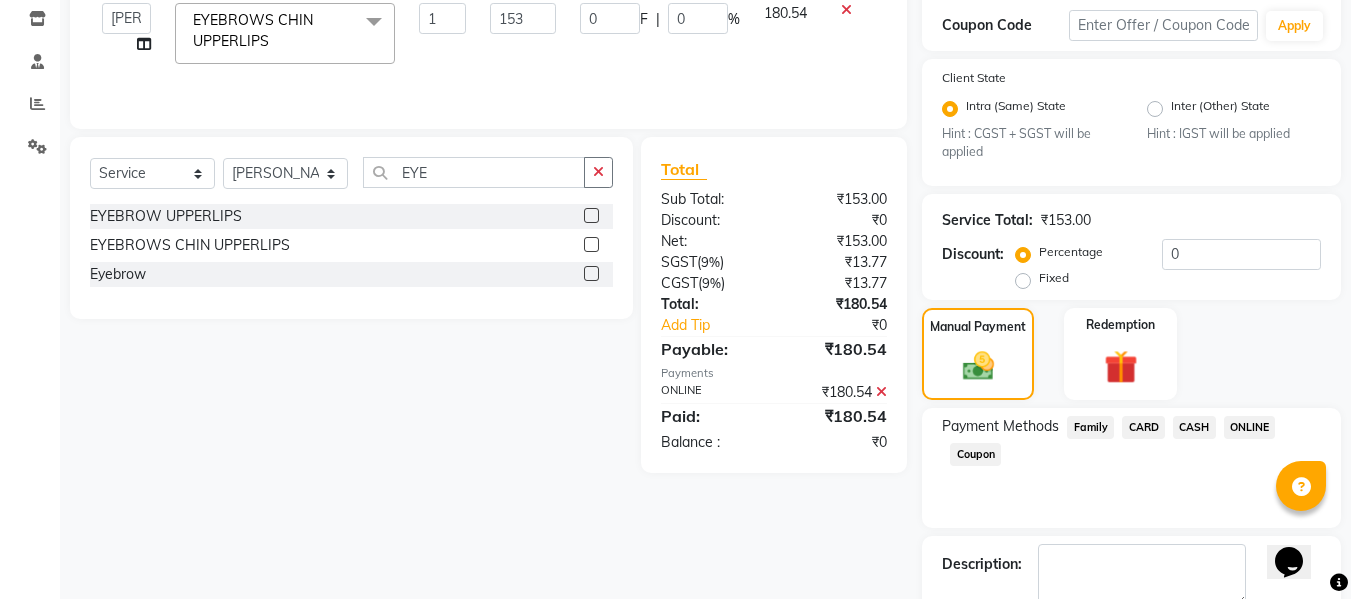 scroll, scrollTop: 452, scrollLeft: 0, axis: vertical 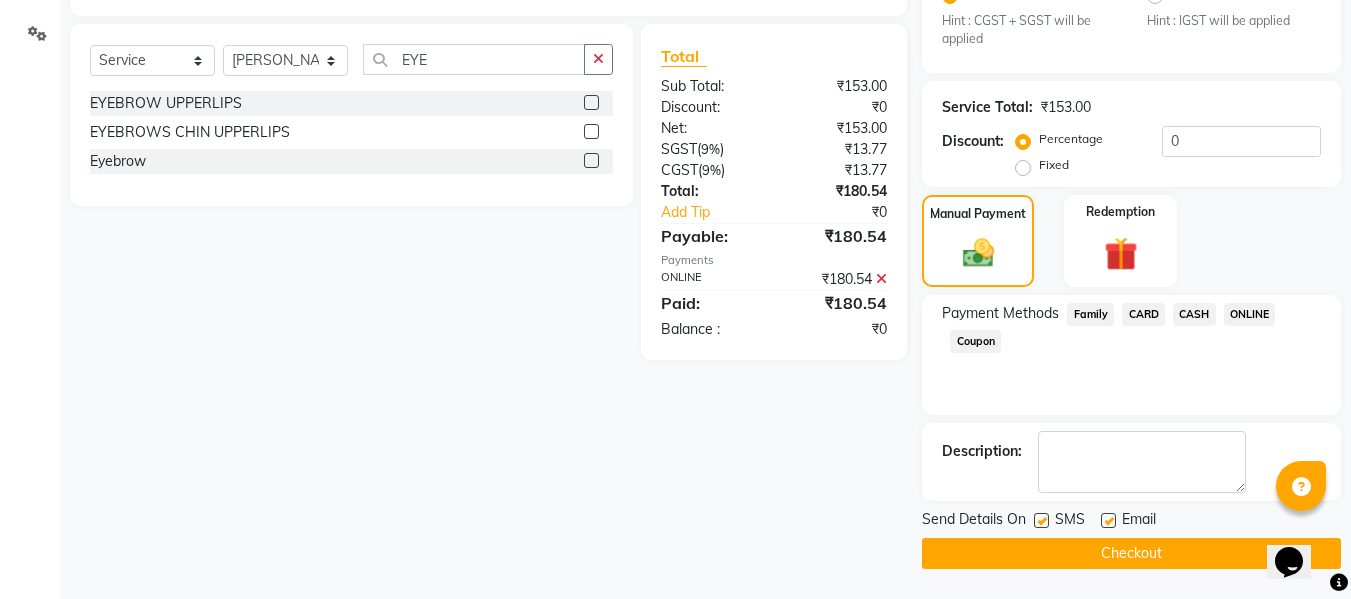 click on "Checkout" 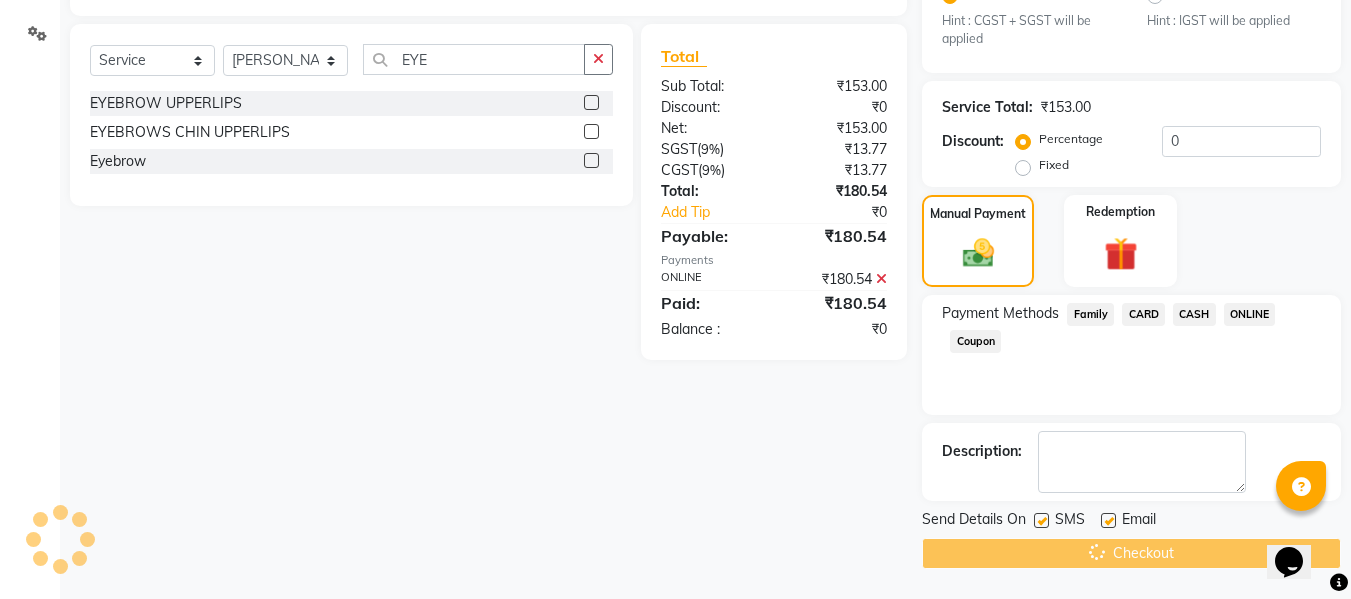 scroll, scrollTop: 0, scrollLeft: 0, axis: both 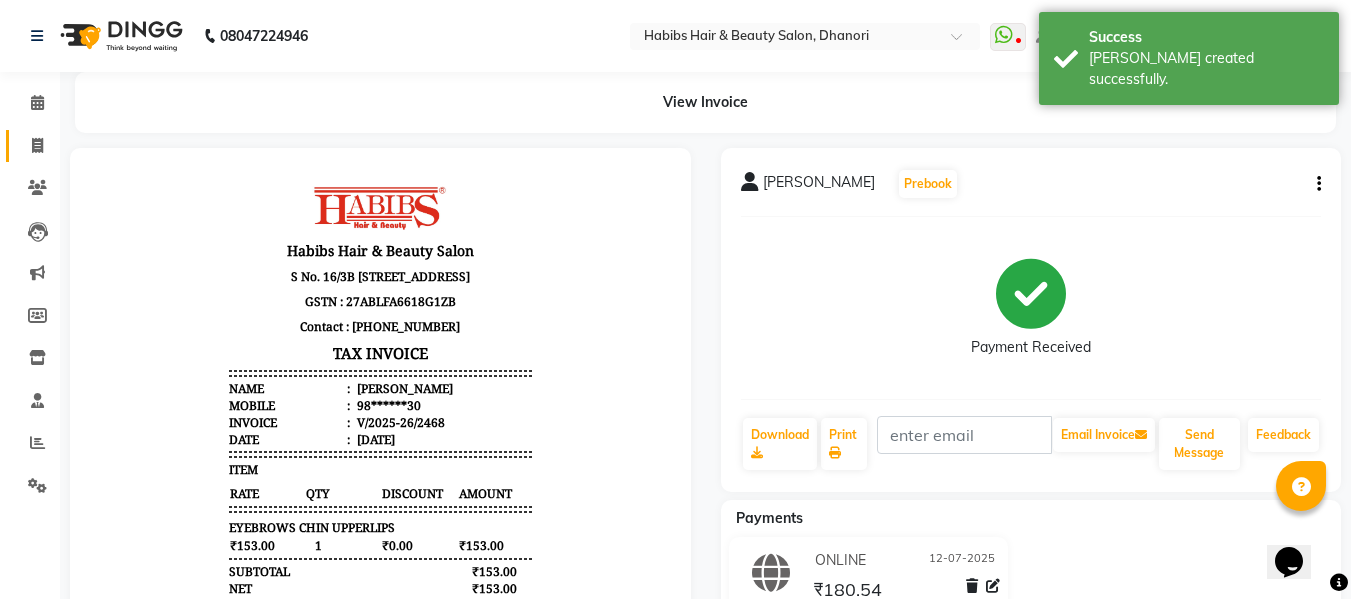 click on "Invoice" 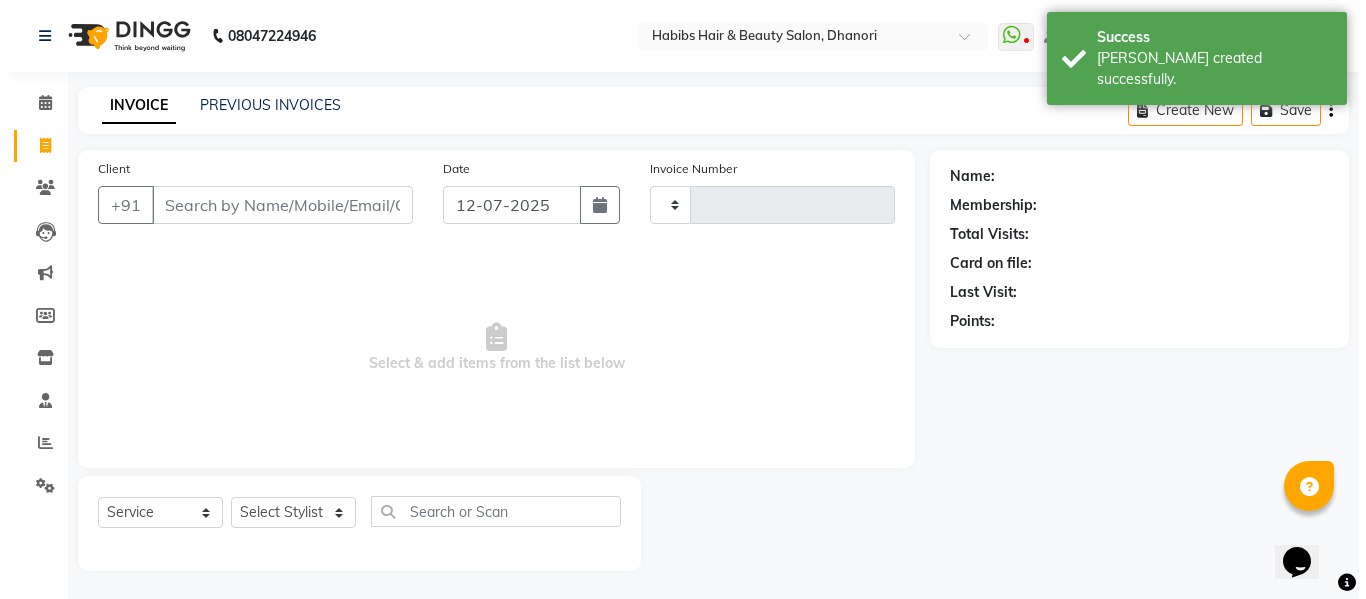scroll, scrollTop: 2, scrollLeft: 0, axis: vertical 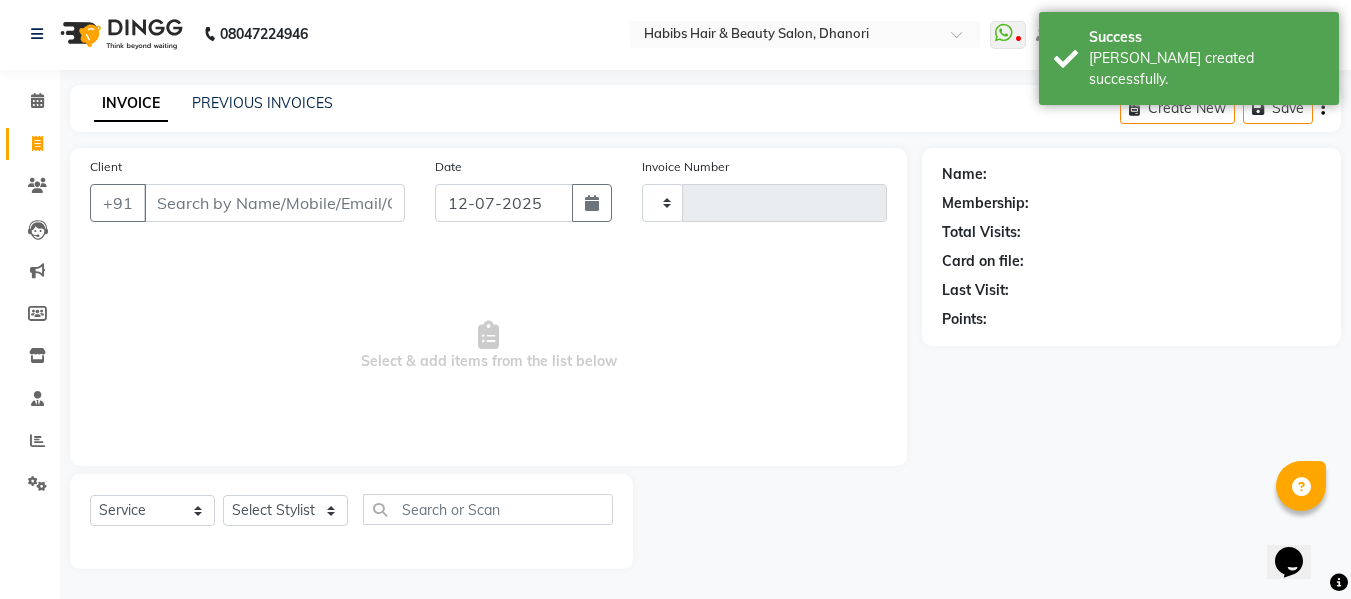 type on "2469" 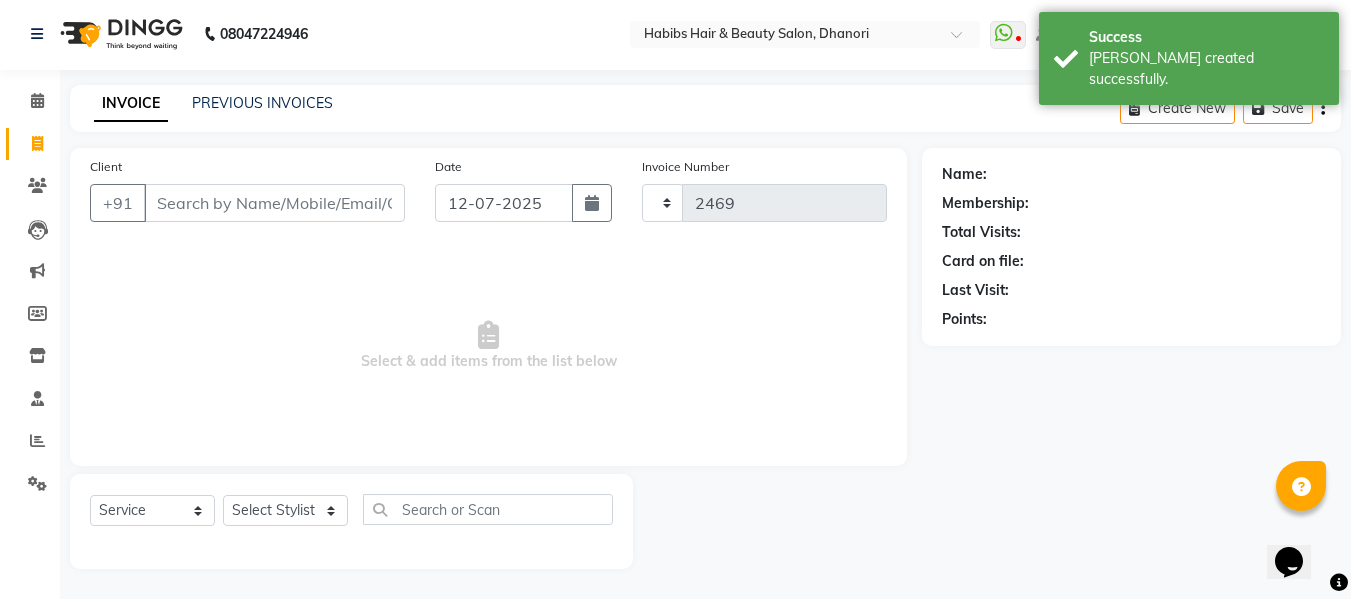 select on "4967" 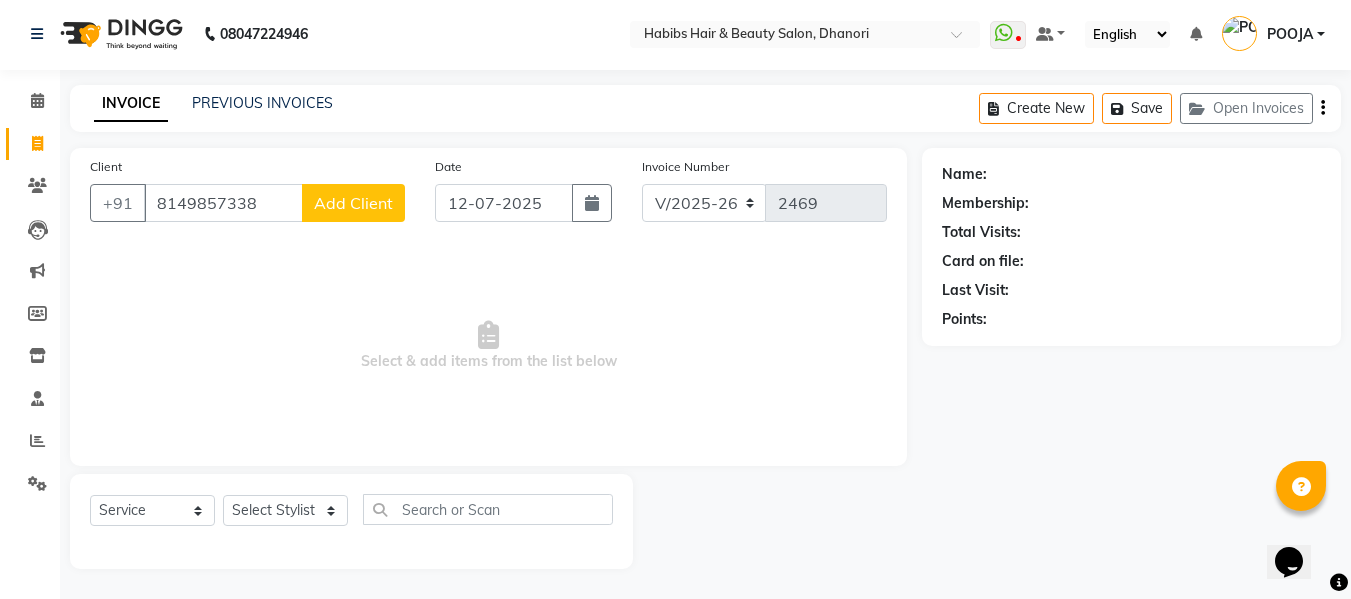 type on "8149857338" 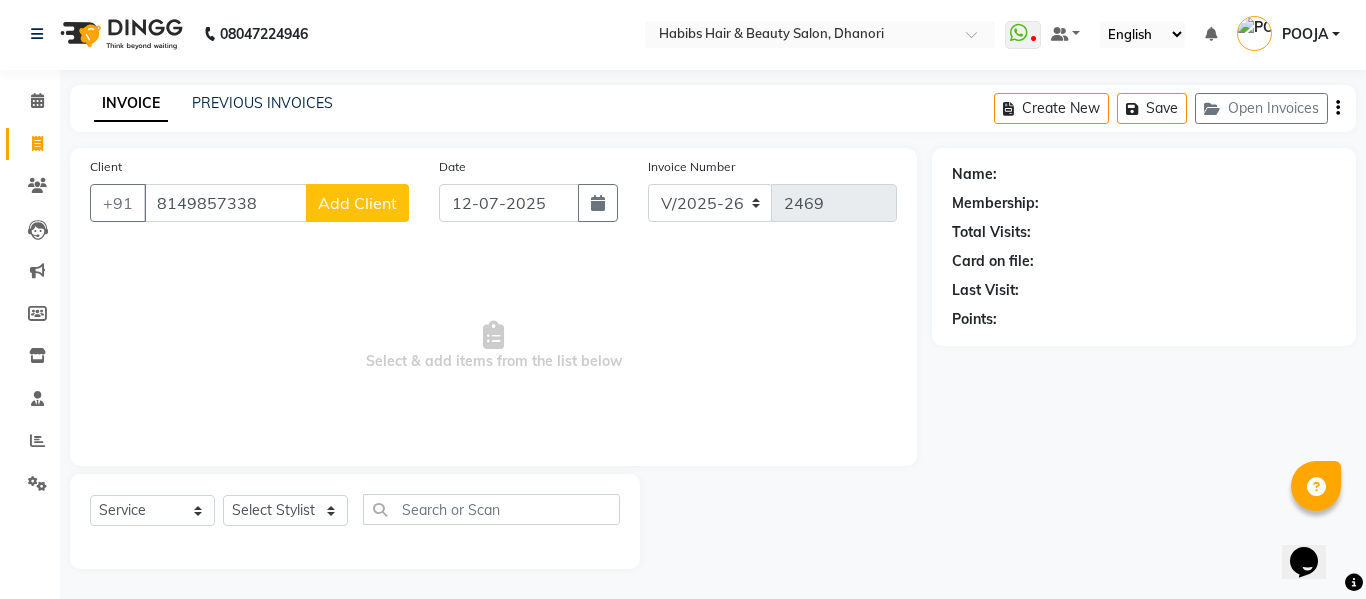 select on "22" 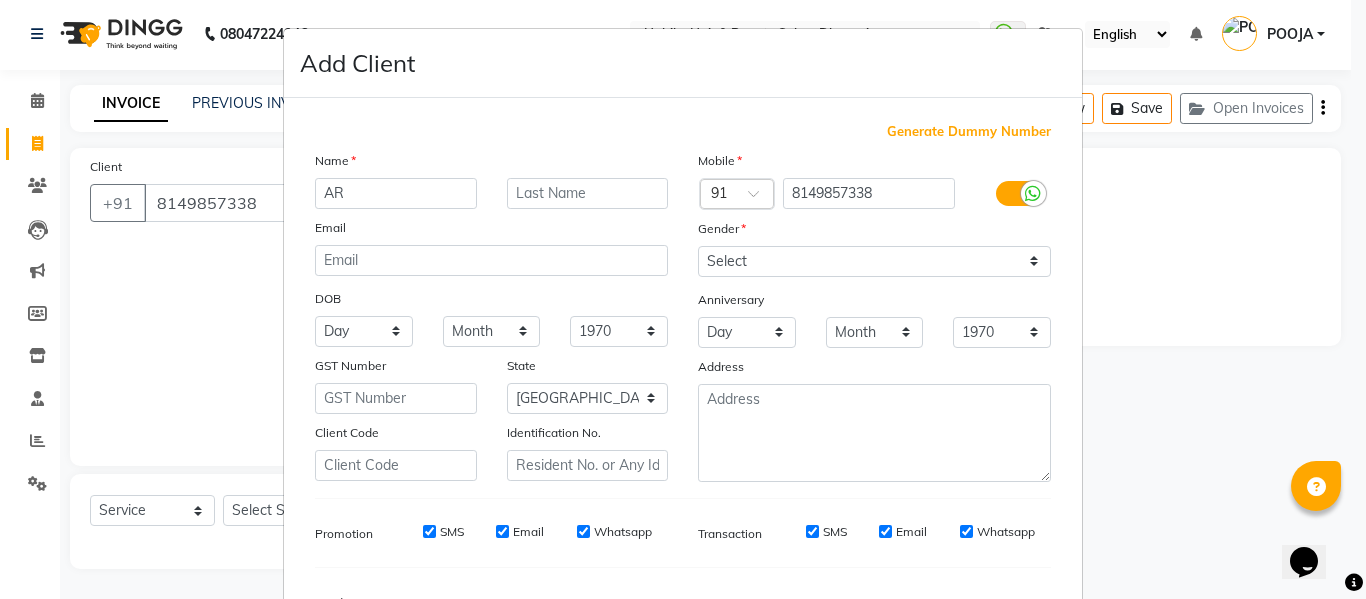 type on "A" 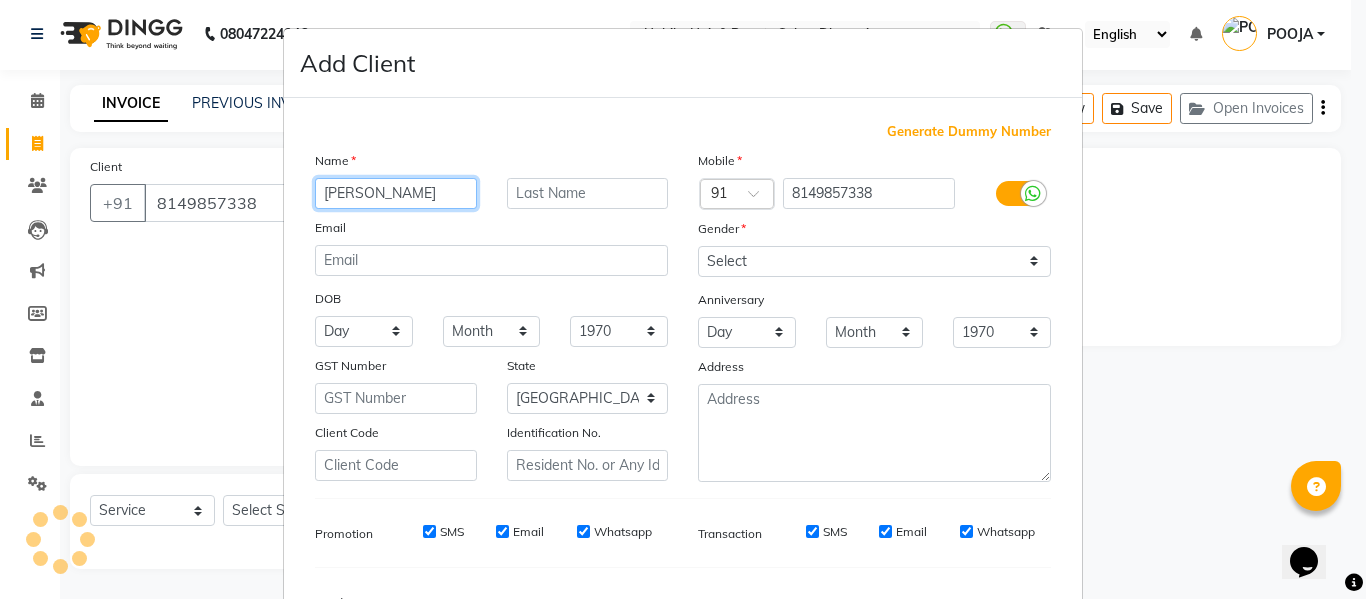 type on "[PERSON_NAME]" 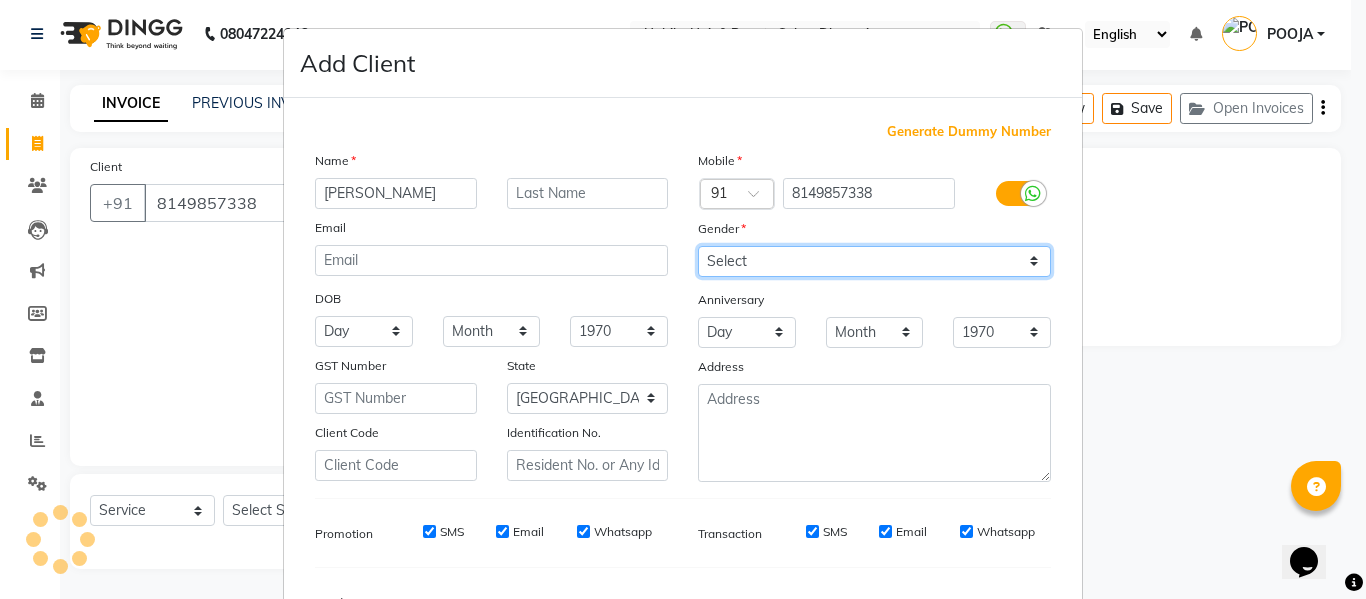 click on "Select [DEMOGRAPHIC_DATA] [DEMOGRAPHIC_DATA] Other Prefer Not To Say" at bounding box center [874, 261] 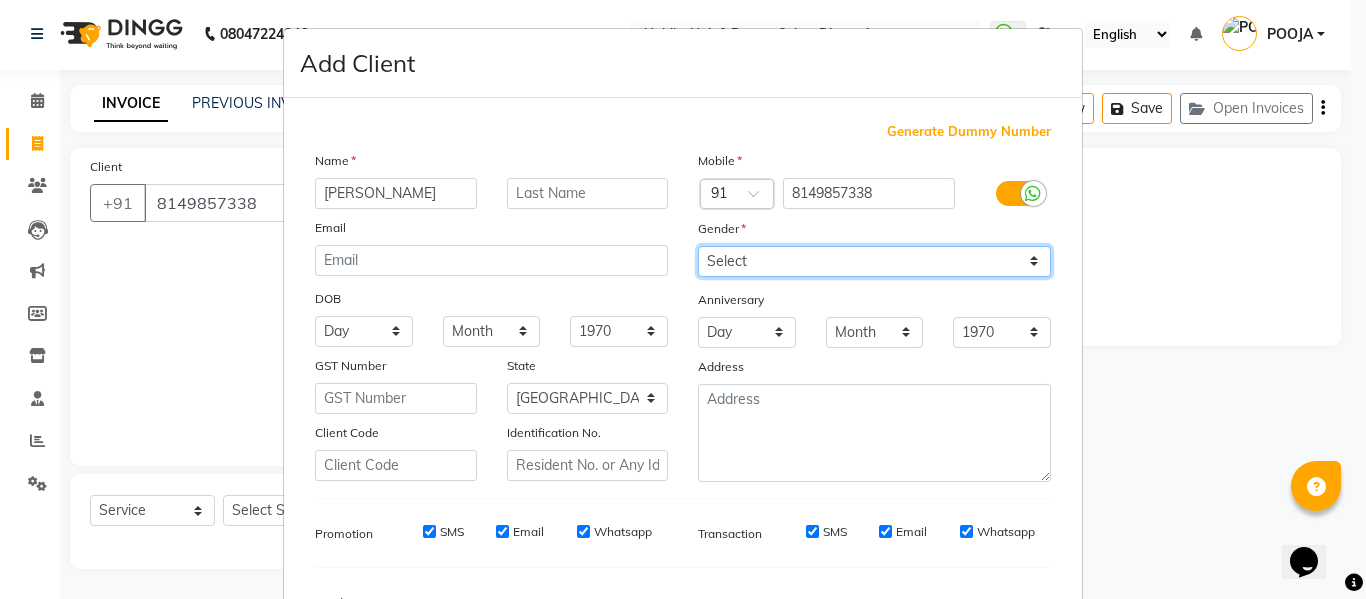 select on "[DEMOGRAPHIC_DATA]" 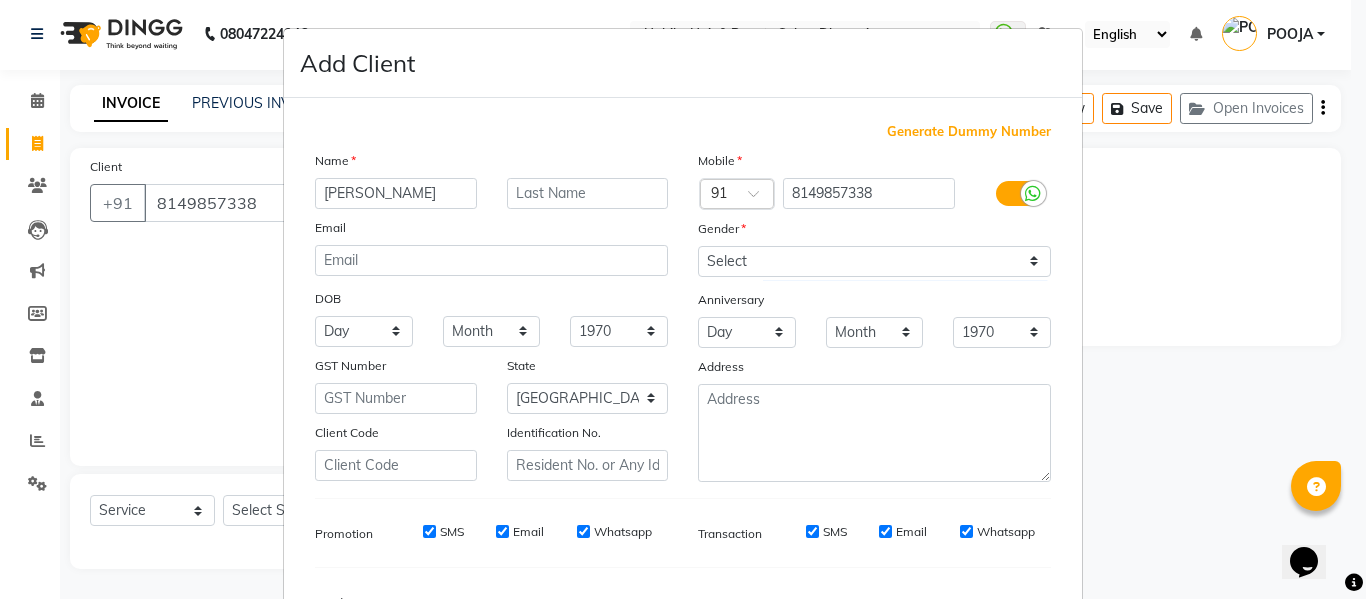 click on "Add Client Generate Dummy Number Name [PERSON_NAME] Email DOB Day 01 02 03 04 05 06 07 08 09 10 11 12 13 14 15 16 17 18 19 20 21 22 23 24 25 26 27 28 29 30 31 Month January February March April May June July August September October November [DATE] 1941 1942 1943 1944 1945 1946 1947 1948 1949 1950 1951 1952 1953 1954 1955 1956 1957 1958 1959 1960 1961 1962 1963 1964 1965 1966 1967 1968 1969 1970 1971 1972 1973 1974 1975 1976 1977 1978 1979 1980 1981 1982 1983 1984 1985 1986 1987 1988 1989 1990 1991 1992 1993 1994 1995 1996 1997 1998 1999 2000 2001 2002 2003 2004 2005 2006 2007 2008 2009 2010 2011 2012 2013 2014 2015 2016 2017 2018 2019 2020 2021 2022 2023 2024 GST Number State Select [GEOGRAPHIC_DATA] [GEOGRAPHIC_DATA] [GEOGRAPHIC_DATA] [GEOGRAPHIC_DATA] [GEOGRAPHIC_DATA] [GEOGRAPHIC_DATA] [GEOGRAPHIC_DATA] [GEOGRAPHIC_DATA] and [GEOGRAPHIC_DATA] [GEOGRAPHIC_DATA] [GEOGRAPHIC_DATA] [GEOGRAPHIC_DATA] [GEOGRAPHIC_DATA] [GEOGRAPHIC_DATA] [GEOGRAPHIC_DATA] [GEOGRAPHIC_DATA] [GEOGRAPHIC_DATA] [GEOGRAPHIC_DATA] [GEOGRAPHIC_DATA] [GEOGRAPHIC_DATA] [GEOGRAPHIC_DATA] [GEOGRAPHIC_DATA] [GEOGRAPHIC_DATA] [GEOGRAPHIC_DATA] [GEOGRAPHIC_DATA] [GEOGRAPHIC_DATA] [GEOGRAPHIC_DATA] [GEOGRAPHIC_DATA] [GEOGRAPHIC_DATA] Sikkim" at bounding box center (683, 299) 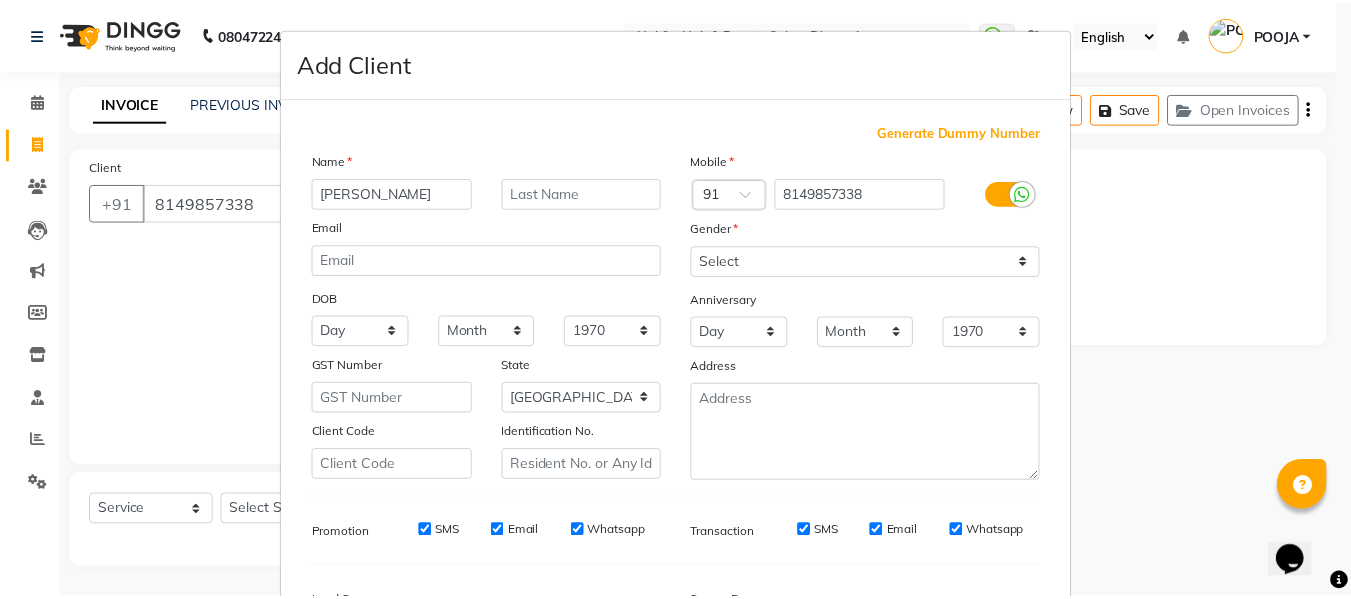 scroll, scrollTop: 250, scrollLeft: 0, axis: vertical 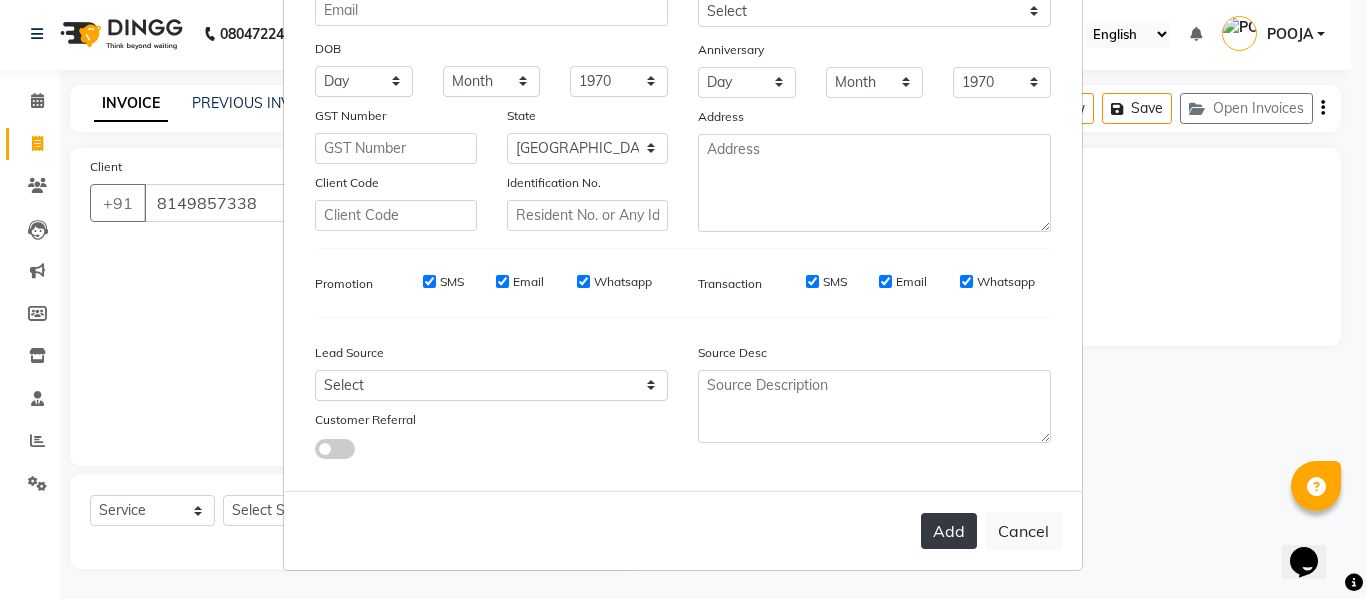 click on "Add" at bounding box center [949, 531] 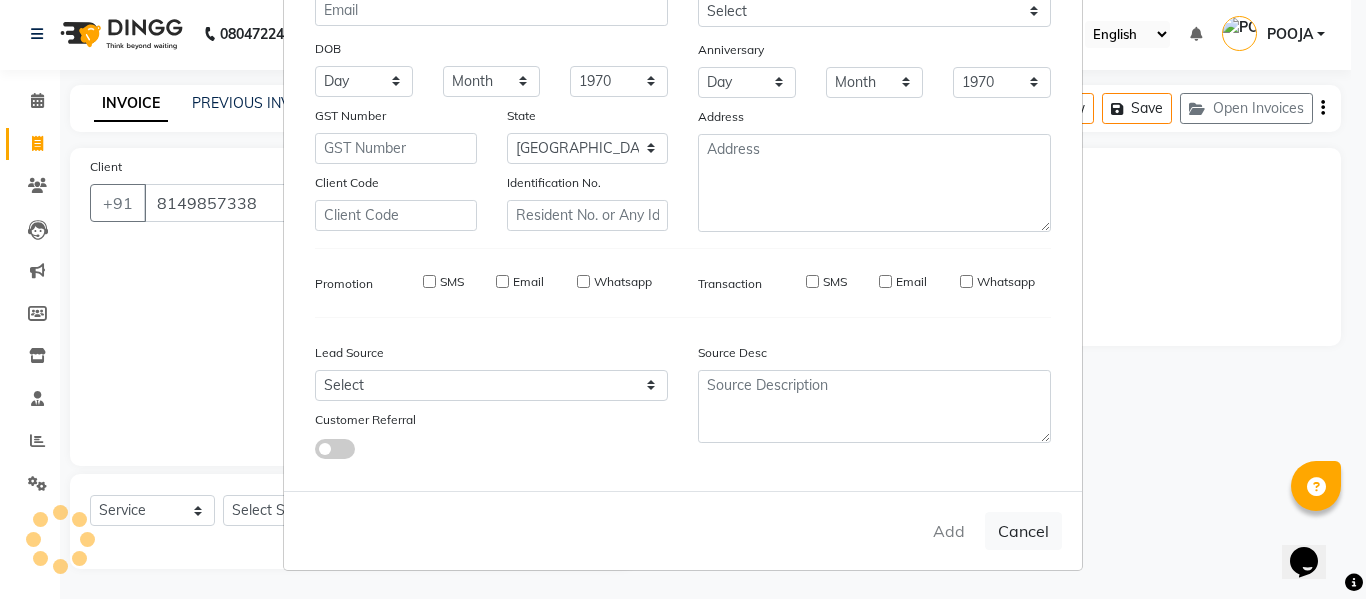 type on "81******38" 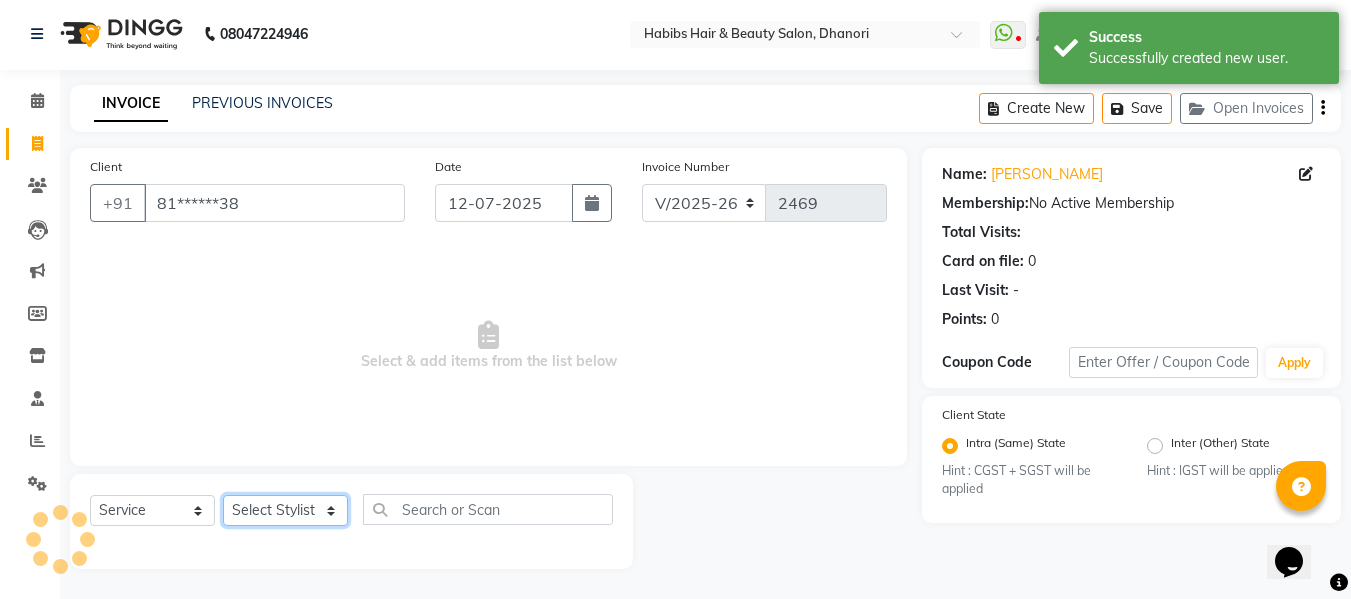 click on "Select Stylist Admin  [PERSON_NAME]  [PERSON_NAME] DARSHAN DIVYA [PERSON_NAME] POOJA POOJA J RAKESH [PERSON_NAME] [PERSON_NAME]" 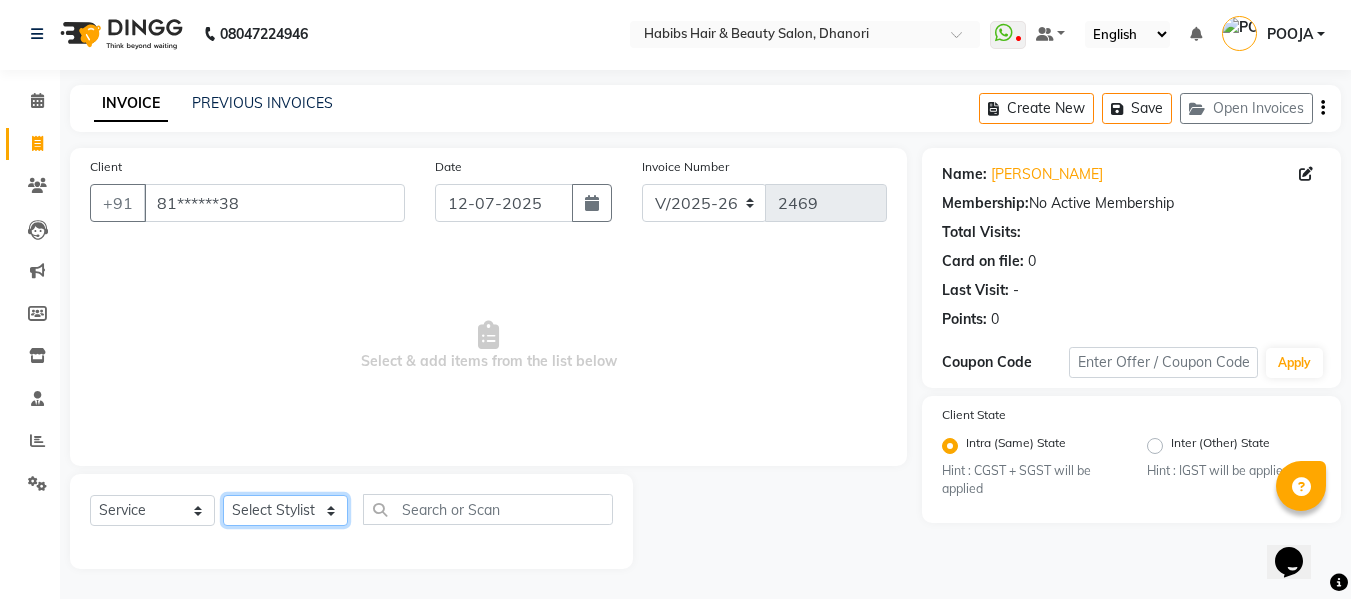 select on "40478" 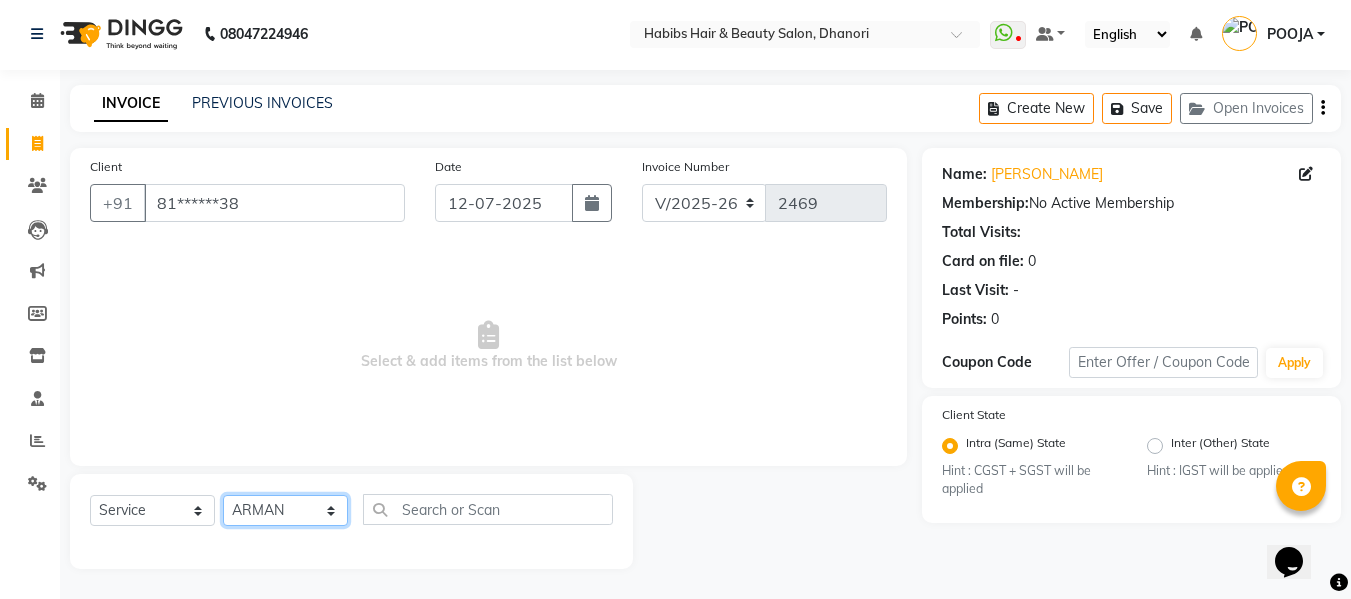 click on "Select Stylist Admin  [PERSON_NAME]  [PERSON_NAME] DARSHAN DIVYA [PERSON_NAME] POOJA POOJA J RAKESH [PERSON_NAME] [PERSON_NAME]" 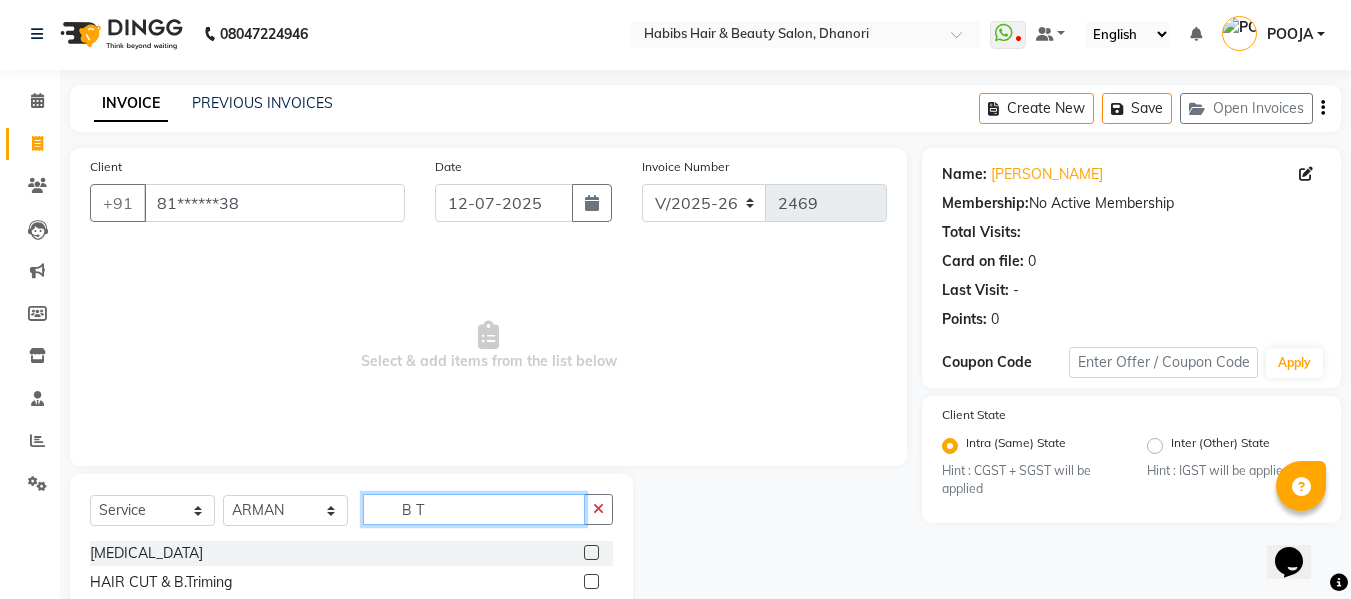 type on "B T" 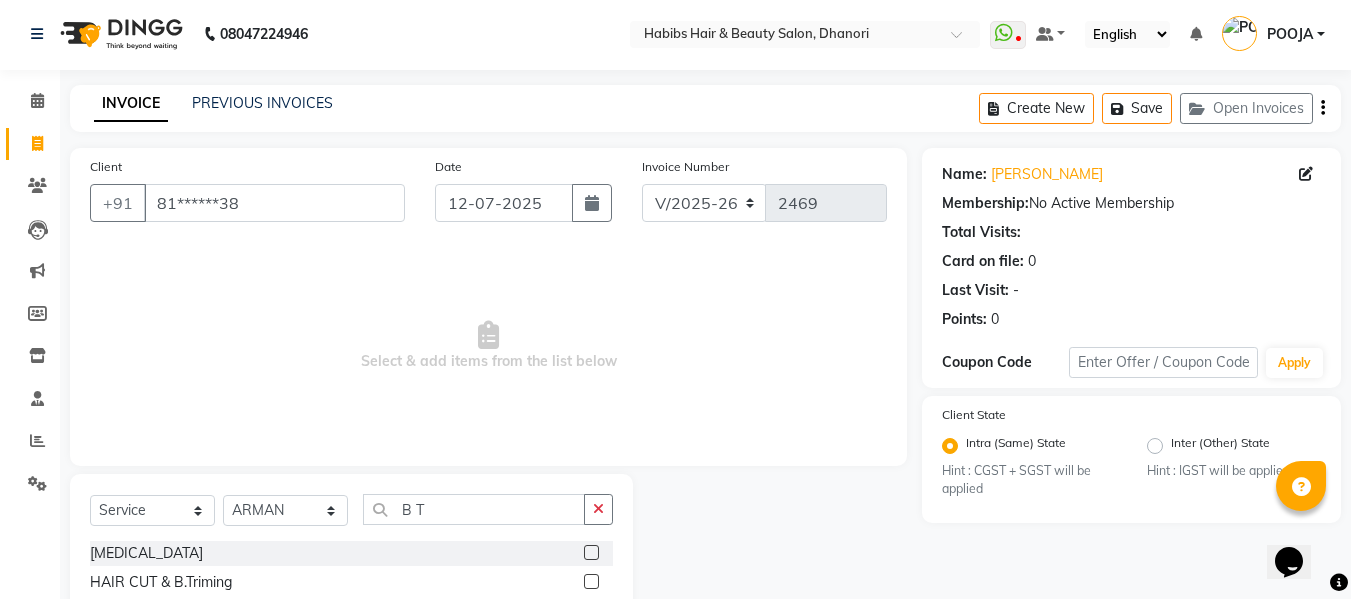 click 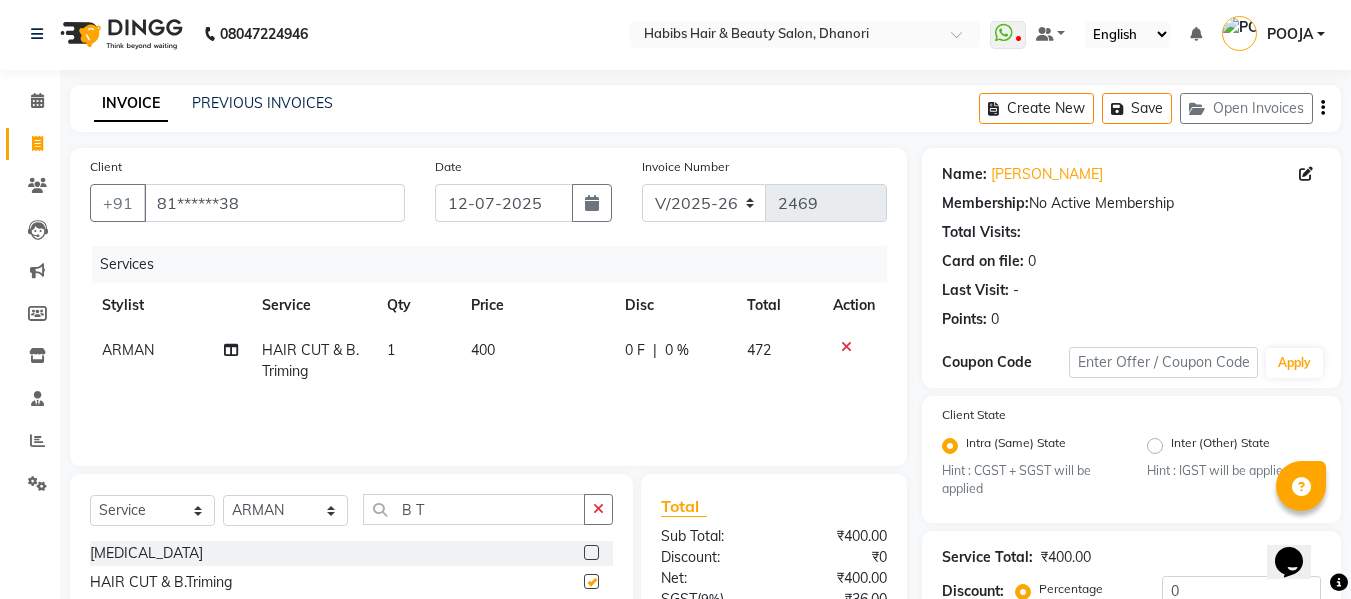 checkbox on "false" 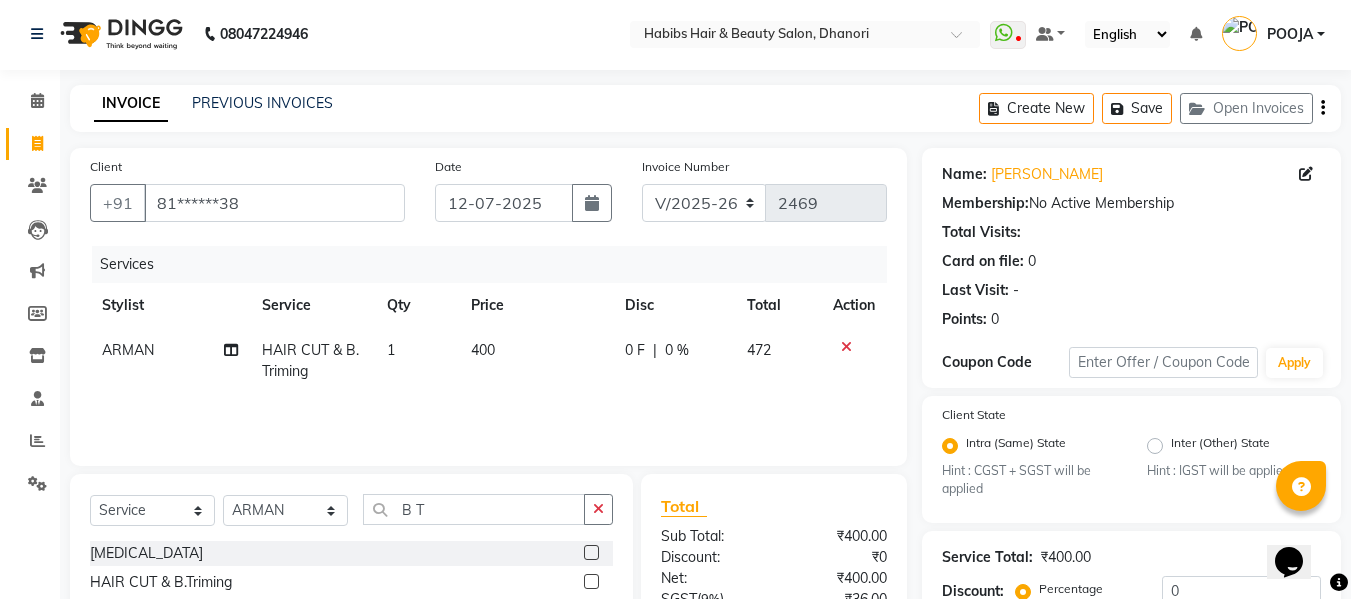 click on "400" 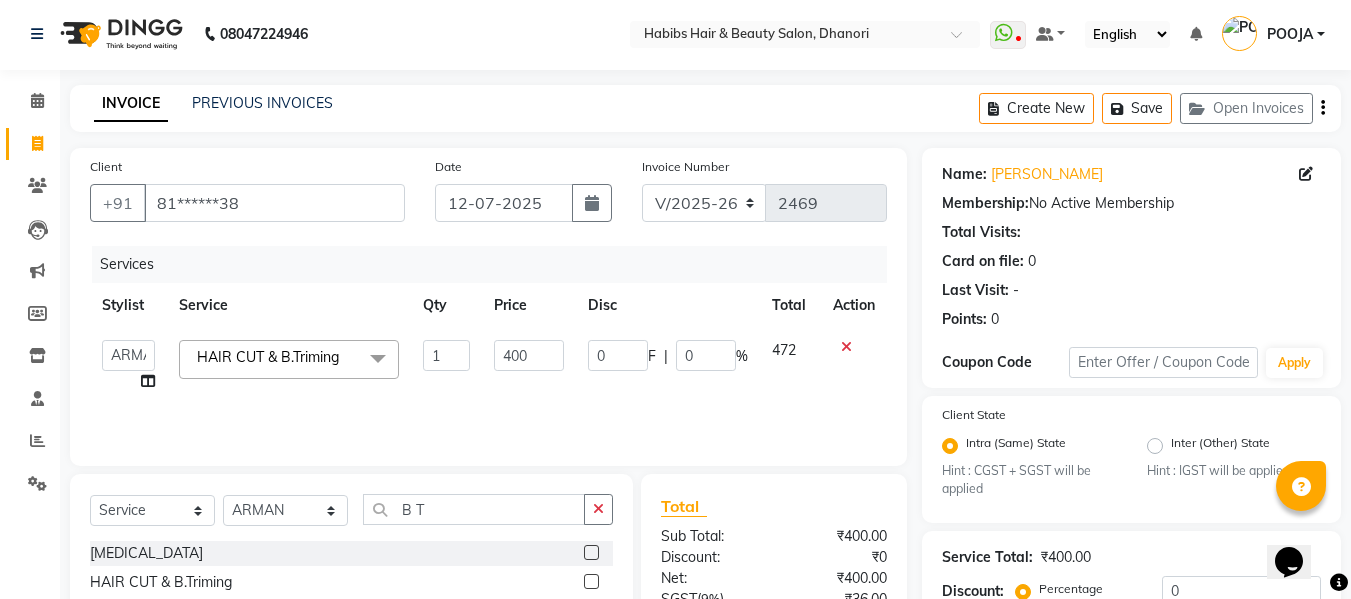 click on "400" 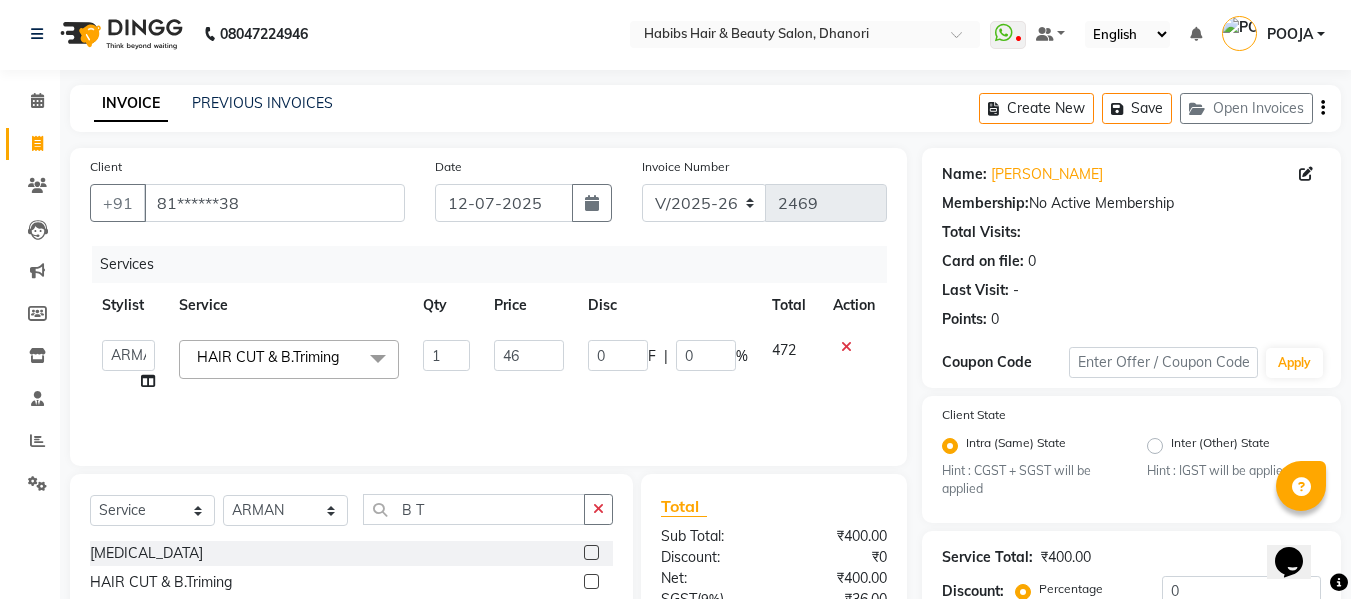 type on "466" 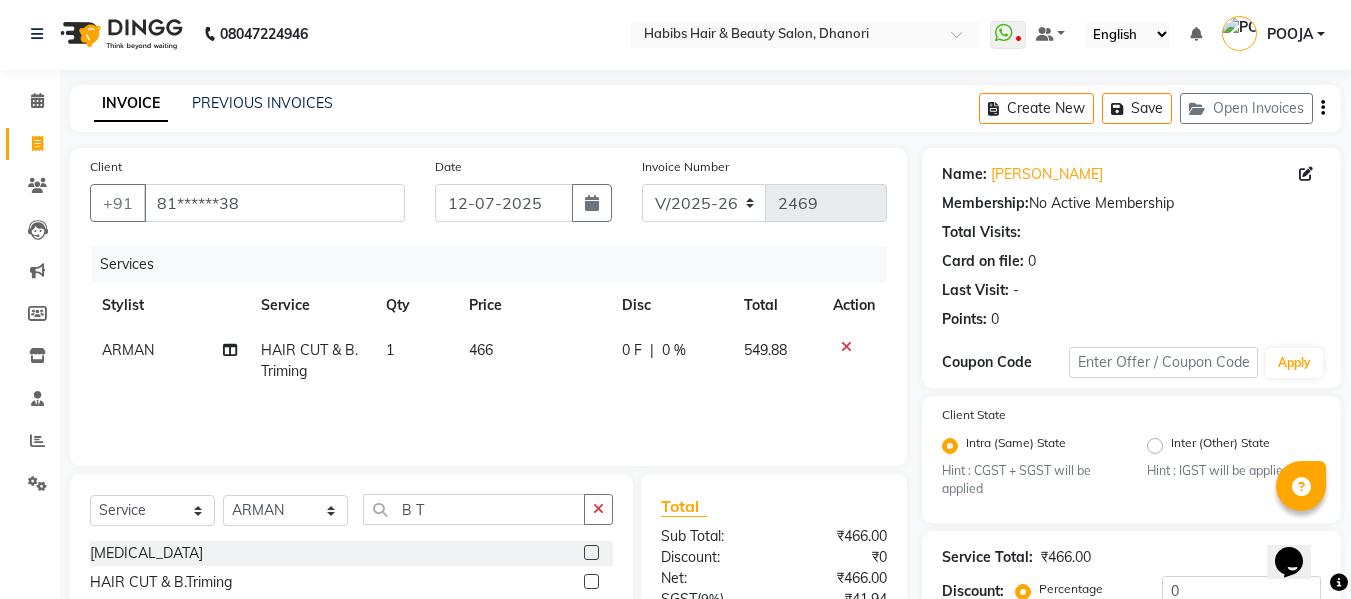 click on "Services Stylist Service Qty Price Disc Total Action ARMAN HAIR CUT & B.Triming 1 466 0 F | 0 % 549.88" 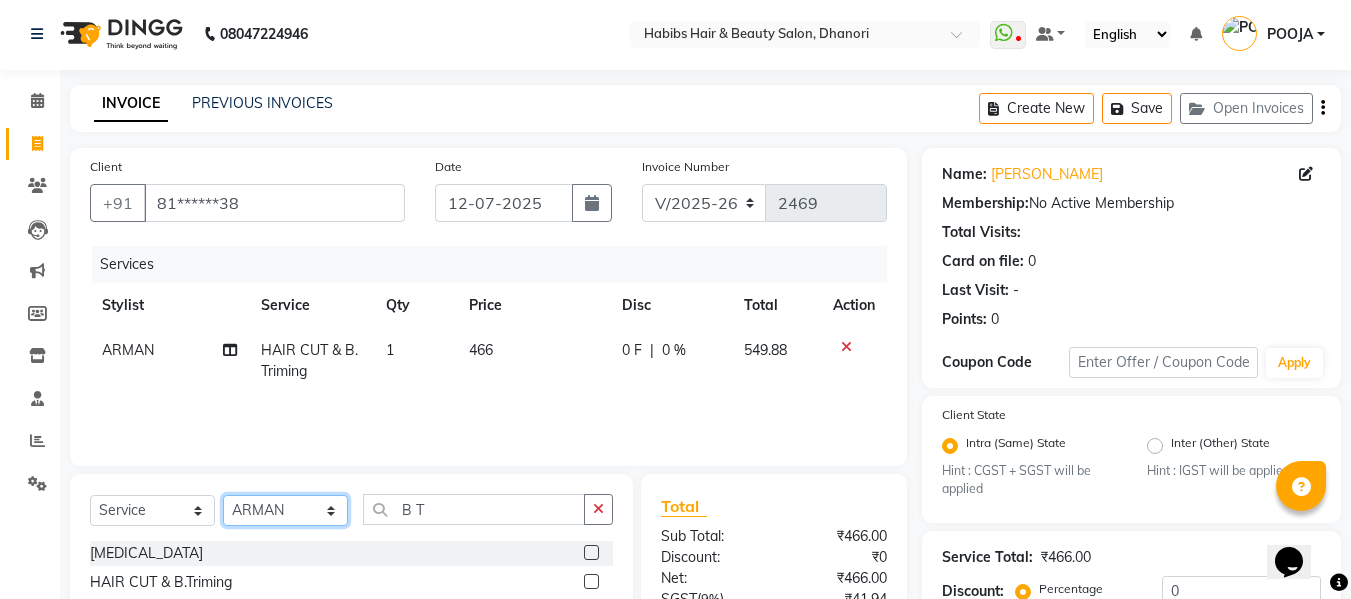 click on "Select Stylist Admin  [PERSON_NAME]  [PERSON_NAME] DARSHAN DIVYA [PERSON_NAME] POOJA POOJA J RAKESH [PERSON_NAME] [PERSON_NAME]" 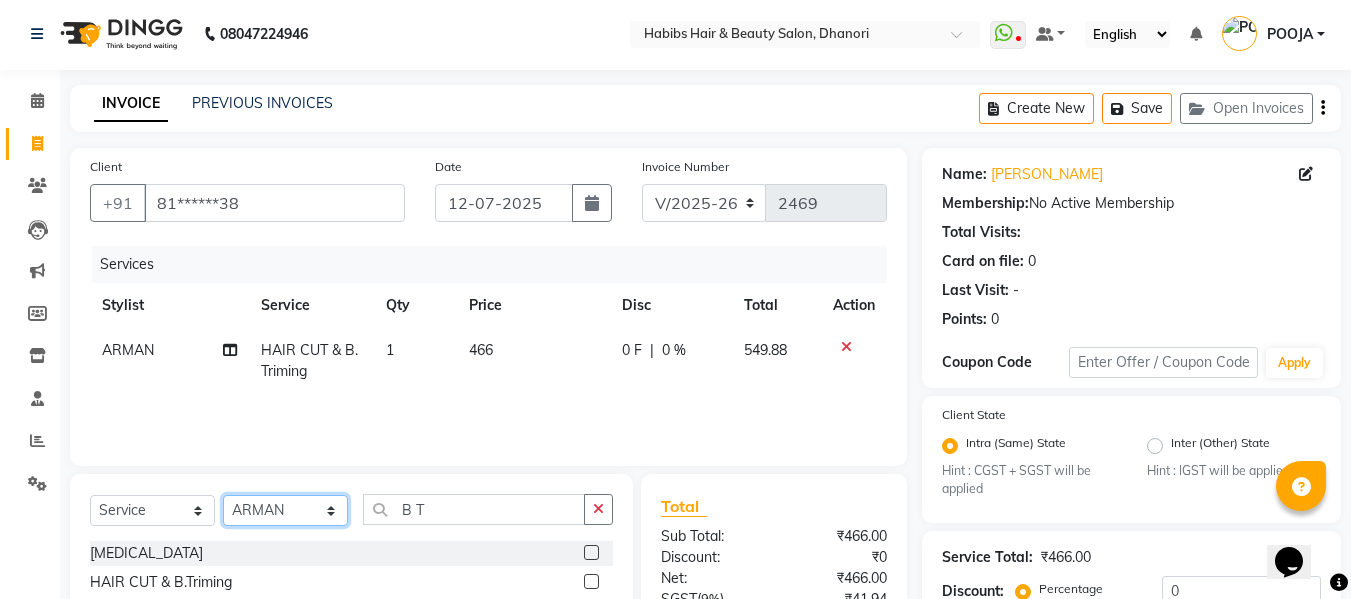 select on "31280" 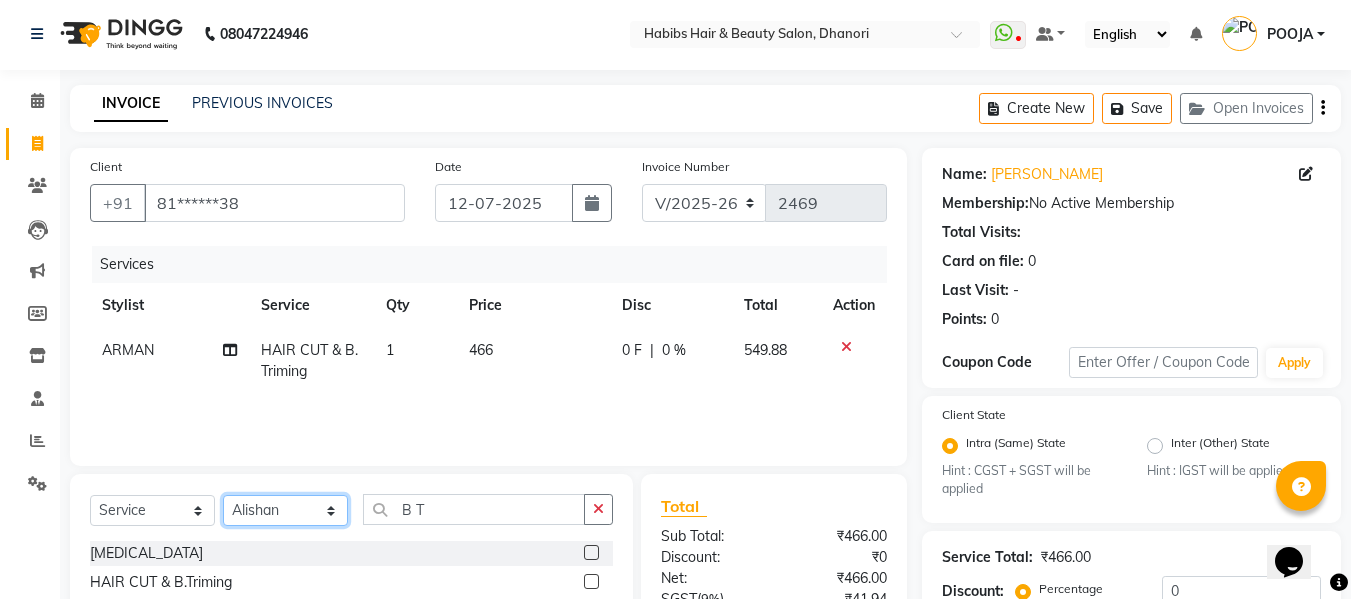 click on "Select Stylist Admin  [PERSON_NAME]  [PERSON_NAME] DARSHAN DIVYA [PERSON_NAME] POOJA POOJA J RAKESH [PERSON_NAME] [PERSON_NAME]" 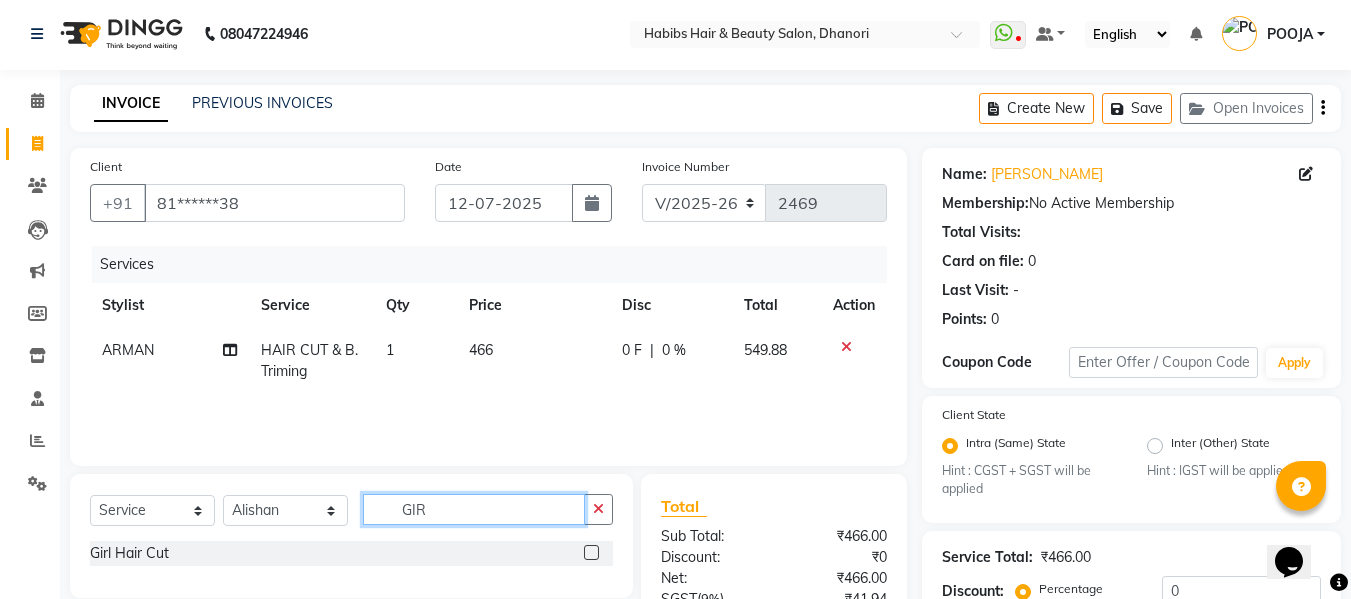 type on "GIR" 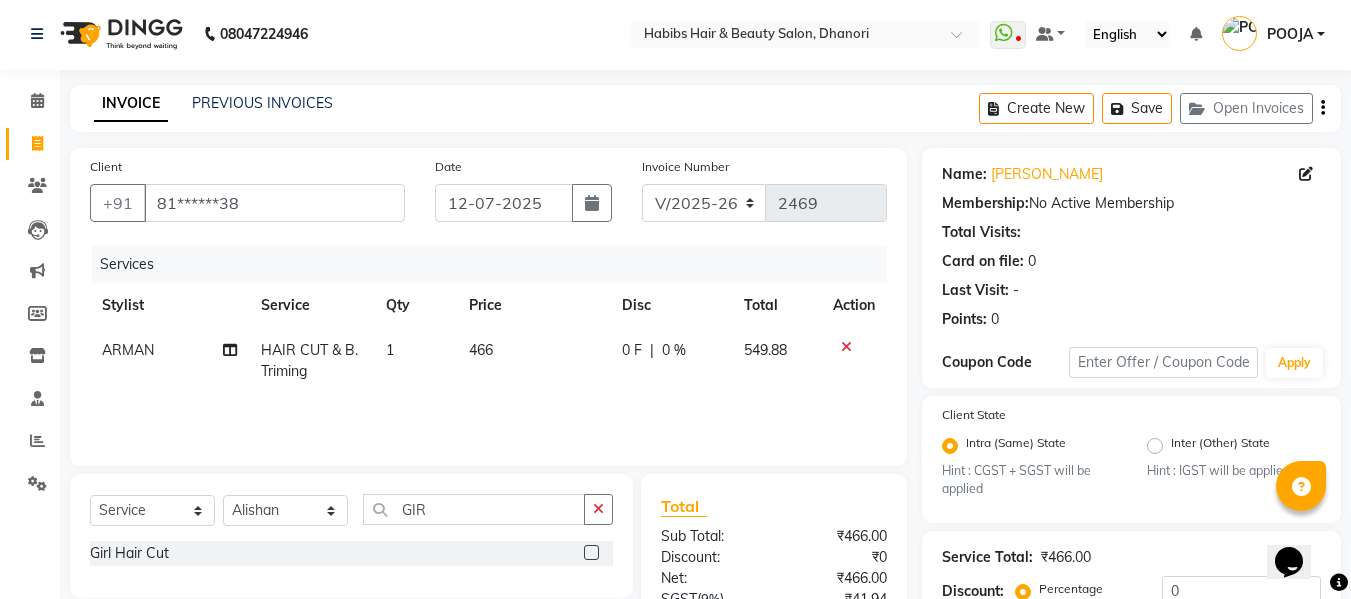 click 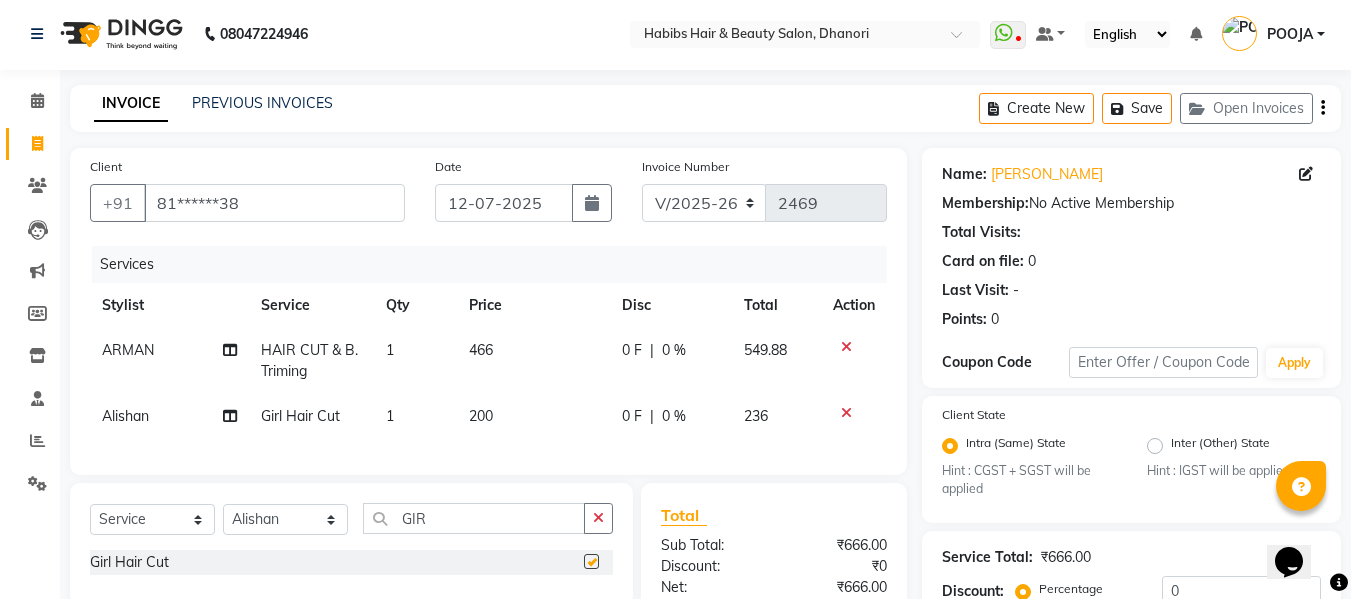 checkbox on "false" 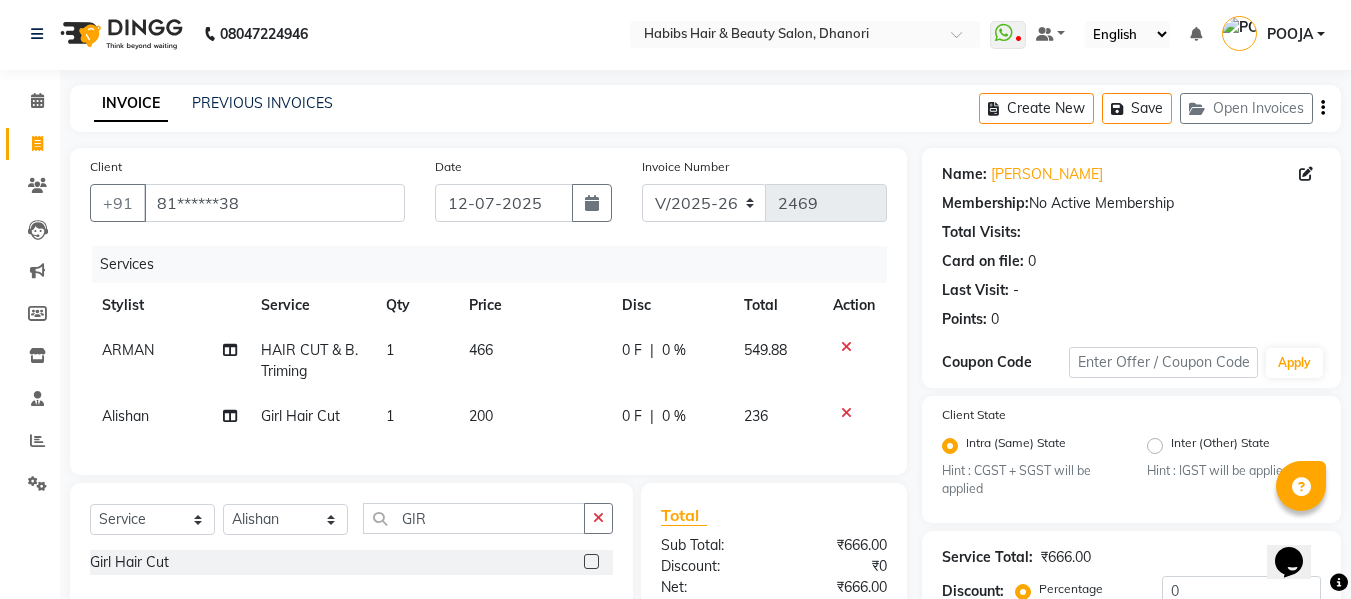 click on "200" 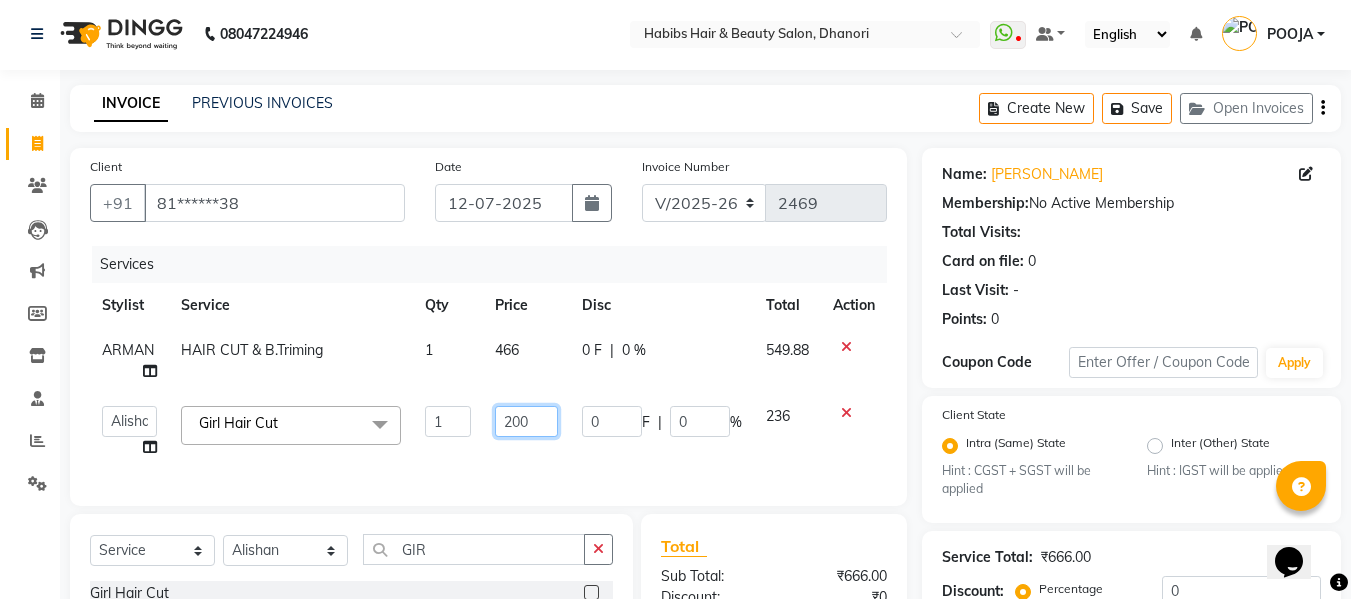 click on "200" 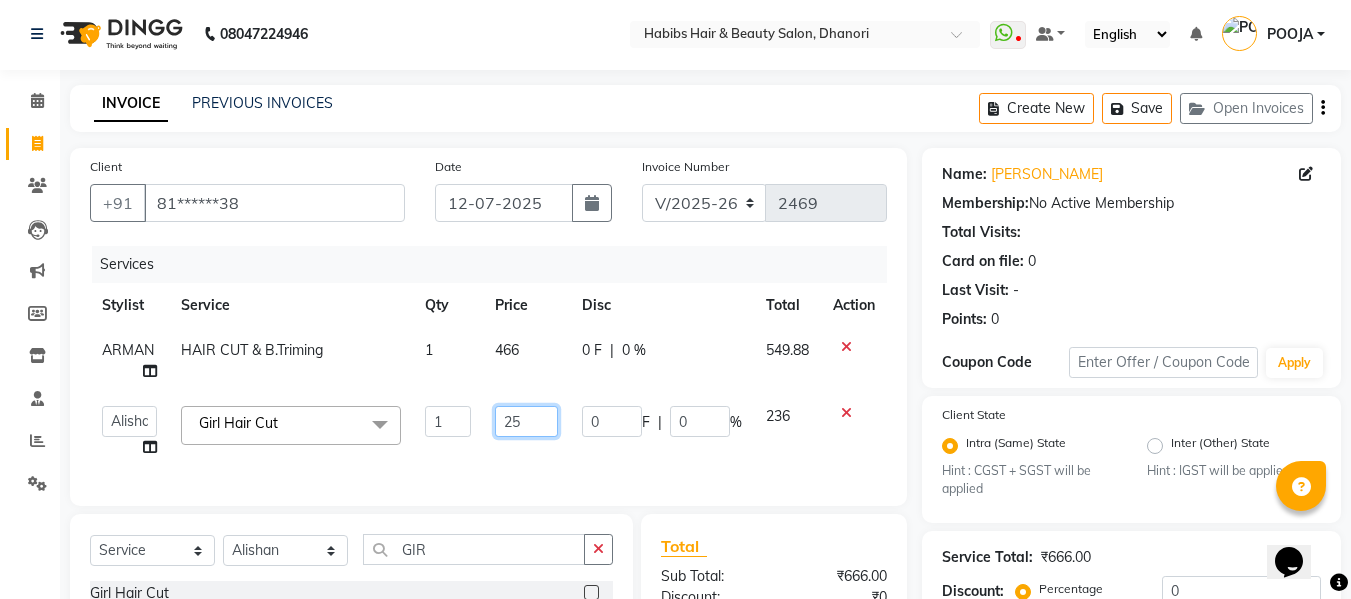 type on "255" 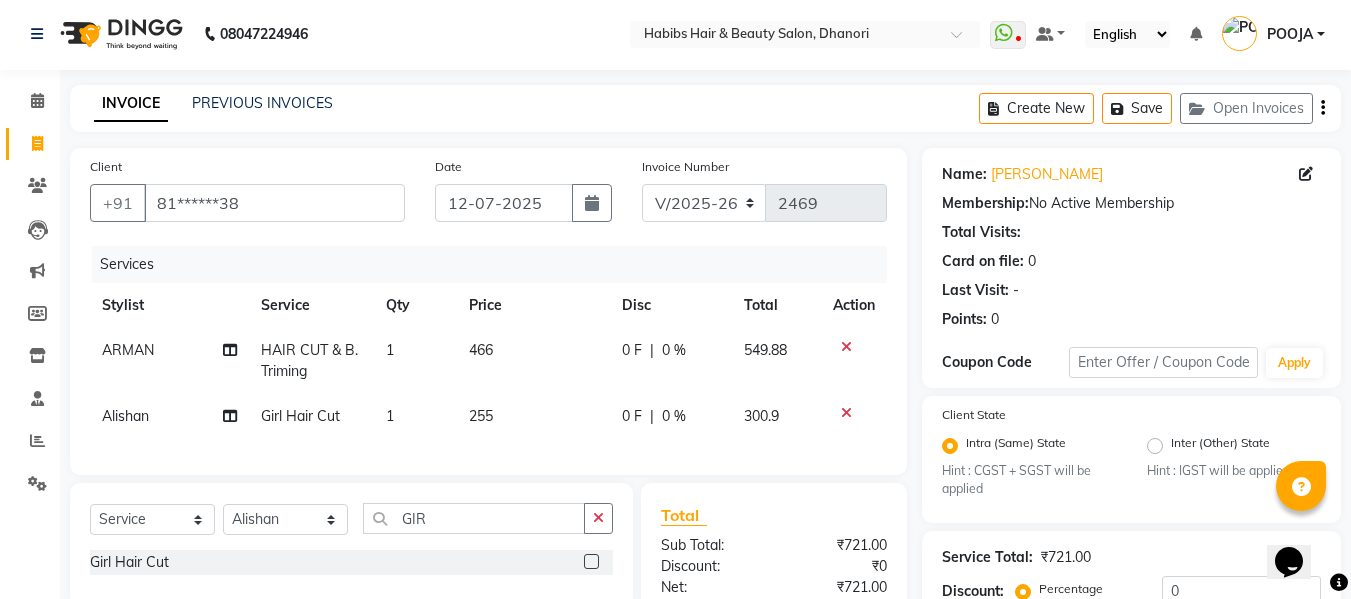 click on "Services Stylist Service Qty Price Disc Total Action ARMAN HAIR CUT & B.Triming 1 466 0 F | 0 % 549.88 Alishan  Girl Hair Cut 1 255 0 F | 0 % 300.9" 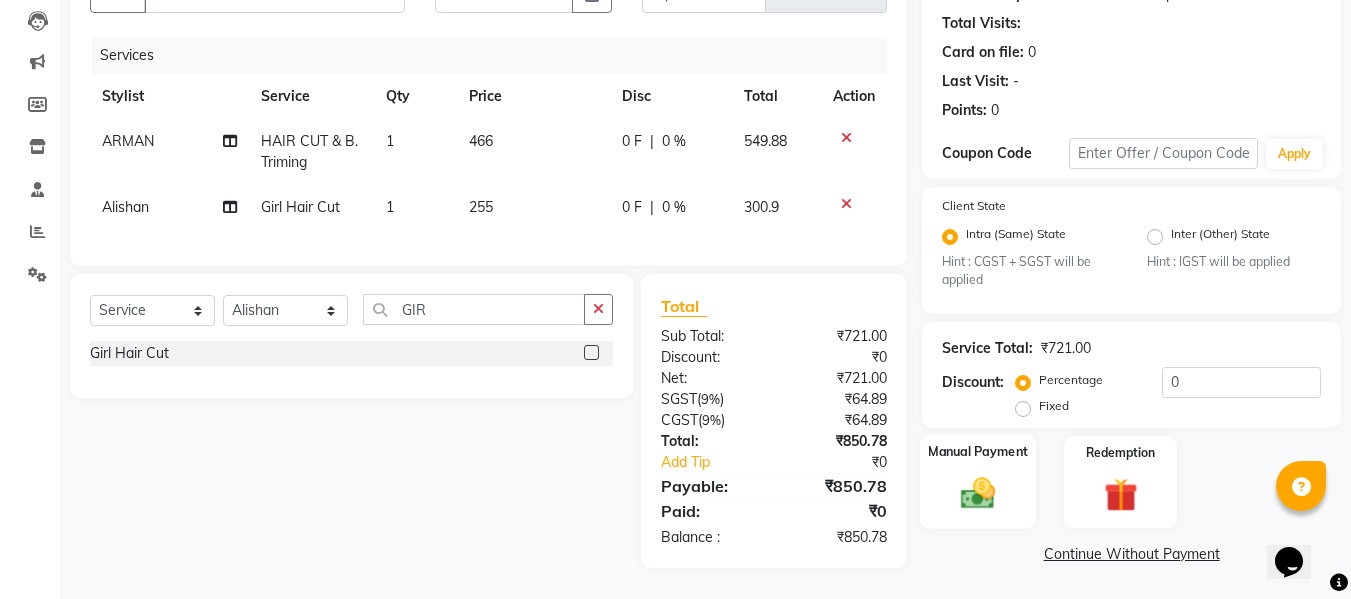 click on "Manual Payment" 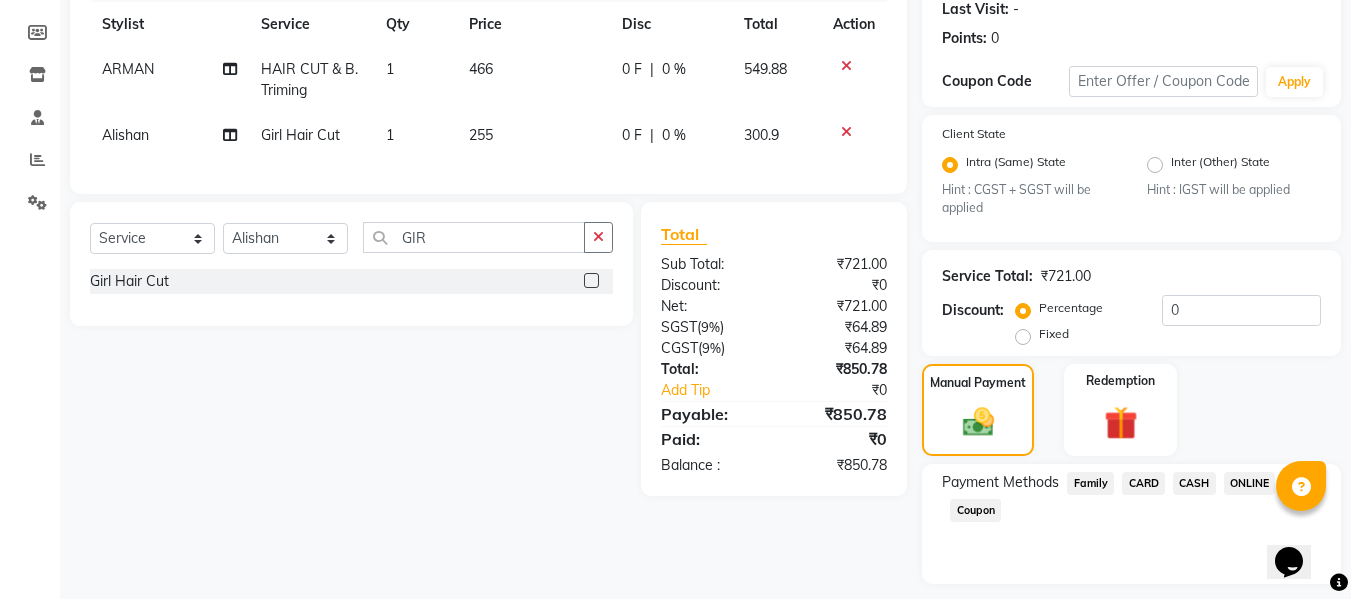 scroll, scrollTop: 339, scrollLeft: 0, axis: vertical 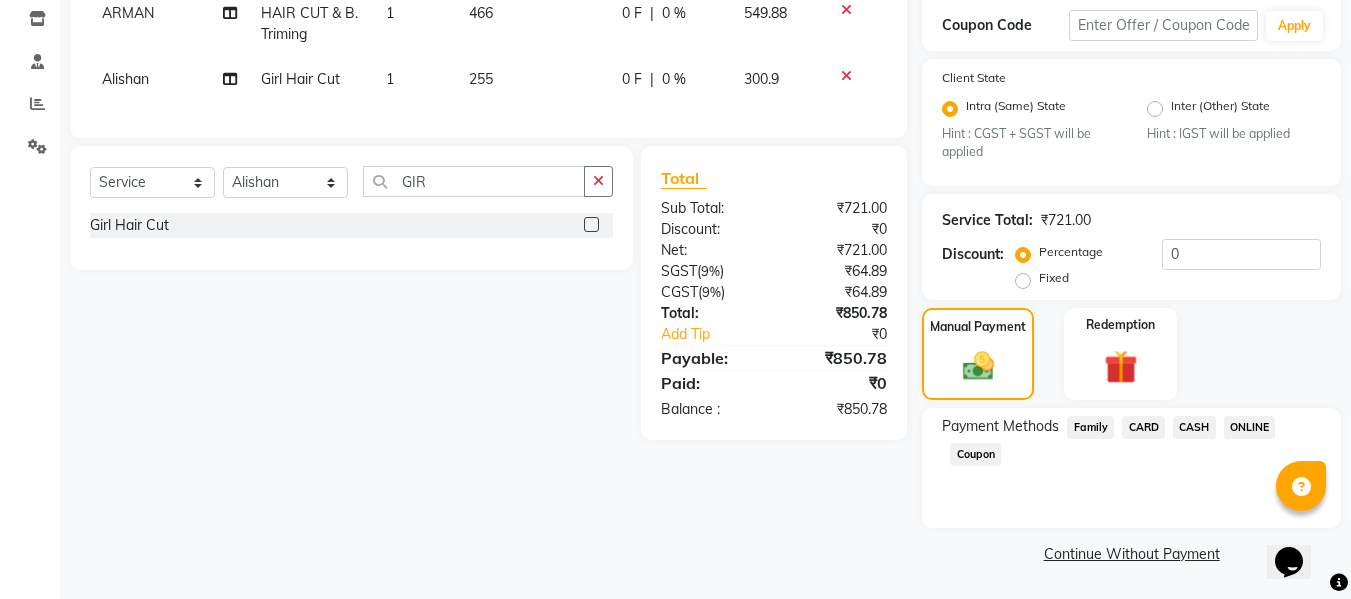 click on "ONLINE" 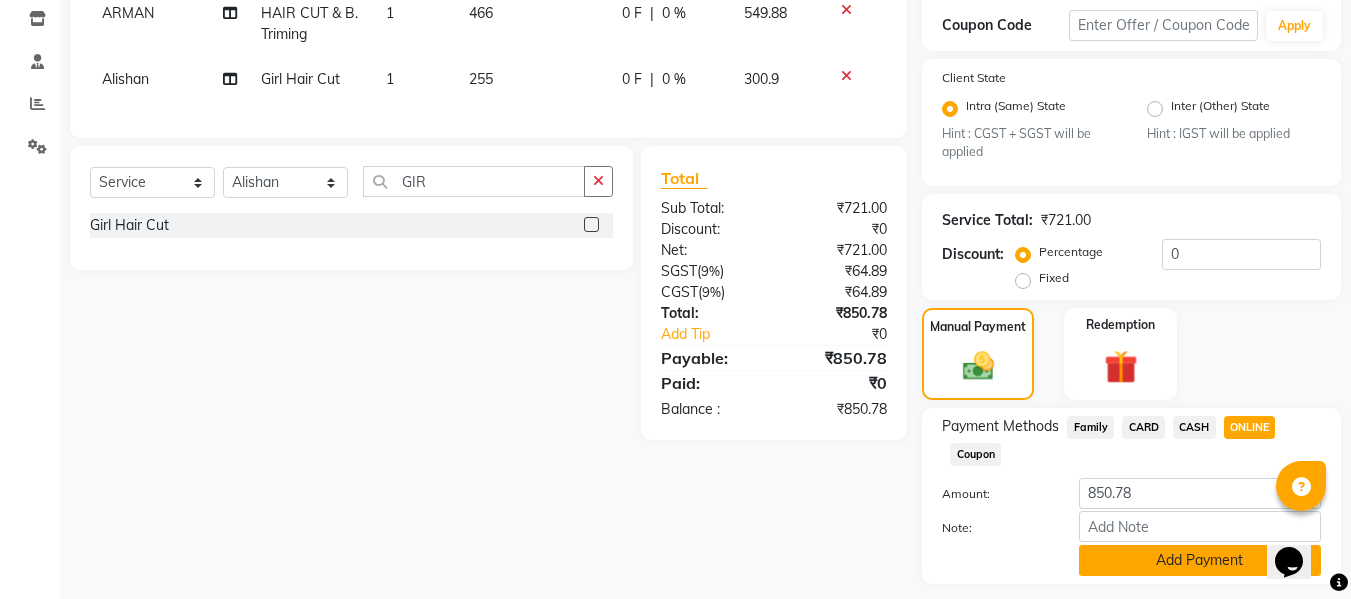 click on "Add Payment" 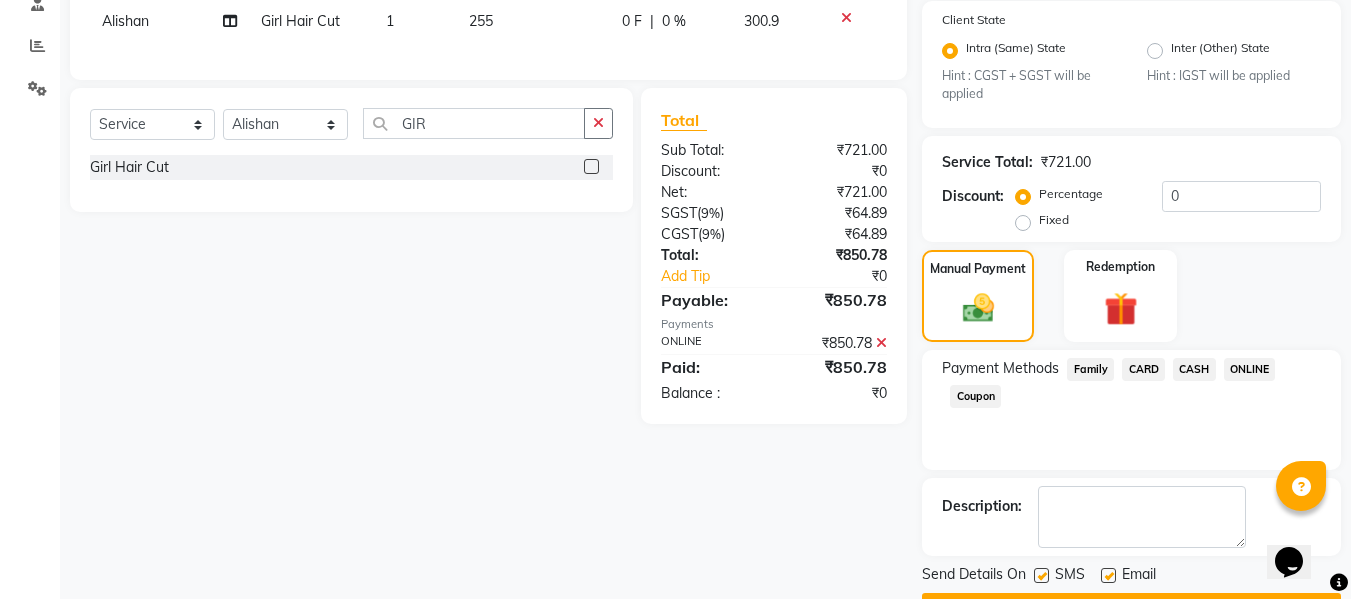 scroll, scrollTop: 452, scrollLeft: 0, axis: vertical 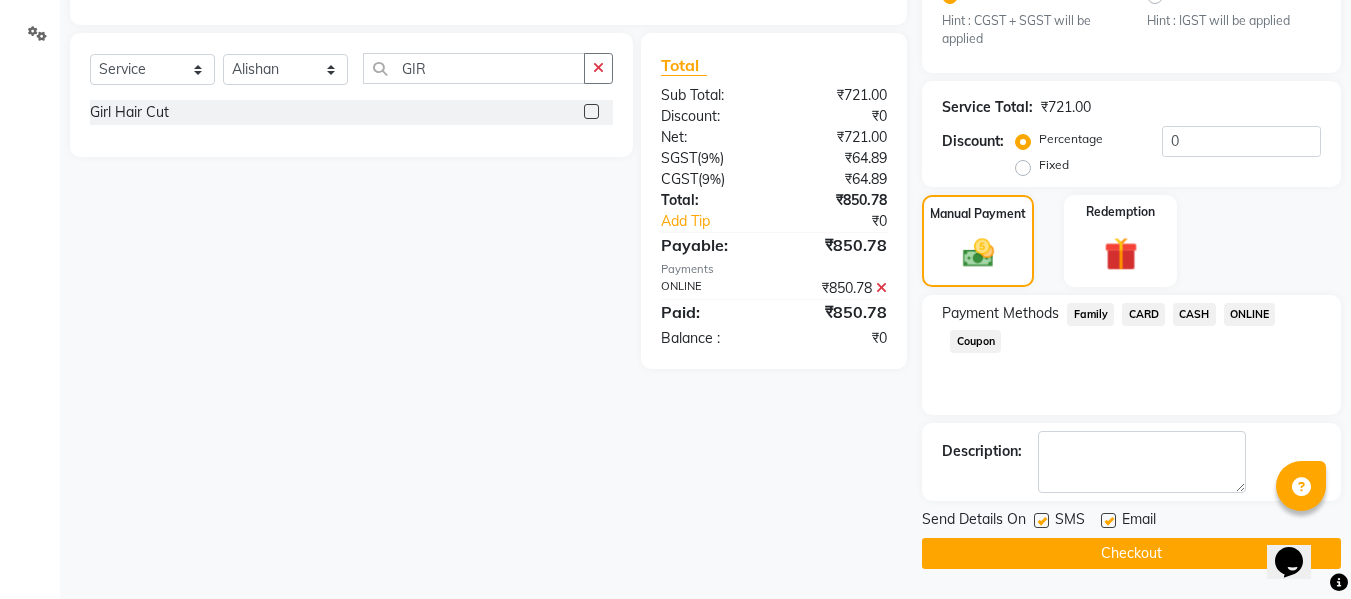 click on "Checkout" 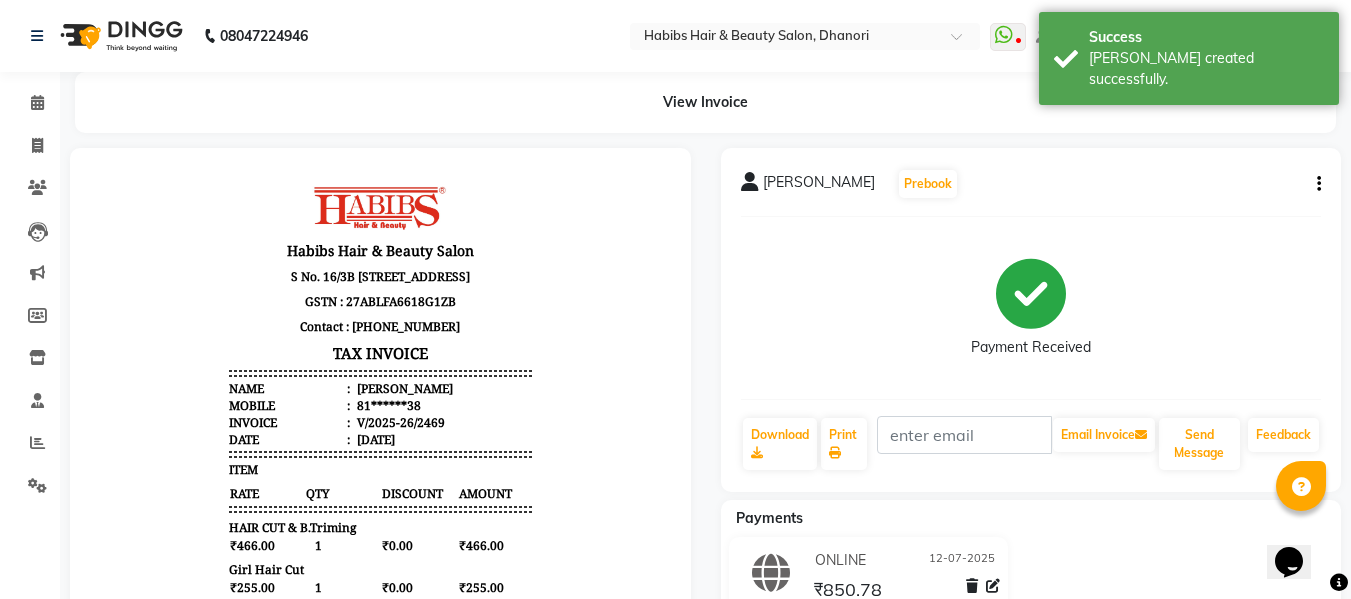 scroll, scrollTop: 0, scrollLeft: 0, axis: both 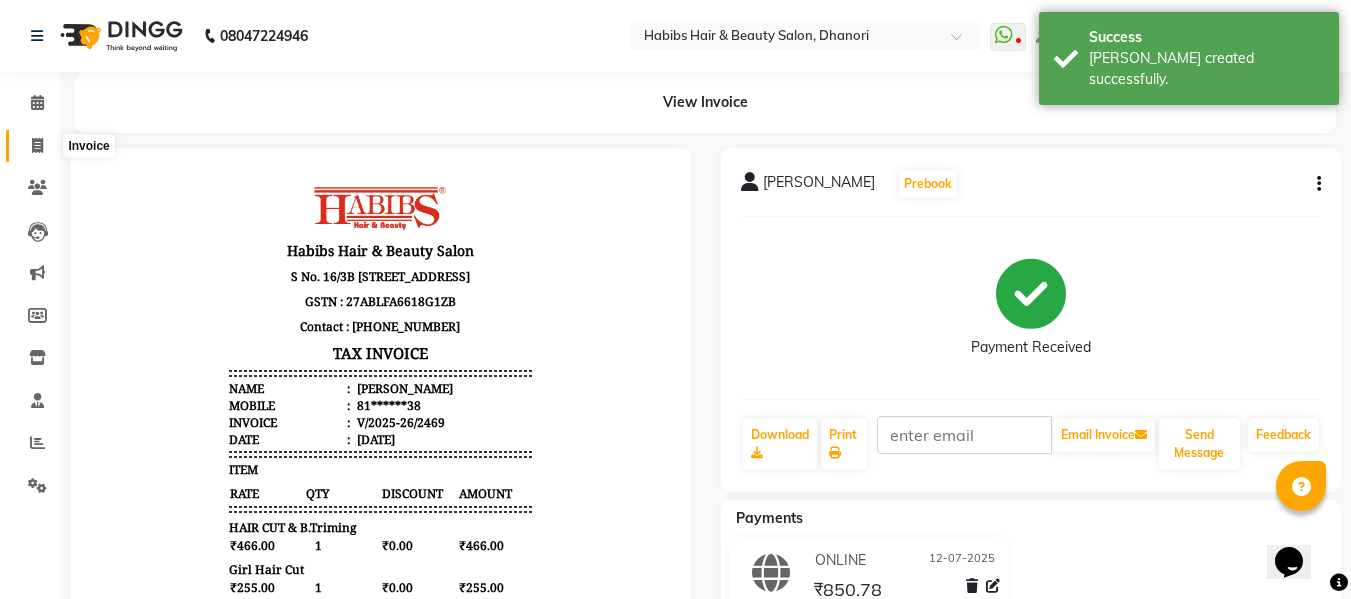click 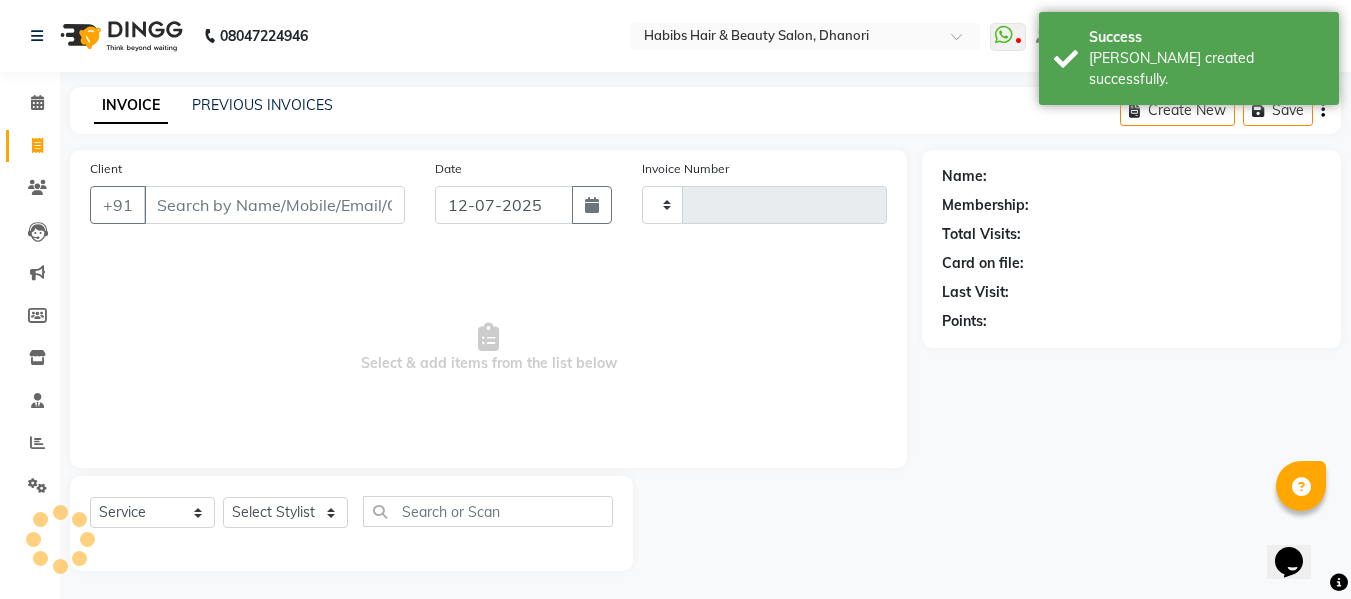 type on "2470" 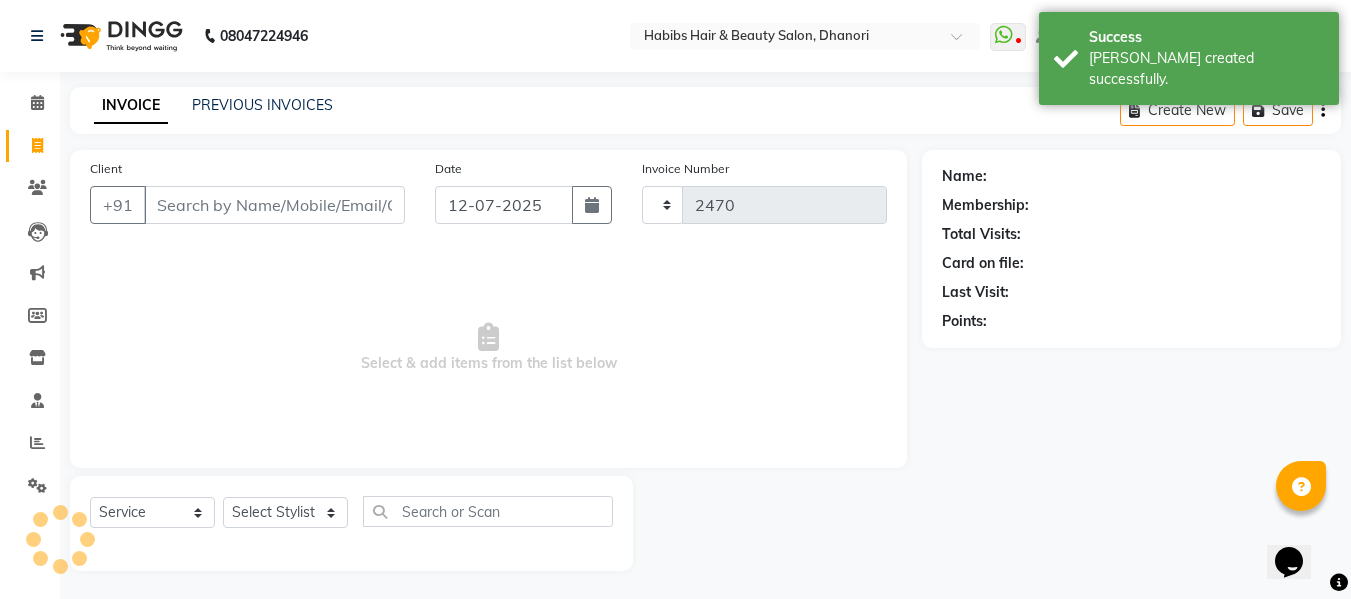 scroll, scrollTop: 2, scrollLeft: 0, axis: vertical 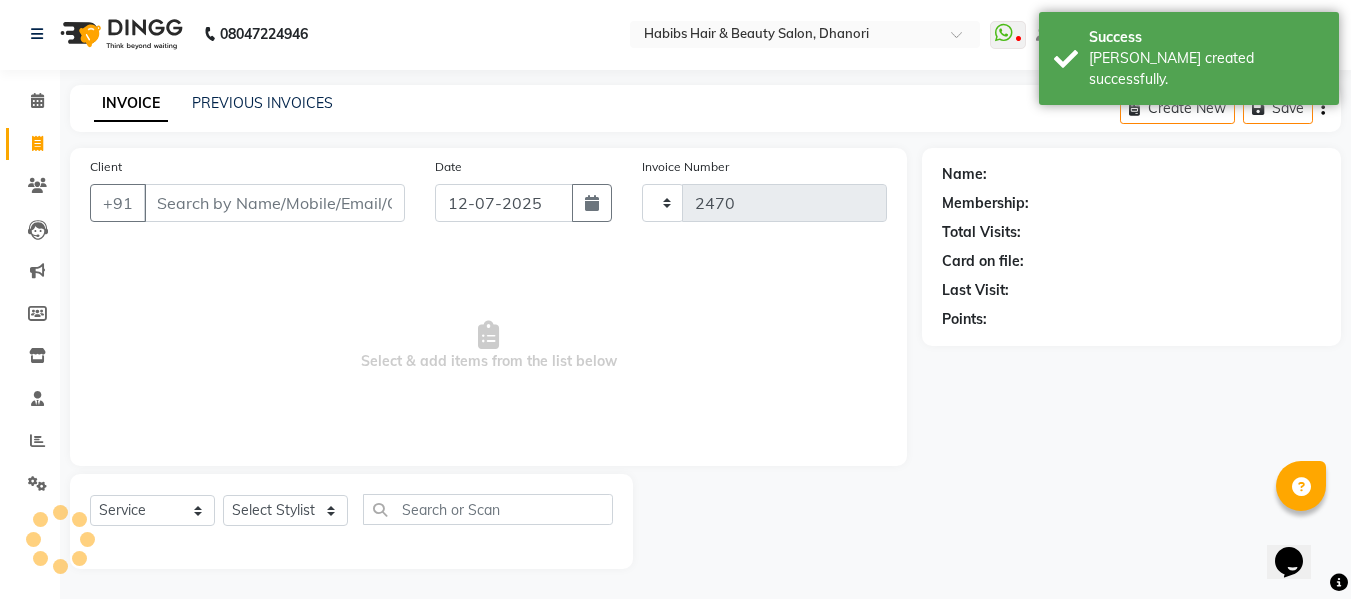 select on "4967" 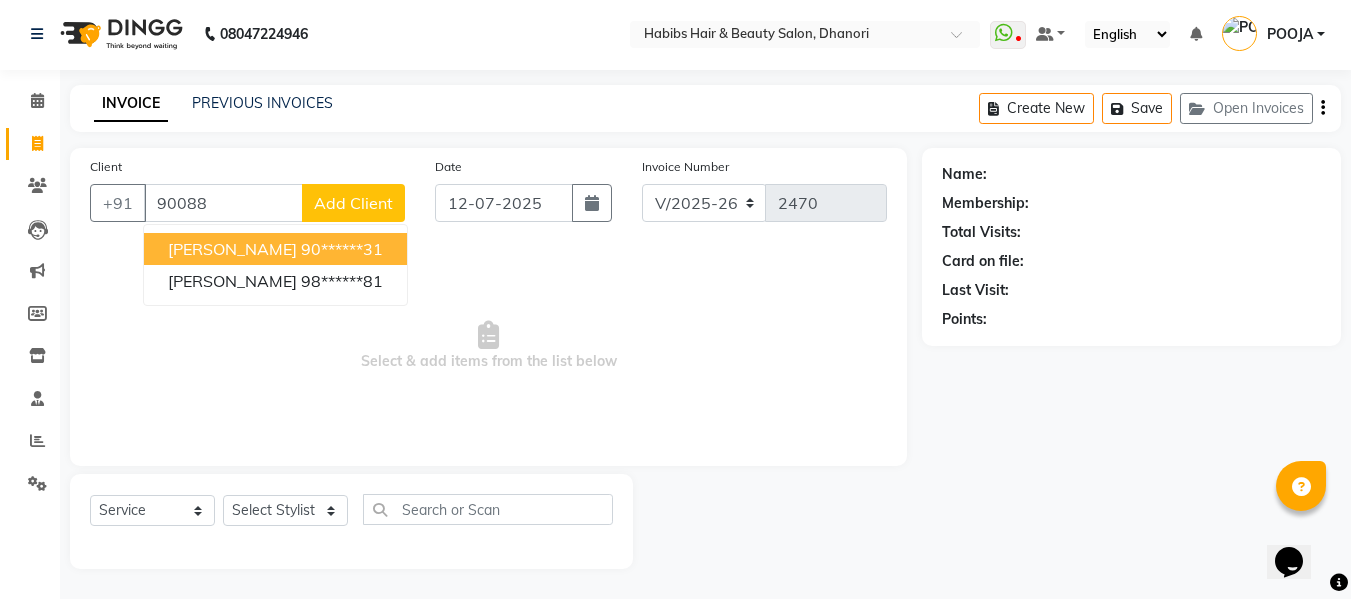 click on "[PERSON_NAME]" at bounding box center (232, 249) 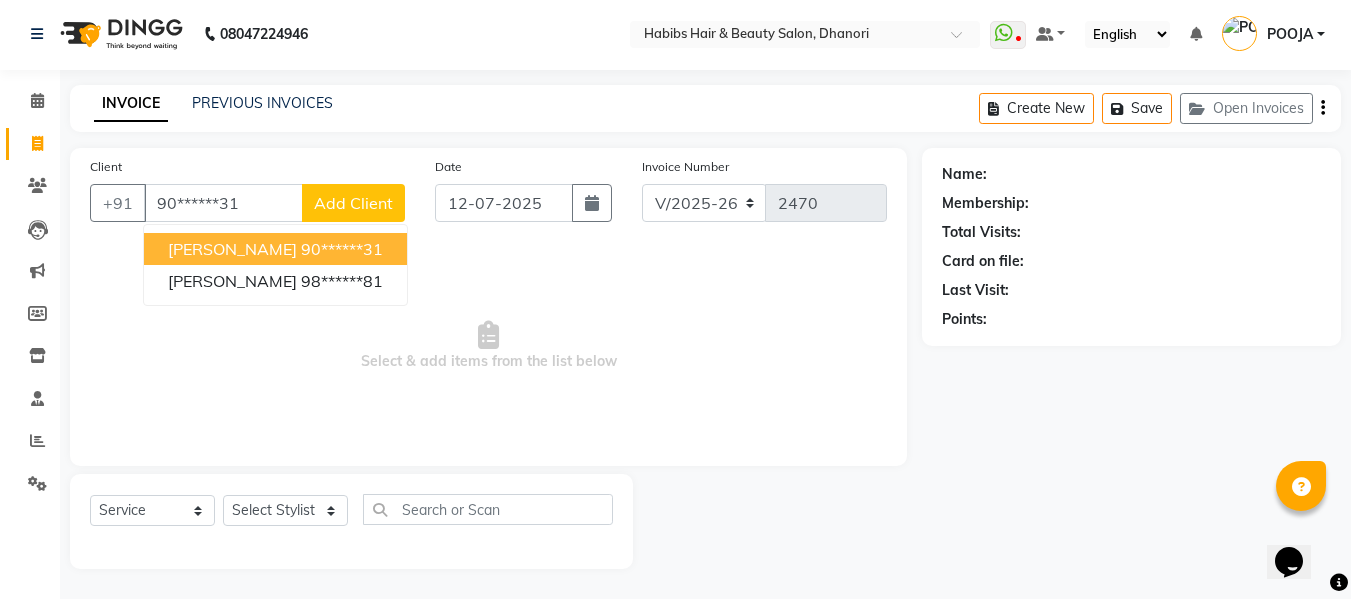 type on "90******31" 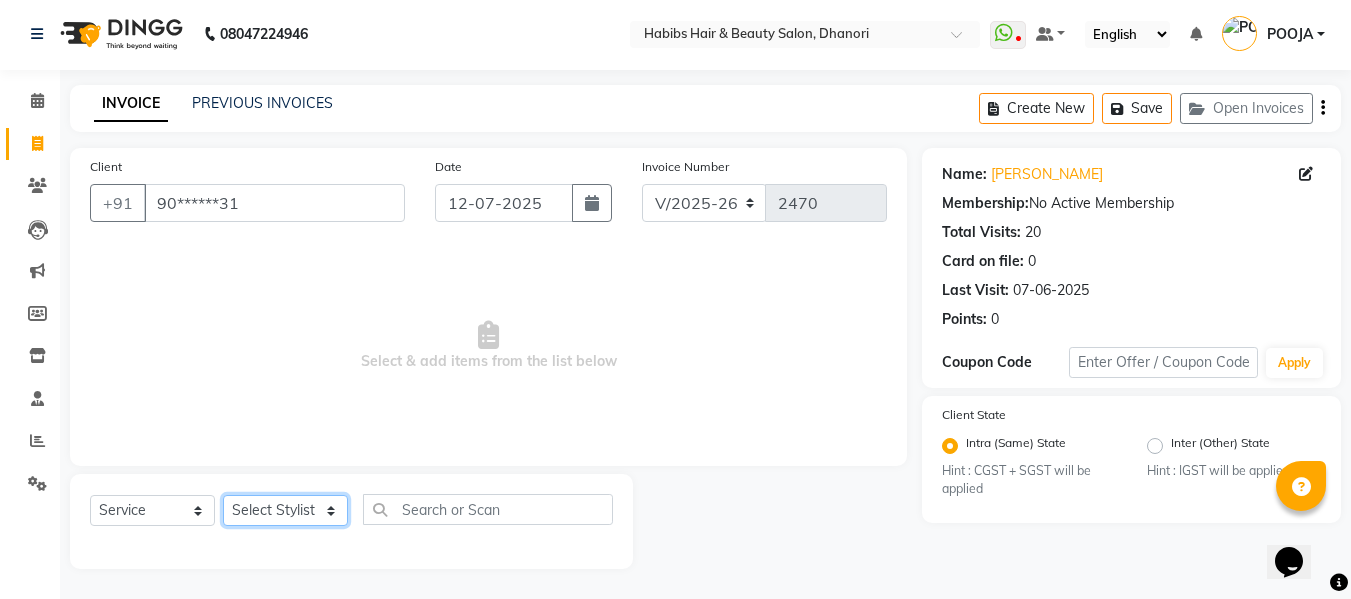 click on "Select Stylist Admin  [PERSON_NAME]  [PERSON_NAME] DARSHAN DIVYA [PERSON_NAME] POOJA POOJA J RAKESH [PERSON_NAME] [PERSON_NAME]" 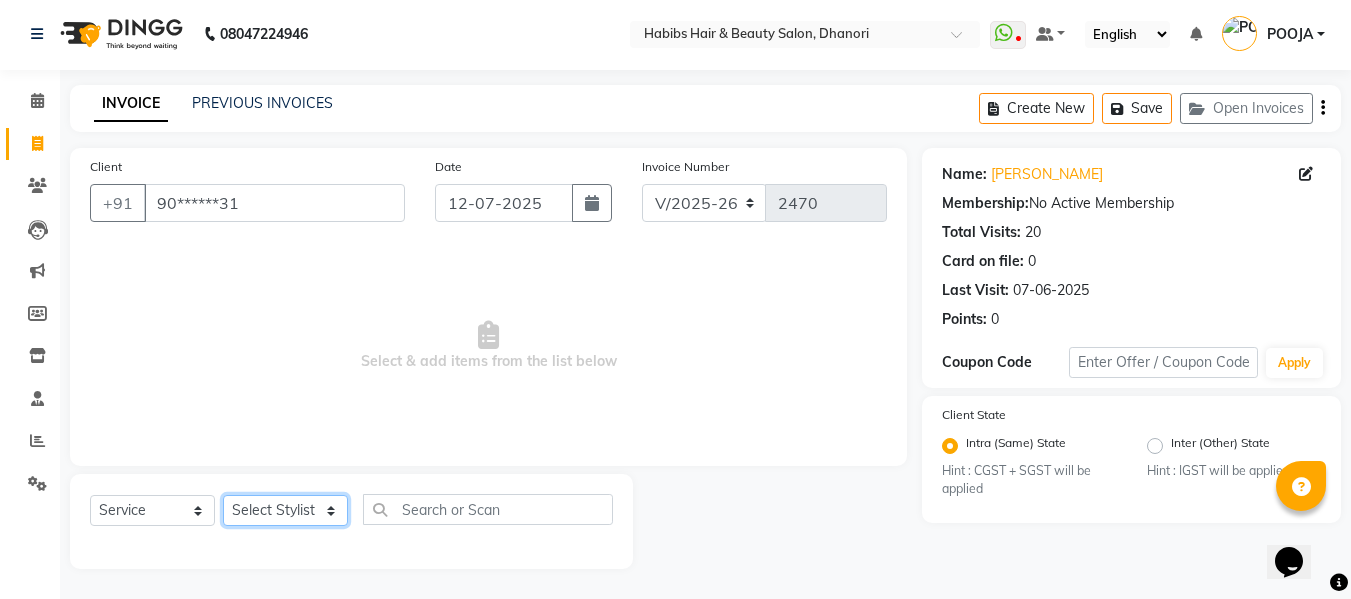 select on "35846" 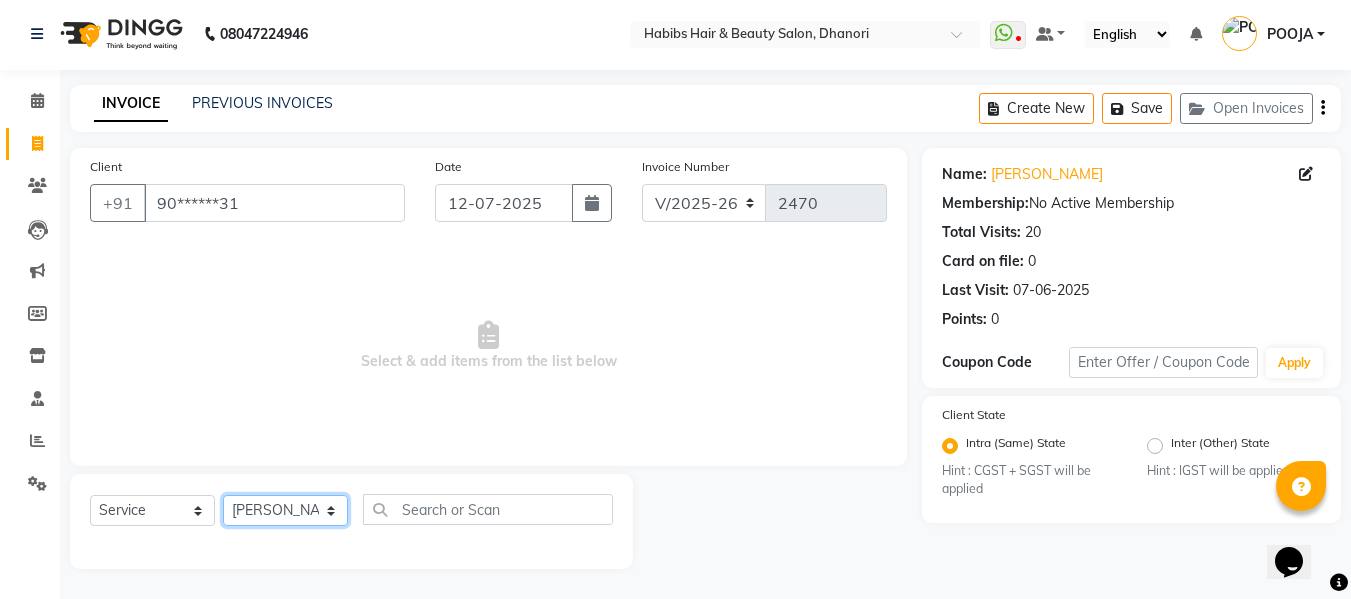 click on "Select Stylist Admin  [PERSON_NAME]  [PERSON_NAME] DARSHAN DIVYA [PERSON_NAME] POOJA POOJA J RAKESH [PERSON_NAME] [PERSON_NAME]" 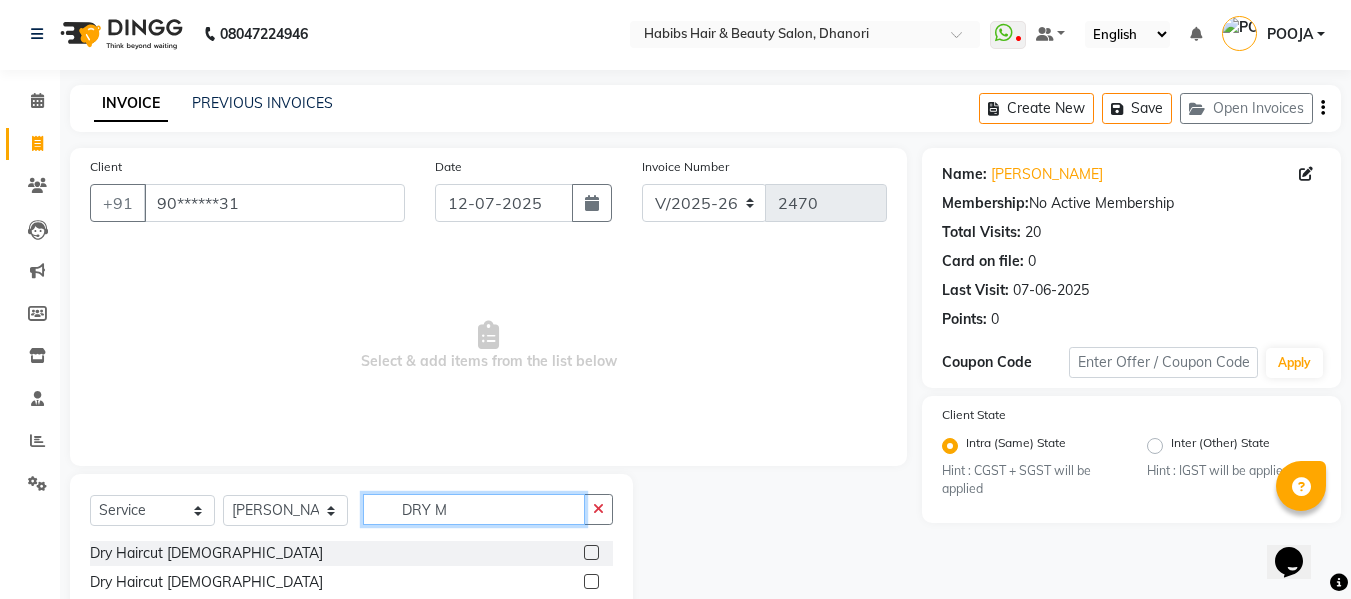 type on "DRY M" 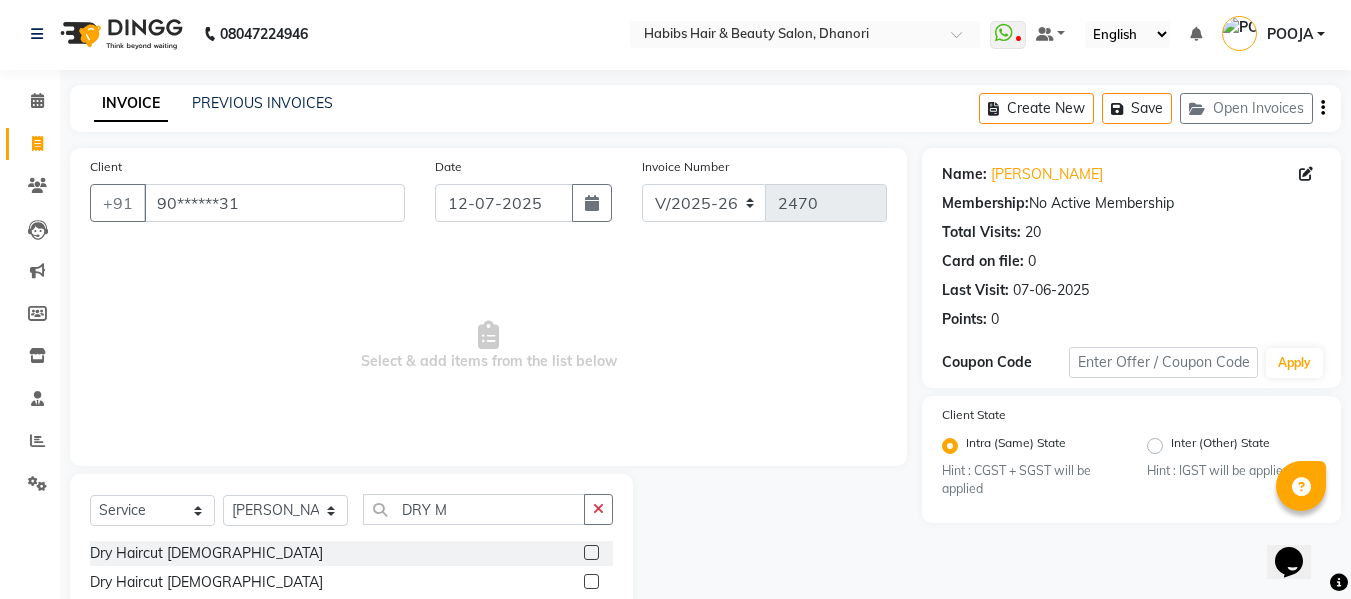 click 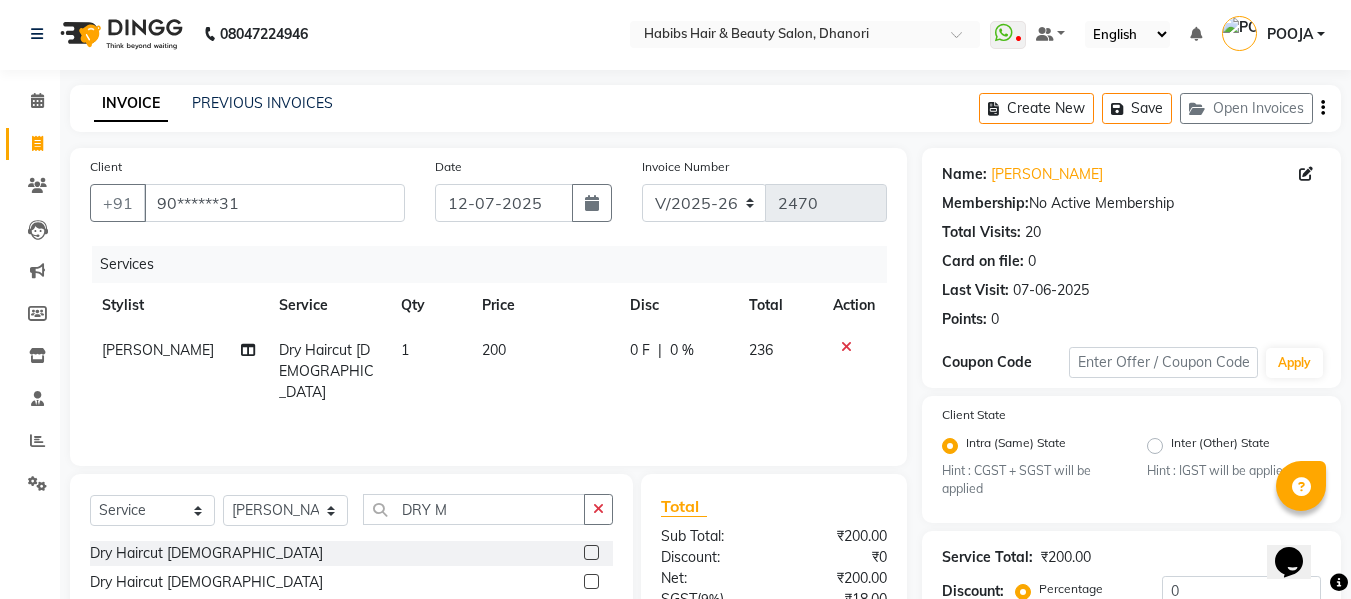click 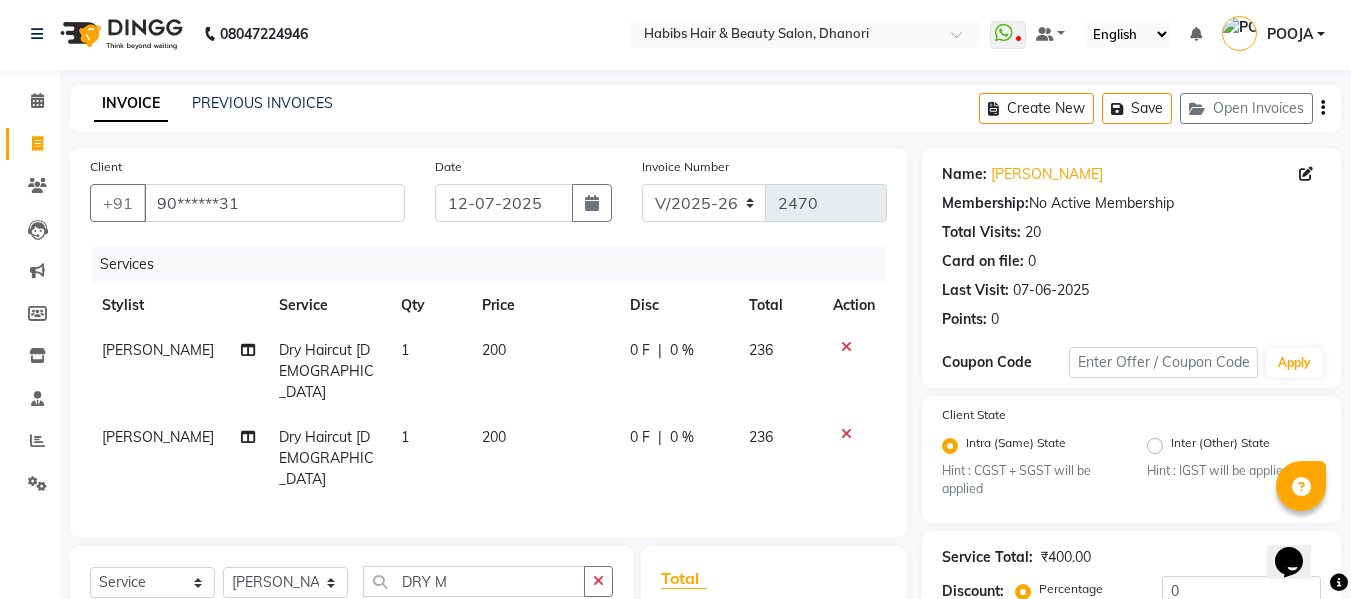 checkbox on "false" 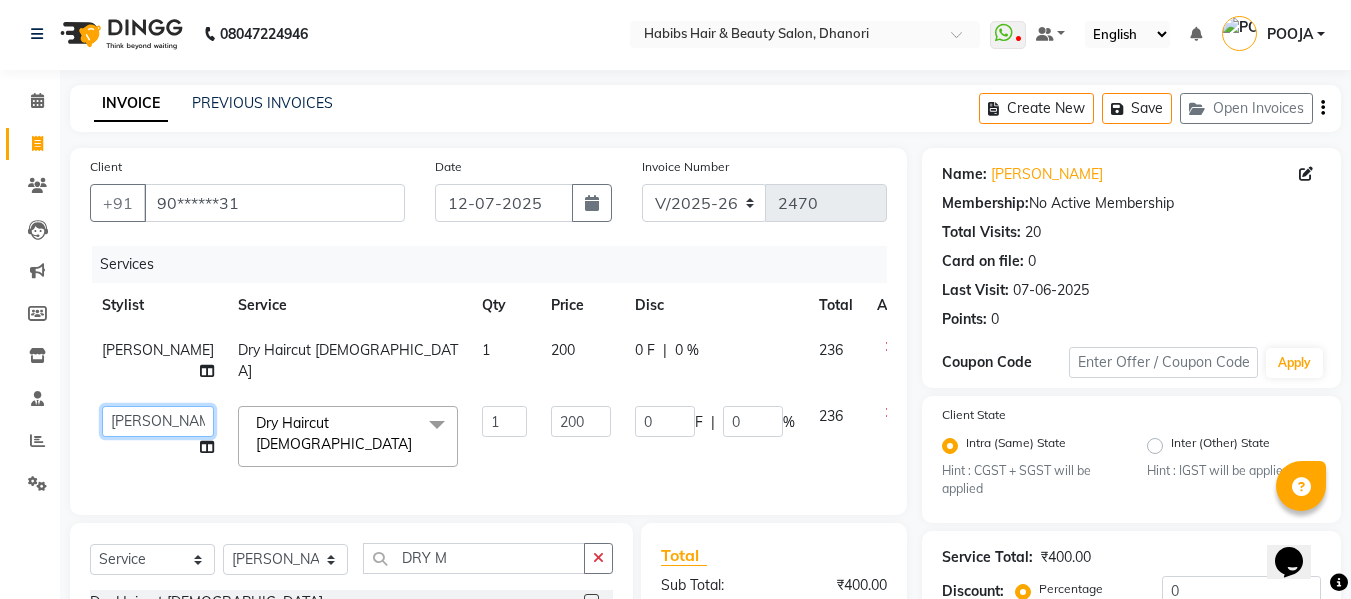click on "Admin    Alishan    [PERSON_NAME]   DARSHAN   DIVYA   [PERSON_NAME]   POOJA   POOJA J   [PERSON_NAME]   [PERSON_NAME]   [PERSON_NAME]" 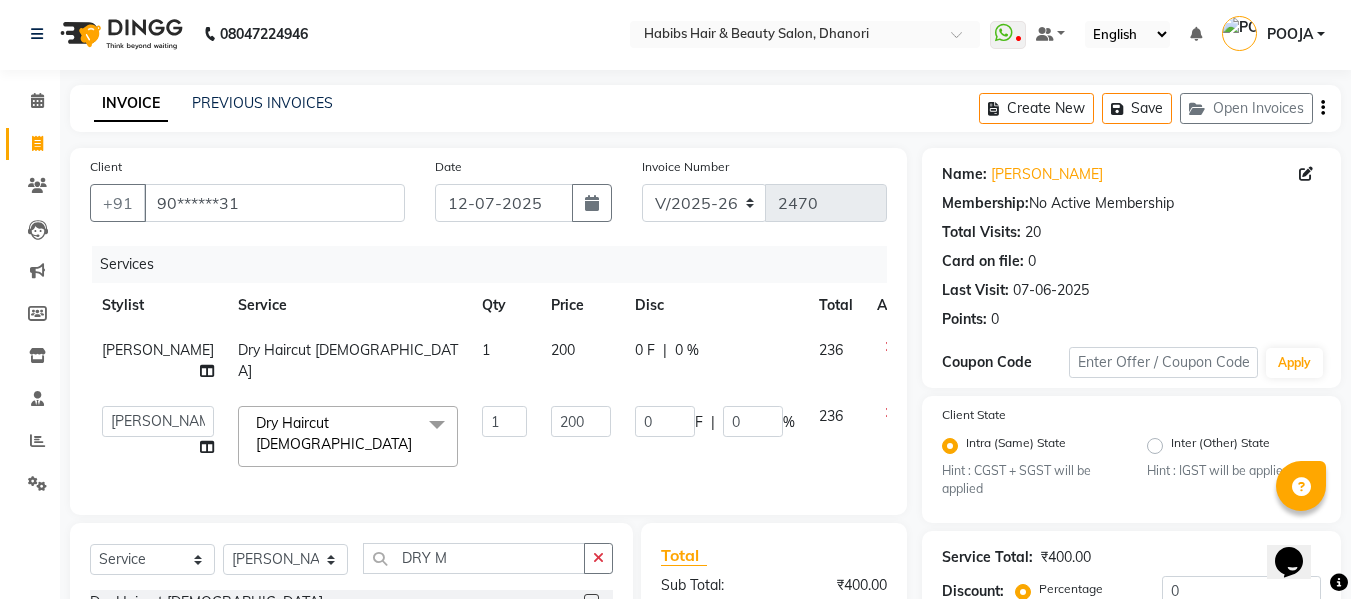 select on "70341" 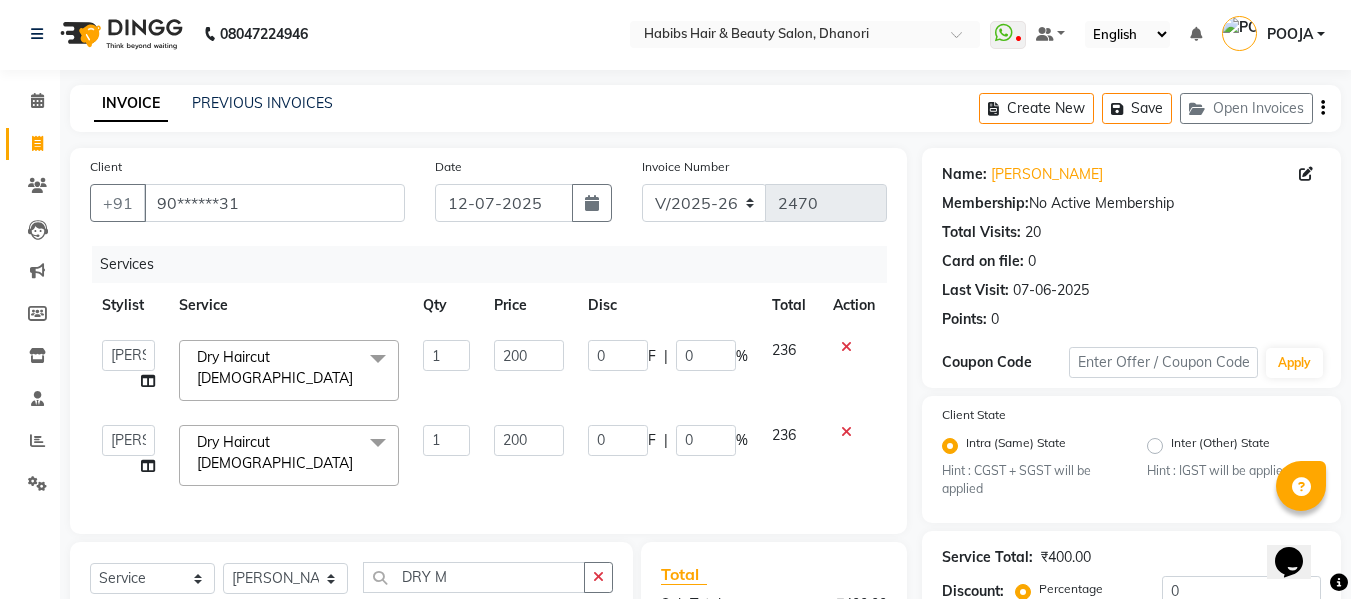 click on "200" 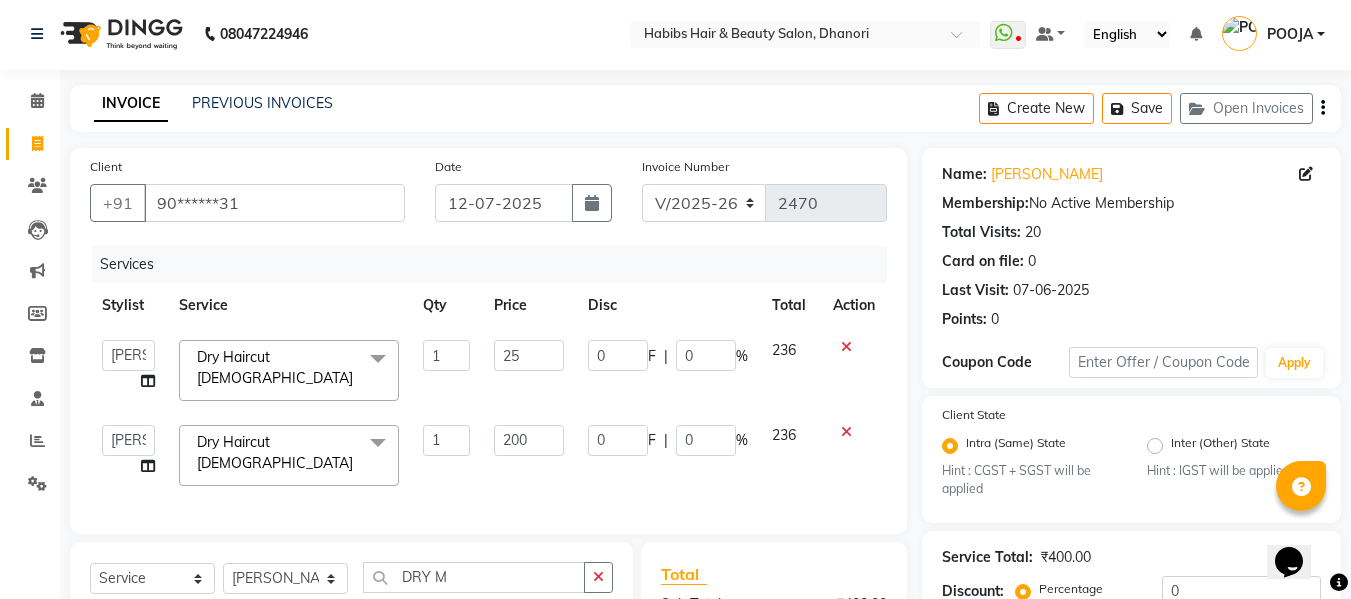 type on "255" 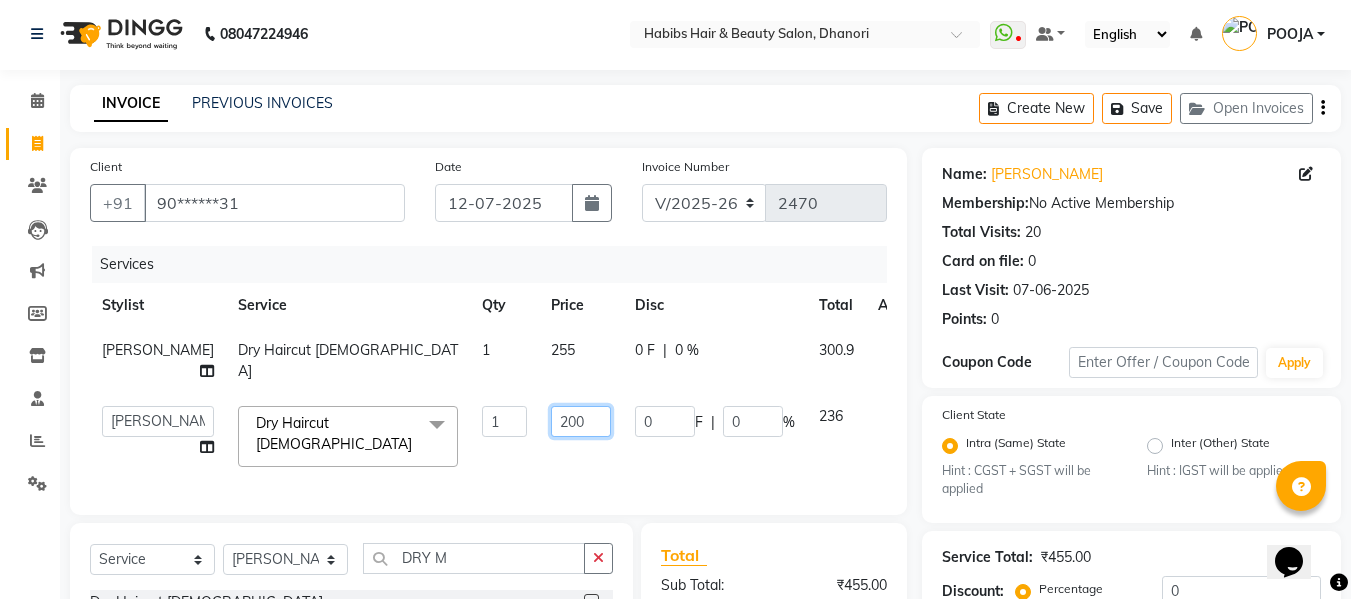 click on "200" 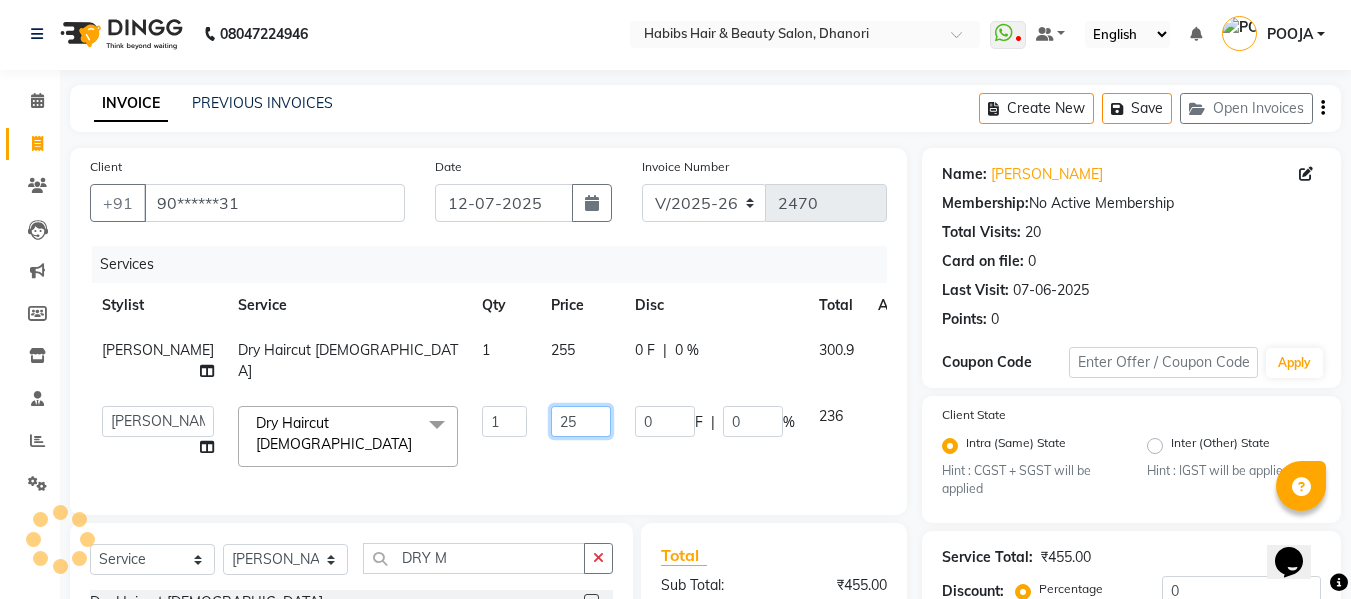 type on "255" 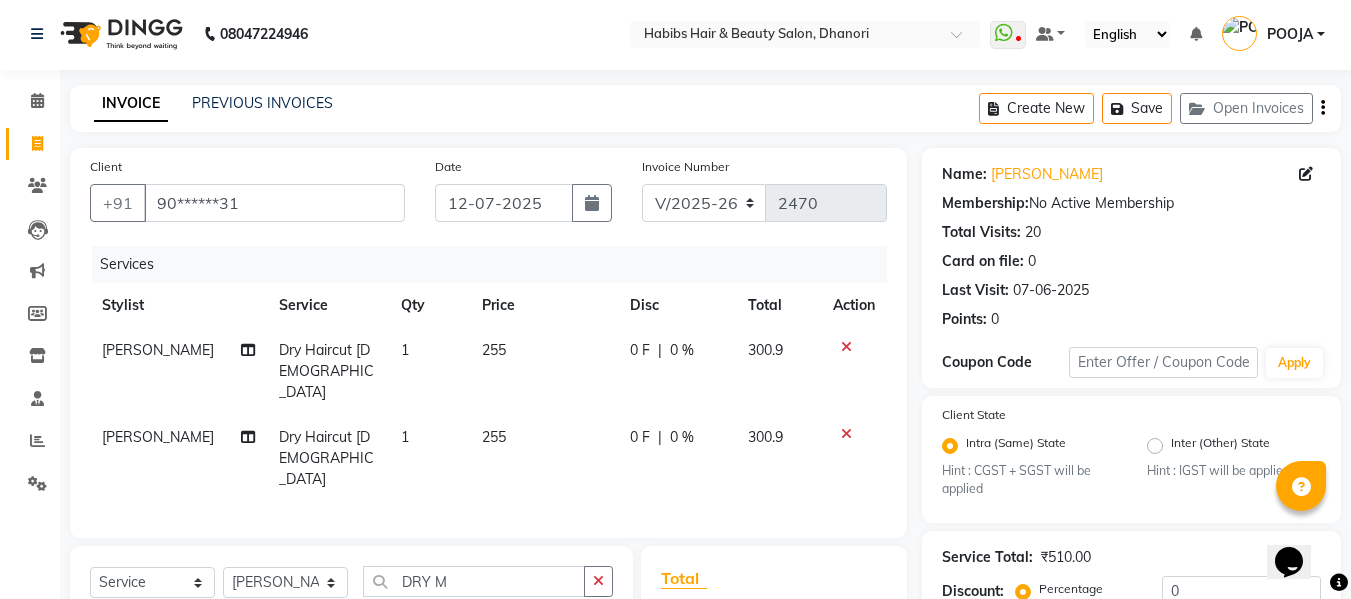 click on "Services Stylist Service Qty Price Disc Total Action [PERSON_NAME] Dry Haircut [DEMOGRAPHIC_DATA] 1 255 0 F | 0 % 300.9 [PERSON_NAME] Dry Haircut [DEMOGRAPHIC_DATA] 1 255 0 F | 0 % 300.9" 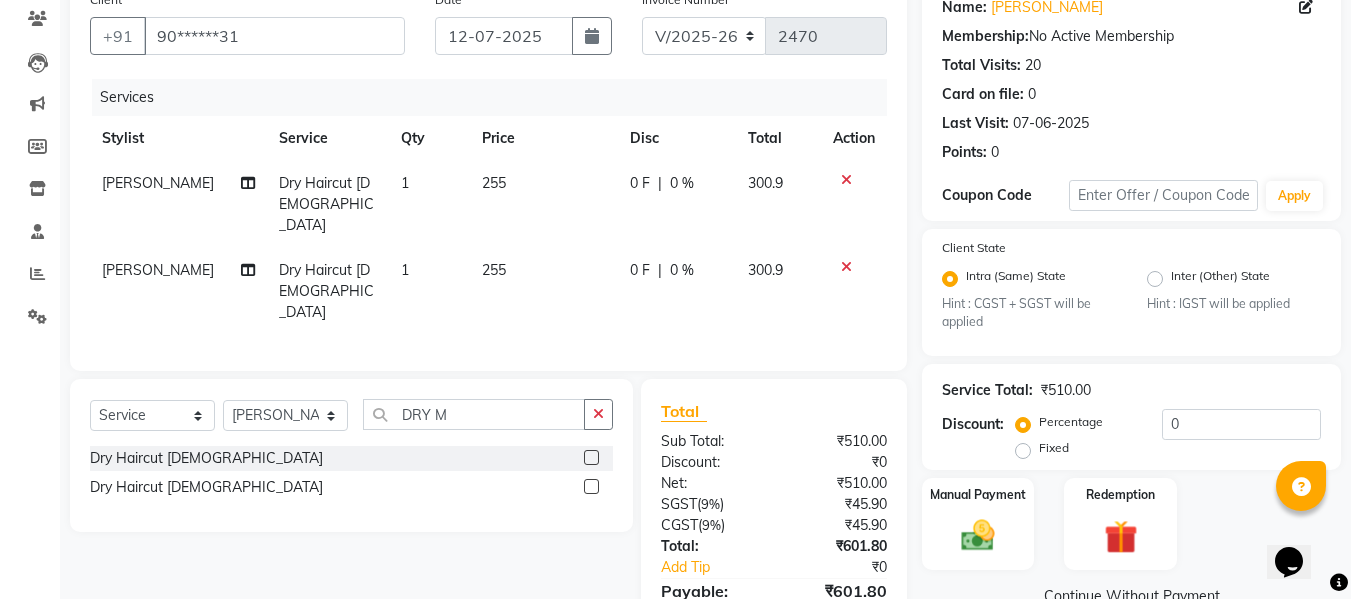 scroll, scrollTop: 246, scrollLeft: 0, axis: vertical 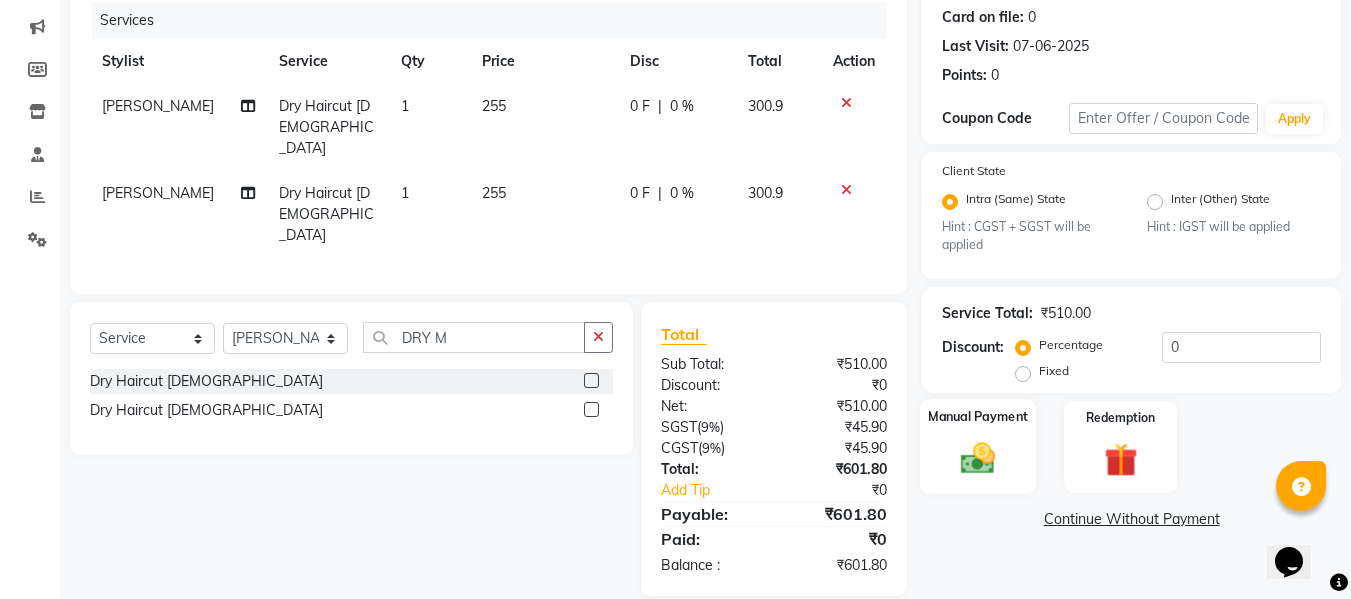 click 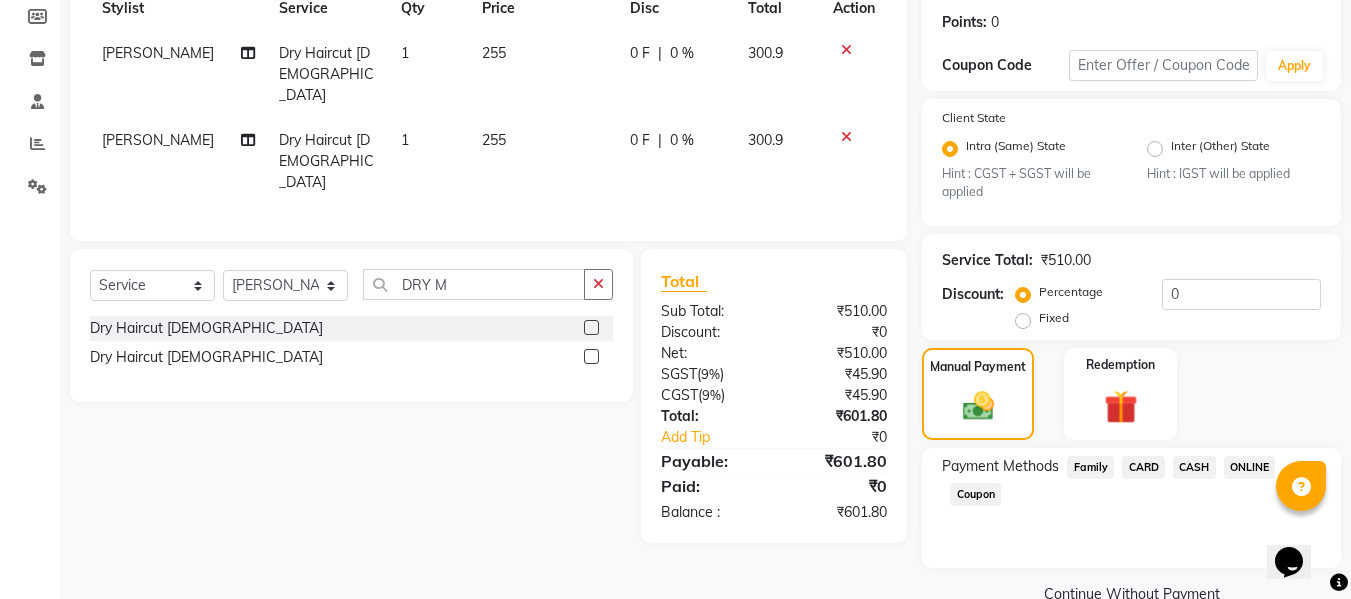 scroll, scrollTop: 339, scrollLeft: 0, axis: vertical 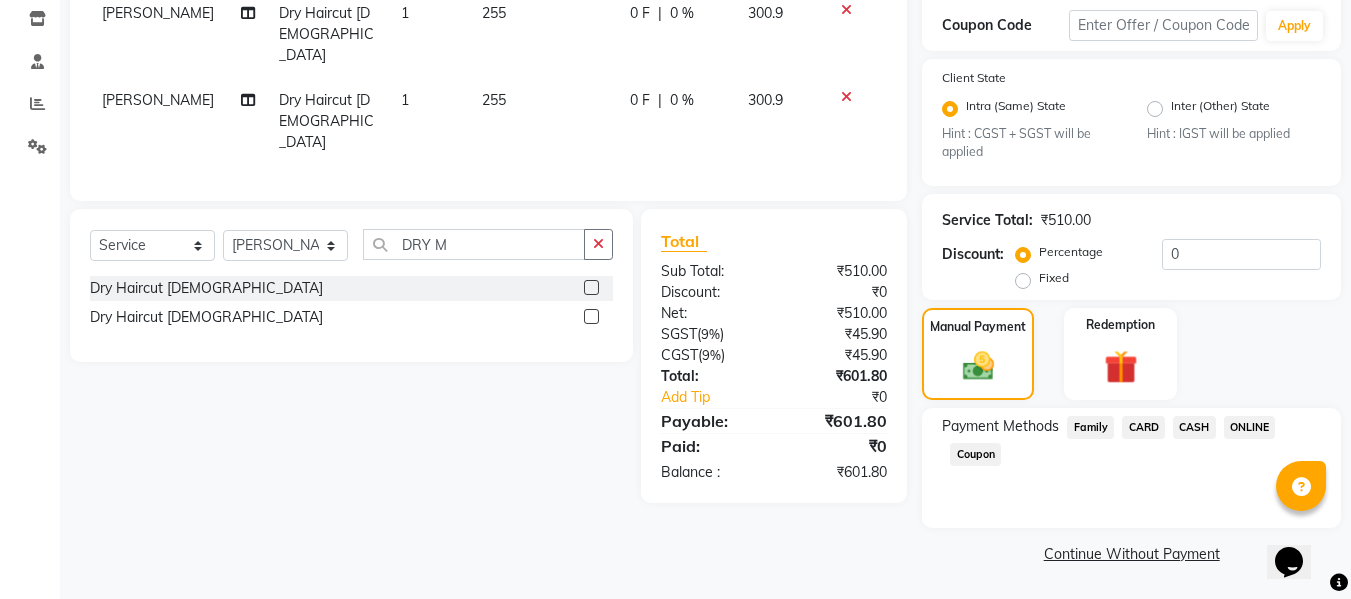 click on "CARD" 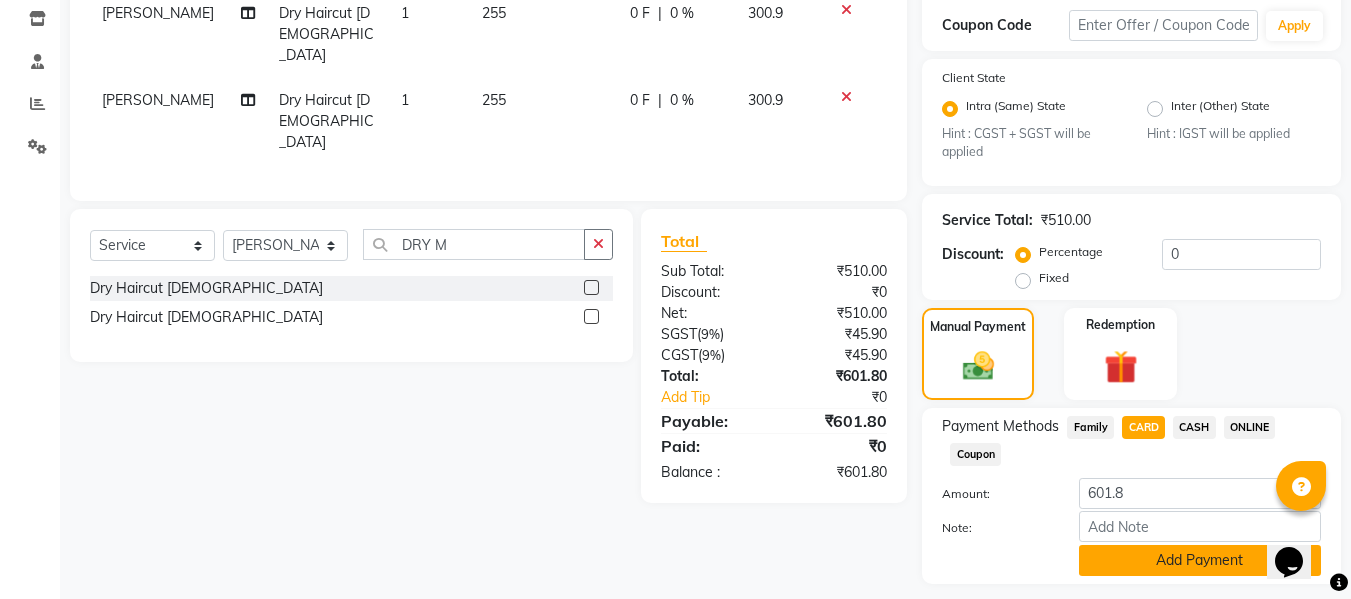 click on "Add Payment" 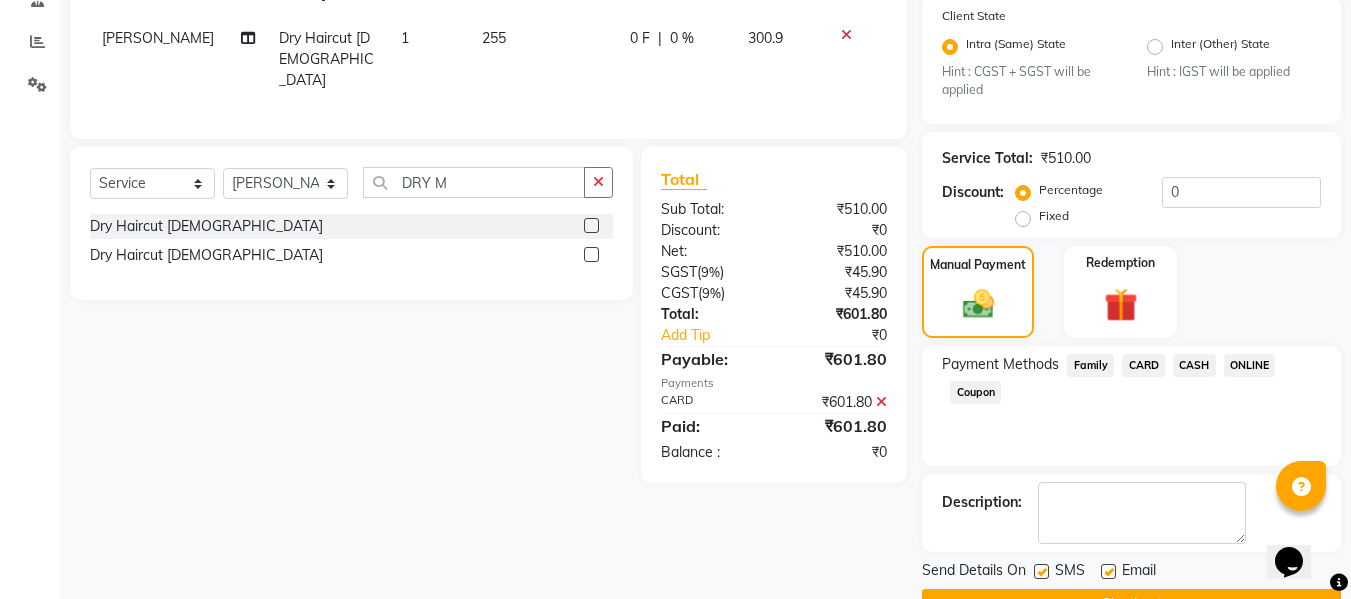 scroll, scrollTop: 452, scrollLeft: 0, axis: vertical 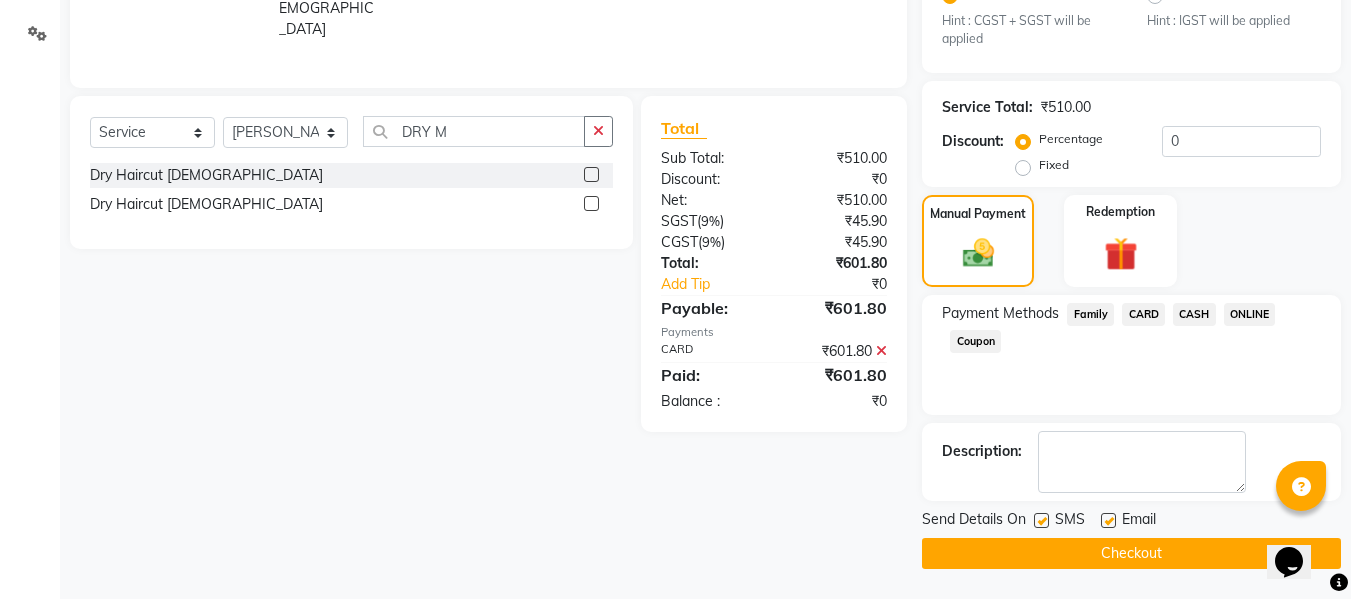 click on "Checkout" 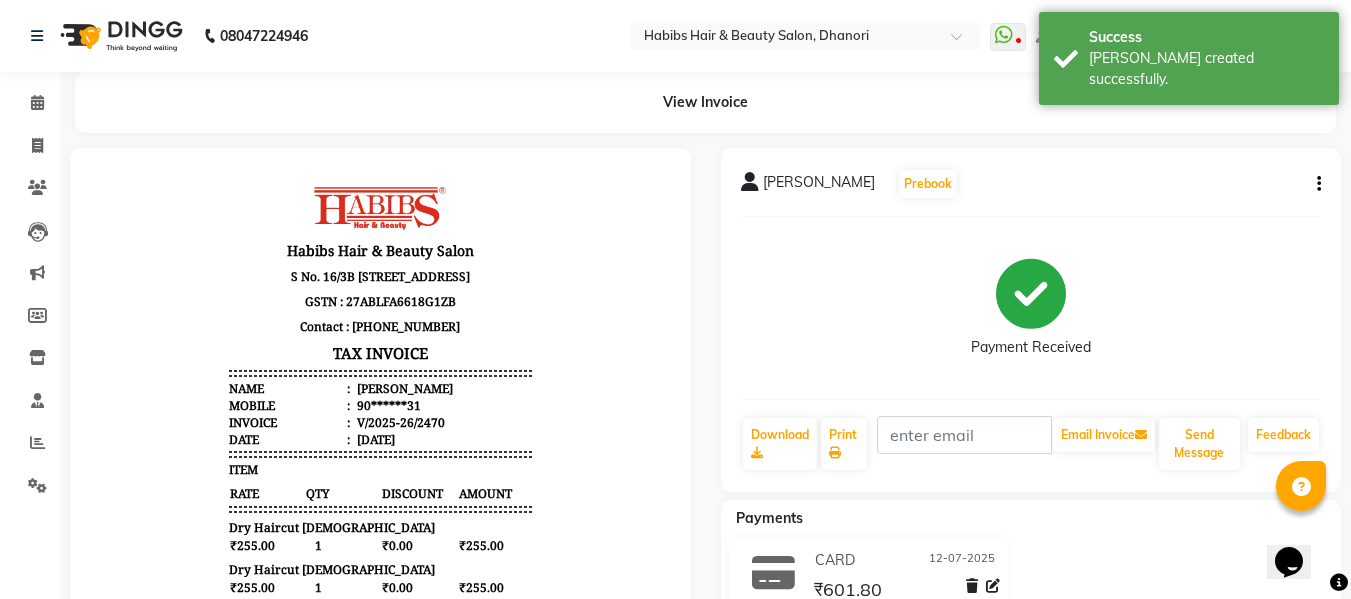 scroll, scrollTop: 0, scrollLeft: 0, axis: both 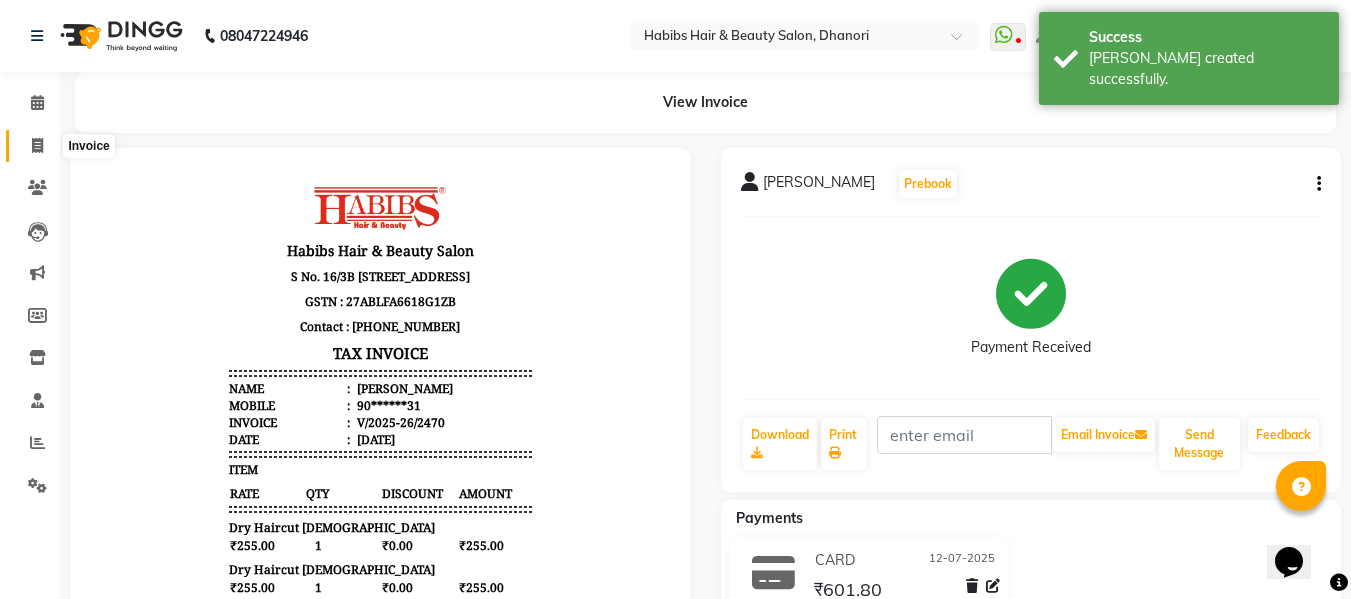 click 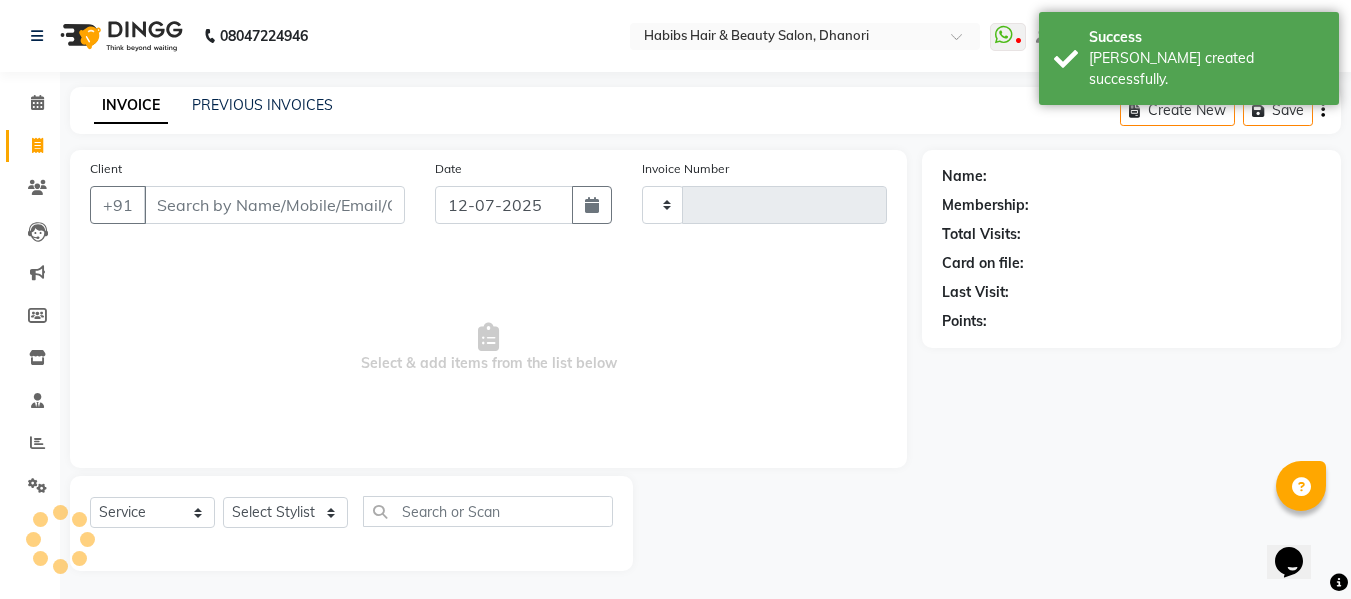 type on "2471" 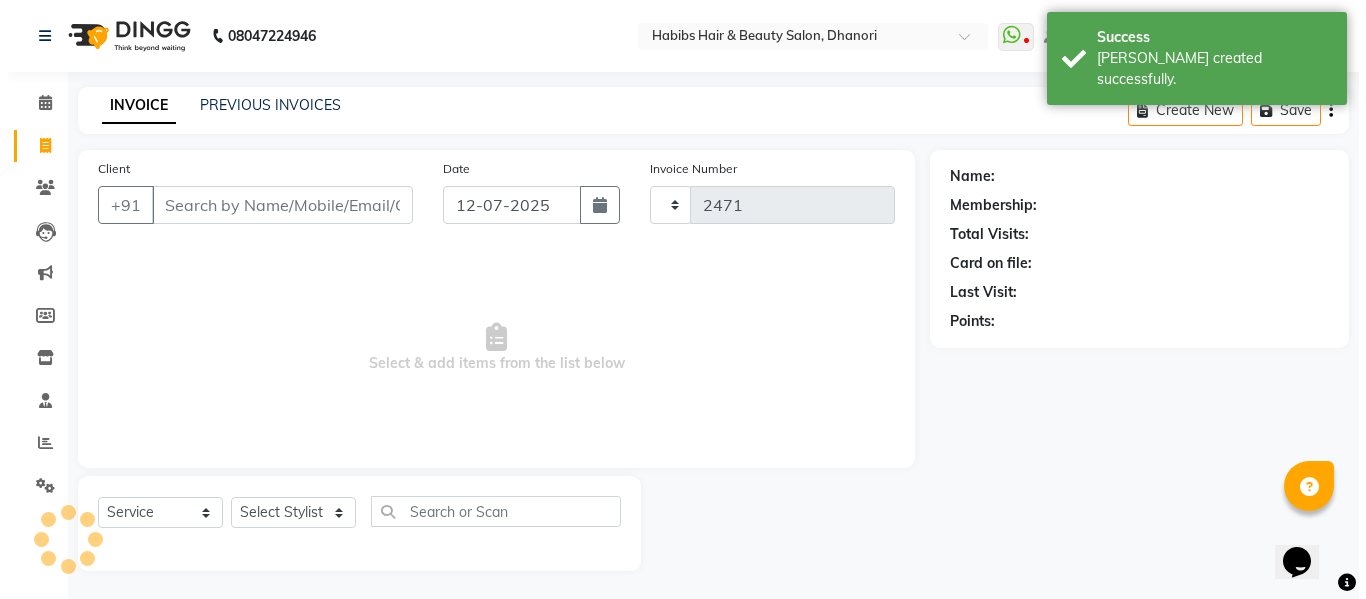 scroll, scrollTop: 2, scrollLeft: 0, axis: vertical 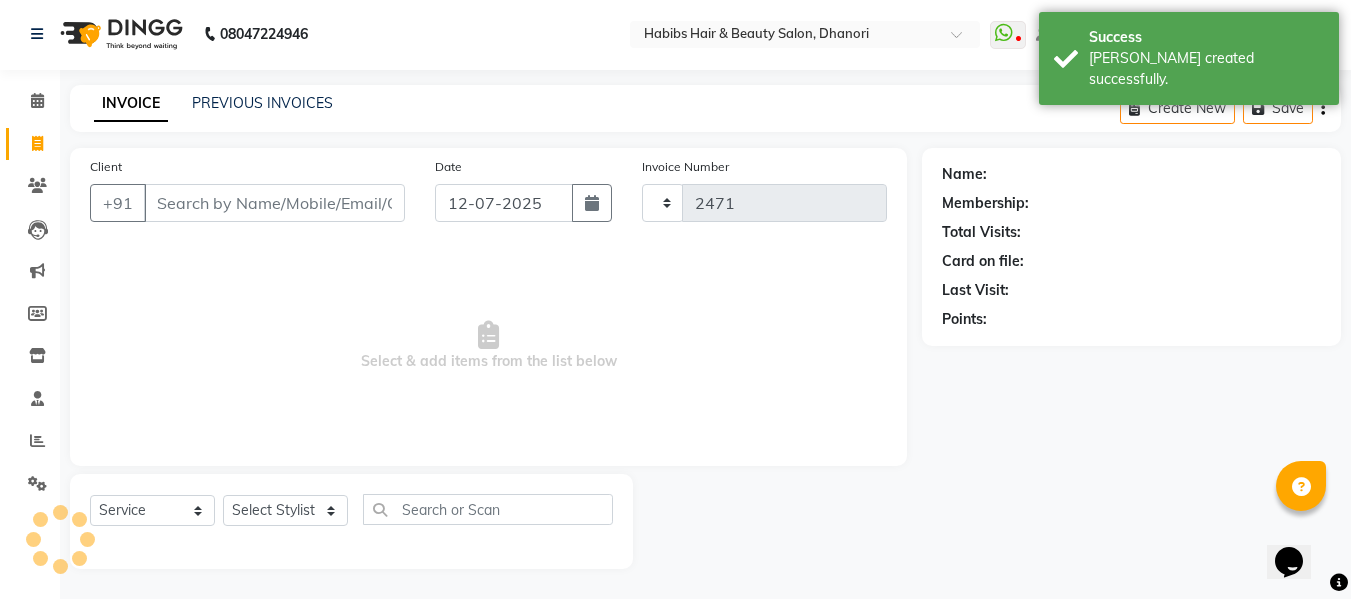 select on "4967" 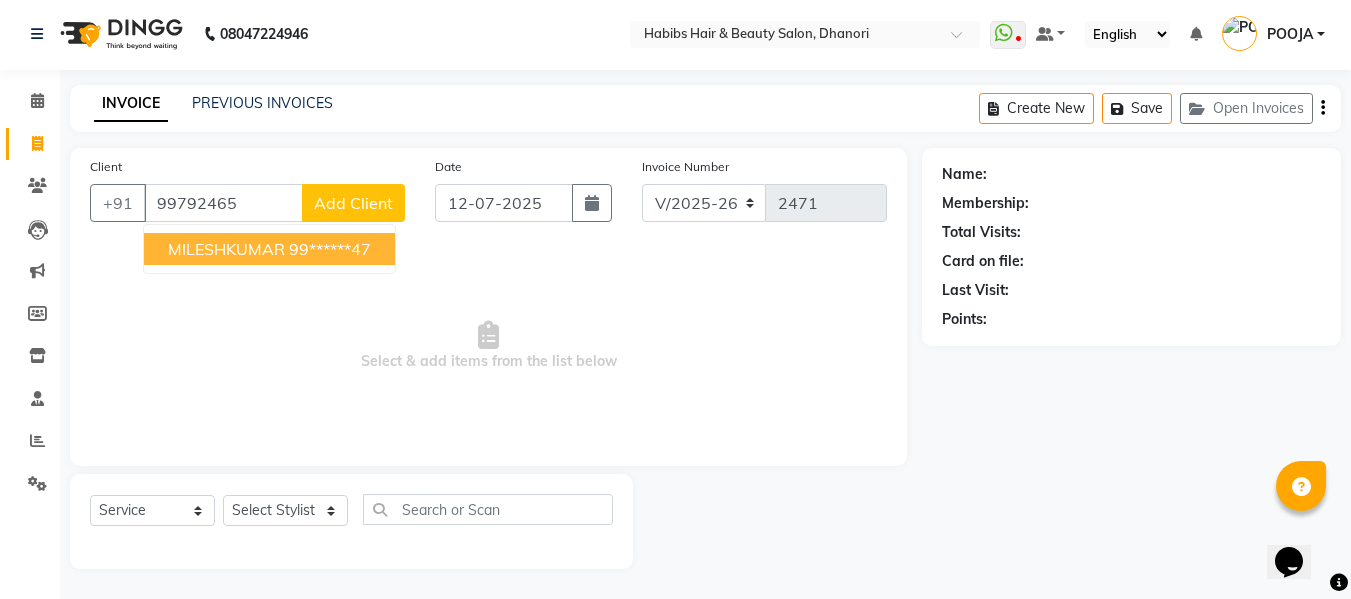 click on "99******47" at bounding box center [330, 249] 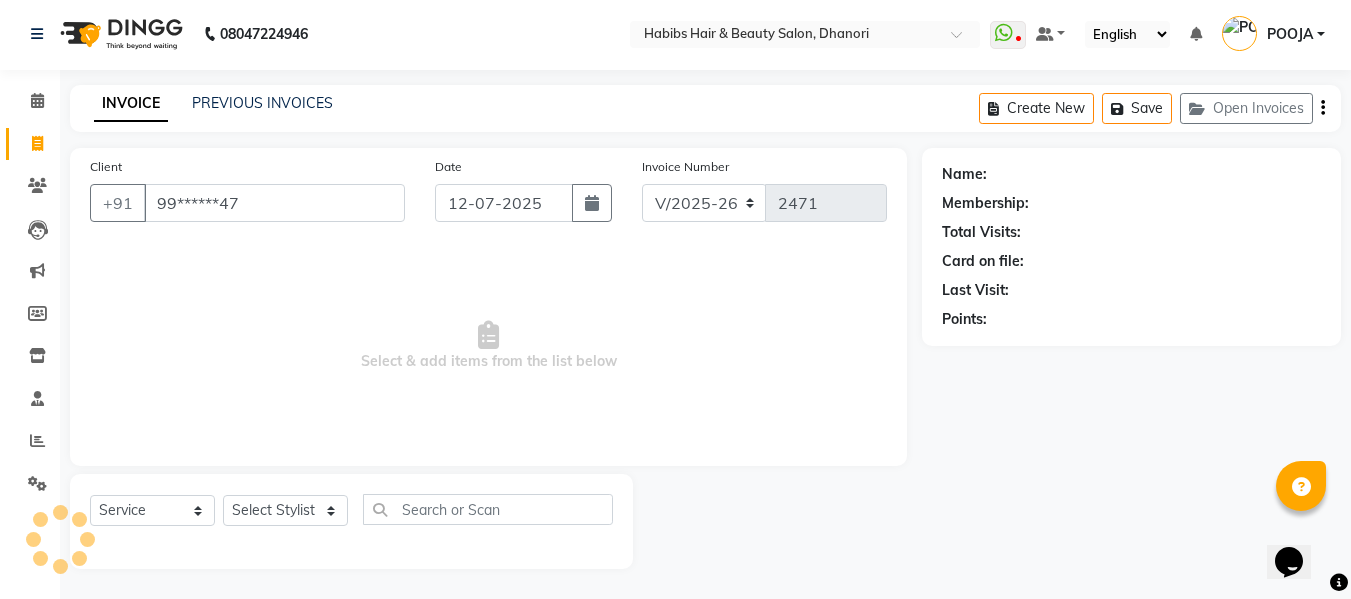 type on "99******47" 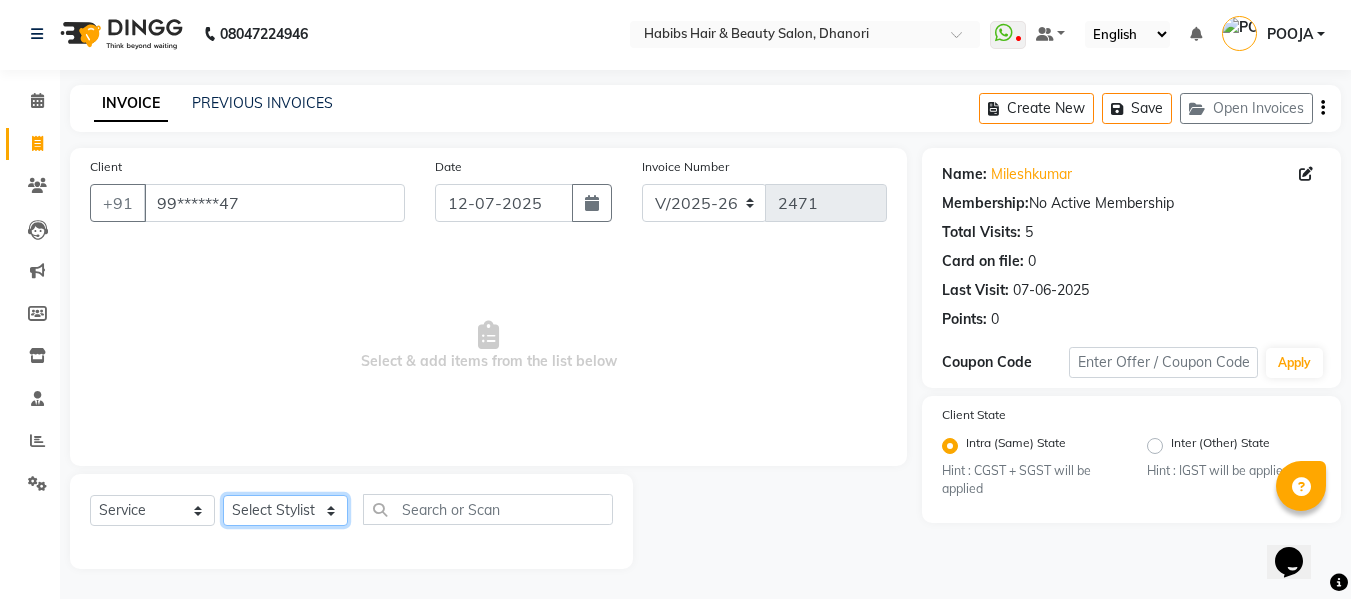 click on "Select Stylist Admin  [PERSON_NAME]  [PERSON_NAME] DARSHAN DIVYA [PERSON_NAME] POOJA POOJA J RAKESH [PERSON_NAME] [PERSON_NAME]" 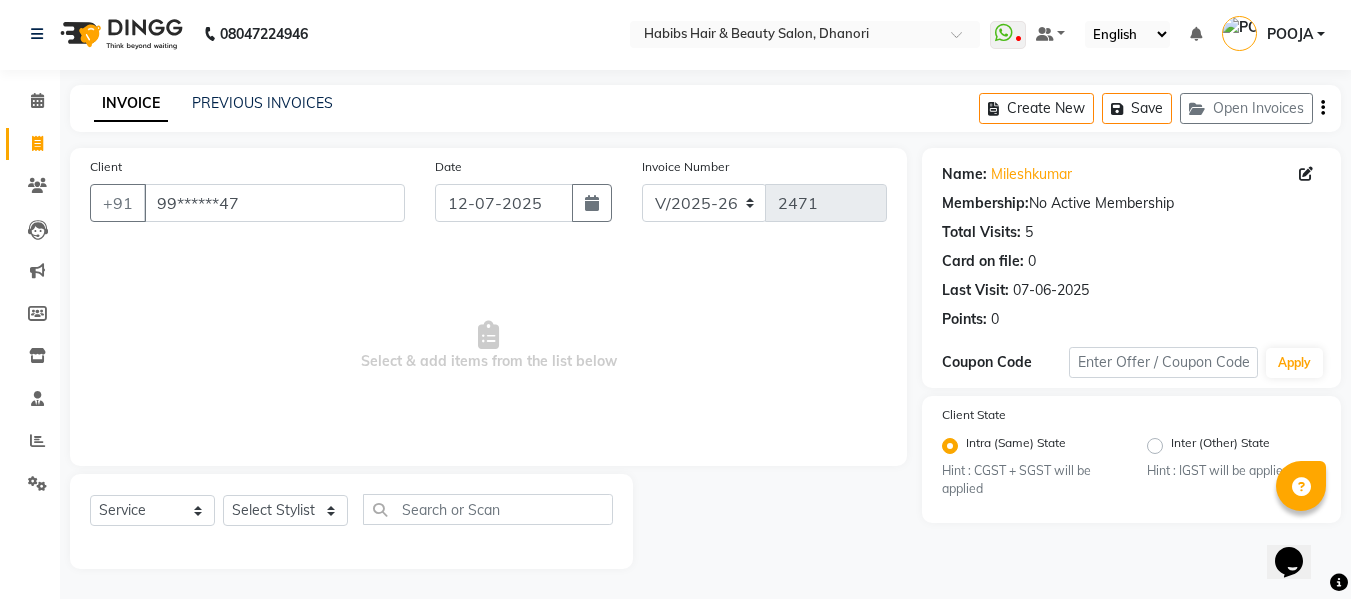 click on "Name: [PERSON_NAME]" 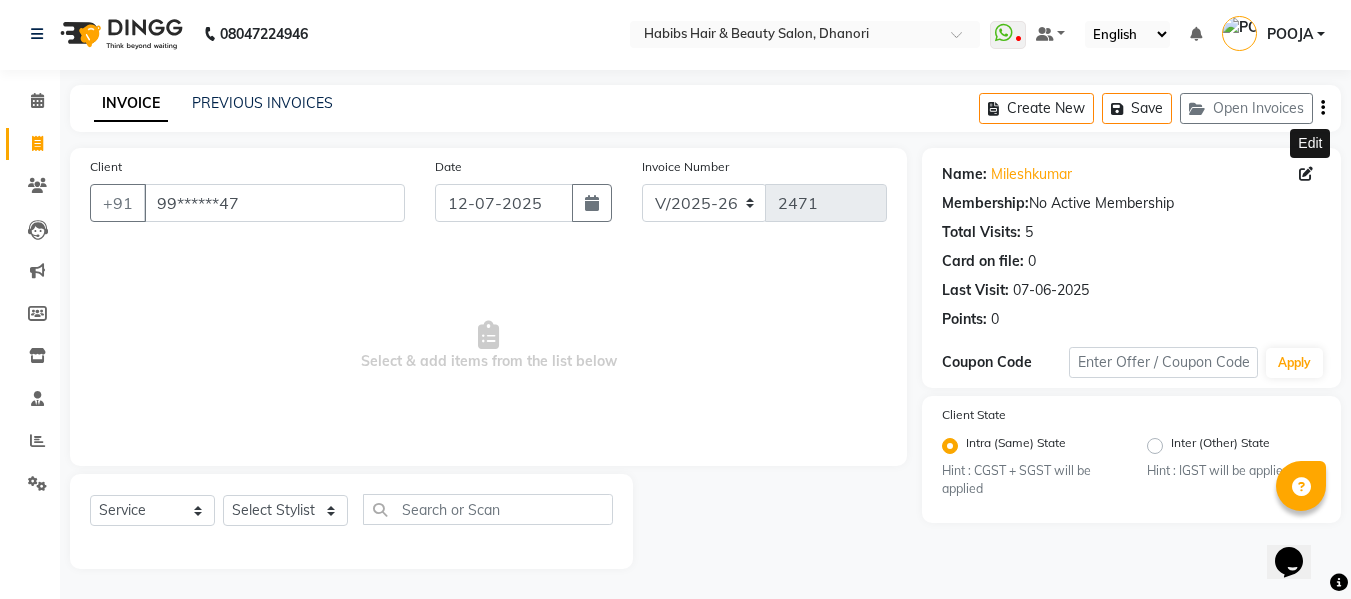 click 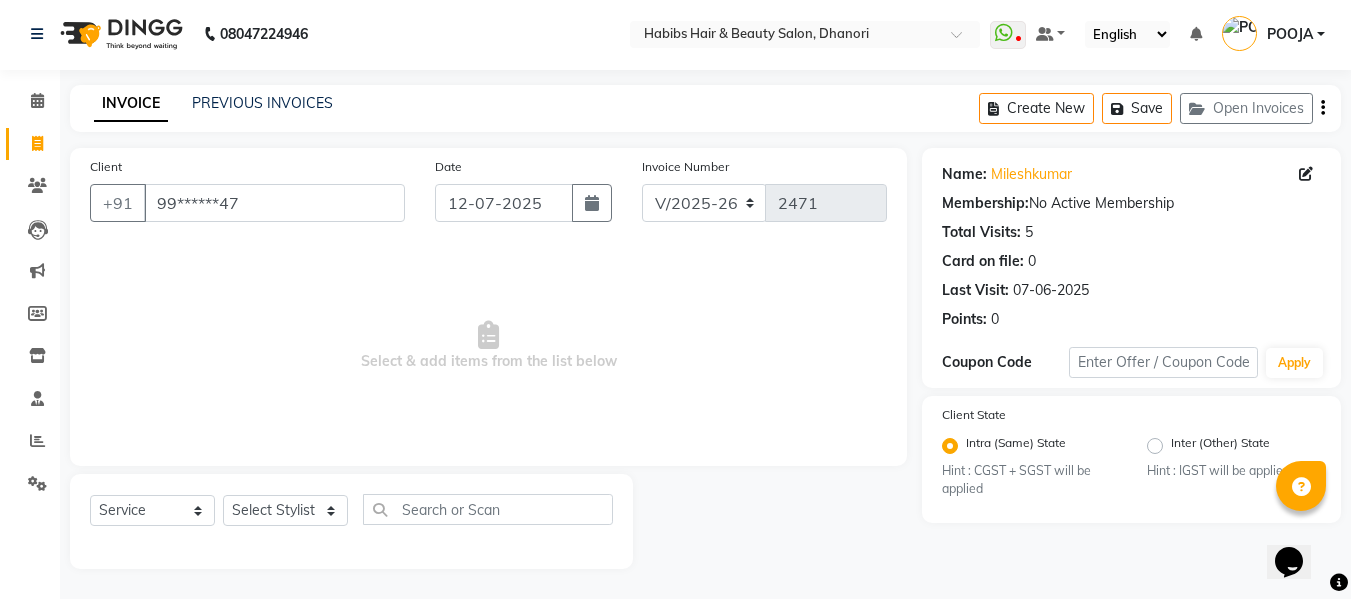 click 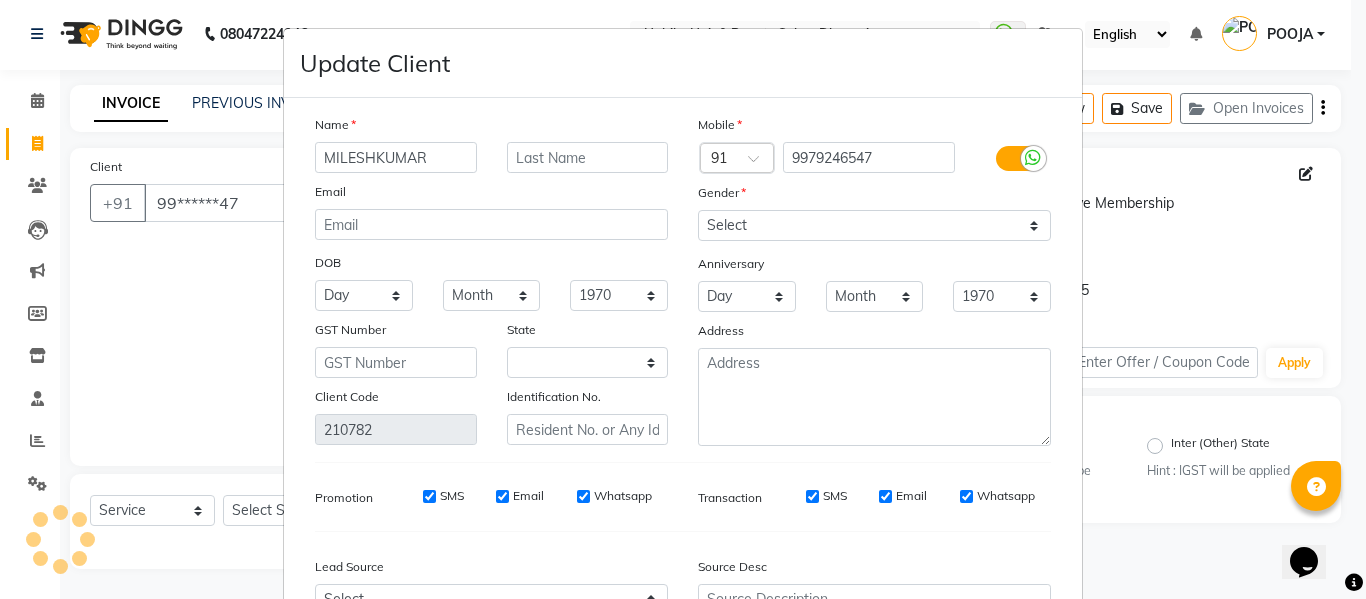 select on "22" 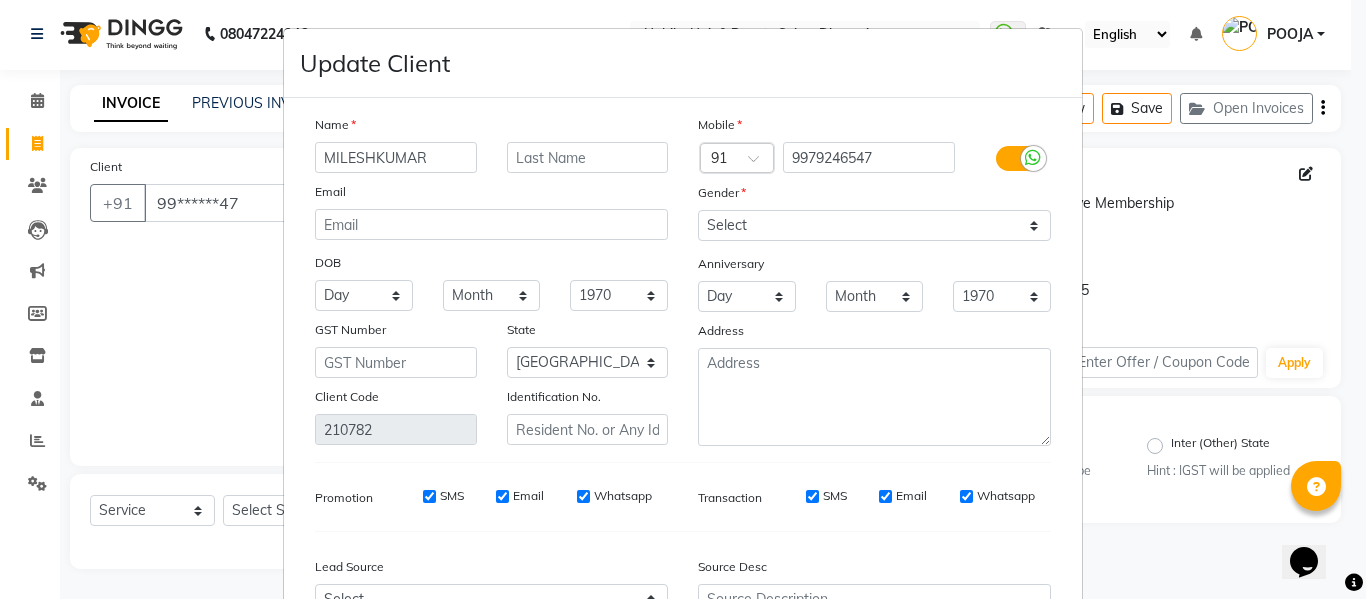 click on "MILESHKUMAR" at bounding box center [396, 157] 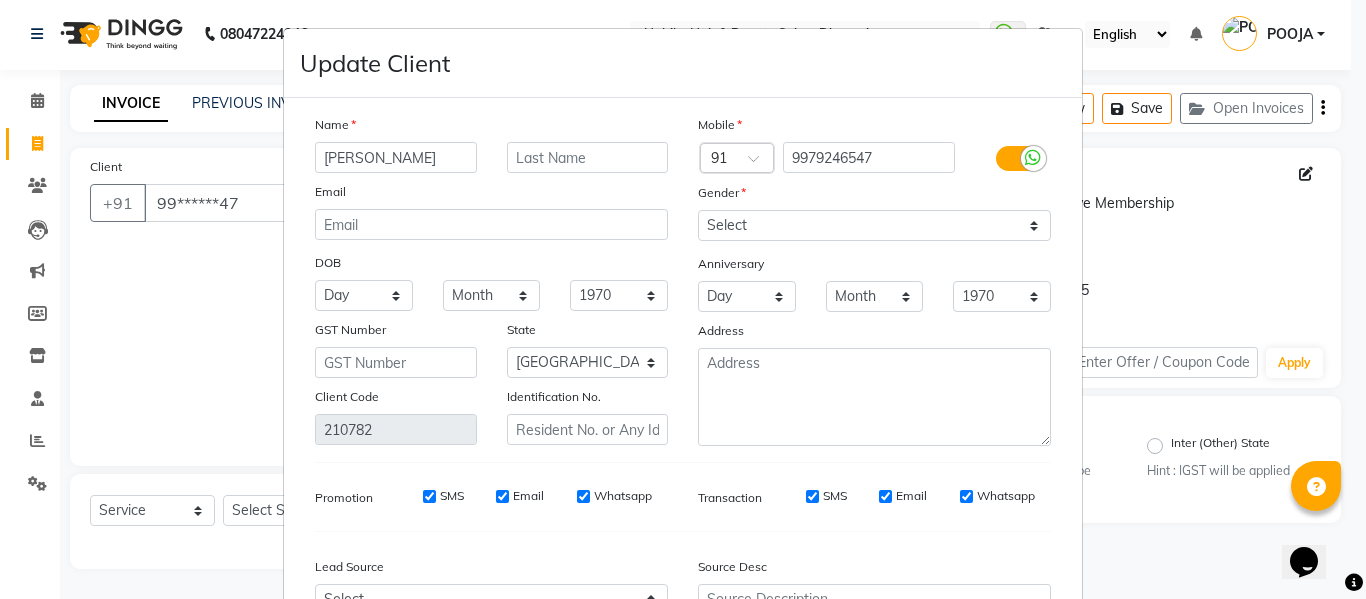 type on "[PERSON_NAME]" 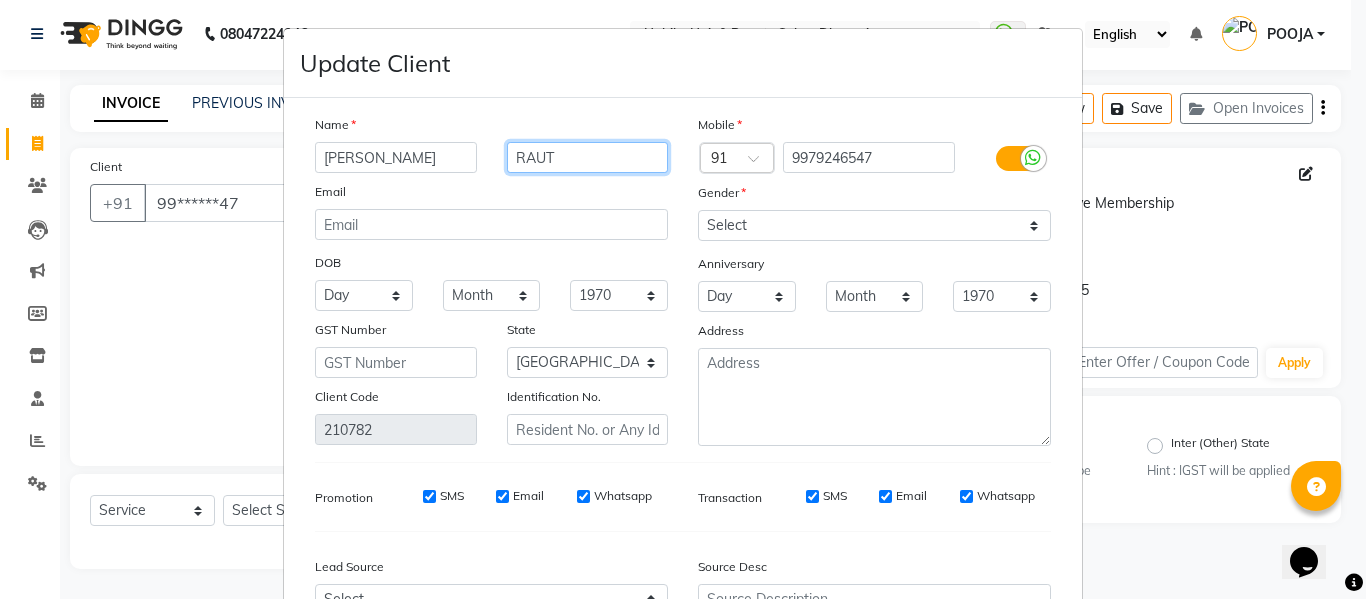 type on "RAUT" 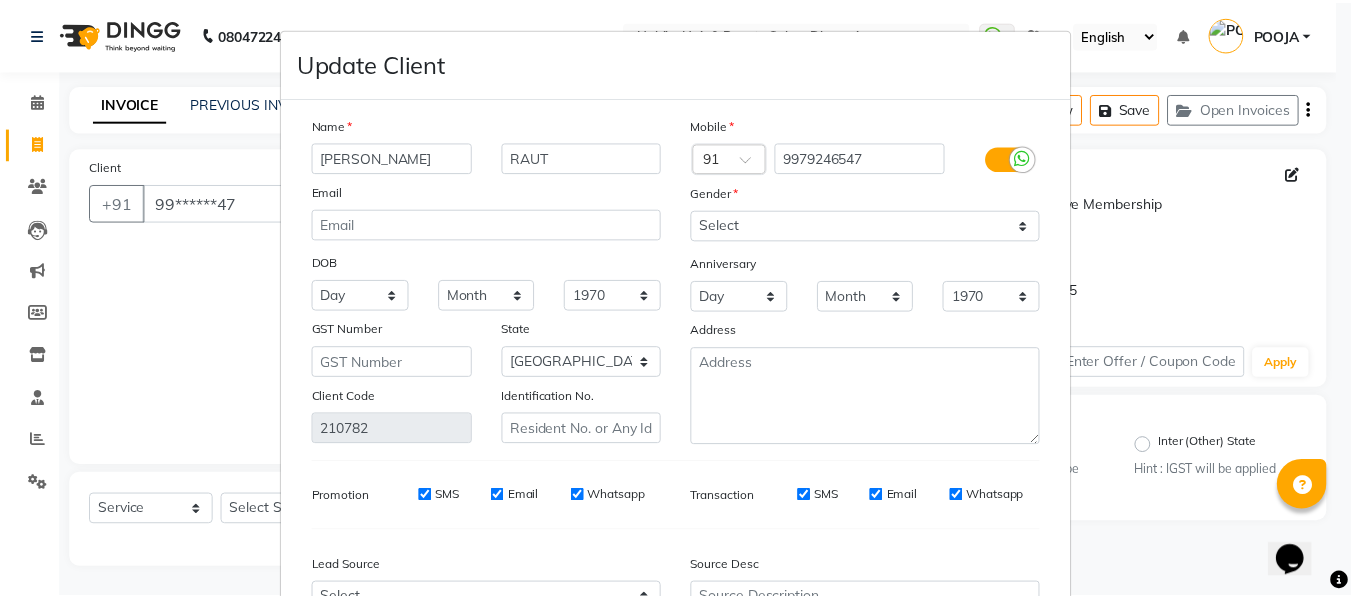 scroll, scrollTop: 214, scrollLeft: 0, axis: vertical 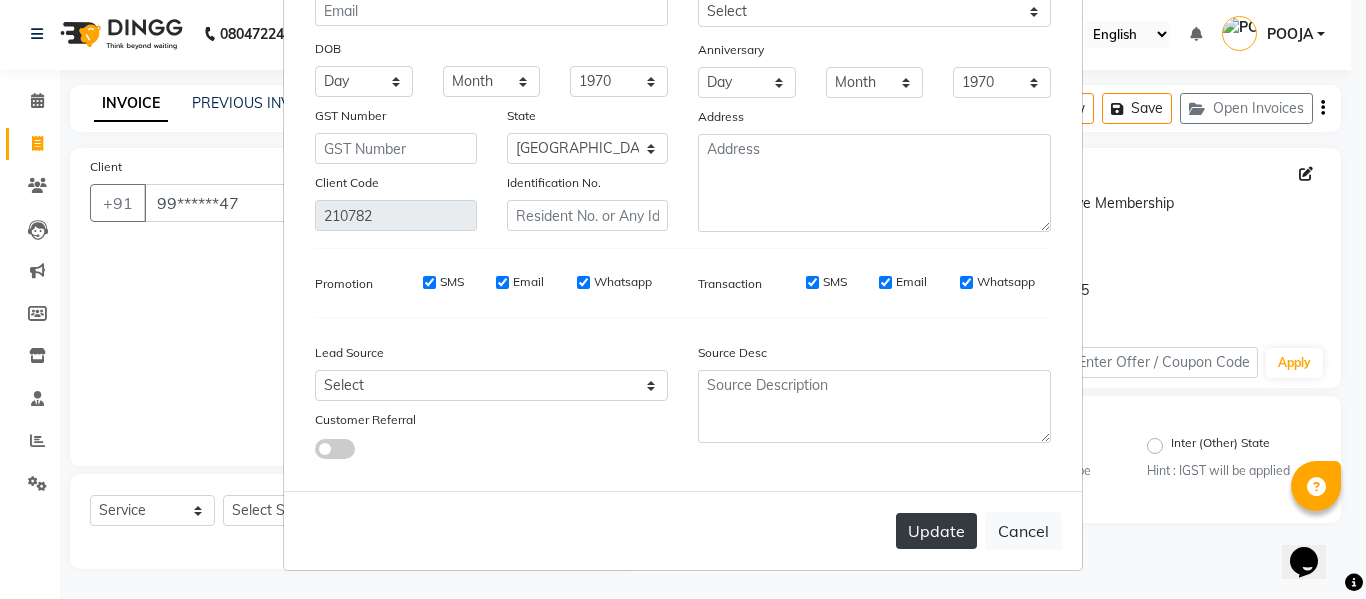 click on "Update" at bounding box center [936, 531] 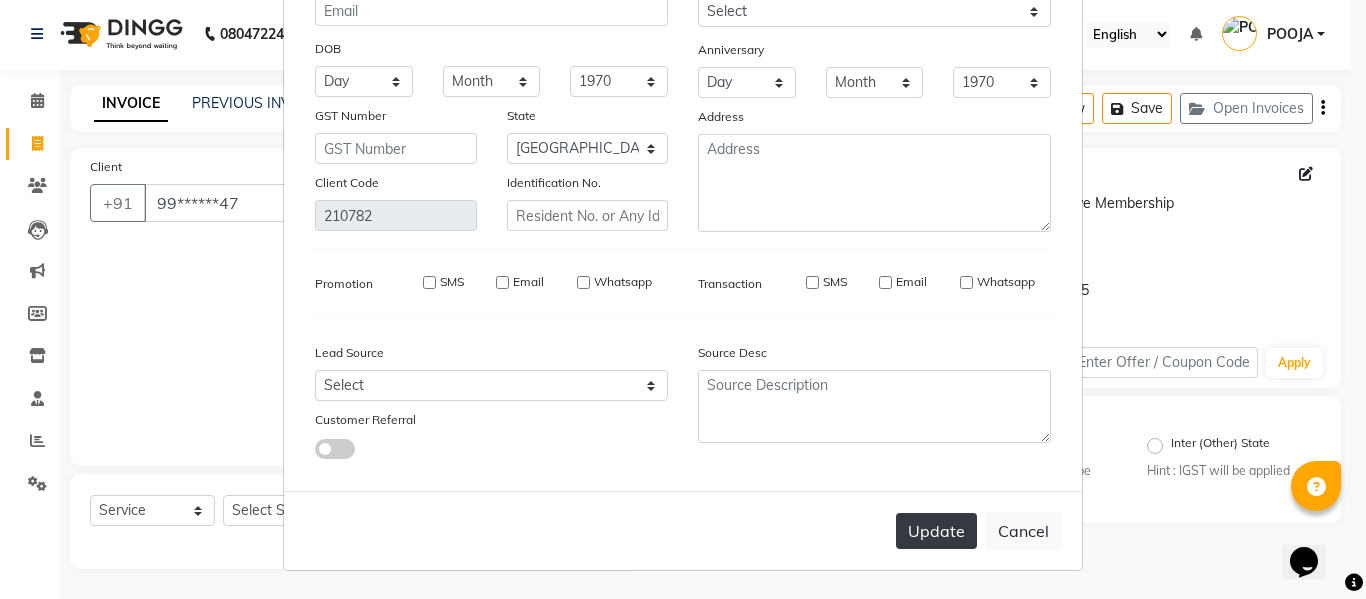 type 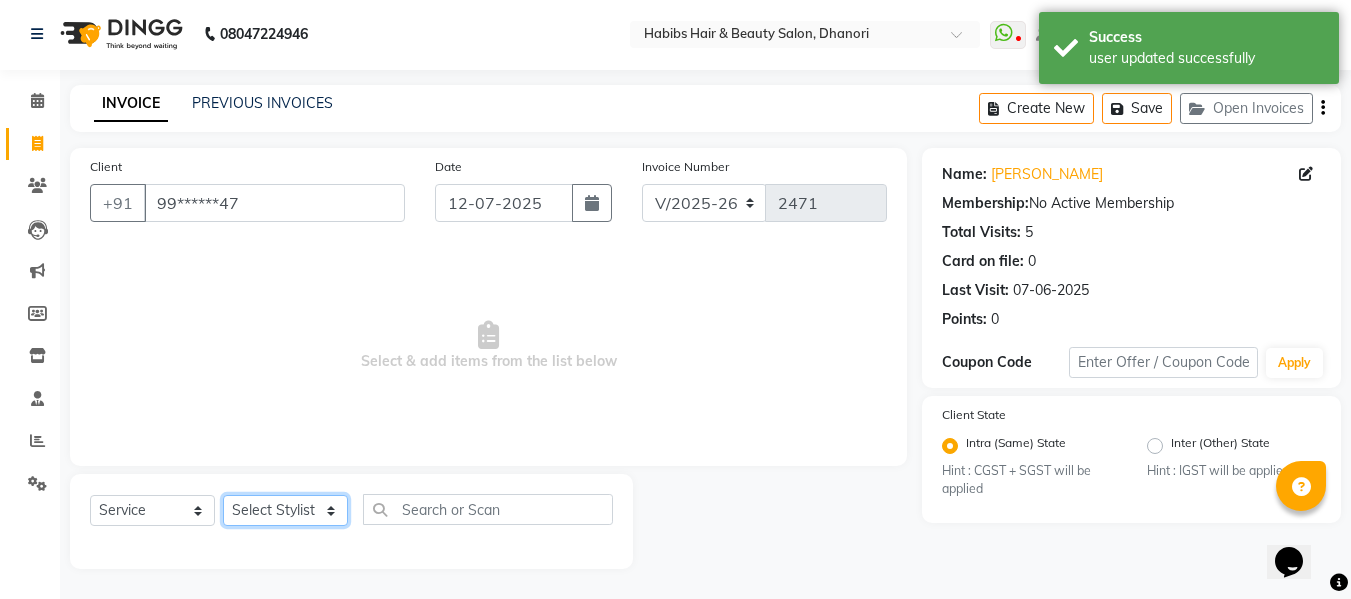 click on "Select Stylist Admin  [PERSON_NAME]  [PERSON_NAME] DARSHAN DIVYA [PERSON_NAME] POOJA POOJA J RAKESH [PERSON_NAME] [PERSON_NAME]" 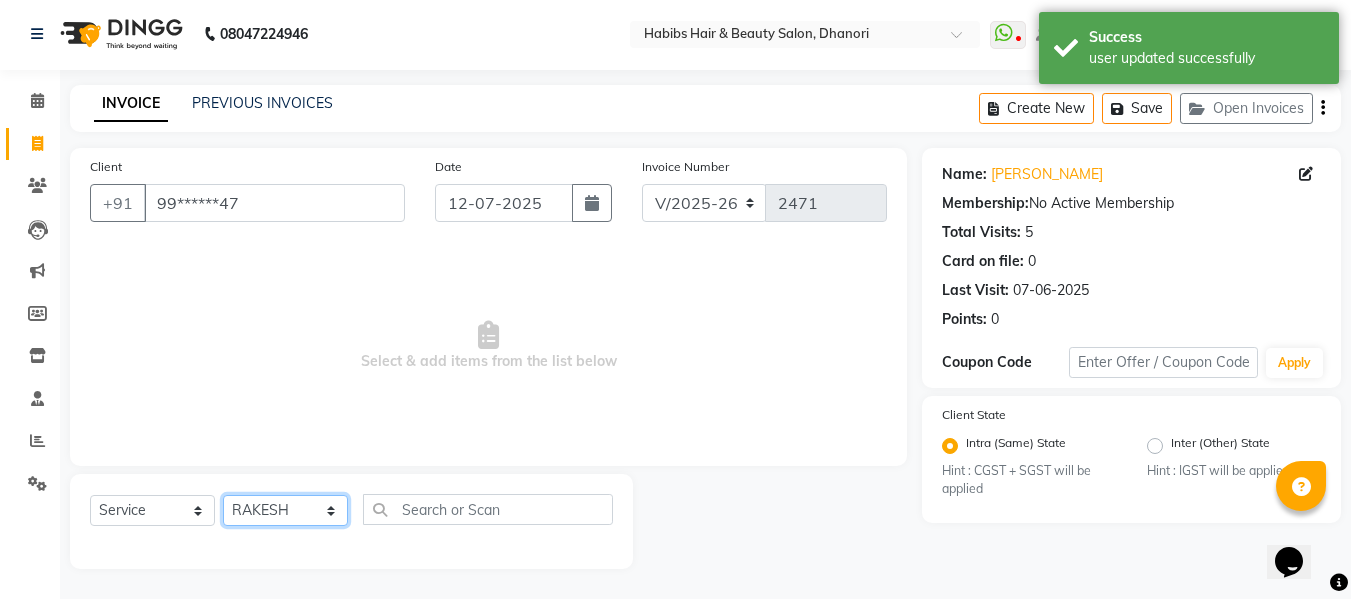 click on "Select Stylist Admin  [PERSON_NAME]  [PERSON_NAME] DARSHAN DIVYA [PERSON_NAME] POOJA POOJA J RAKESH [PERSON_NAME] [PERSON_NAME]" 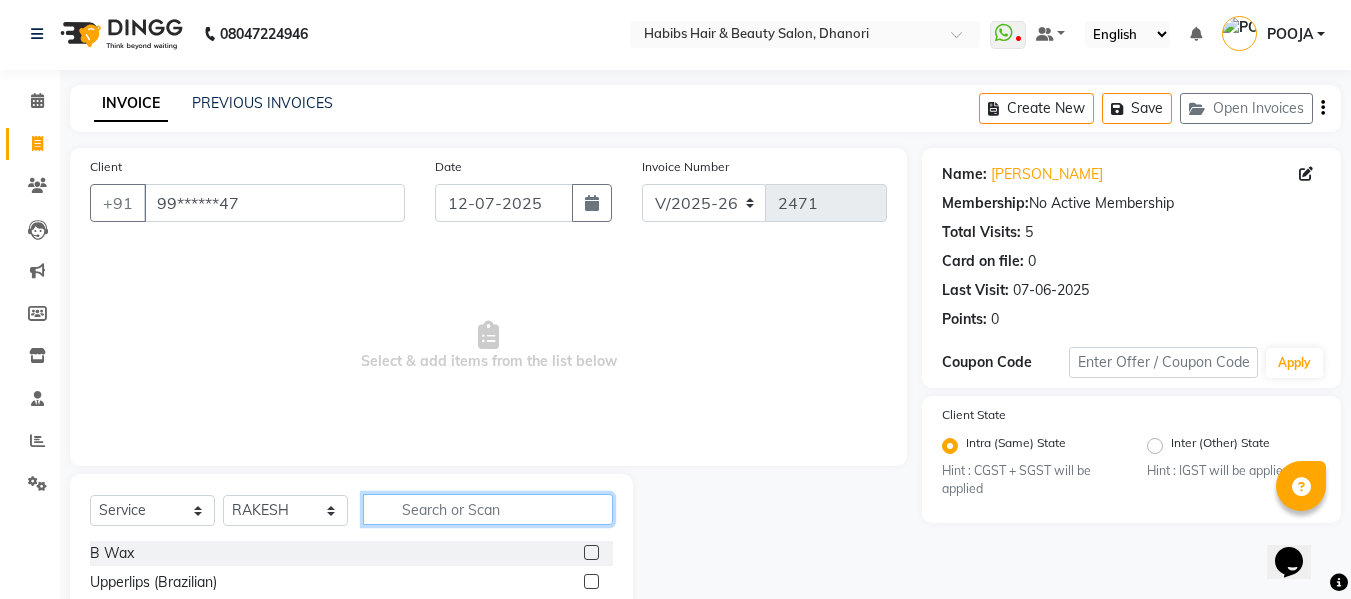 click 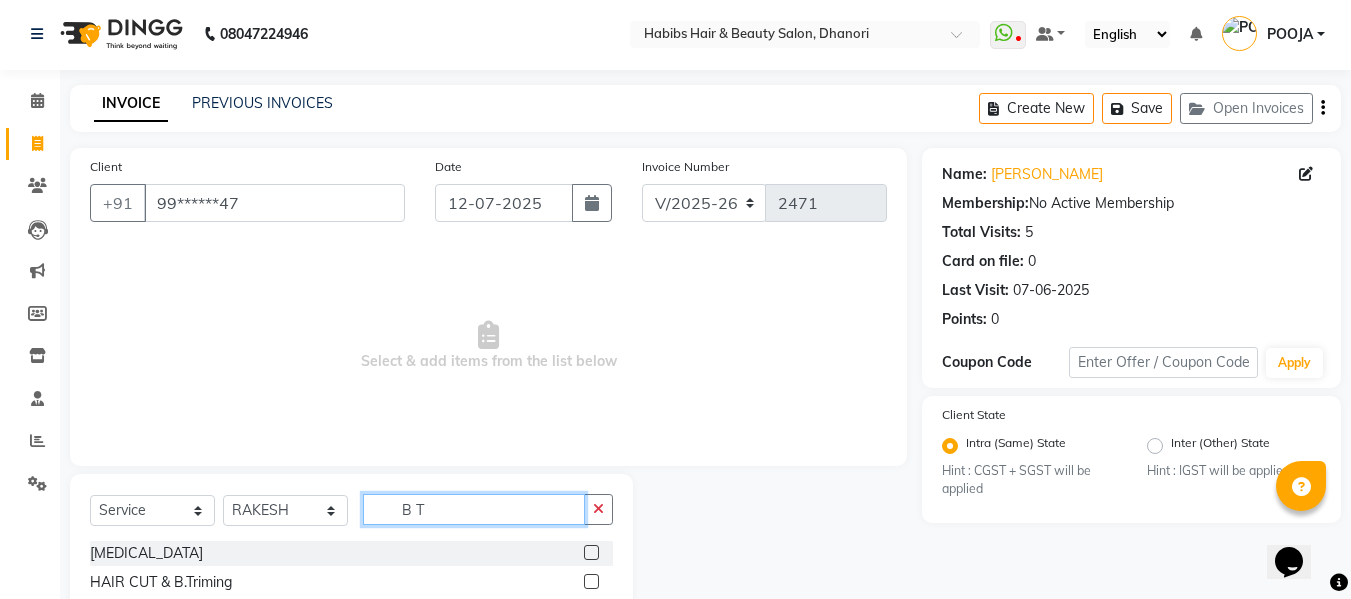 type on "B T" 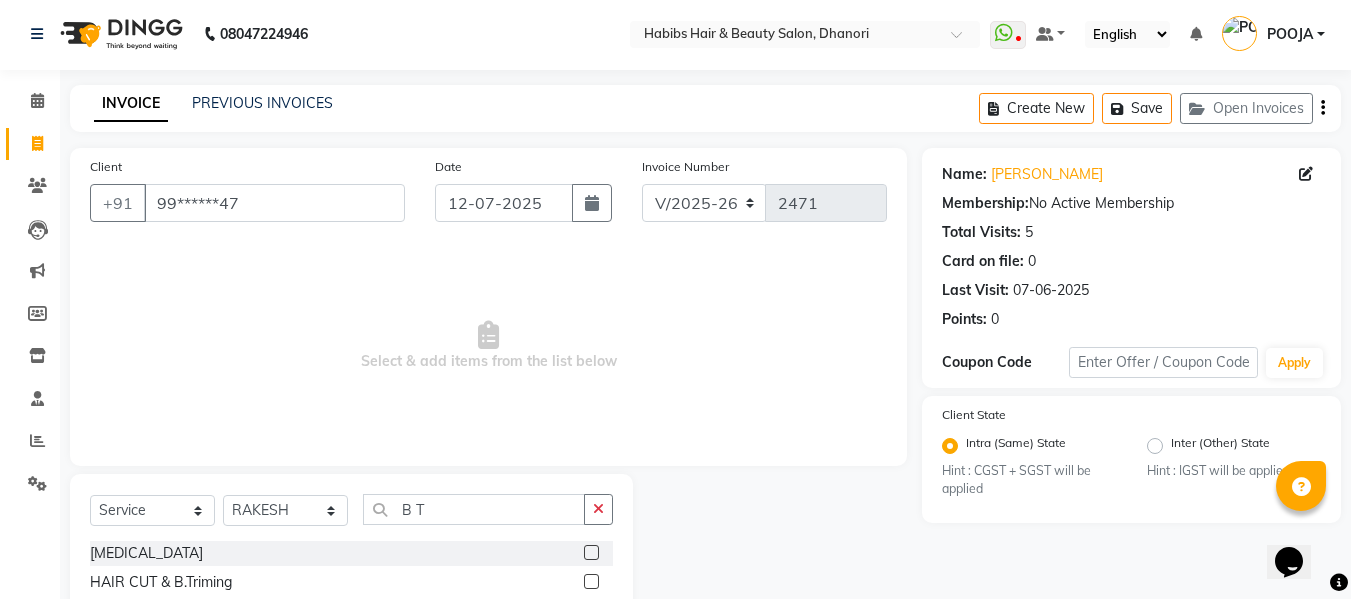 click 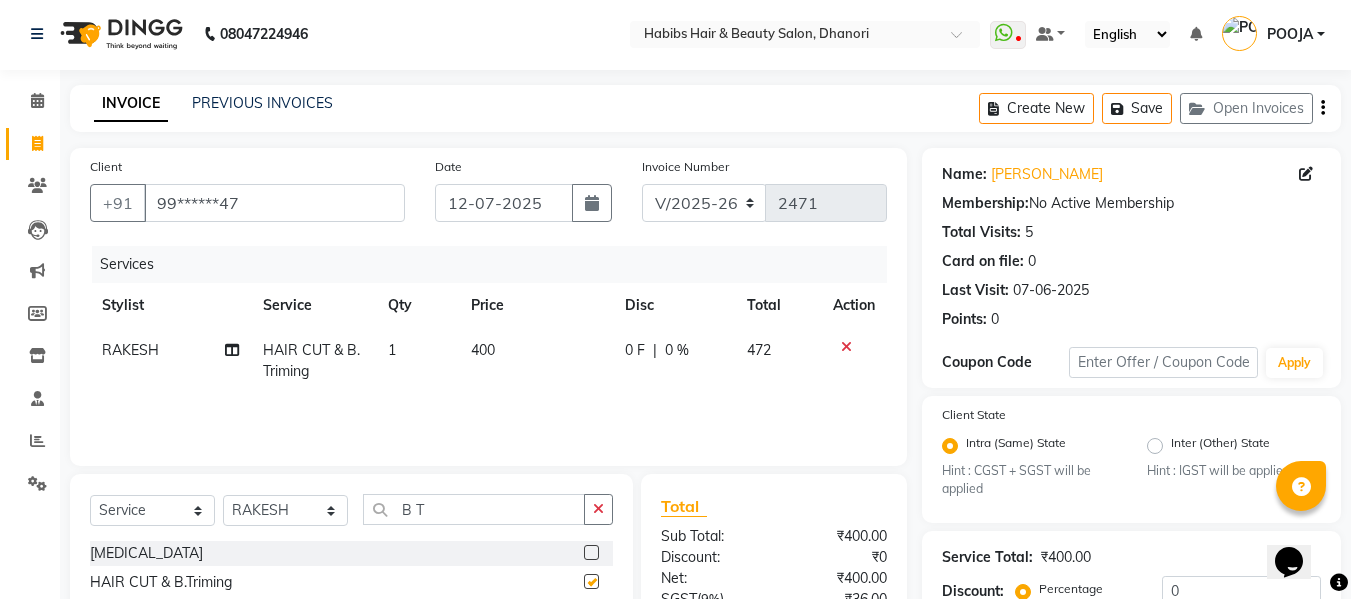 checkbox on "false" 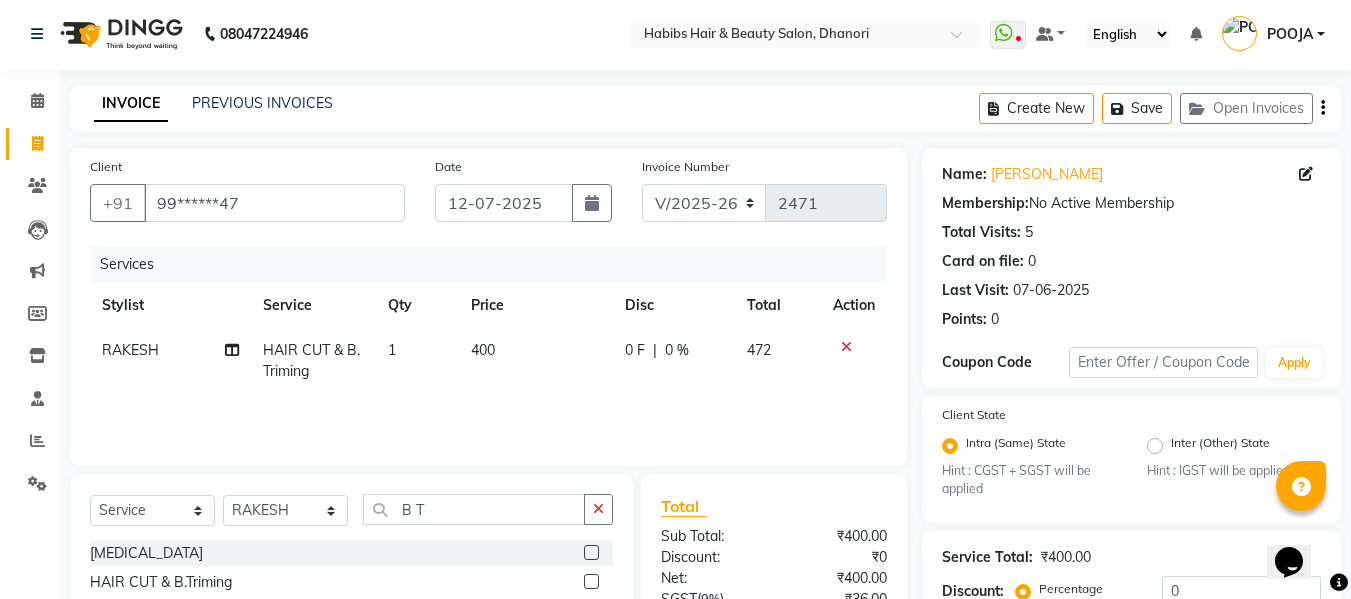 click on "400" 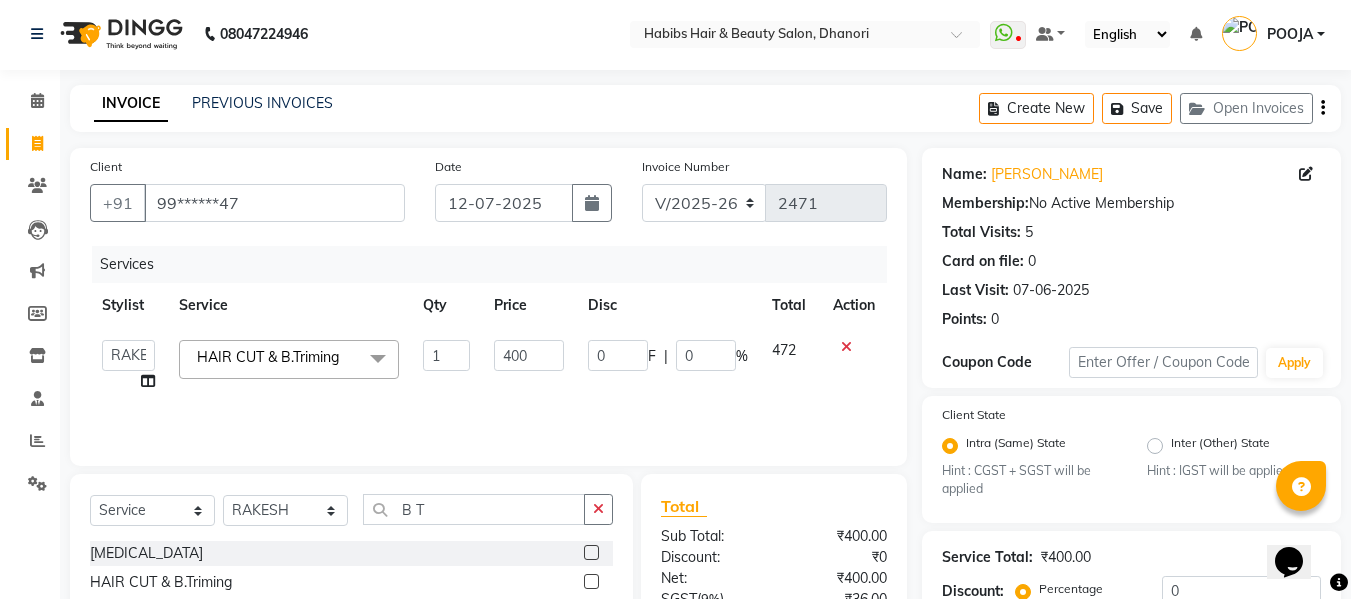 click on "400" 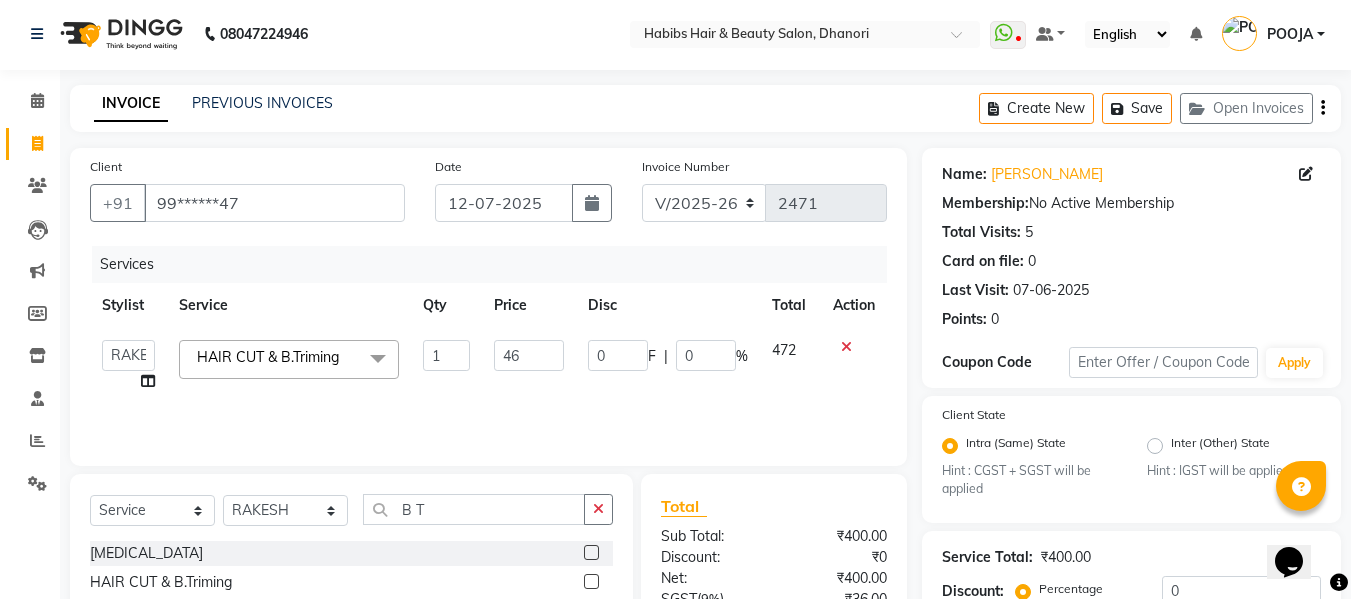 type on "466" 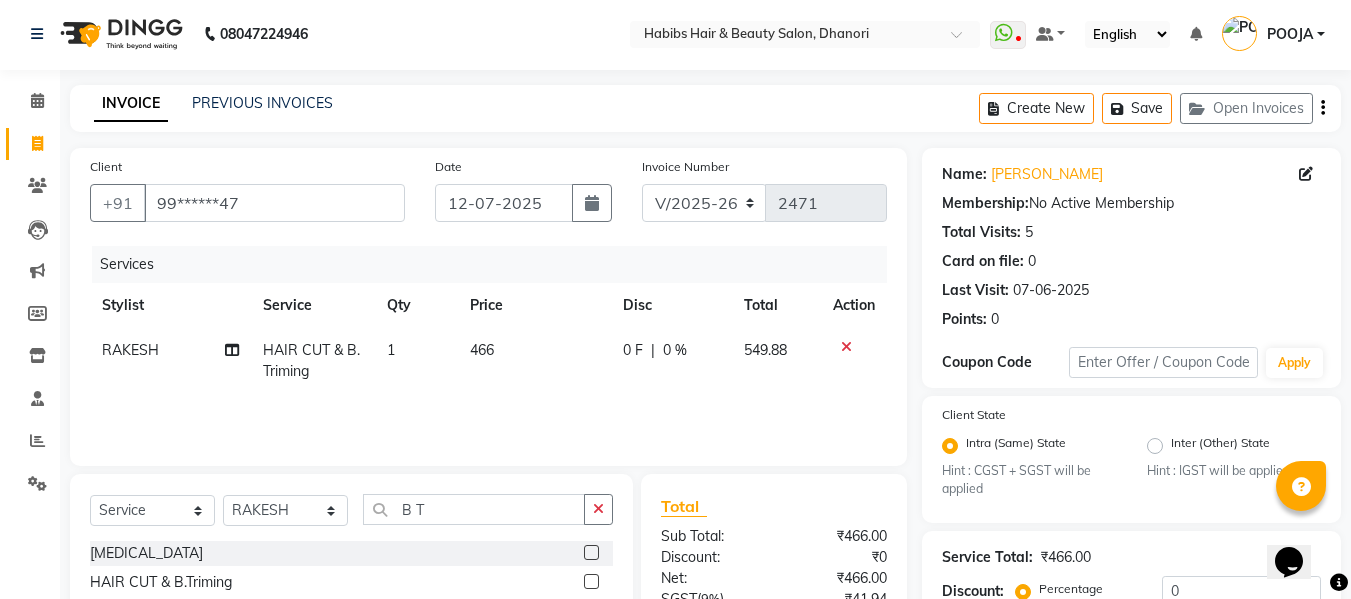 click on "Services Stylist Service Qty Price Disc Total Action RAKESH HAIR CUT & B.Triming 1 466 0 F | 0 % 549.88" 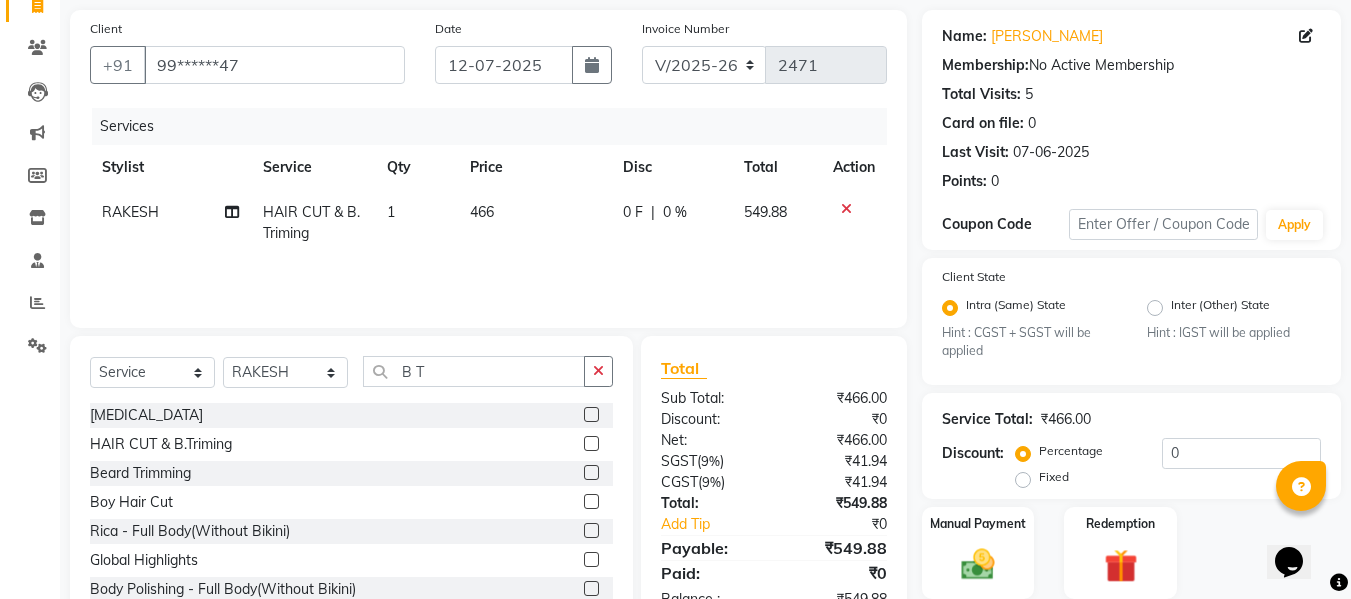 scroll, scrollTop: 211, scrollLeft: 0, axis: vertical 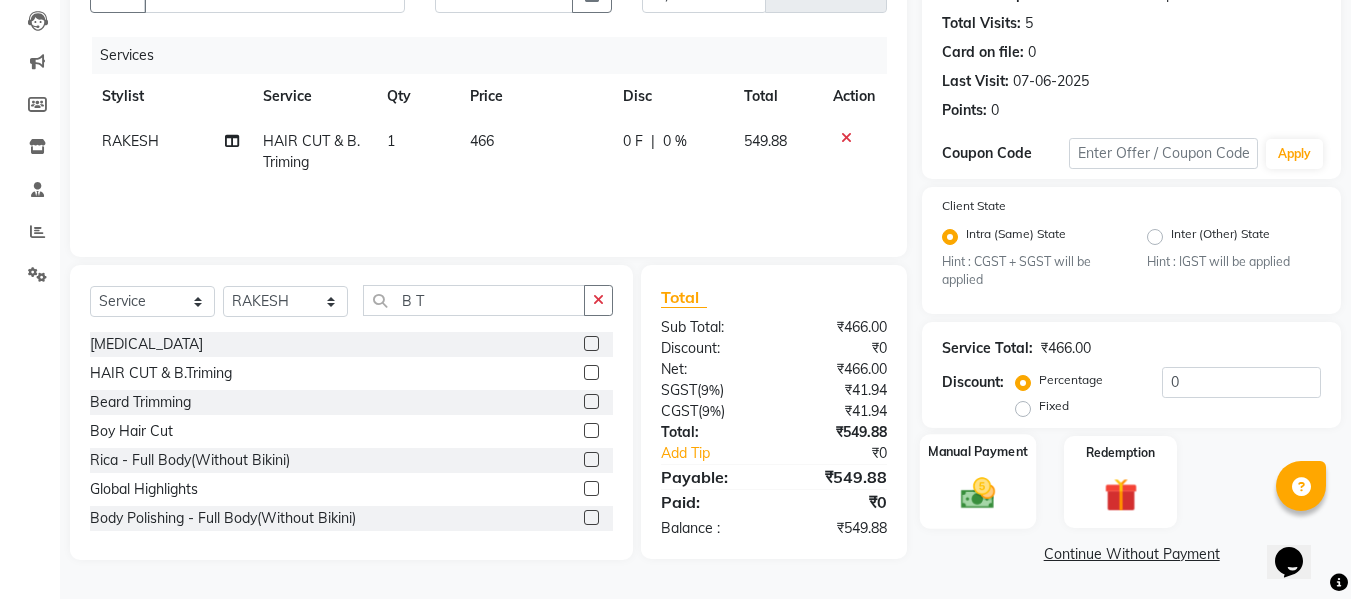 click 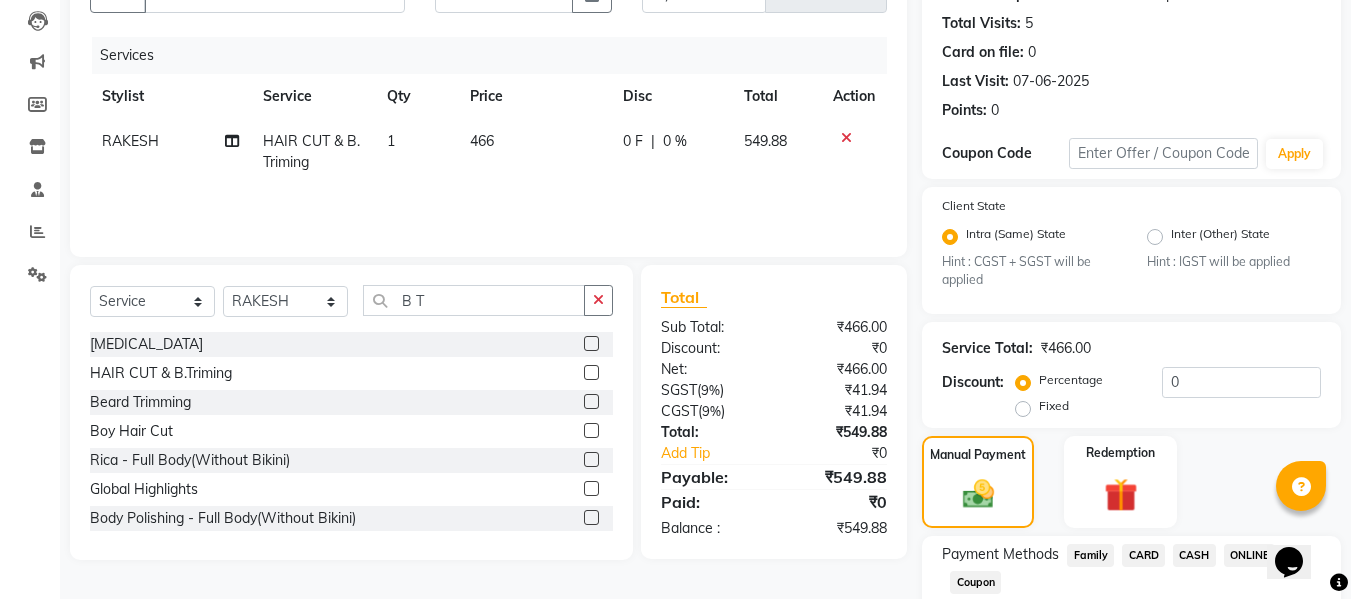 click on "CARD" 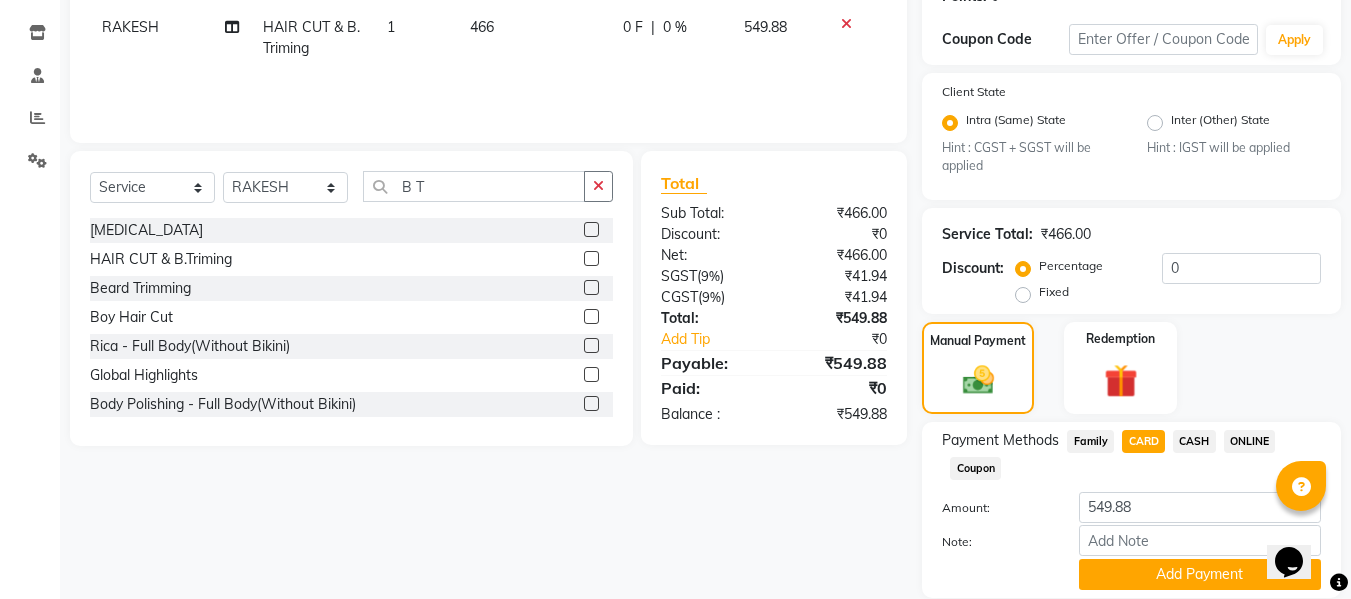 scroll, scrollTop: 395, scrollLeft: 0, axis: vertical 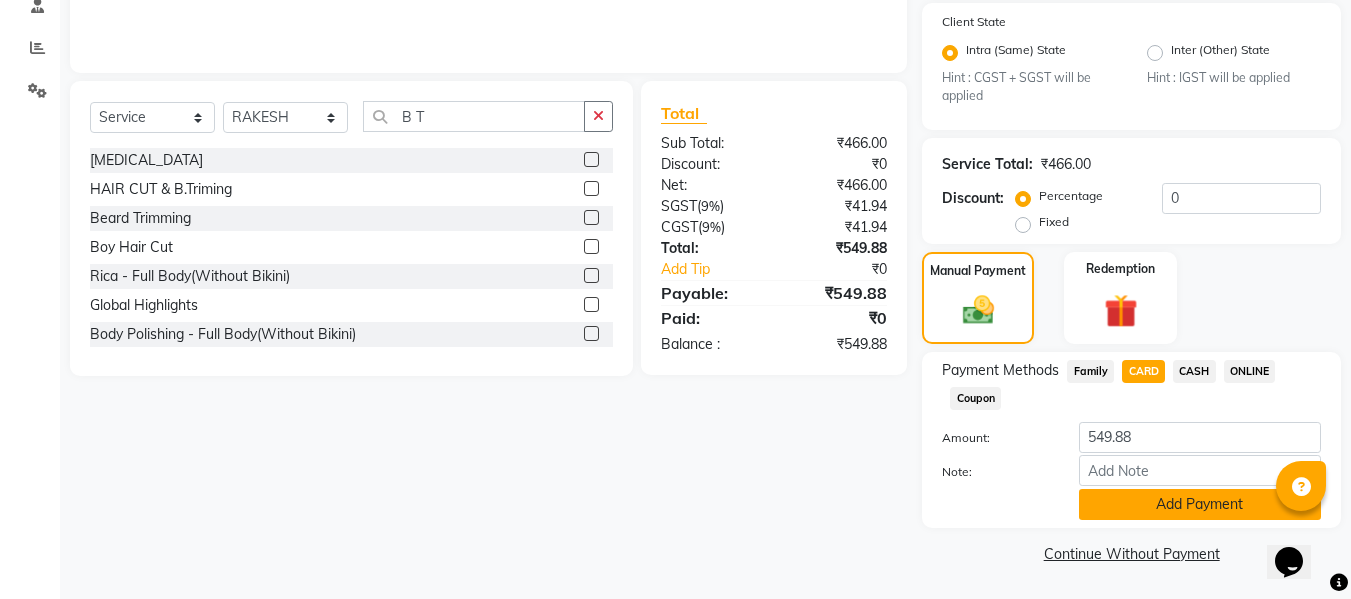click on "Add Payment" 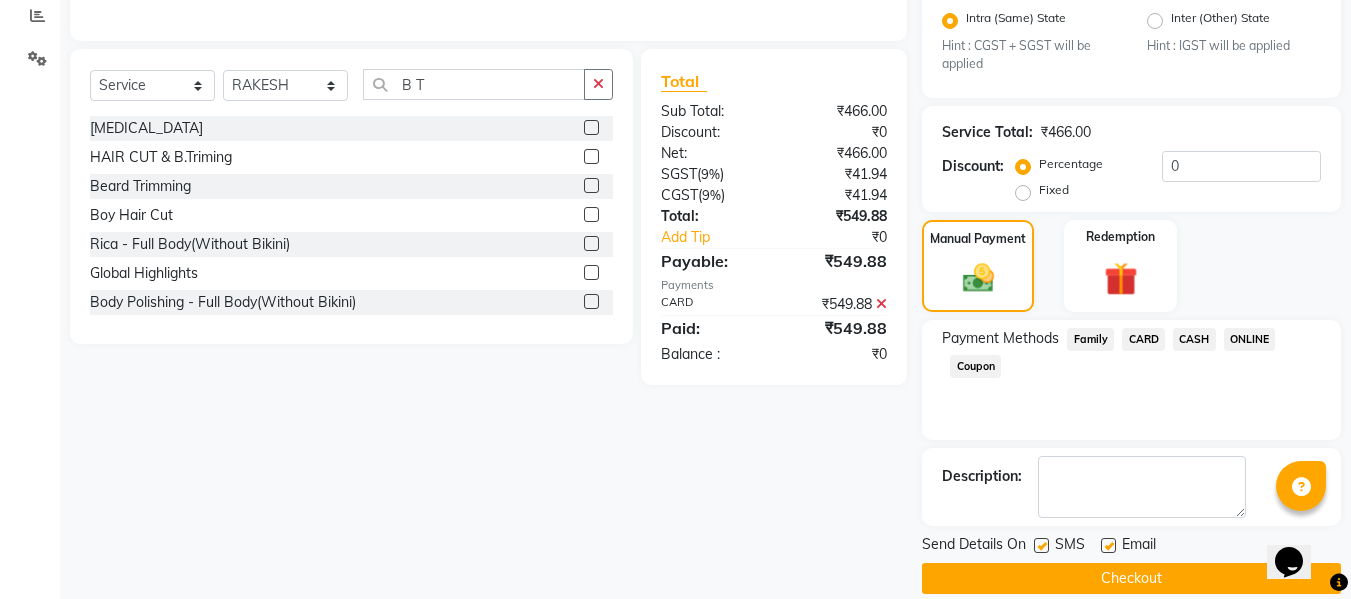 scroll, scrollTop: 452, scrollLeft: 0, axis: vertical 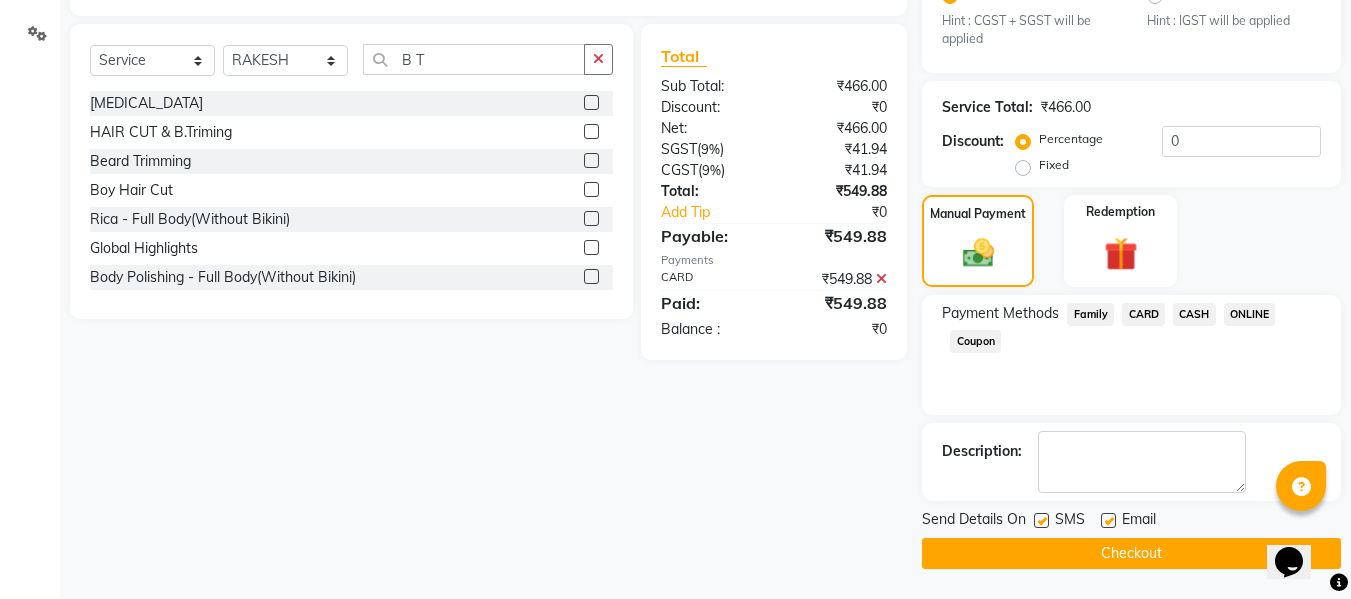 click on "Checkout" 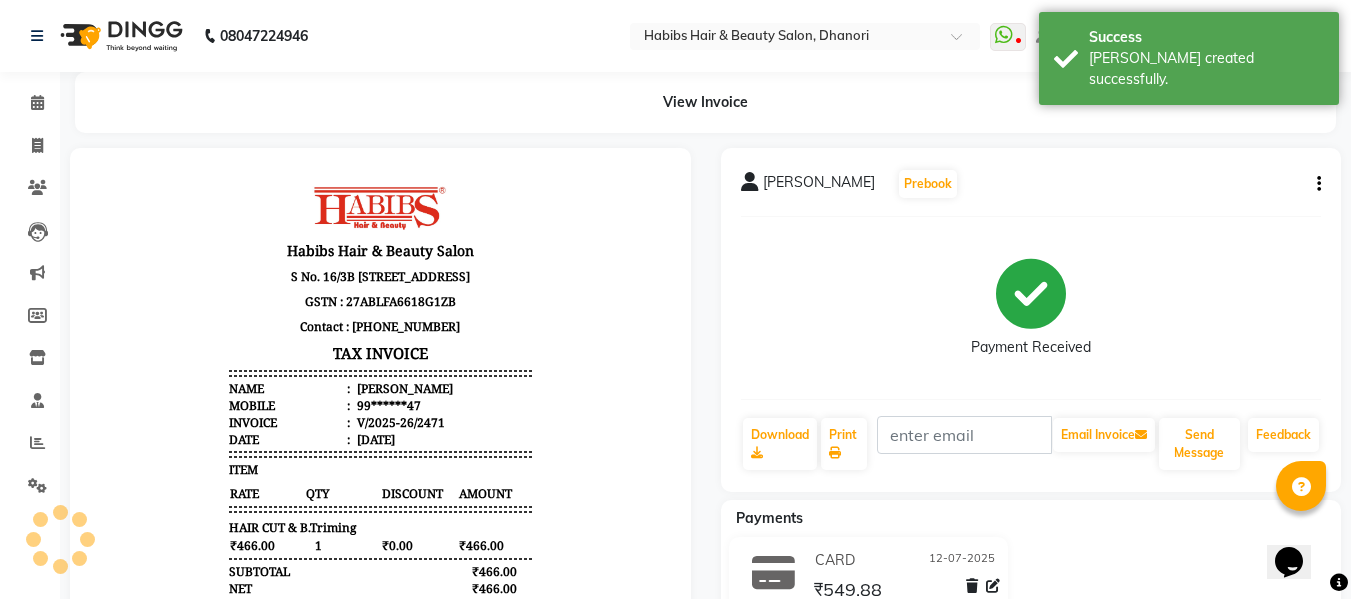 scroll, scrollTop: 0, scrollLeft: 0, axis: both 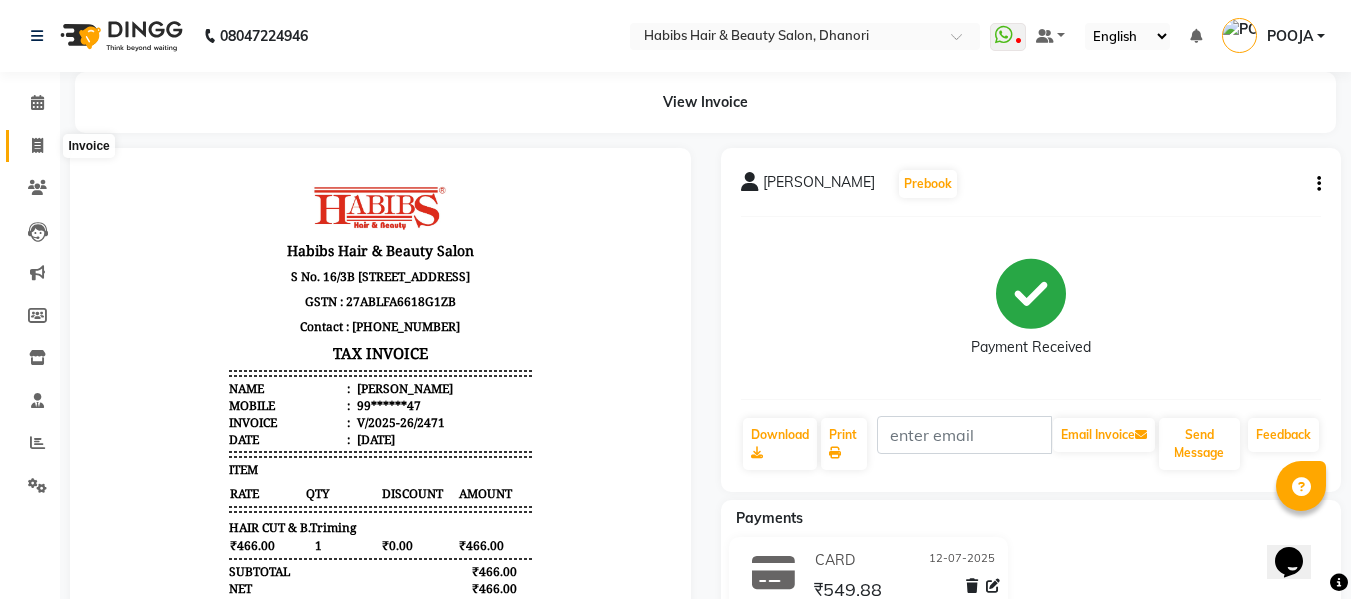click 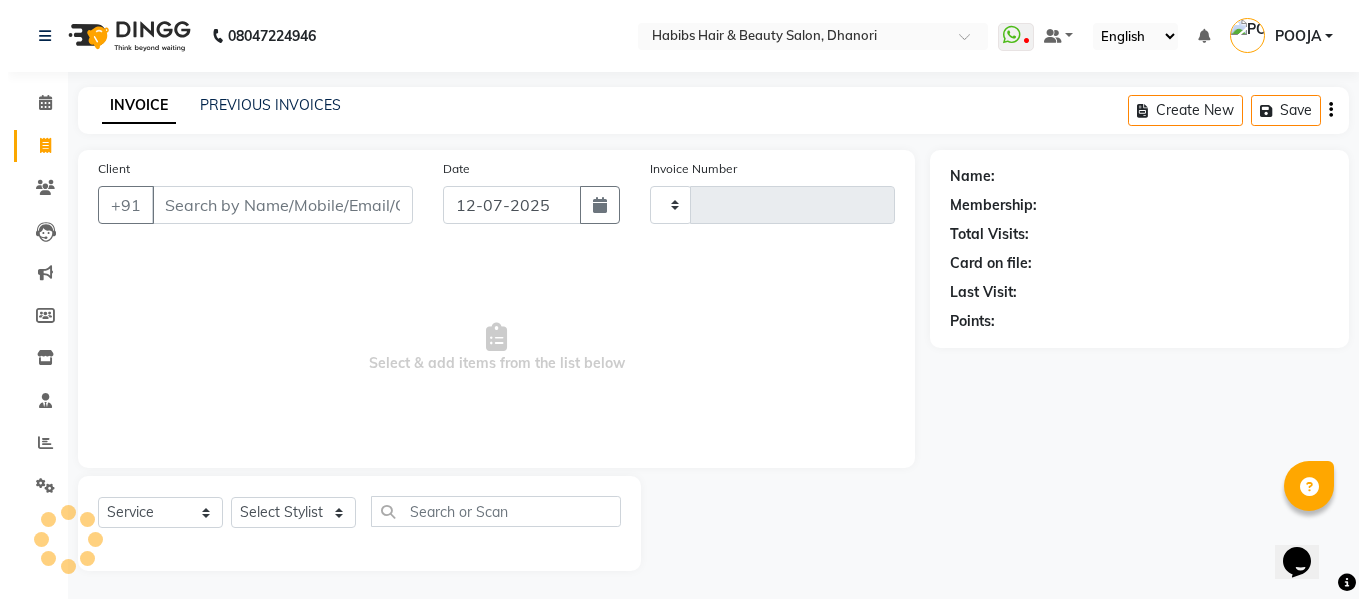 scroll, scrollTop: 2, scrollLeft: 0, axis: vertical 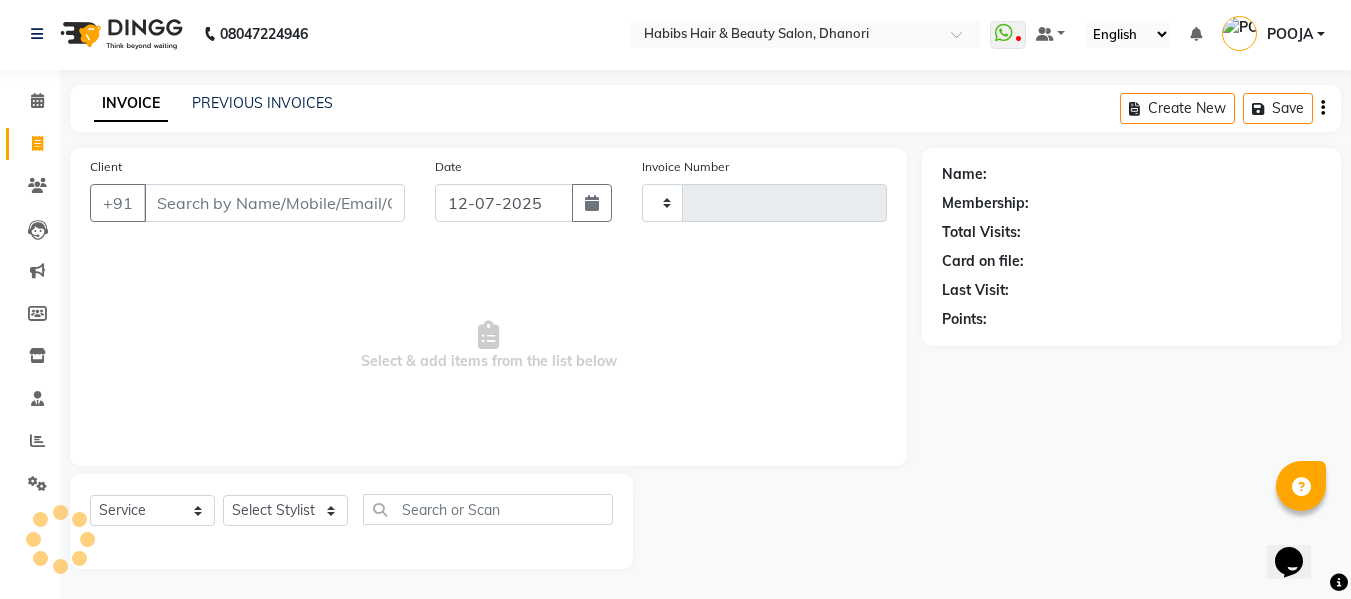 type on "2472" 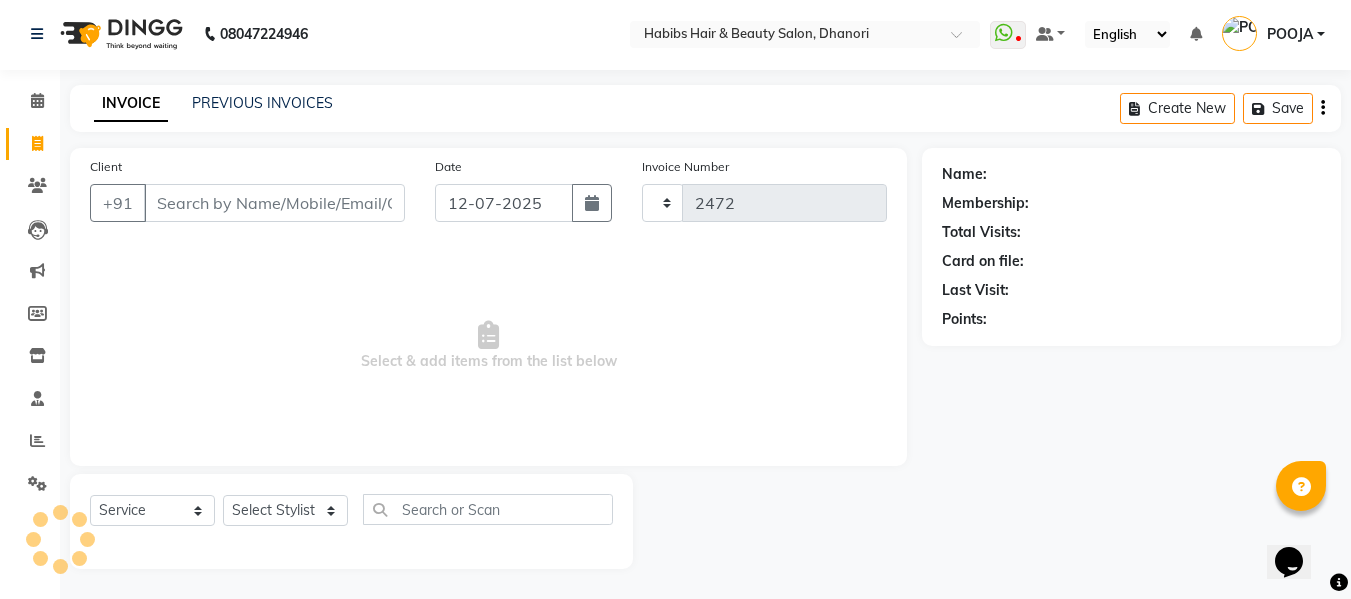 select on "4967" 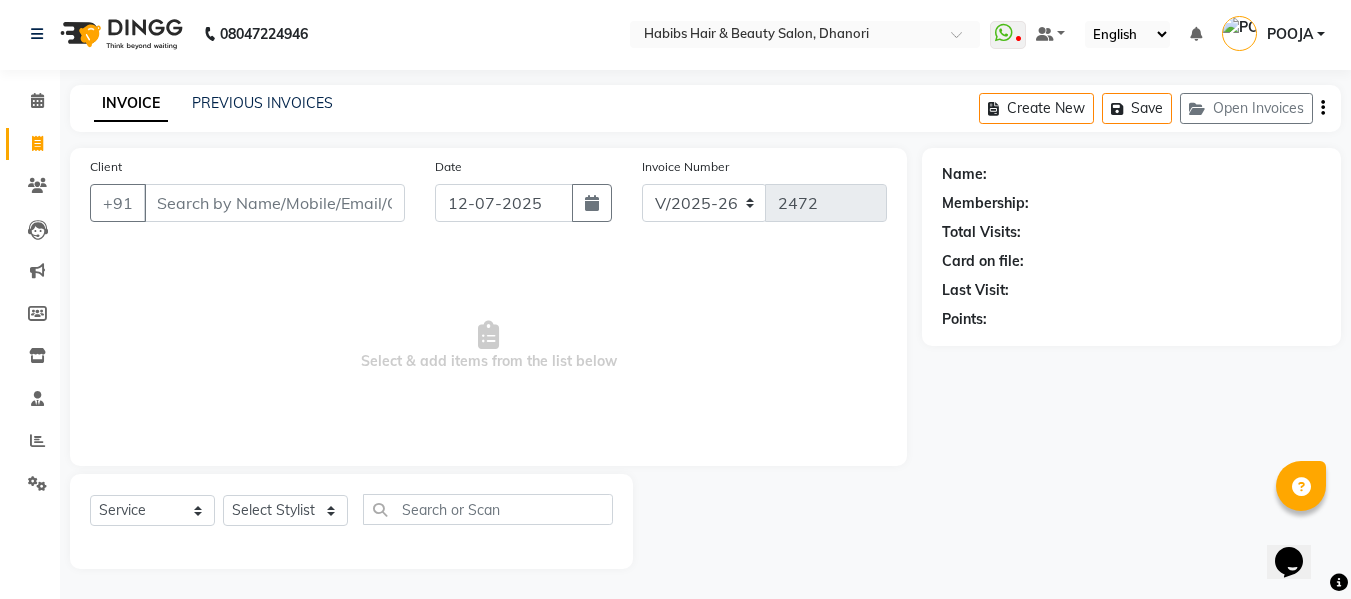 type on "8" 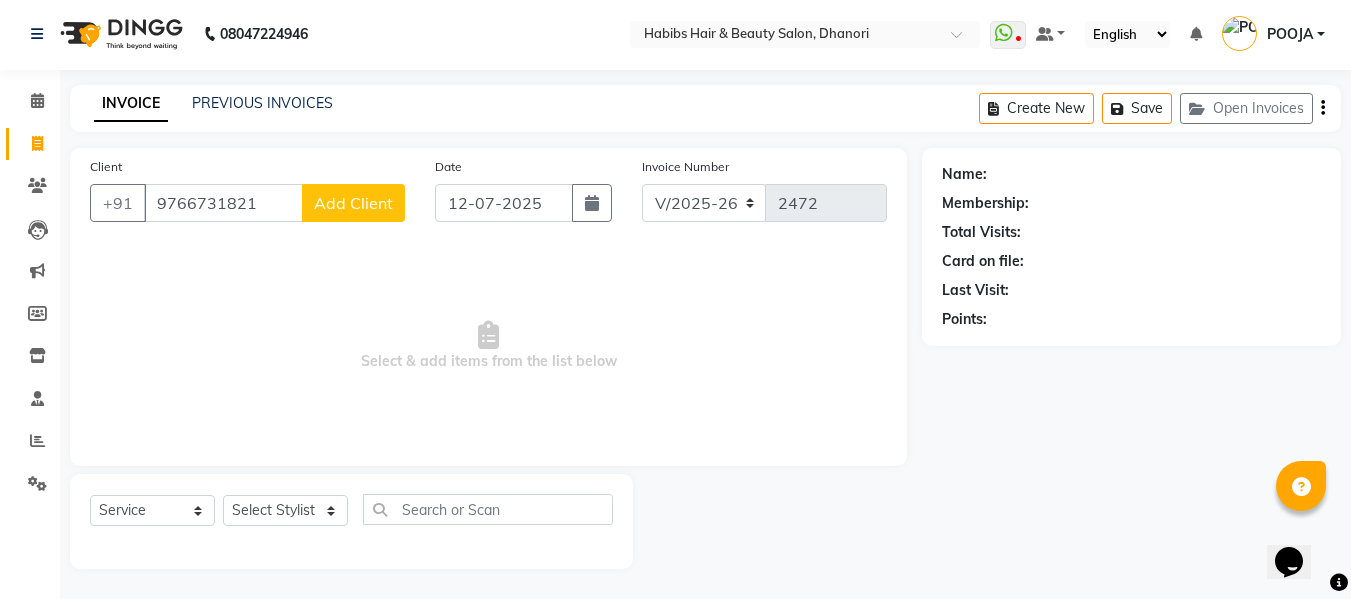 type on "9766731821" 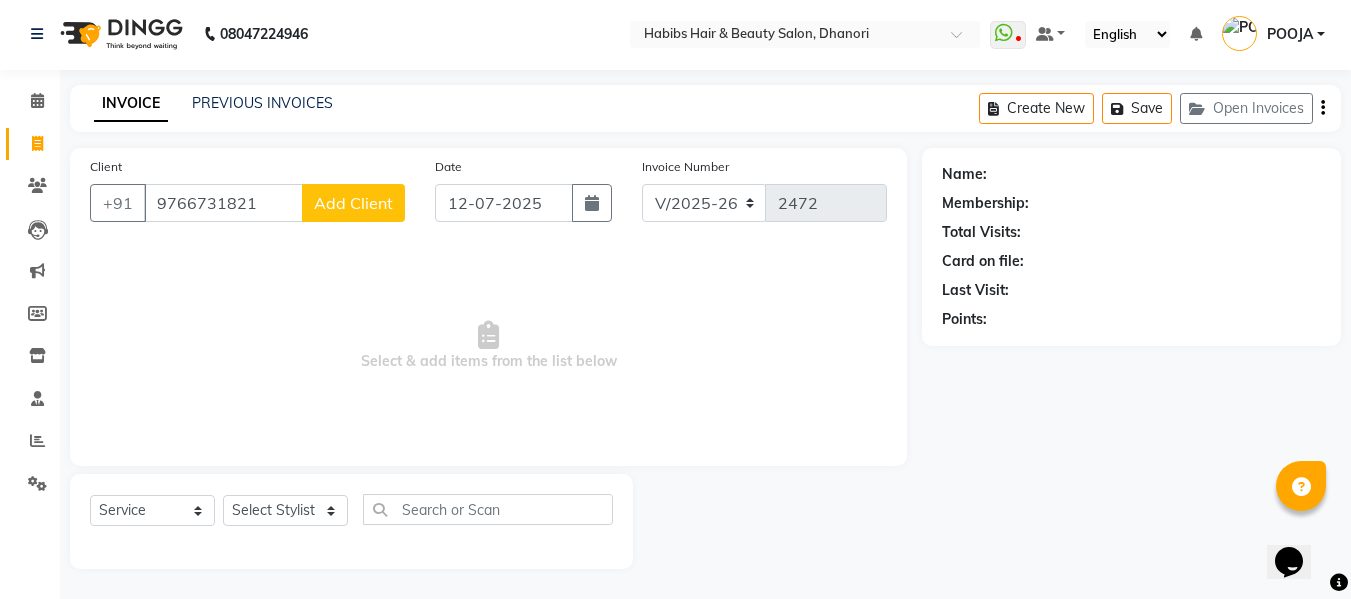 select on "22" 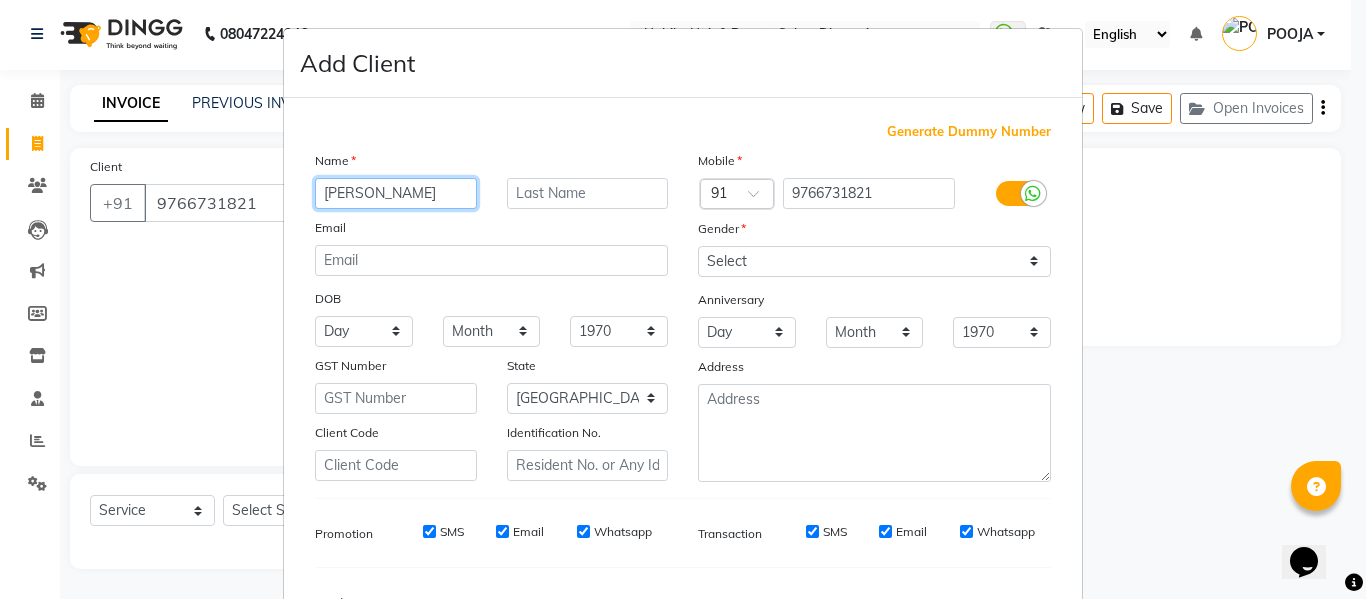type on "[PERSON_NAME]" 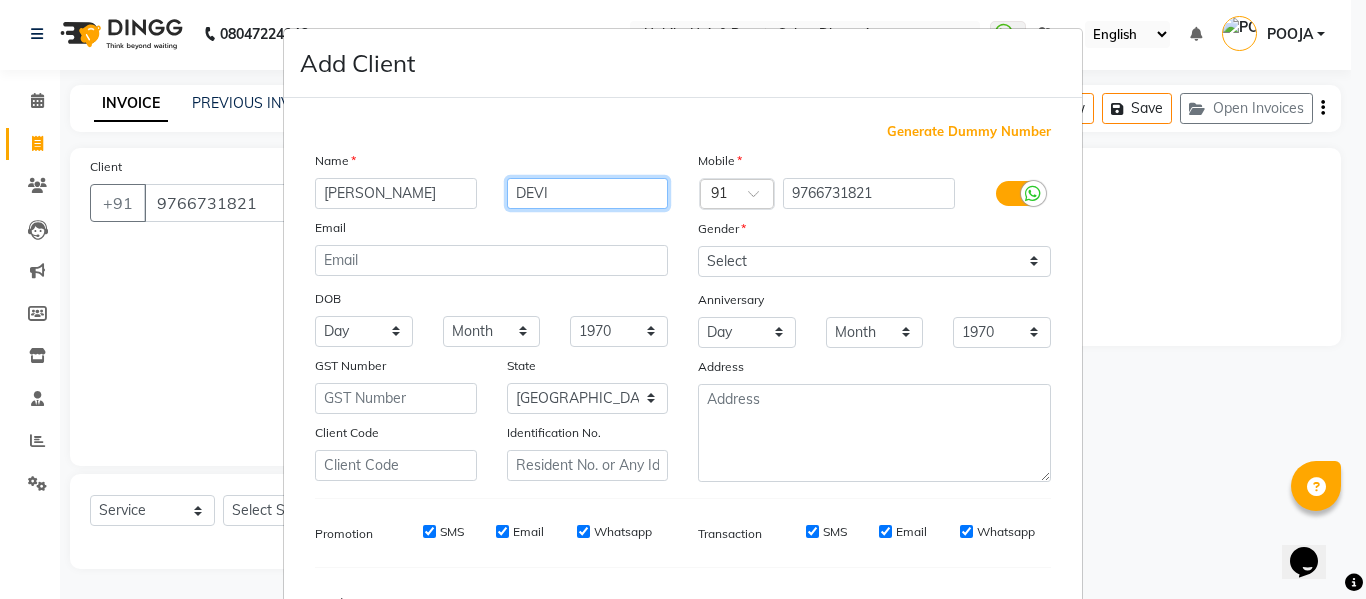 type on "DEVI" 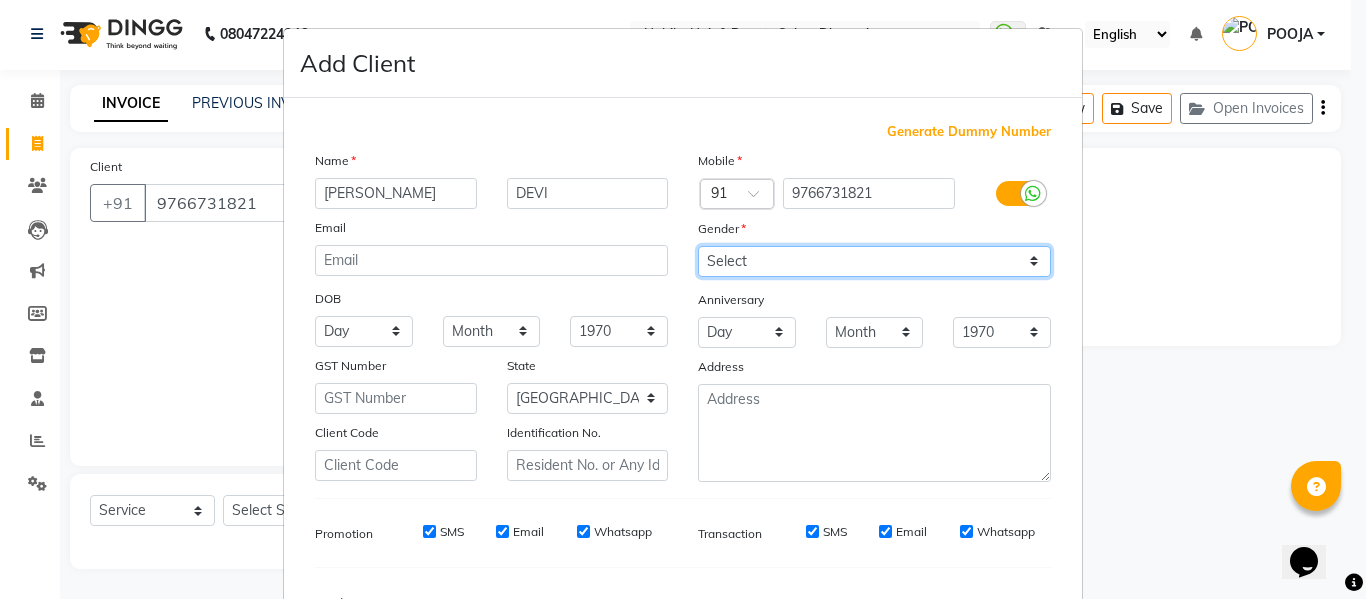click on "Select [DEMOGRAPHIC_DATA] [DEMOGRAPHIC_DATA] Other Prefer Not To Say" at bounding box center [874, 261] 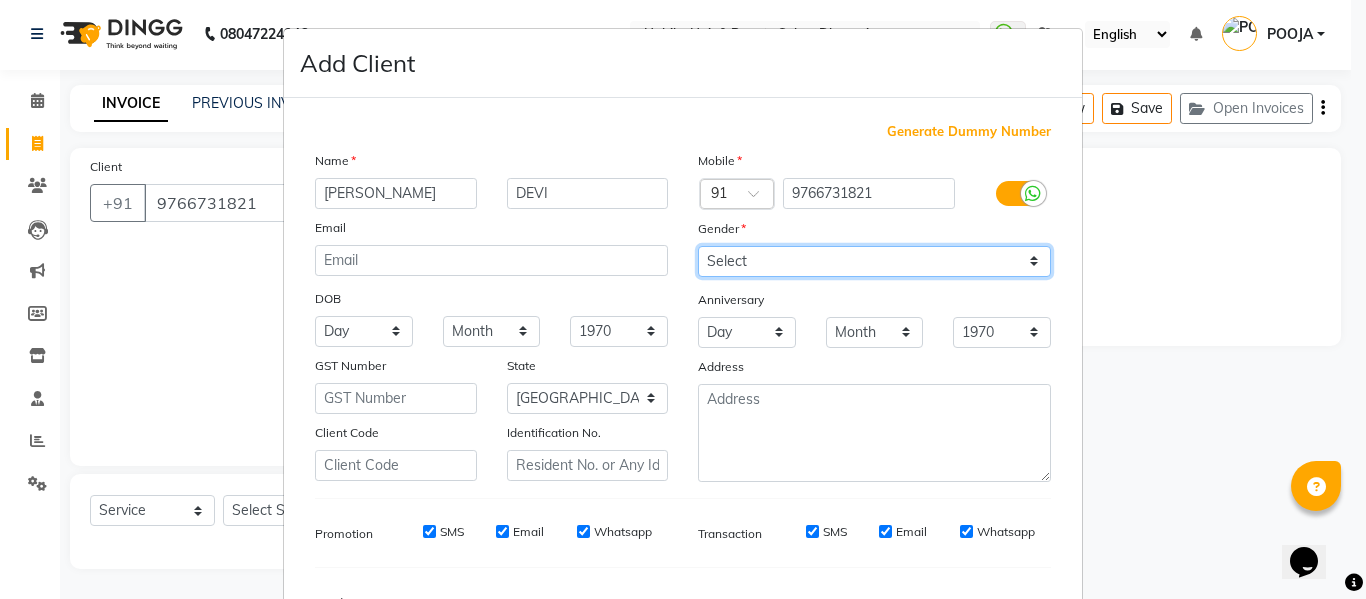 select on "[DEMOGRAPHIC_DATA]" 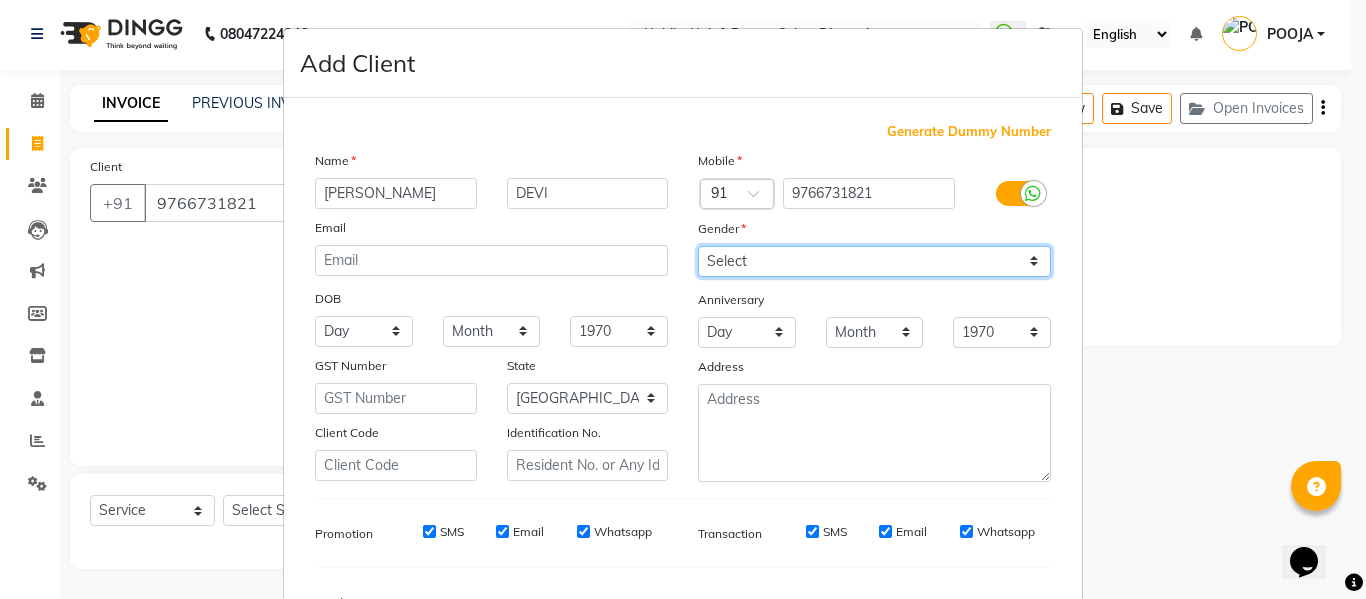 click on "Select [DEMOGRAPHIC_DATA] [DEMOGRAPHIC_DATA] Other Prefer Not To Say" at bounding box center (874, 261) 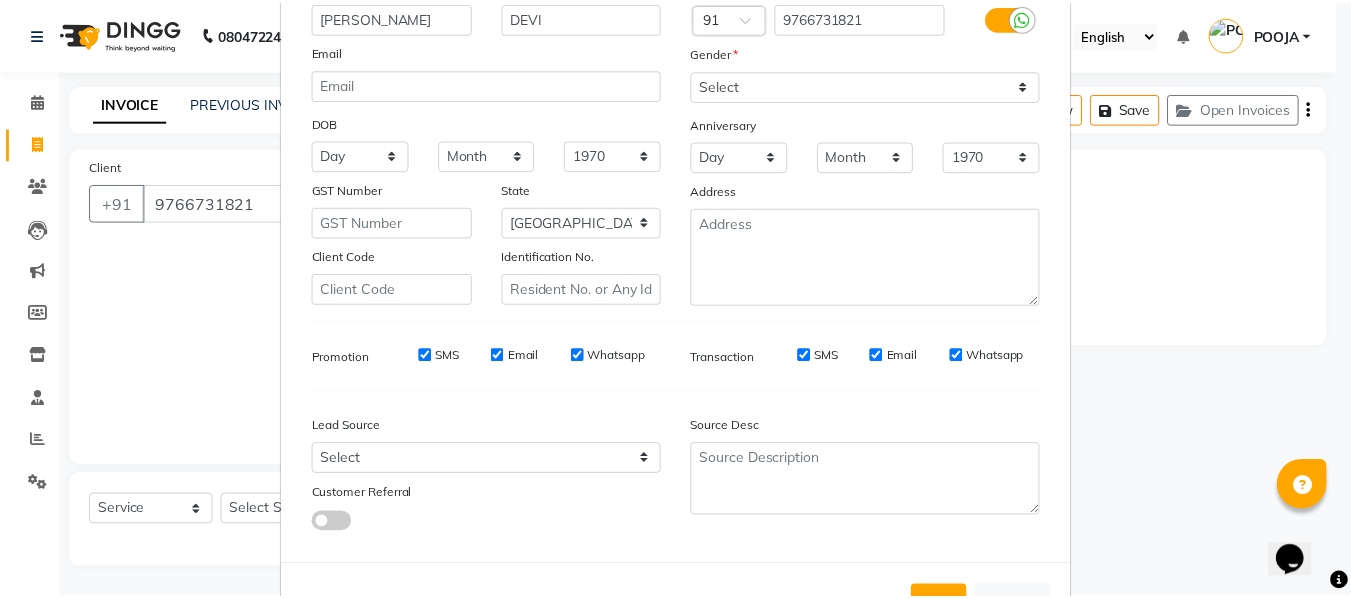 scroll, scrollTop: 250, scrollLeft: 0, axis: vertical 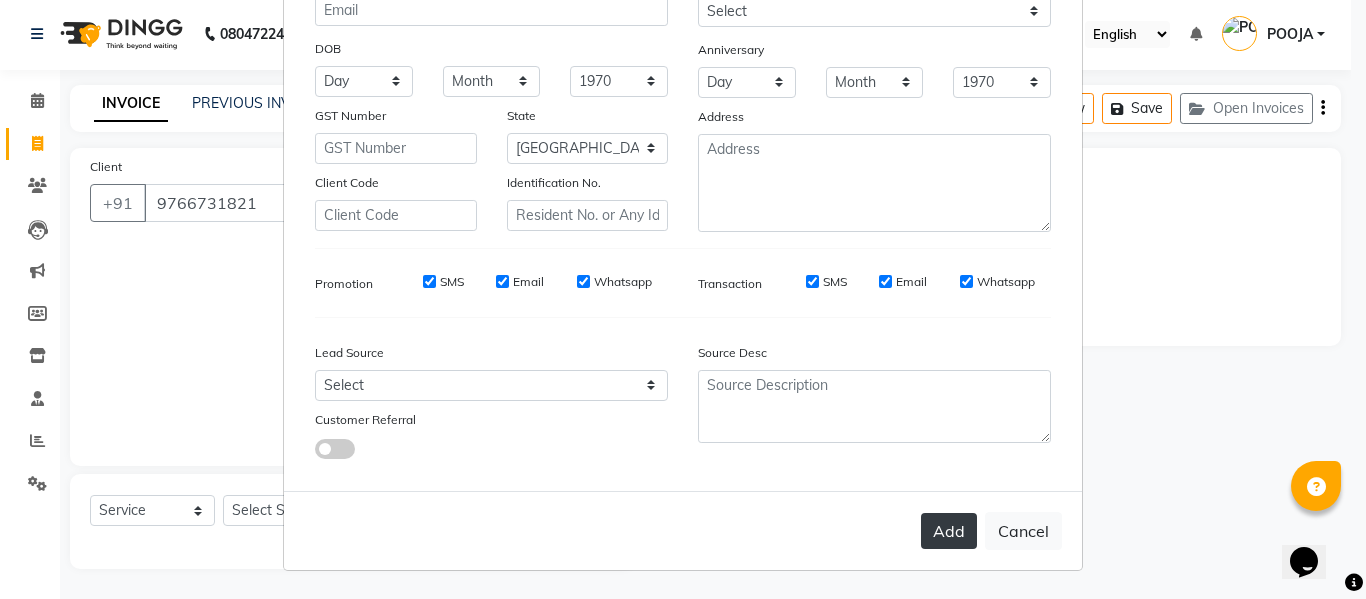 click on "Add" at bounding box center (949, 531) 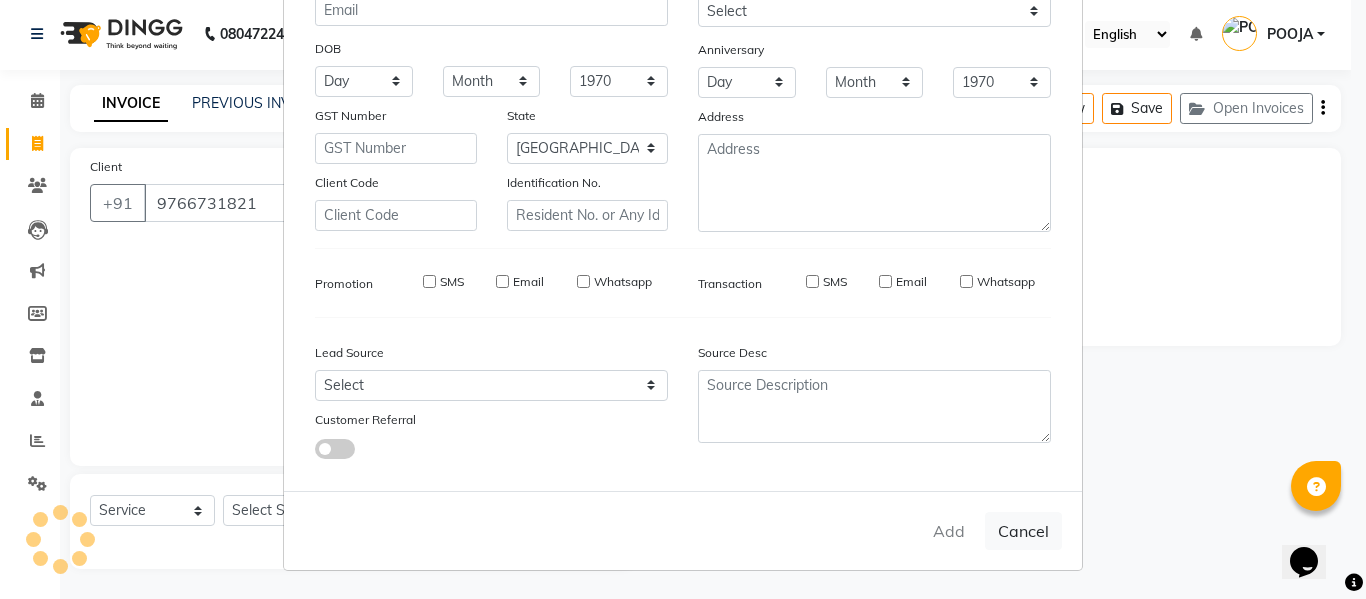 type on "97******21" 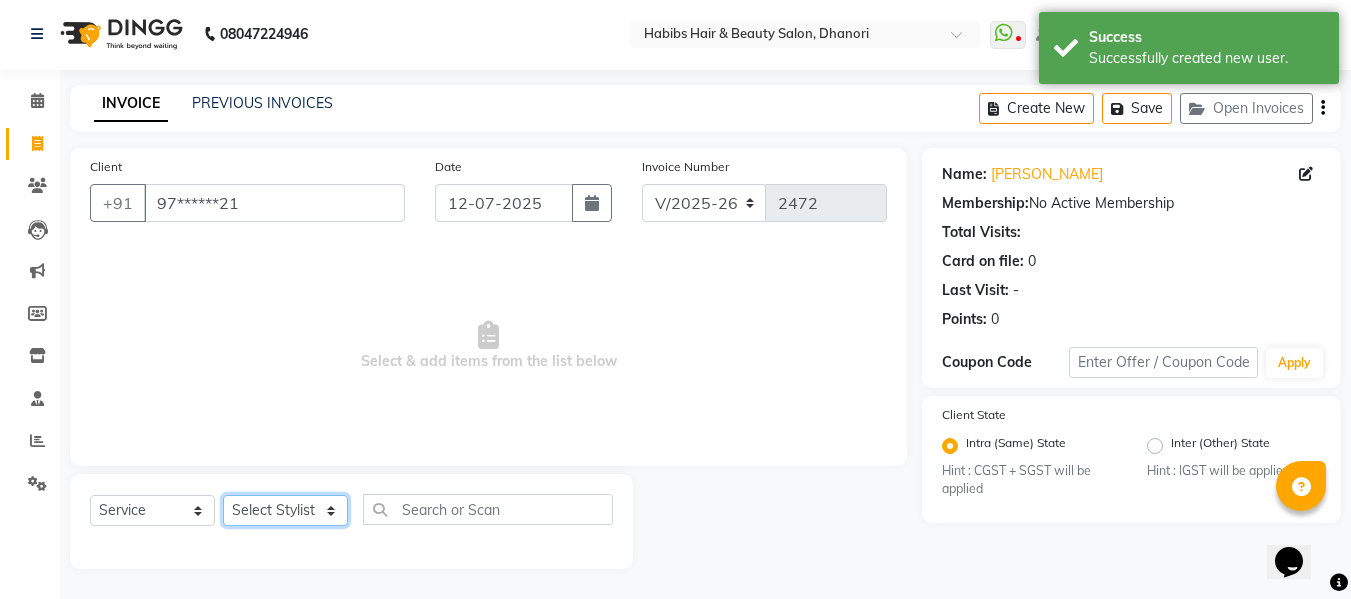 click on "Select Stylist Admin  [PERSON_NAME]  [PERSON_NAME] DARSHAN DIVYA [PERSON_NAME] POOJA POOJA J RAKESH [PERSON_NAME] [PERSON_NAME]" 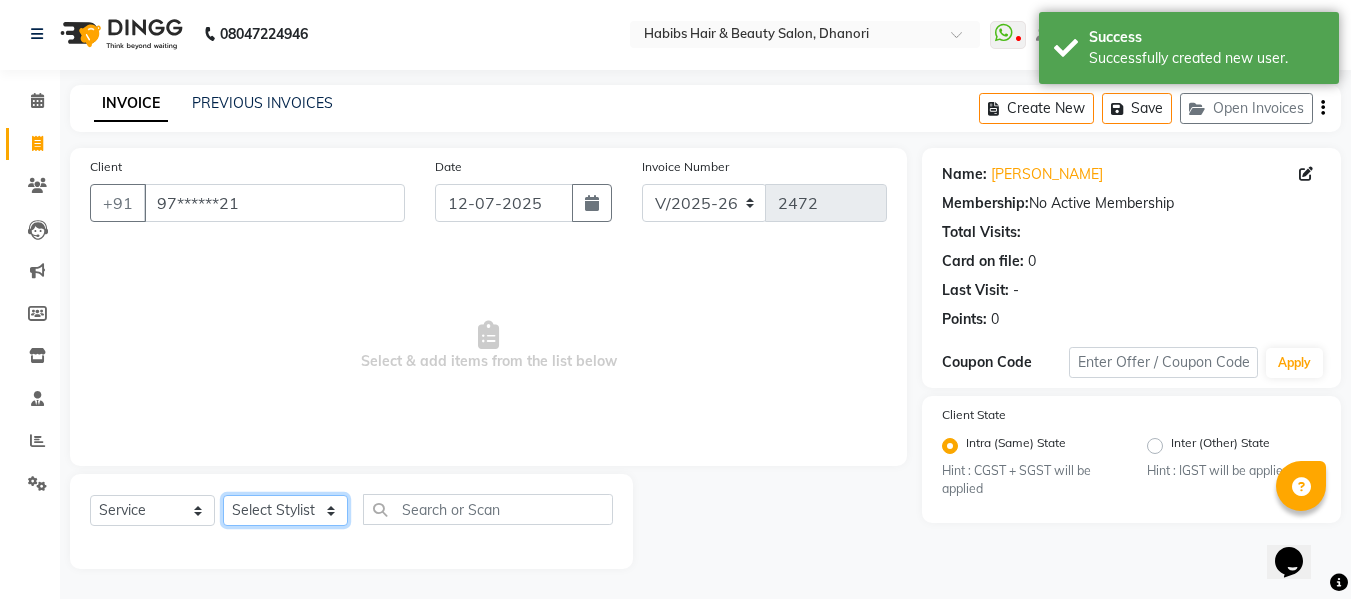 select on "35846" 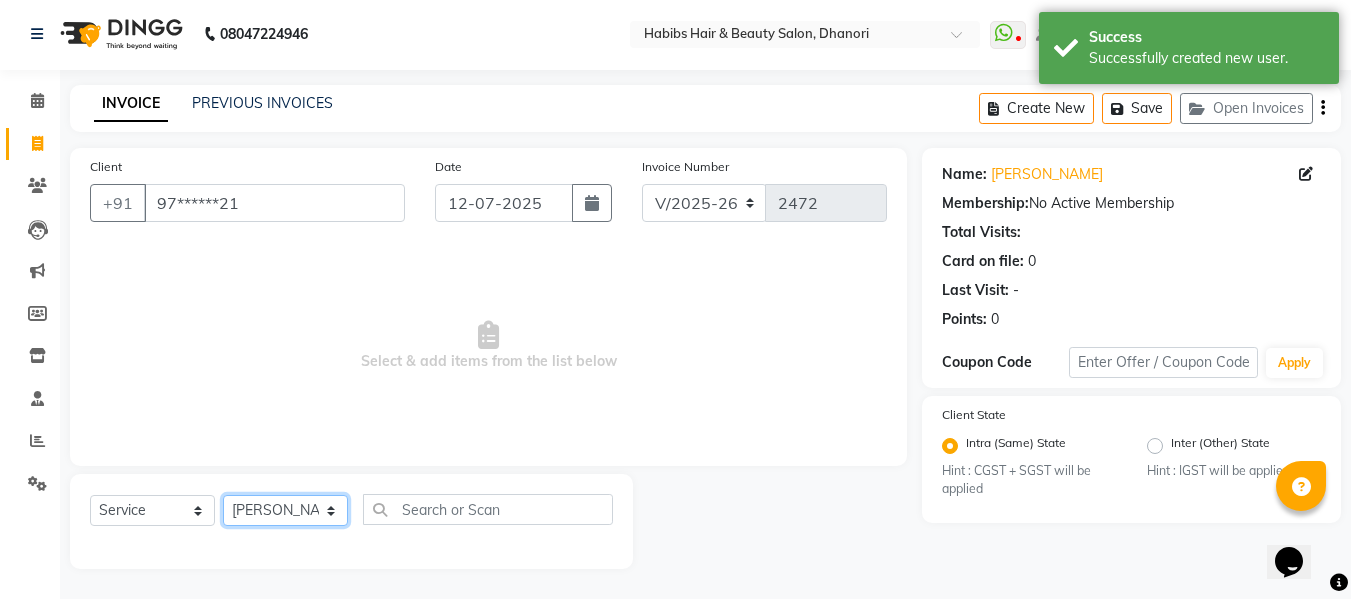 click on "Select Stylist Admin  [PERSON_NAME]  [PERSON_NAME] DARSHAN DIVYA [PERSON_NAME] POOJA POOJA J RAKESH [PERSON_NAME] [PERSON_NAME]" 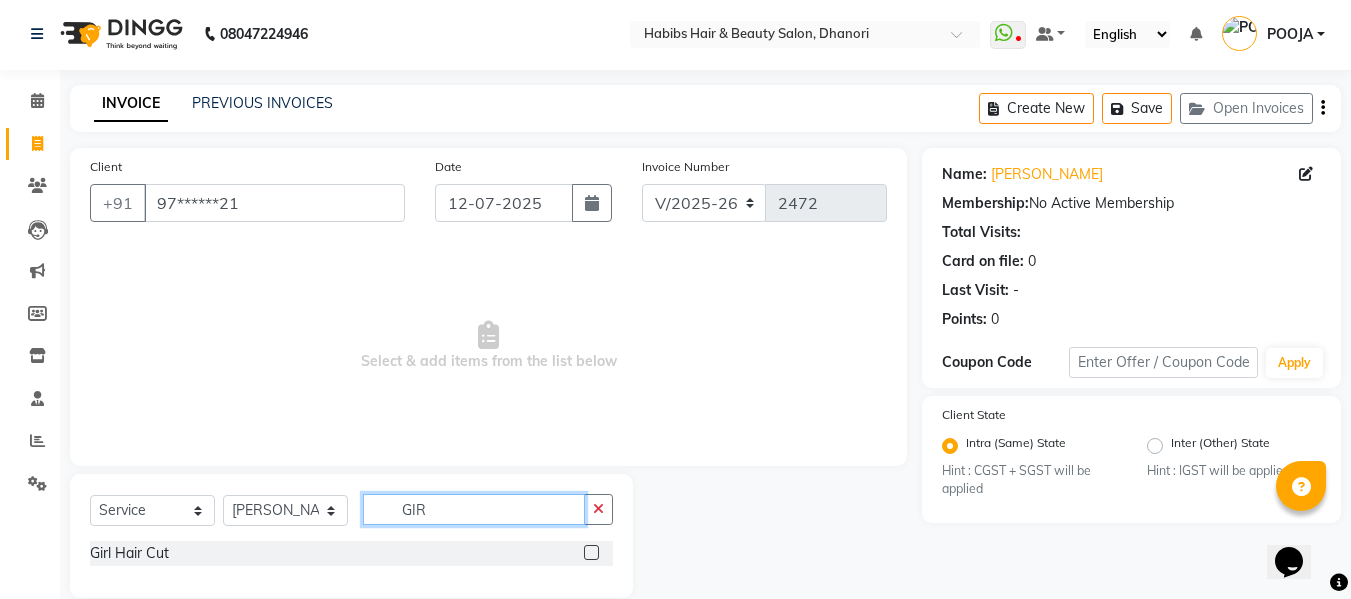 type on "GIR" 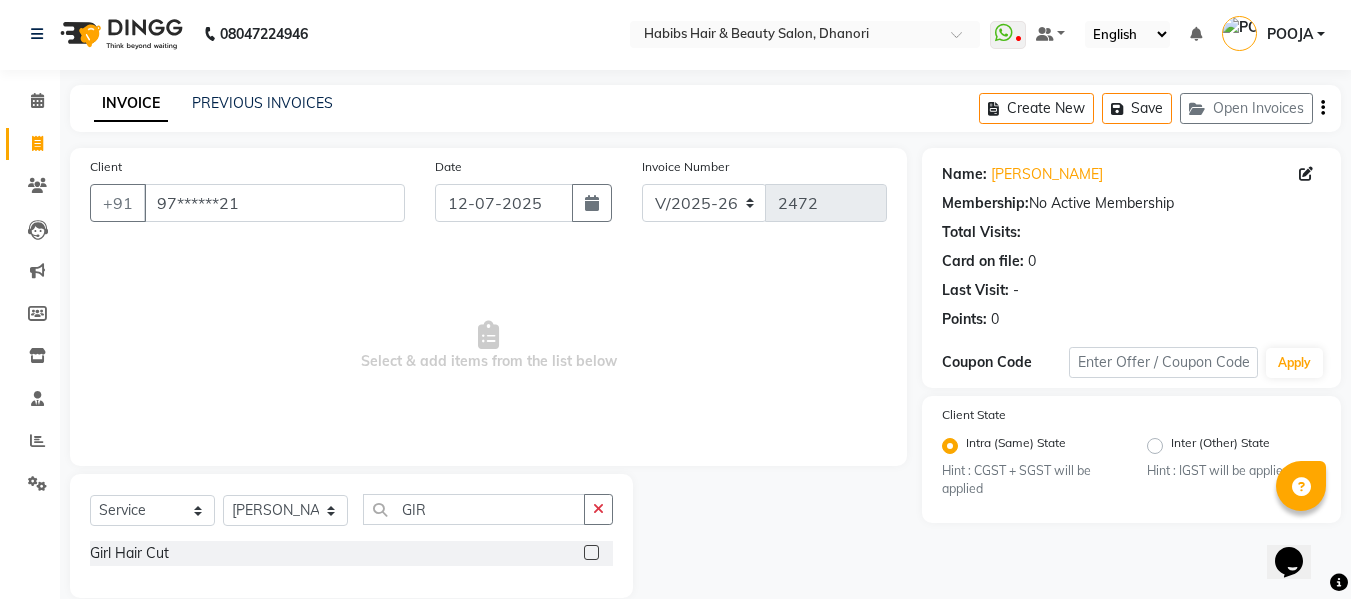 click 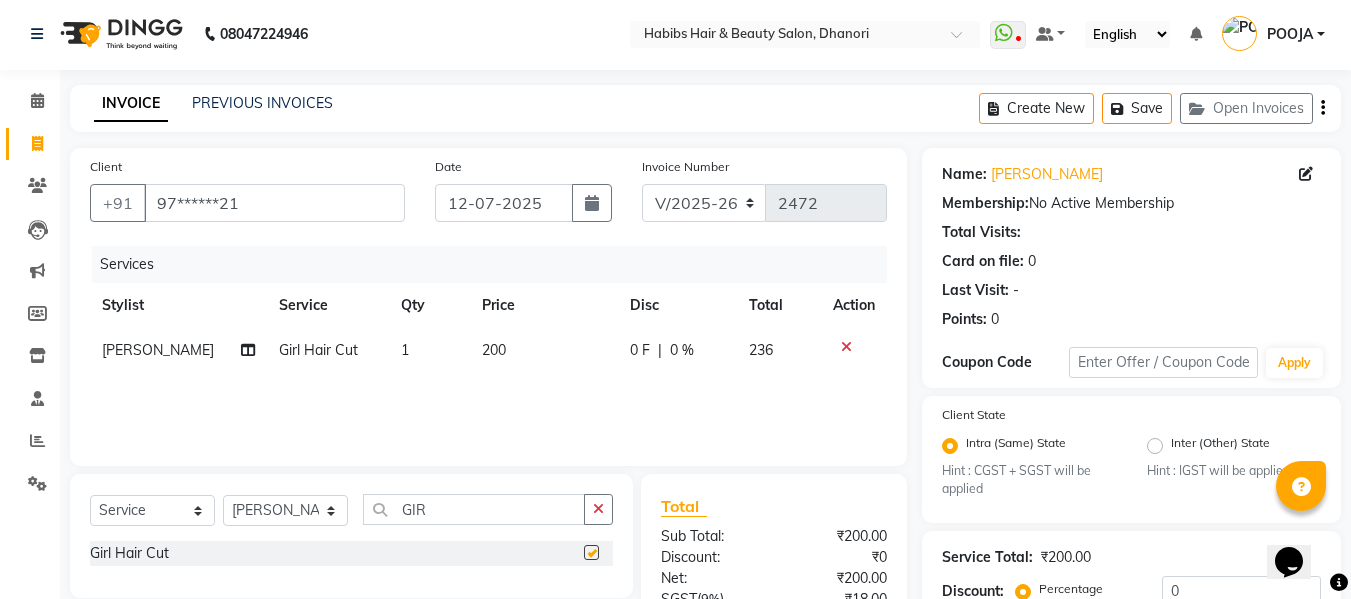 checkbox on "false" 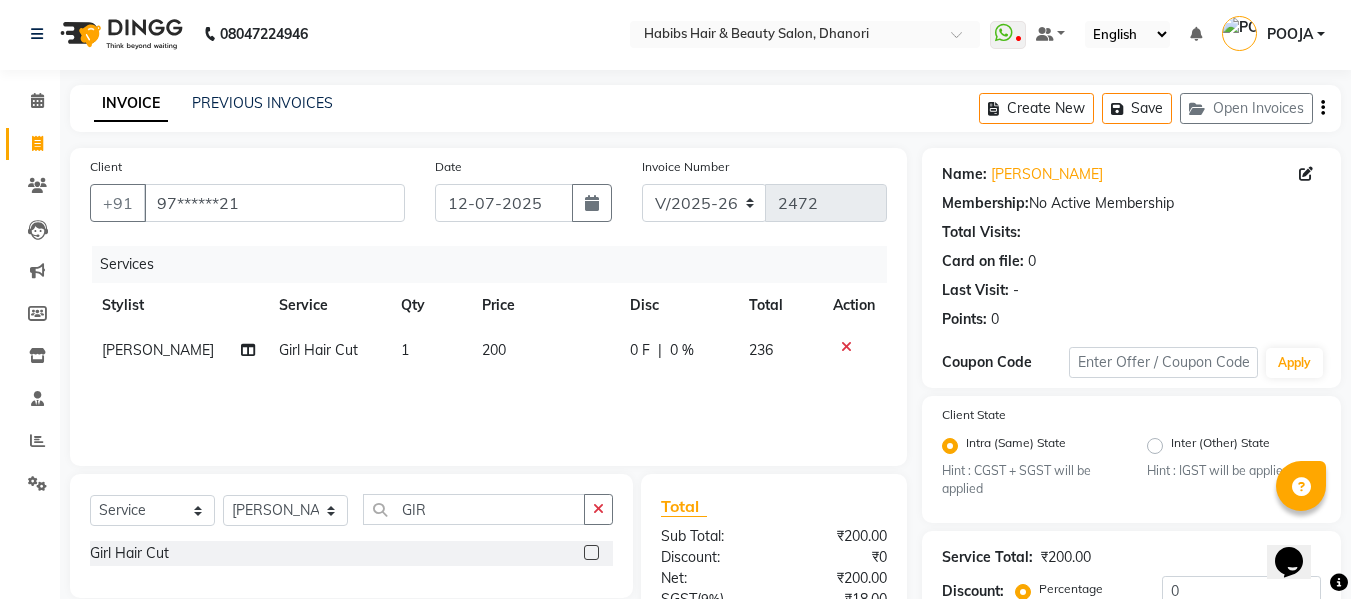 click on "200" 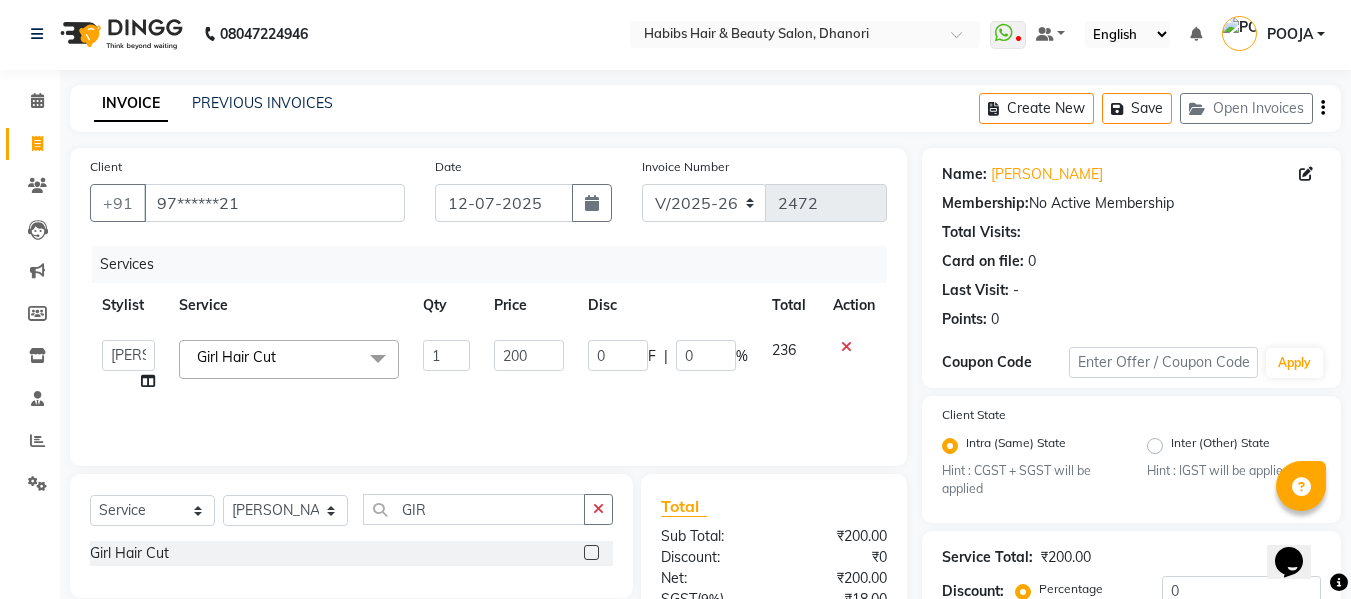 click on "200" 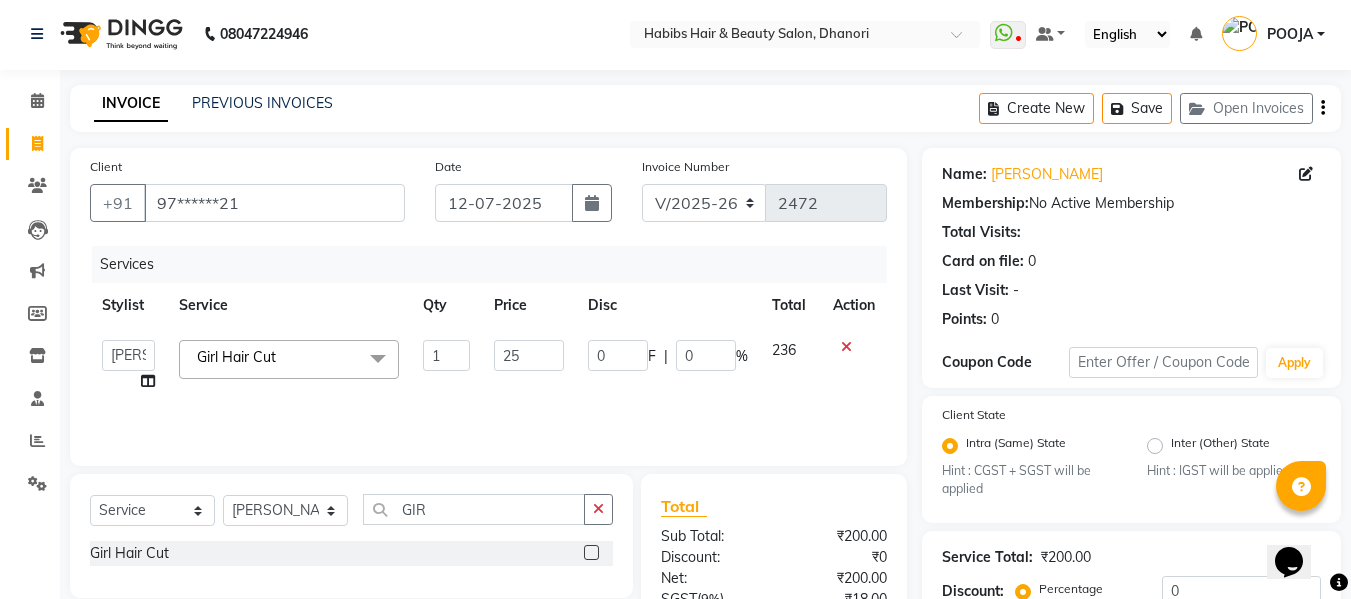 type on "255" 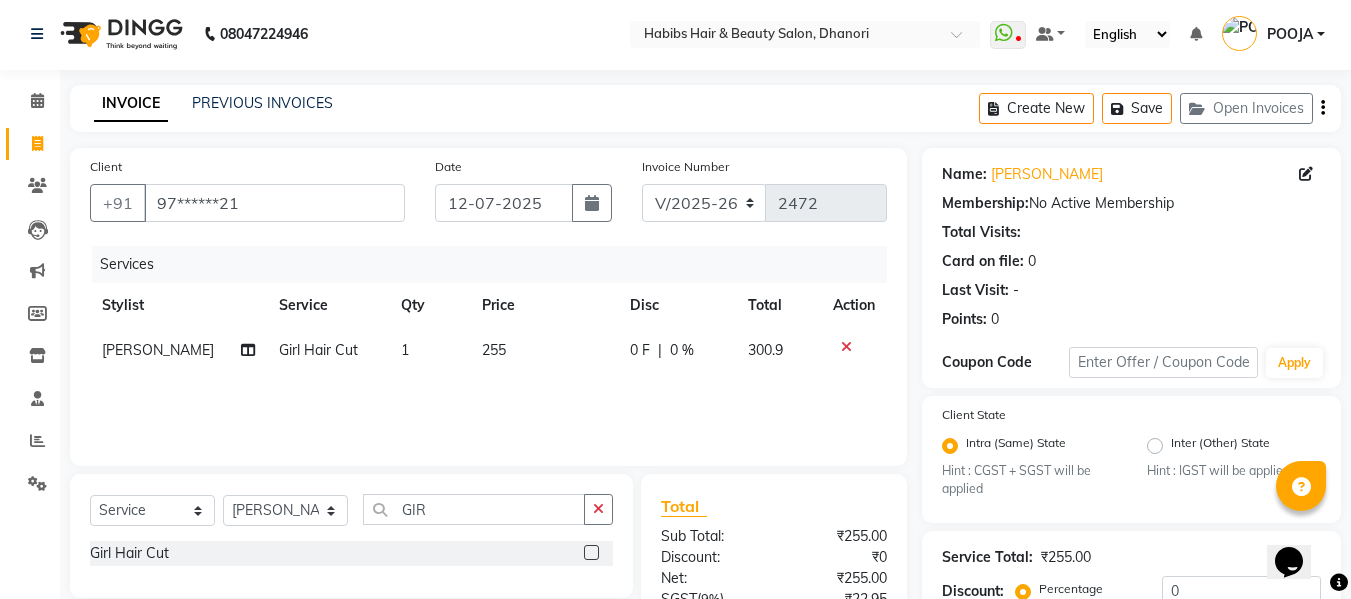 click on "Services Stylist Service Qty Price Disc Total Action [PERSON_NAME] Girl Hair Cut 1 255 0 F | 0 % 300.9" 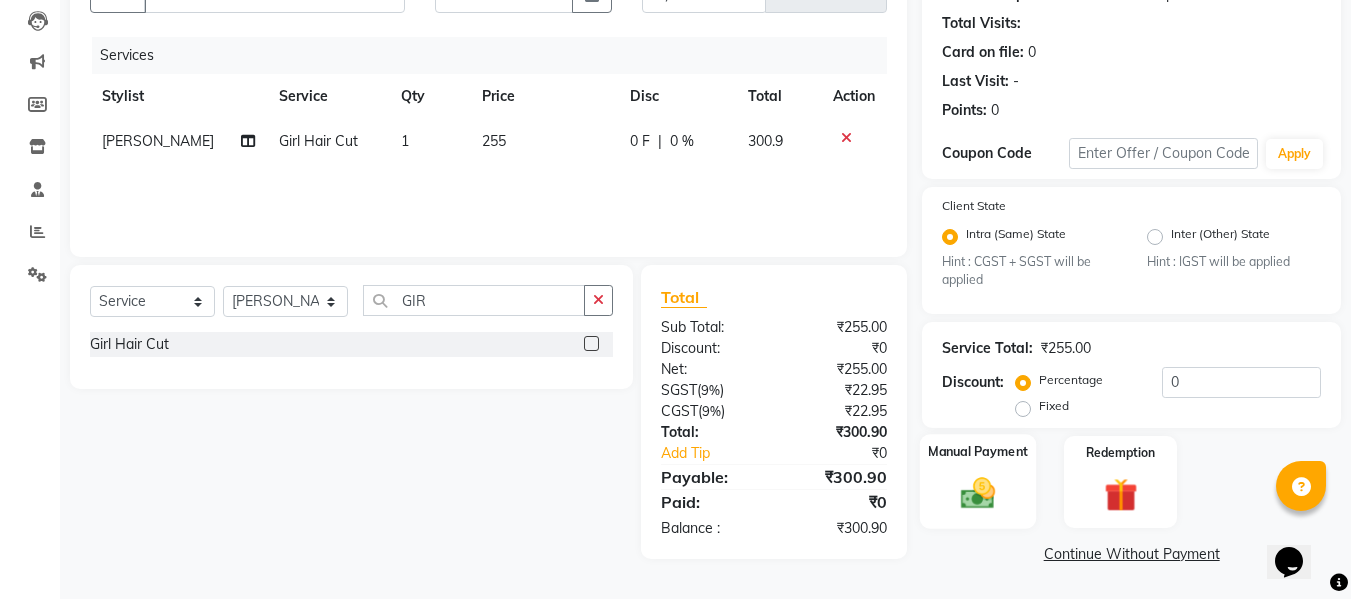 click on "Manual Payment" 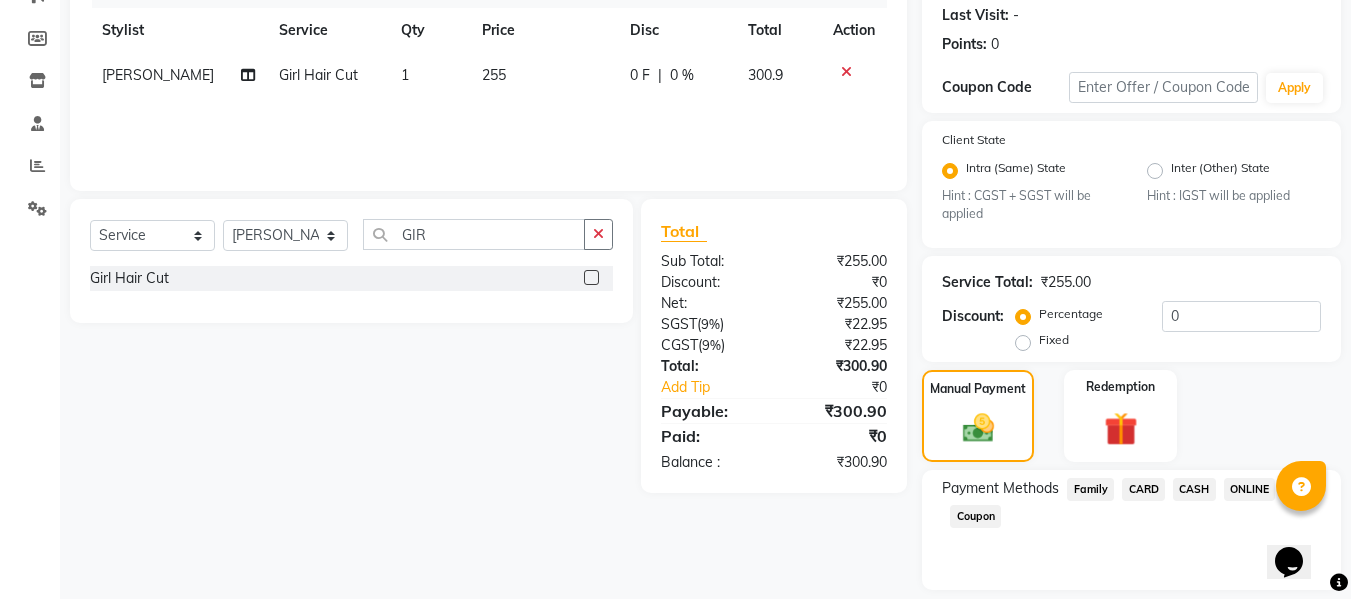 scroll, scrollTop: 339, scrollLeft: 0, axis: vertical 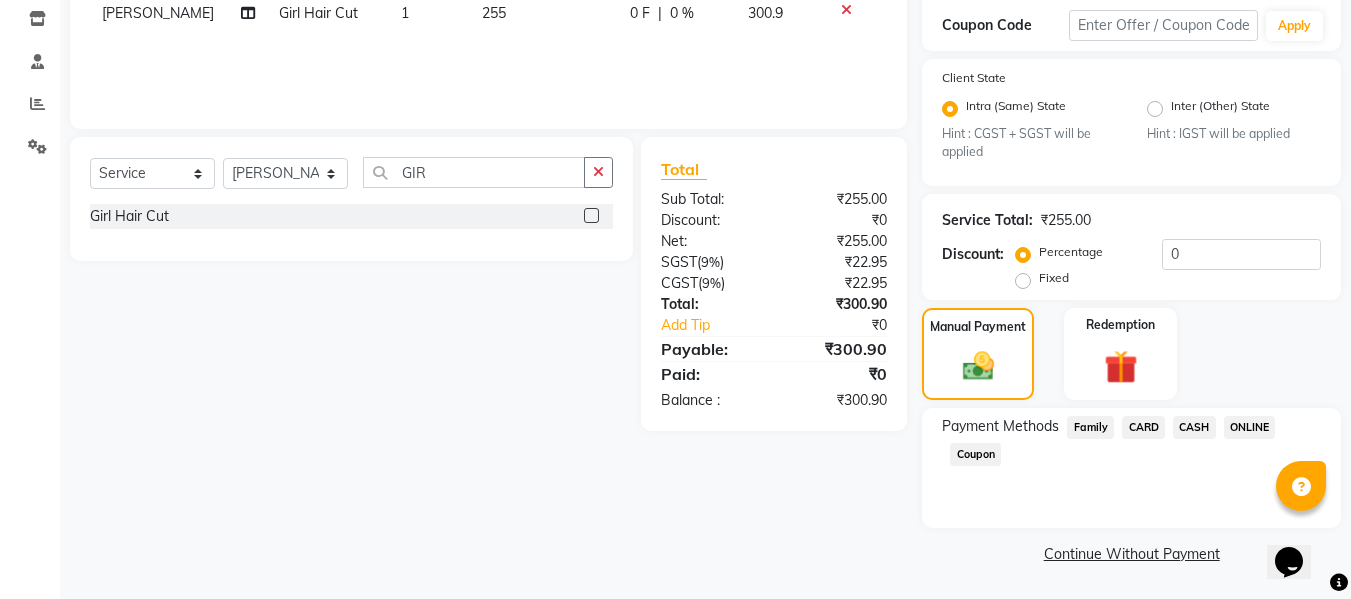 click on "ONLINE" 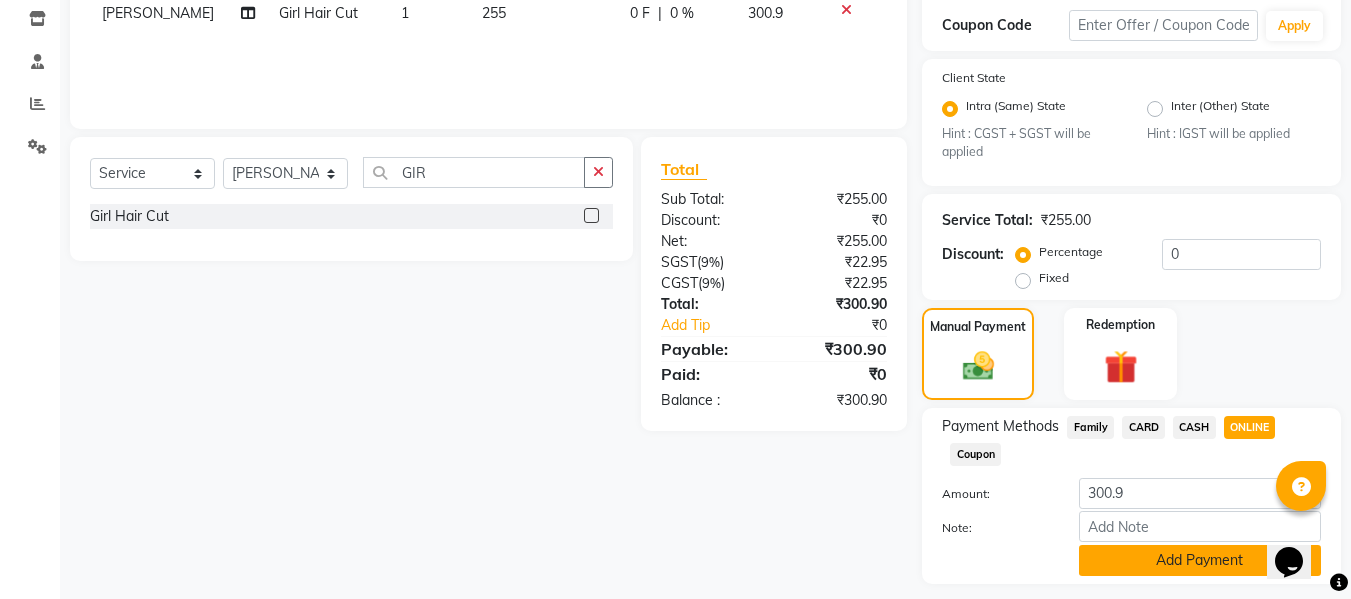 click on "Add Payment" 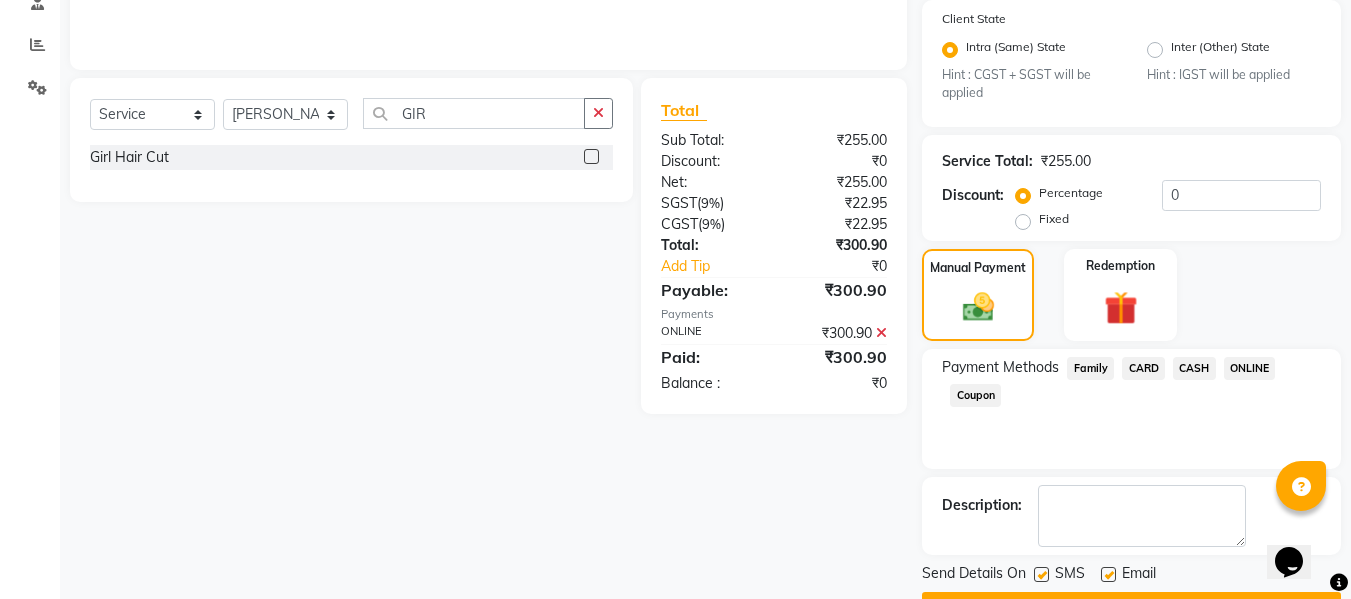 scroll, scrollTop: 452, scrollLeft: 0, axis: vertical 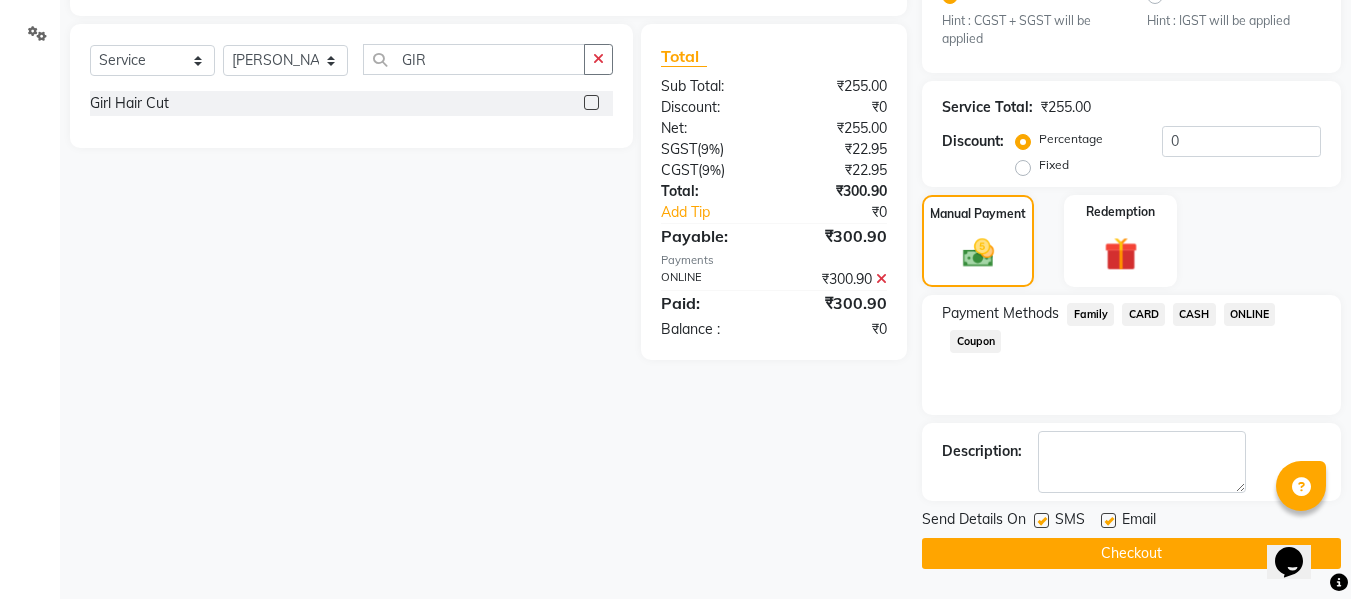 click on "Checkout" 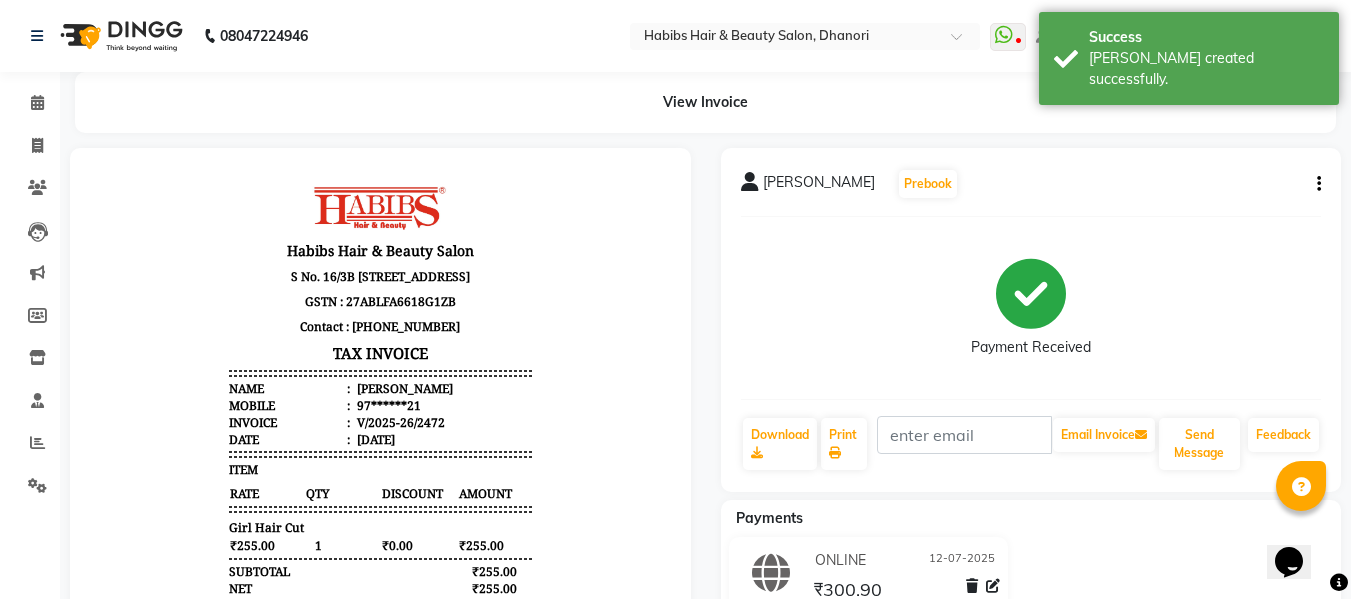 scroll, scrollTop: 0, scrollLeft: 0, axis: both 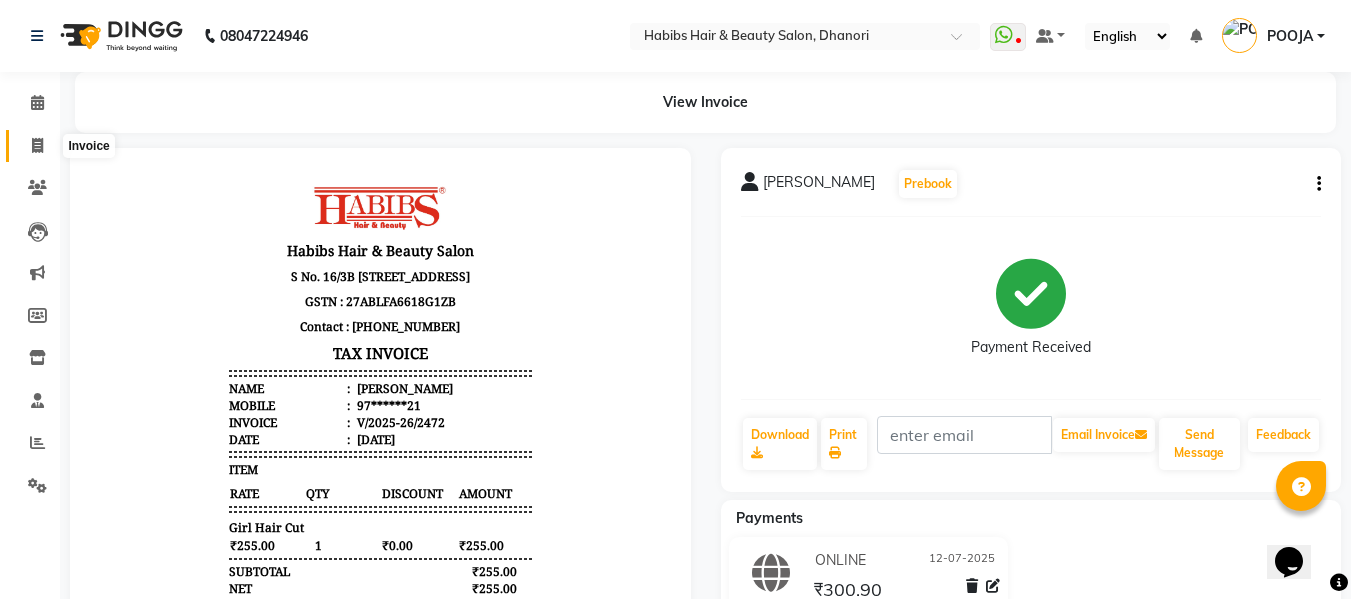 click 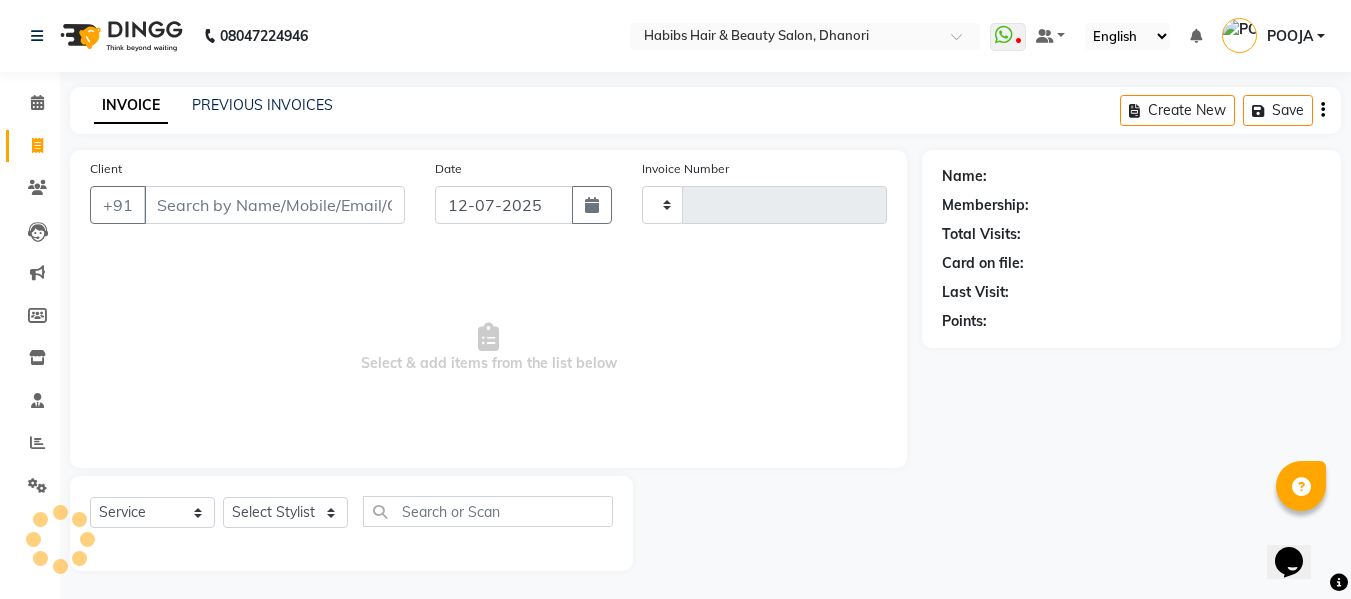 scroll, scrollTop: 2, scrollLeft: 0, axis: vertical 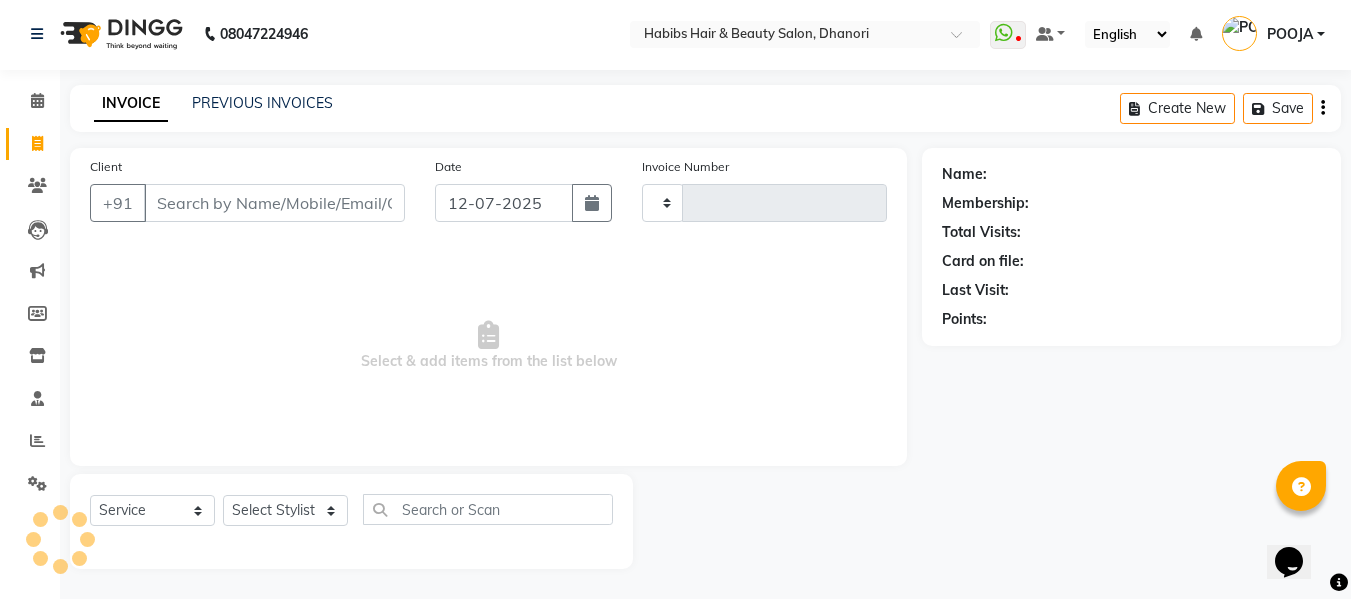 type on "2473" 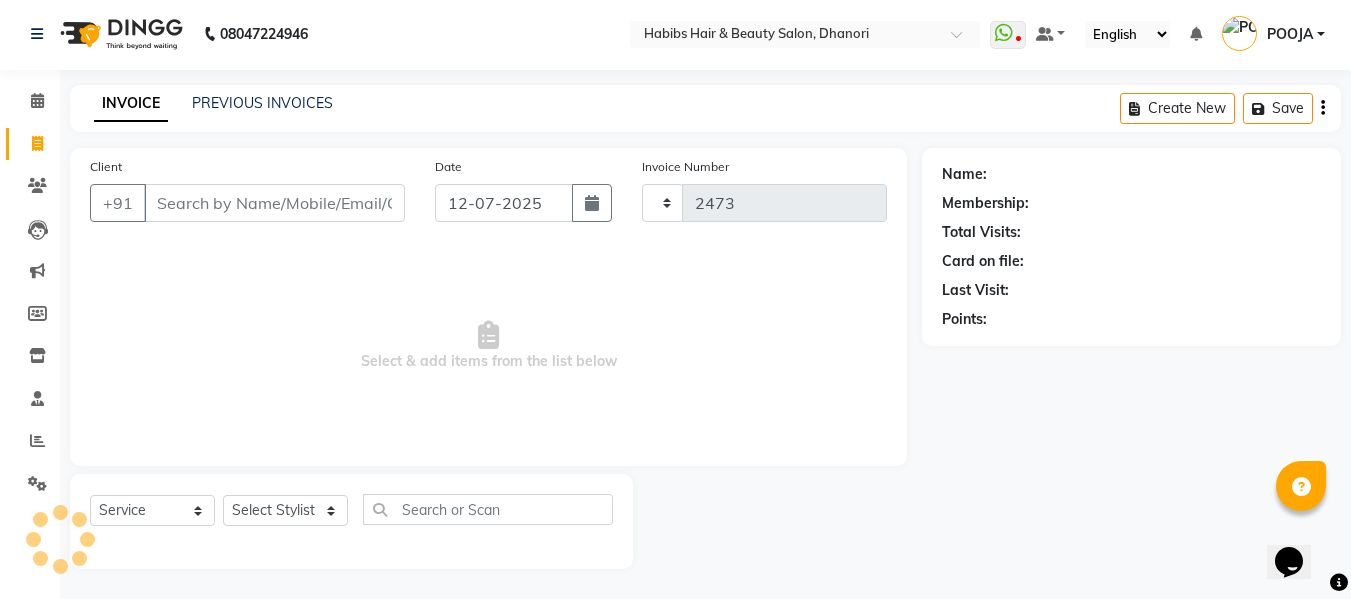 select on "4967" 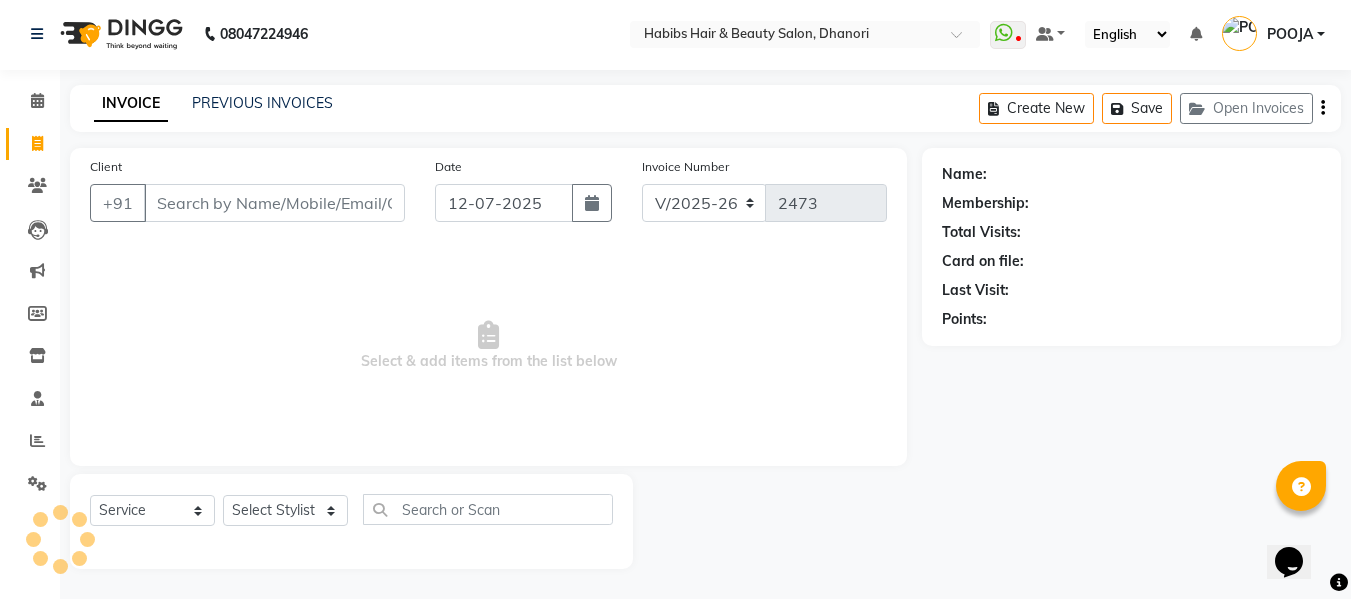 click on "Client" at bounding box center [274, 203] 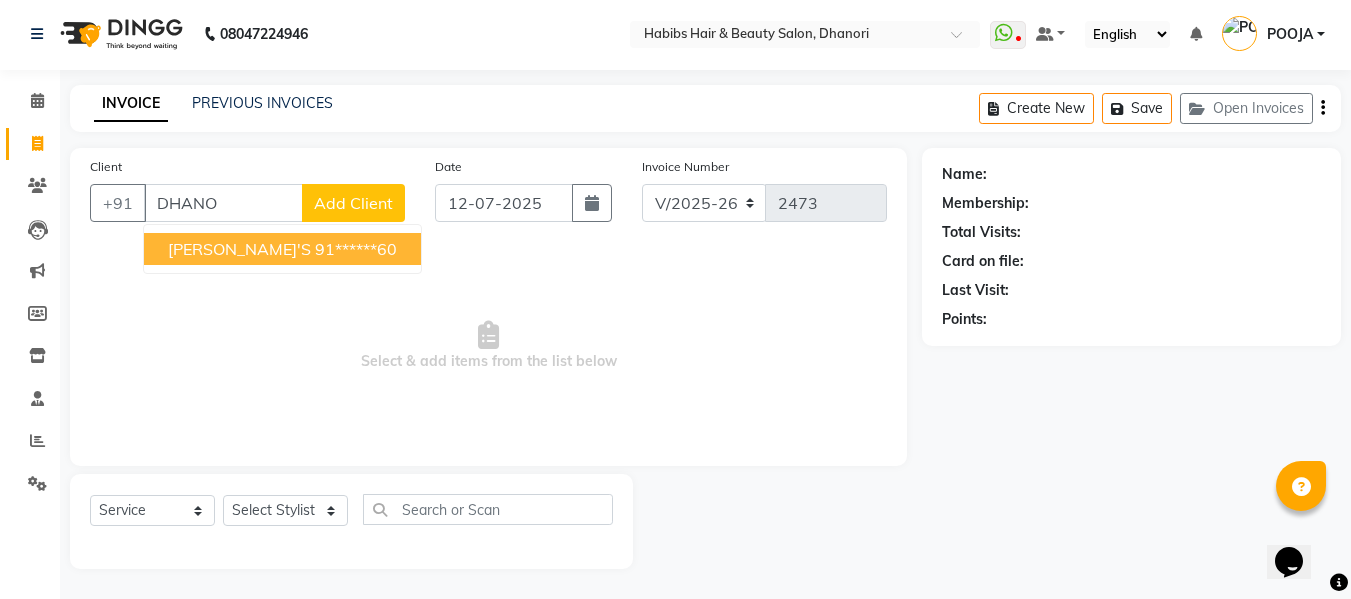 click on "91******60" at bounding box center (356, 249) 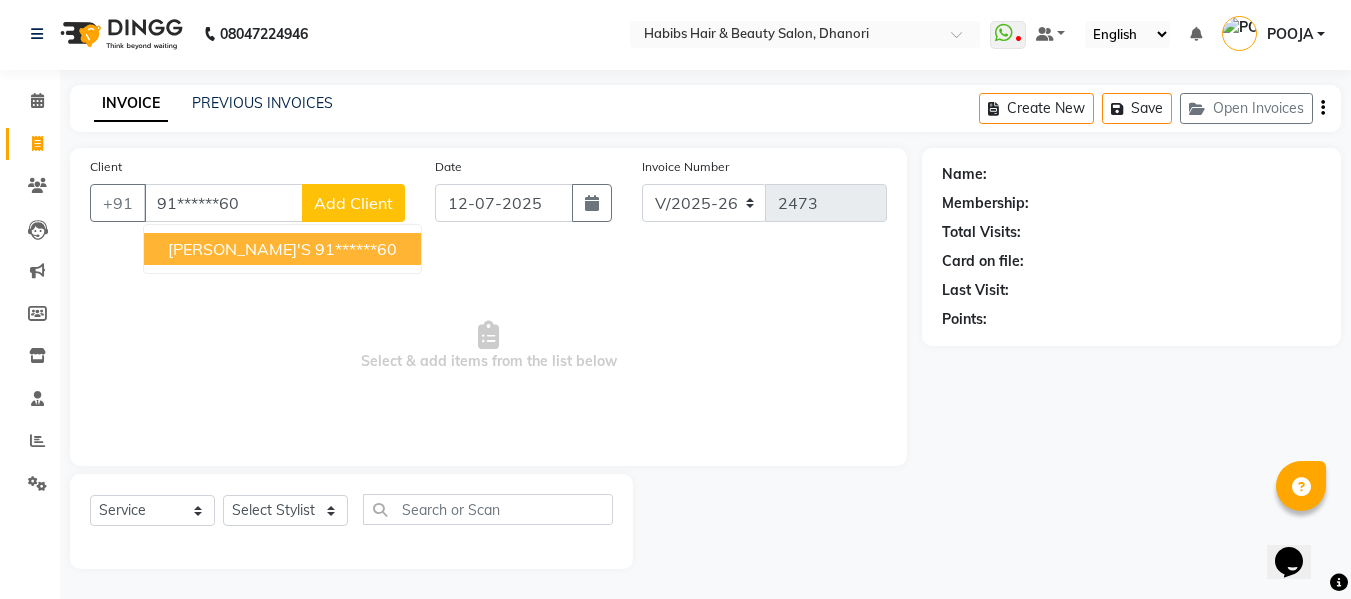 type on "91******60" 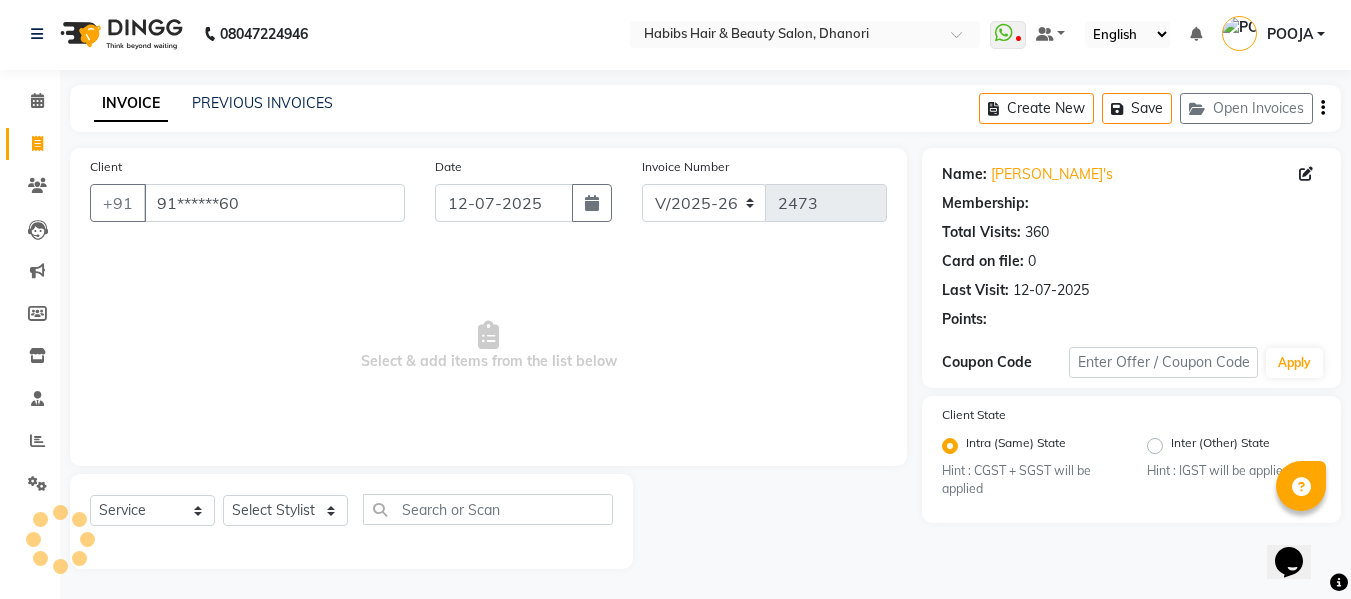 select on "1: Object" 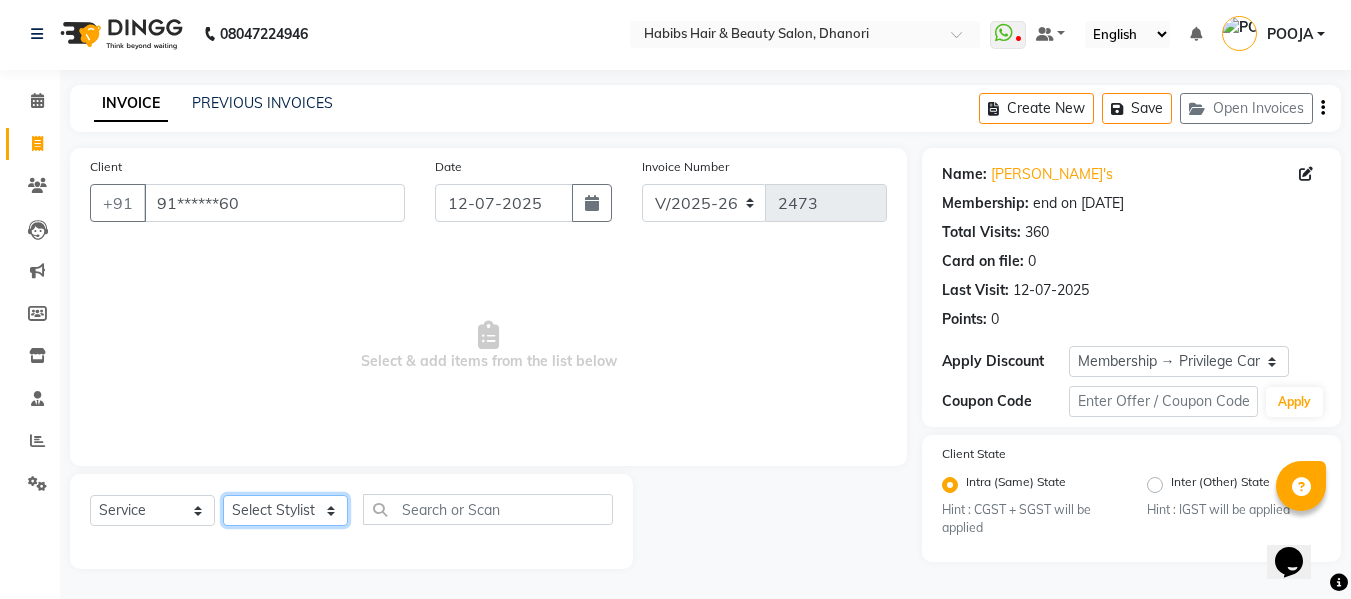 click on "Select Stylist Admin  [PERSON_NAME]  [PERSON_NAME] DARSHAN DIVYA [PERSON_NAME] POOJA POOJA J RAKESH [PERSON_NAME] [PERSON_NAME]" 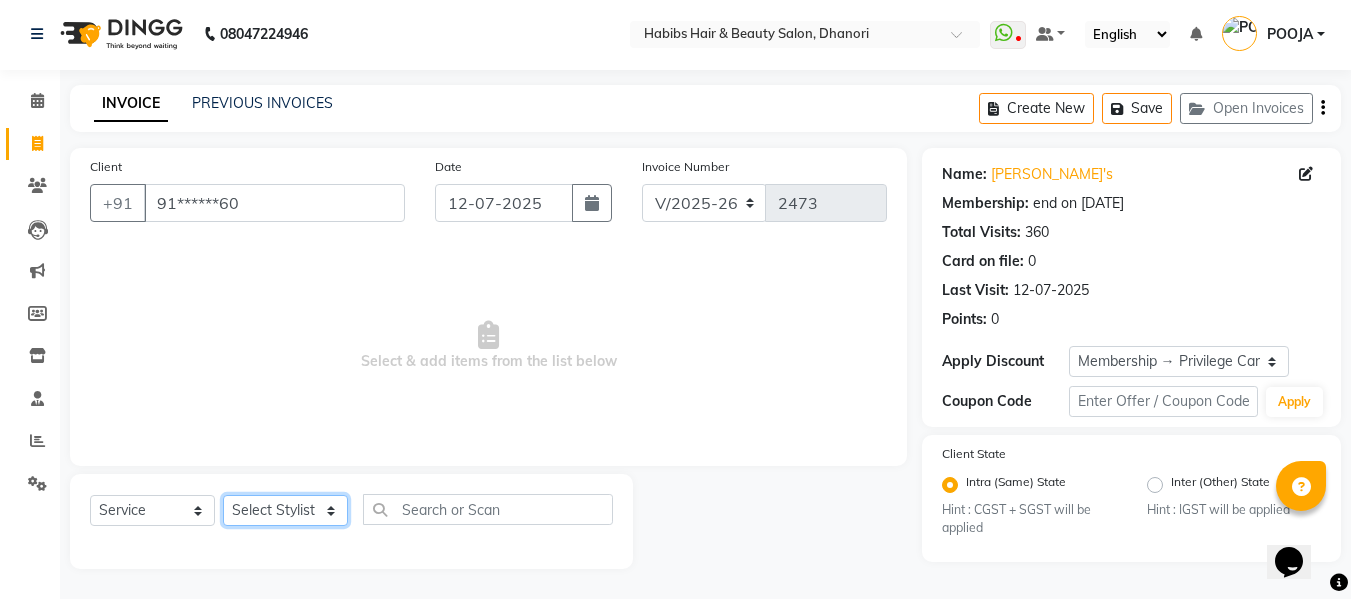 select on "31280" 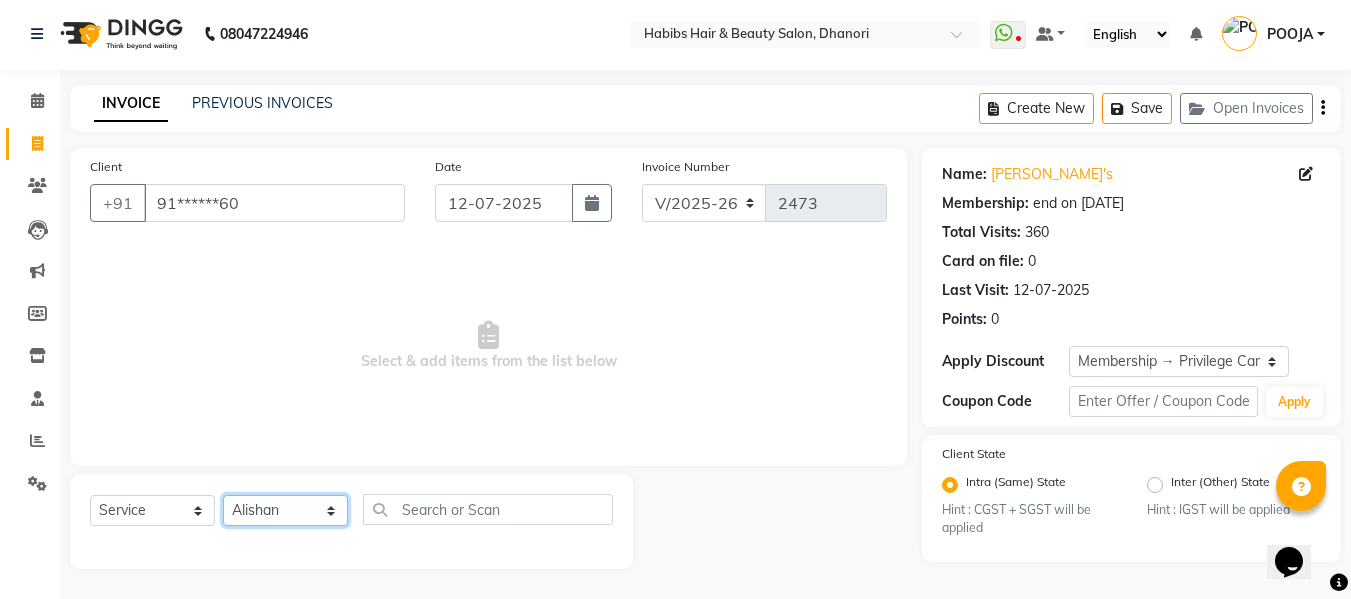 click on "Select Stylist Admin  [PERSON_NAME]  [PERSON_NAME] DARSHAN DIVYA [PERSON_NAME] POOJA POOJA J RAKESH [PERSON_NAME] [PERSON_NAME]" 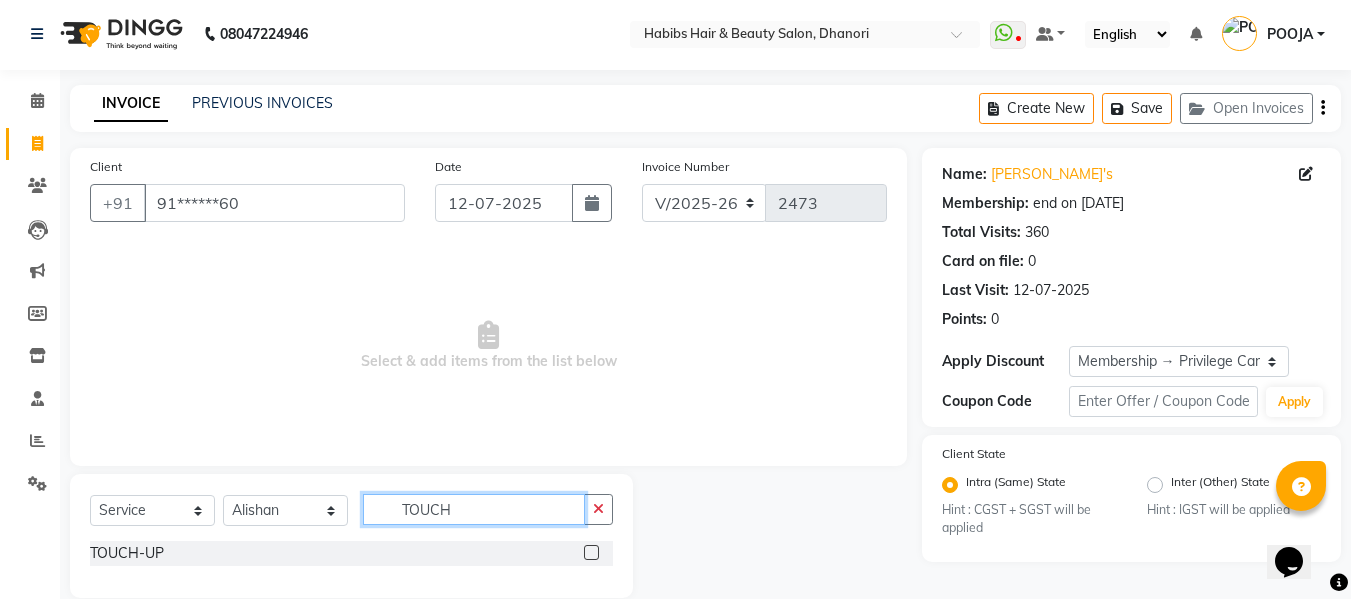 type on "TOUCH" 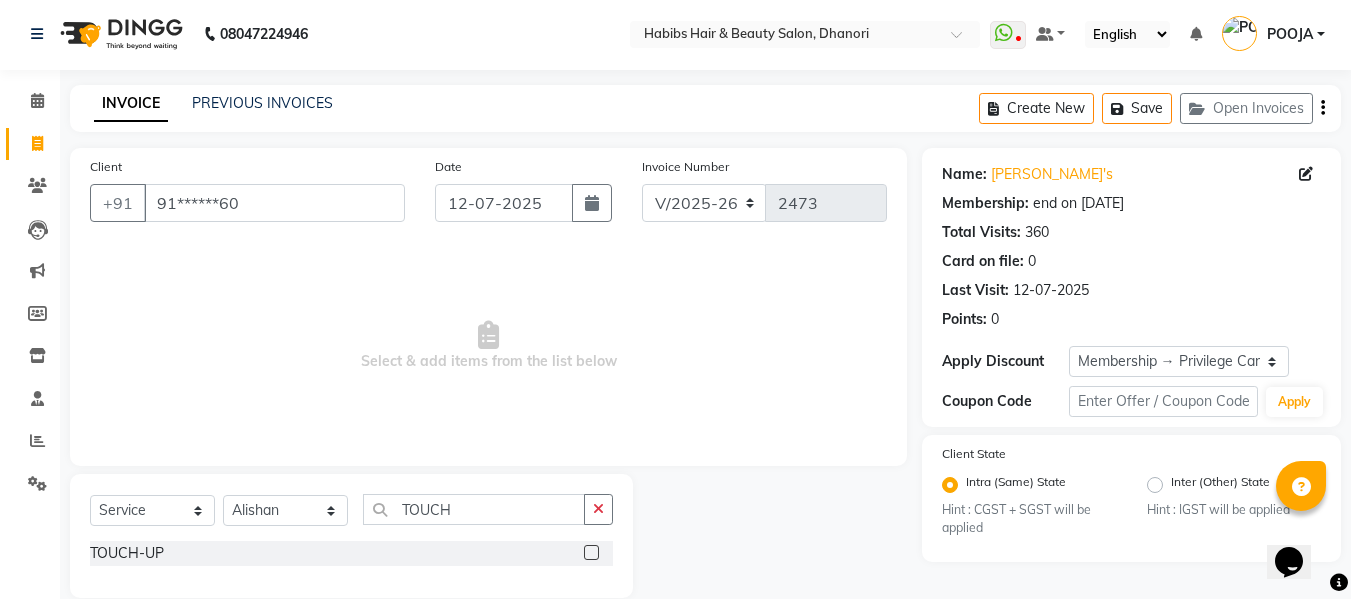 click 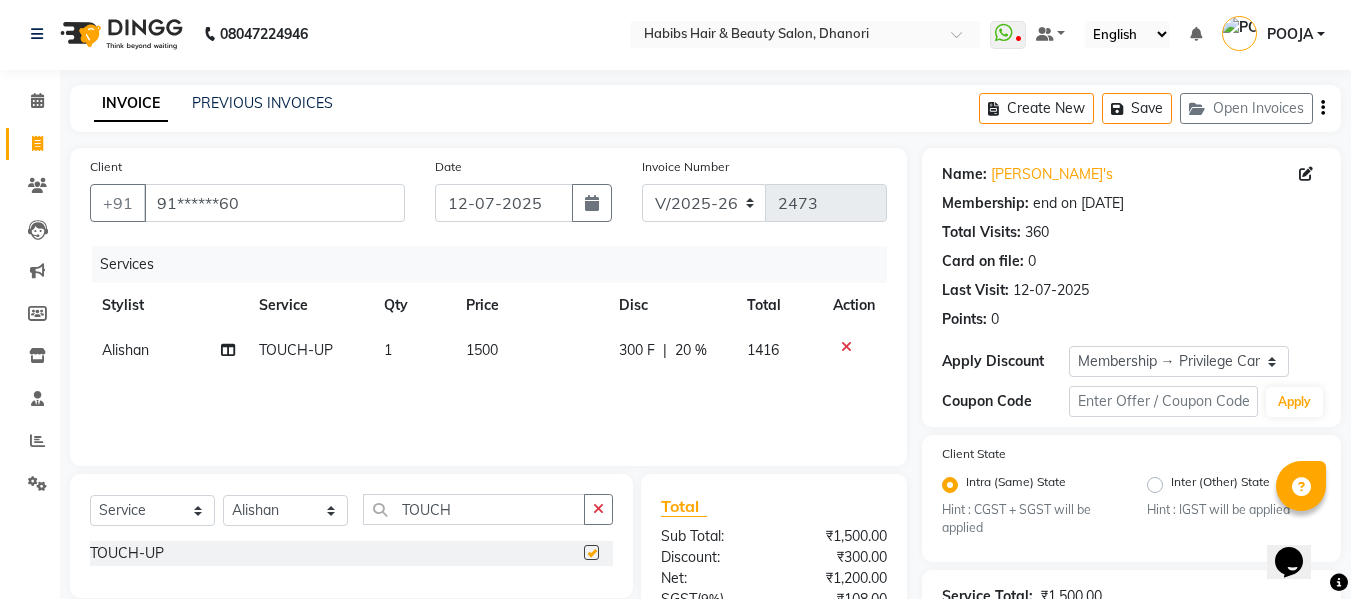 checkbox on "false" 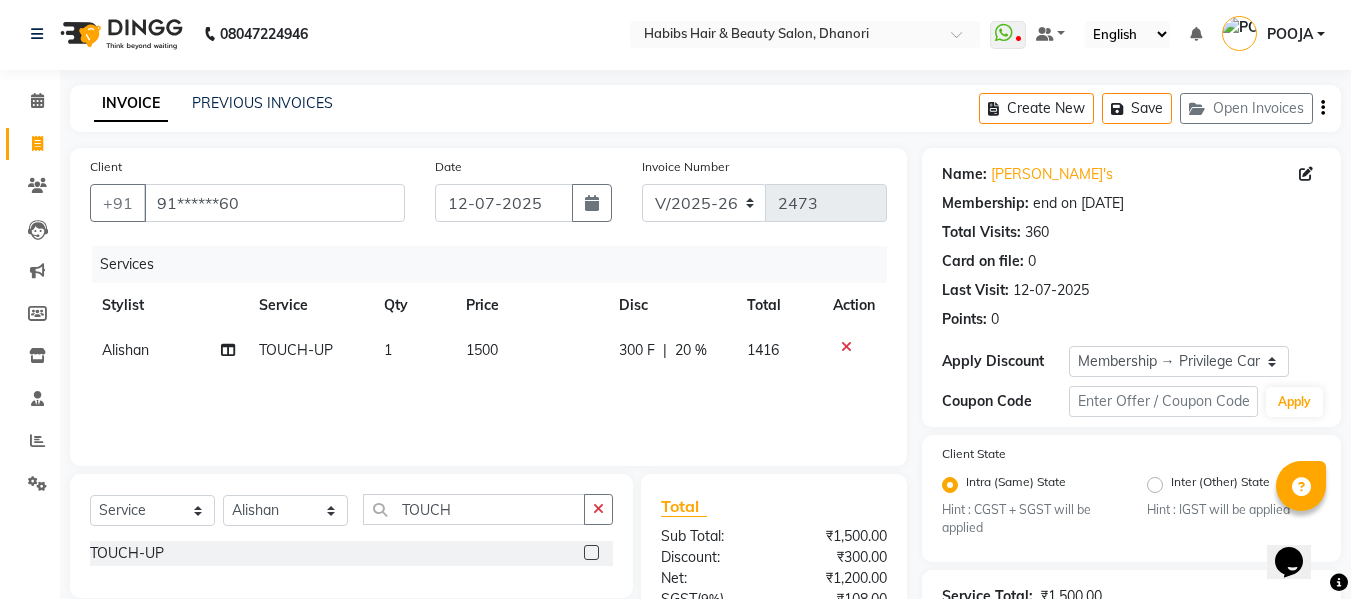 click on "1500" 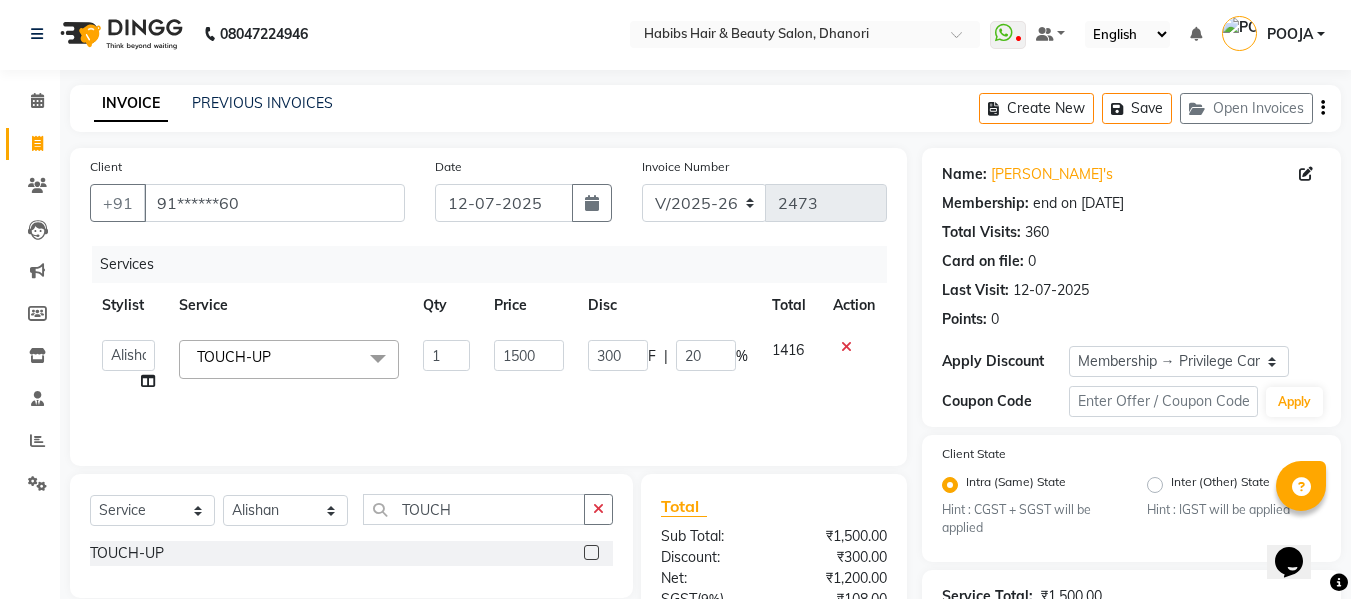 click on "1500" 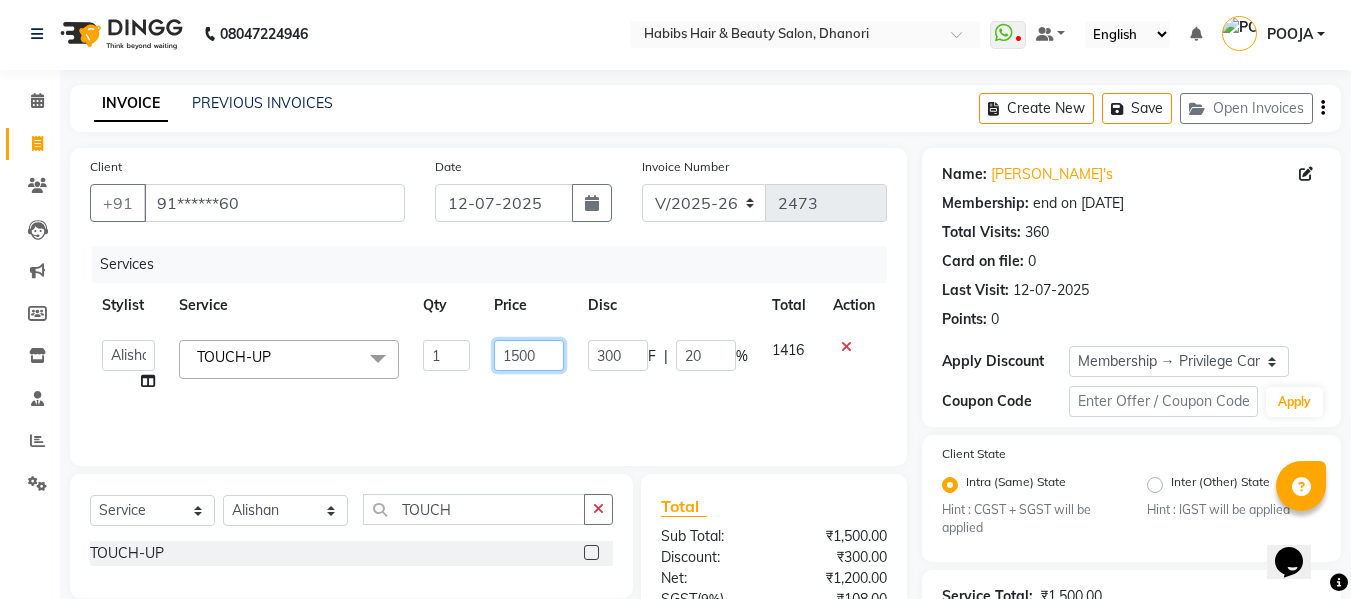 click on "1500" 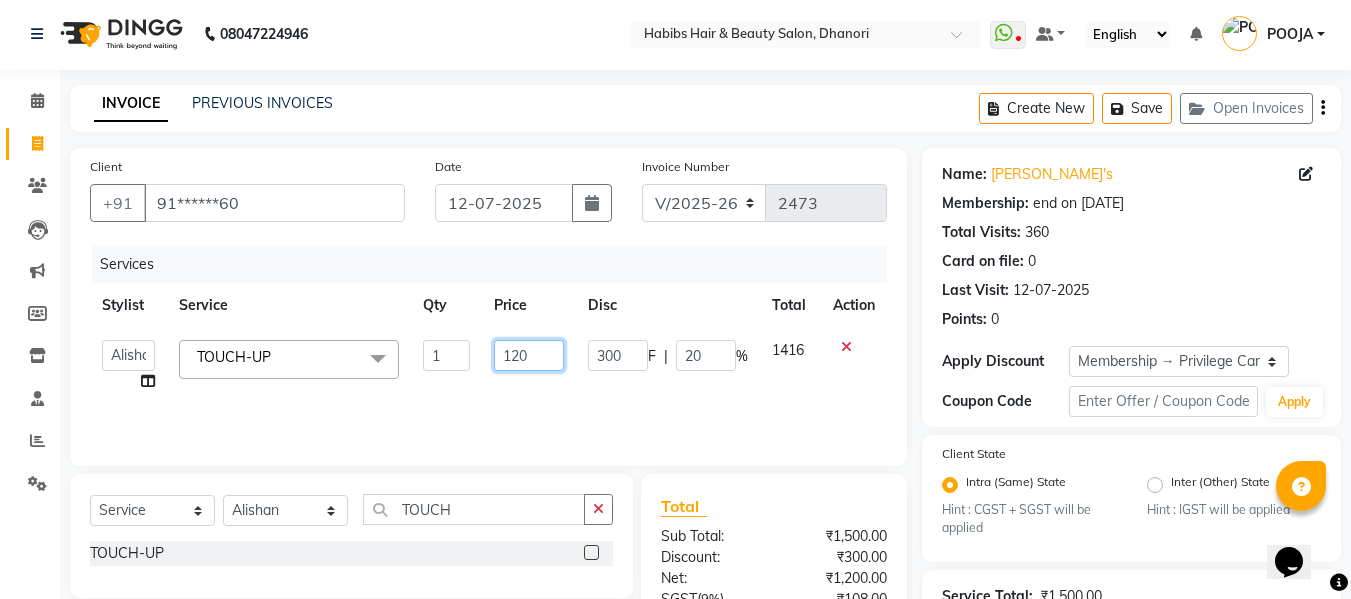 type on "1200" 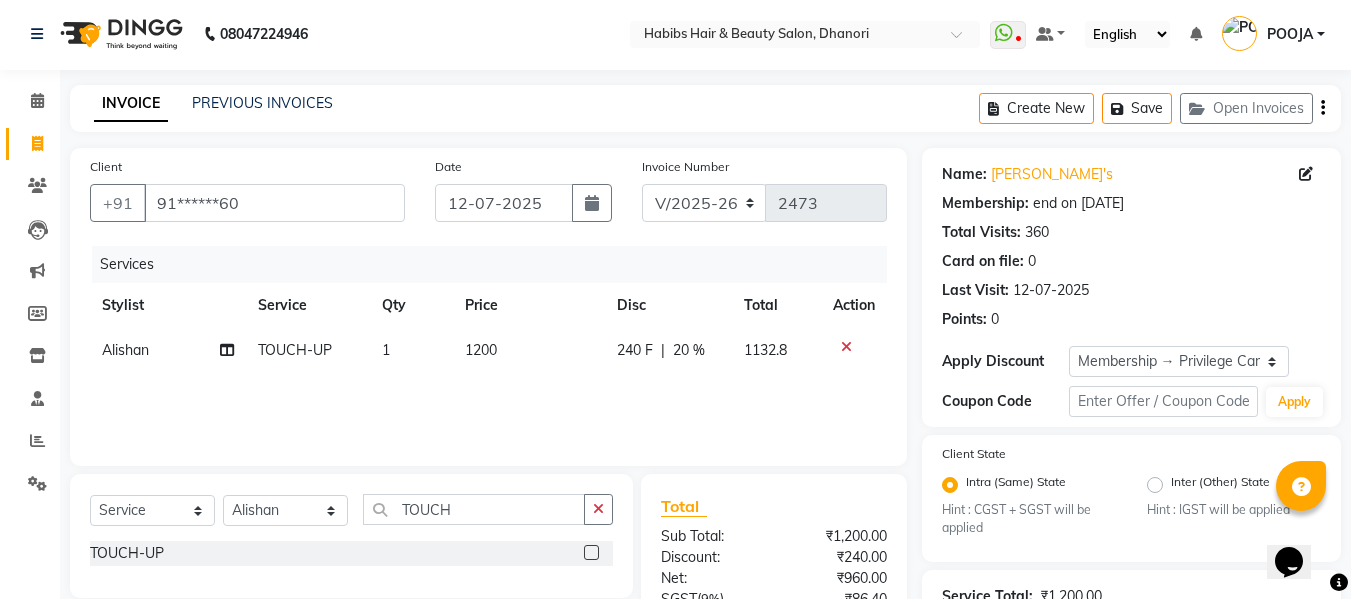 click on "240 F | 20 %" 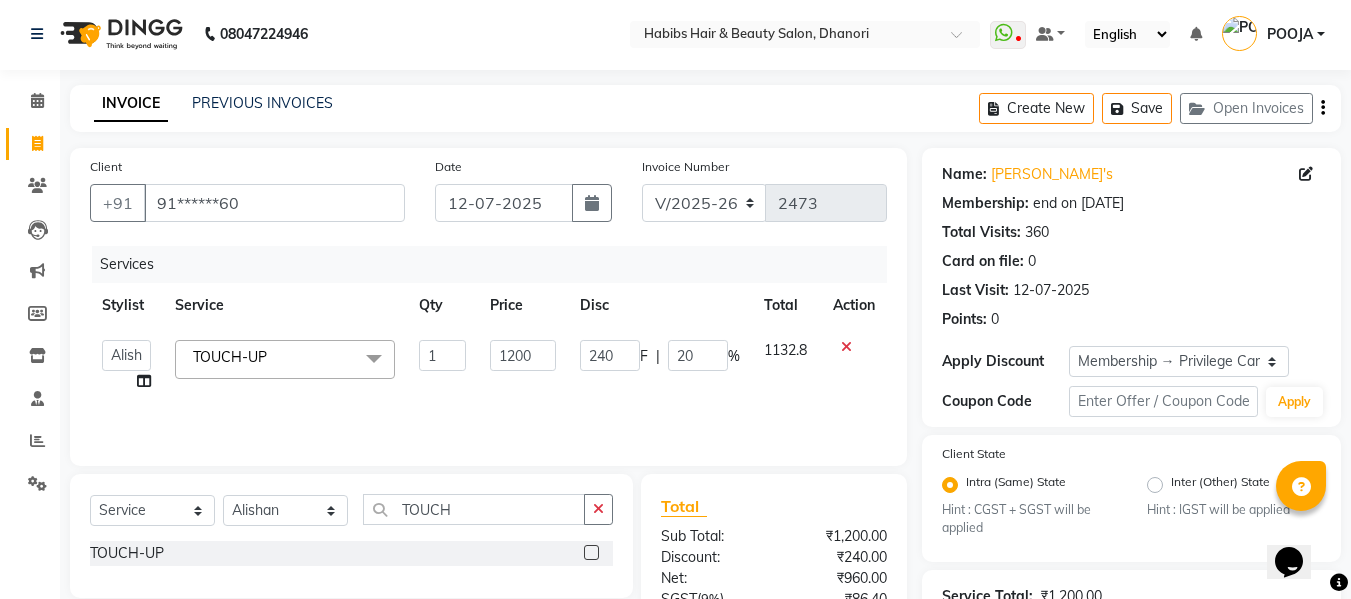 click on "20" 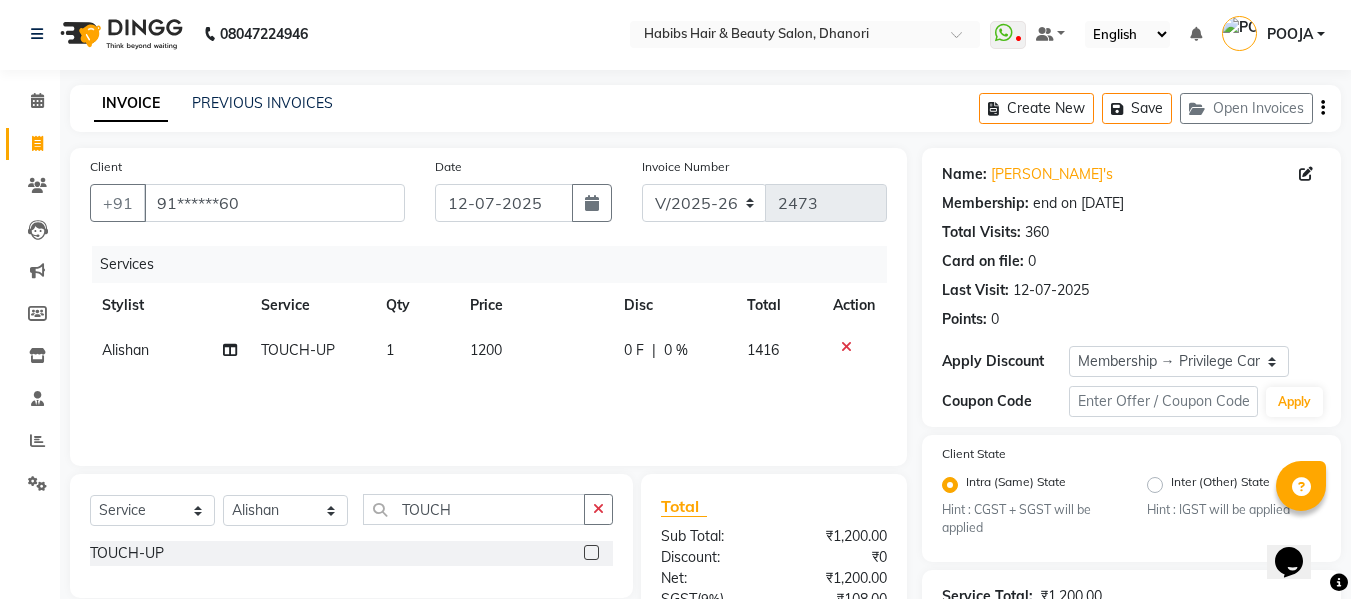 click on "Services Stylist Service Qty Price Disc Total Action Alishan  TOUCH-UP 1 1200 0 F | 0 % 1416" 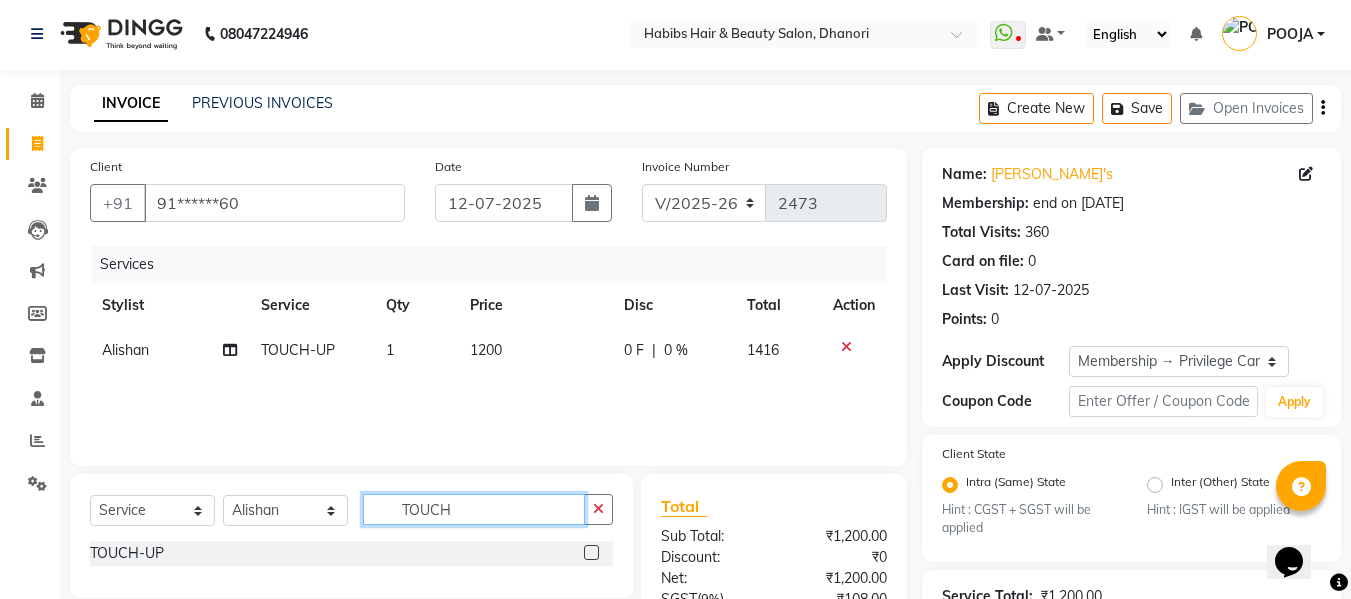 click on "TOUCH" 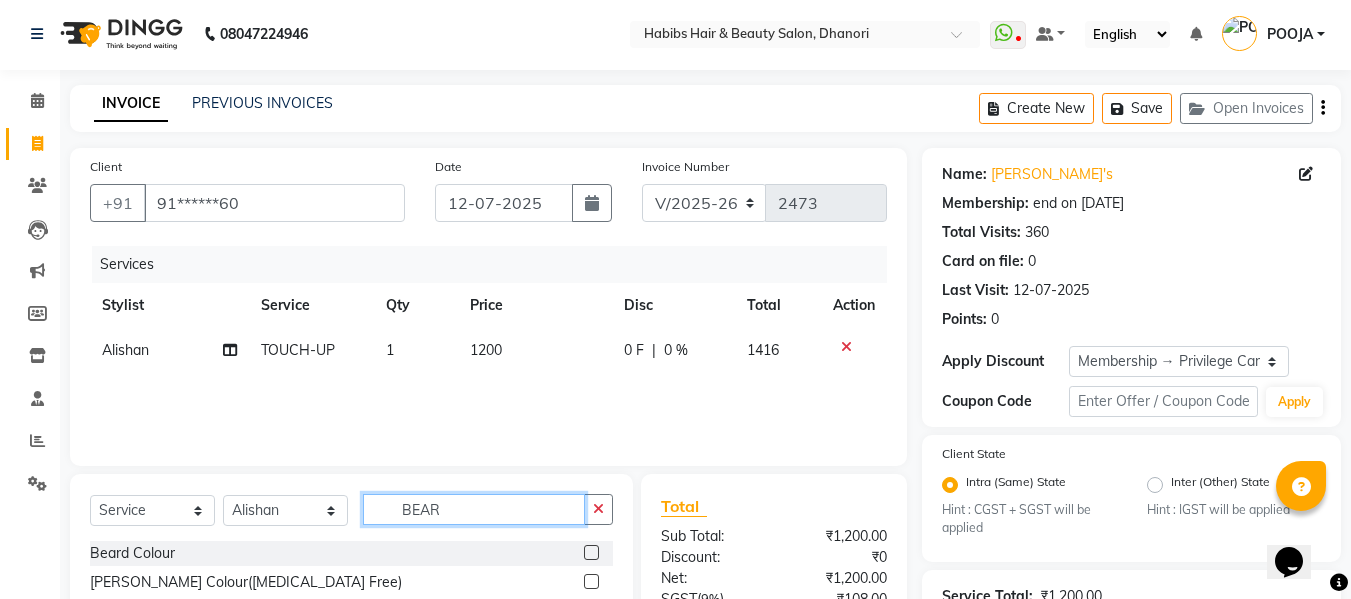 type on "BEAR" 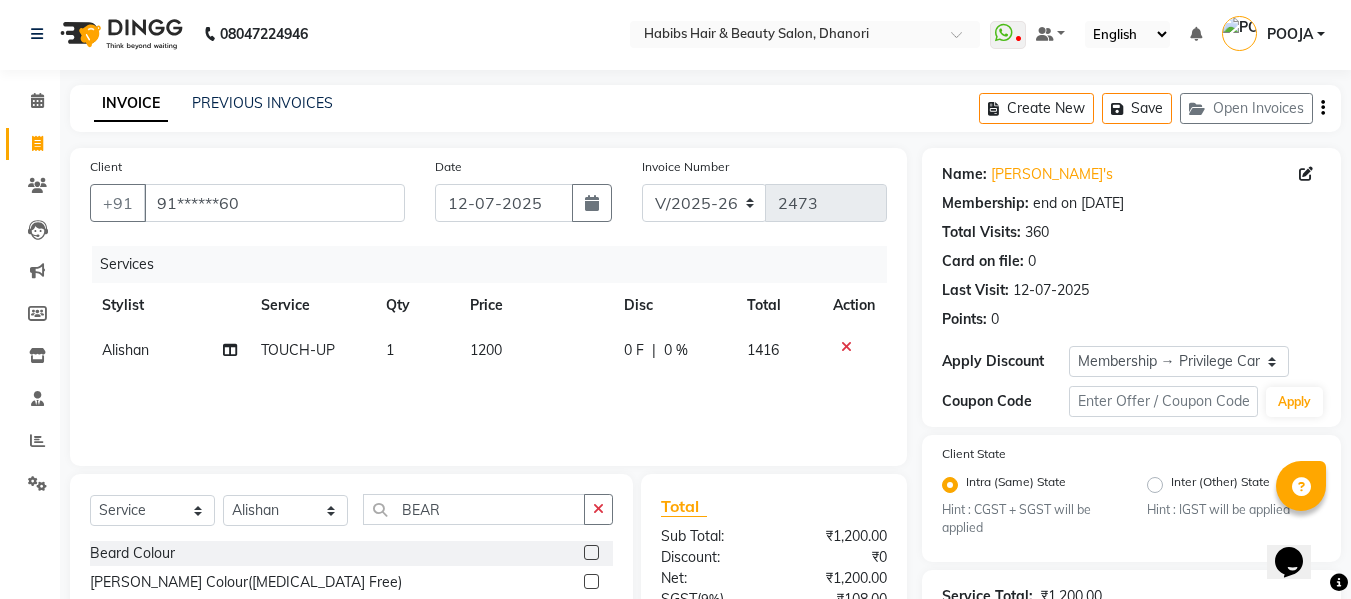 click 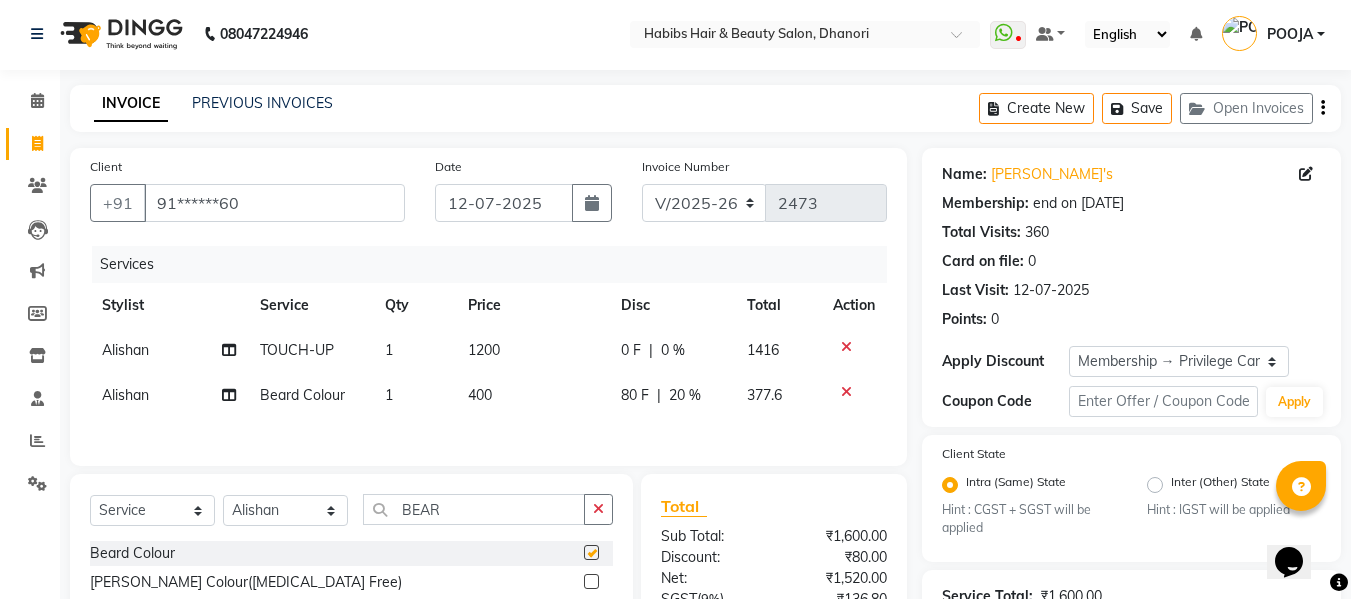 checkbox on "false" 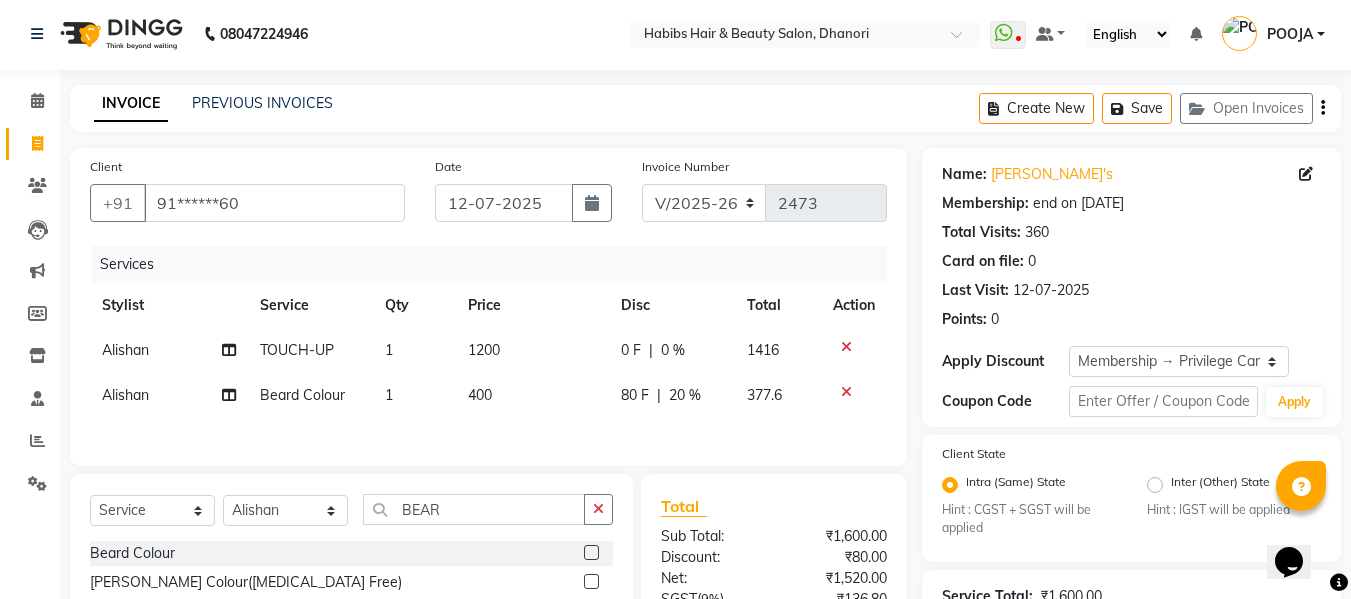 click 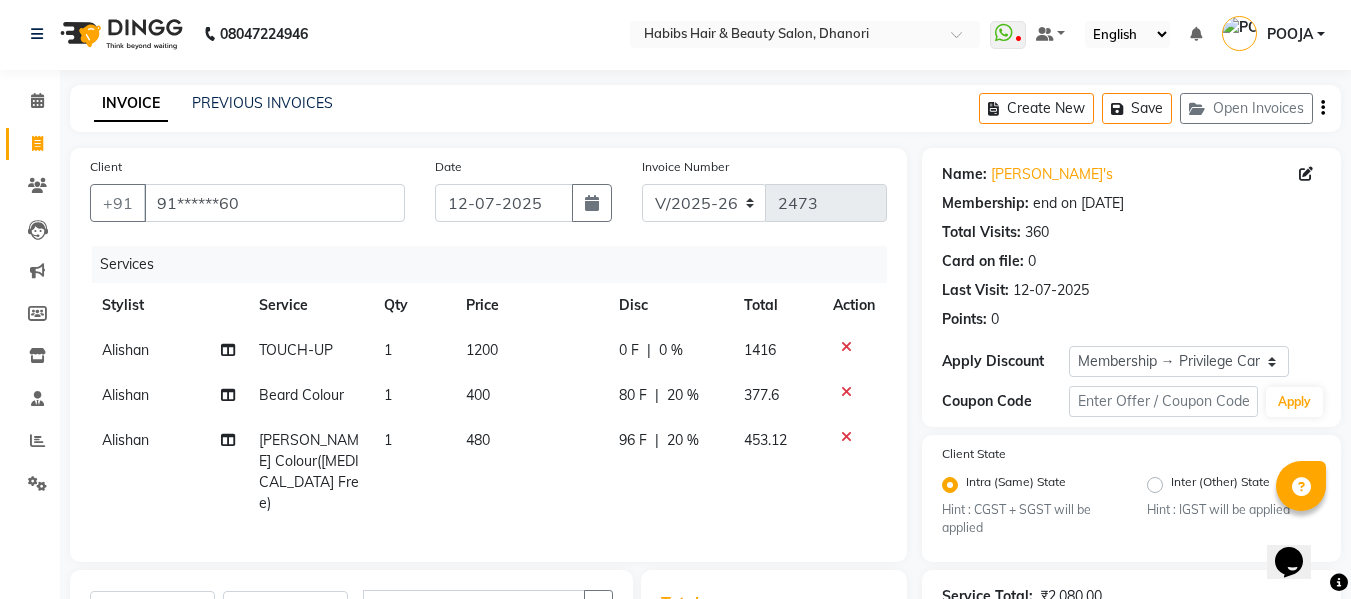 checkbox on "false" 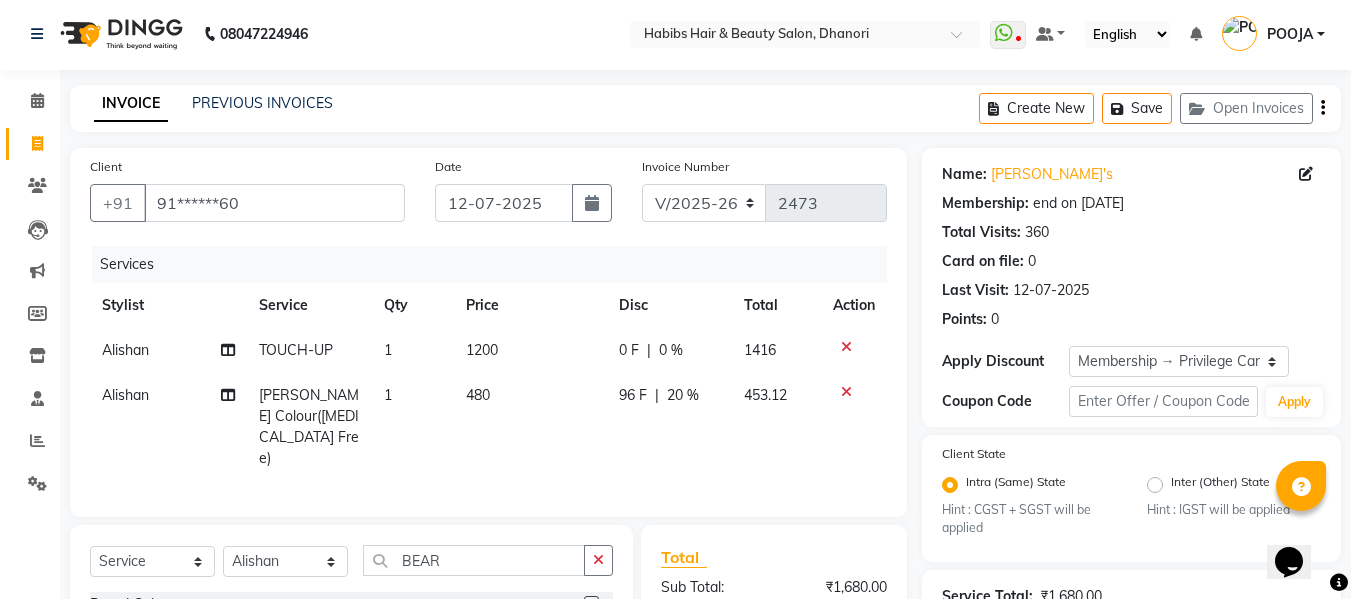 click on "480" 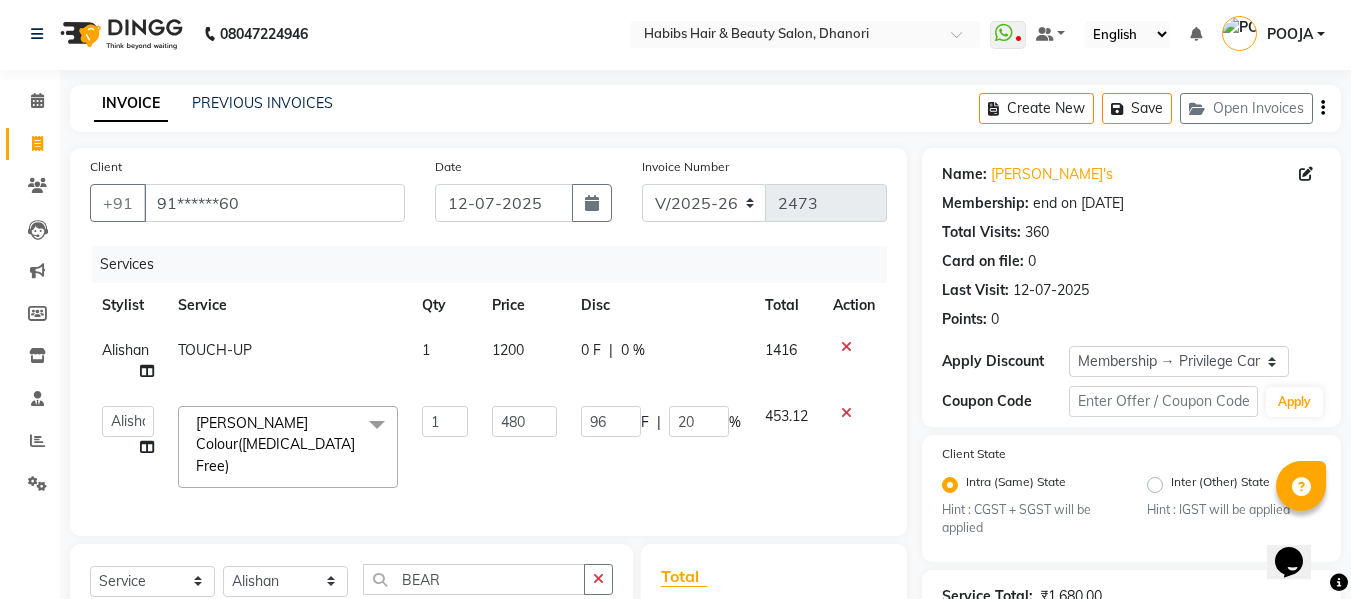 click on "480" 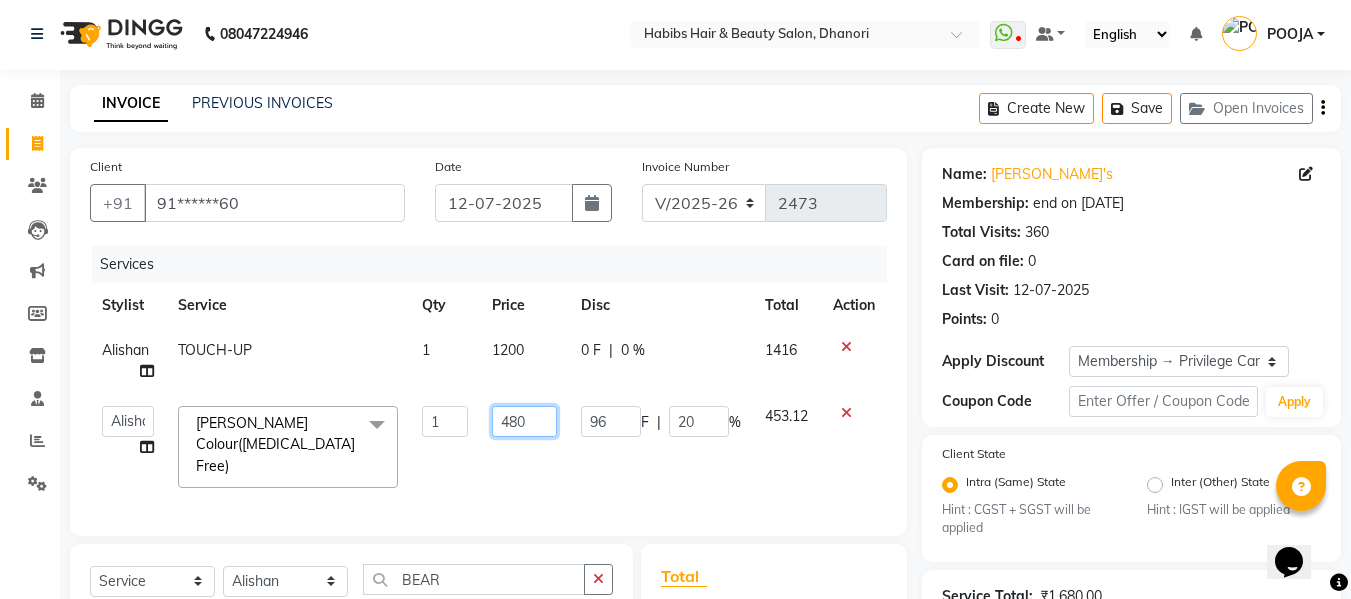 click on "480" 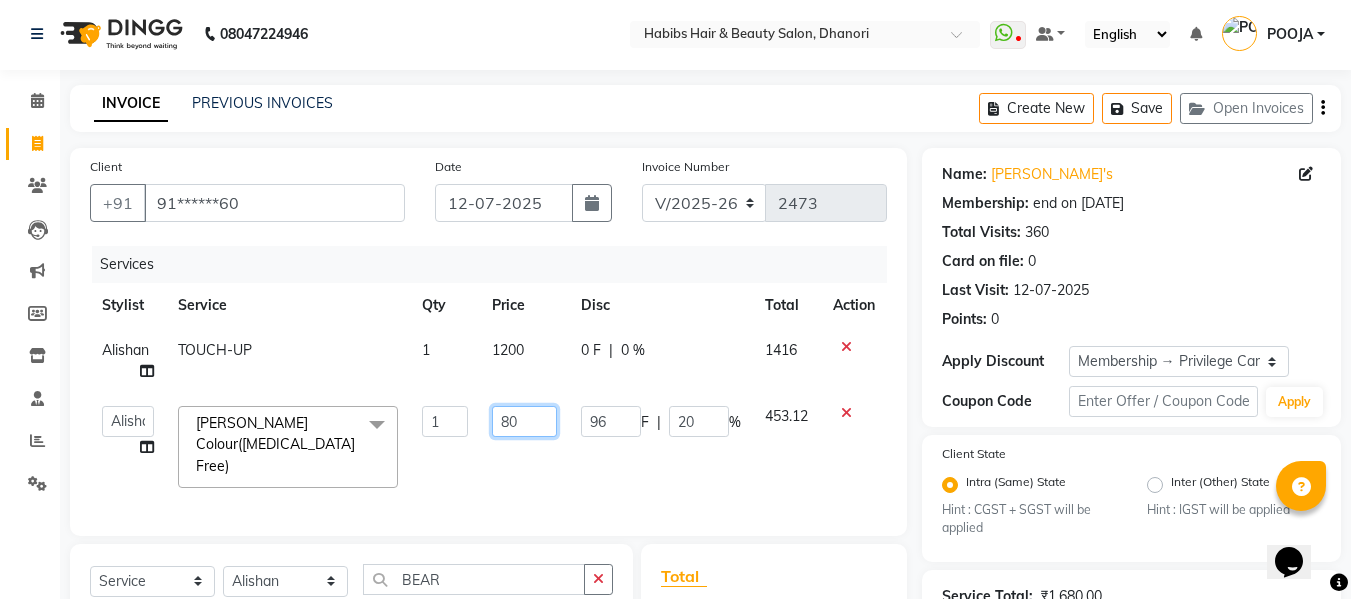 type on "800" 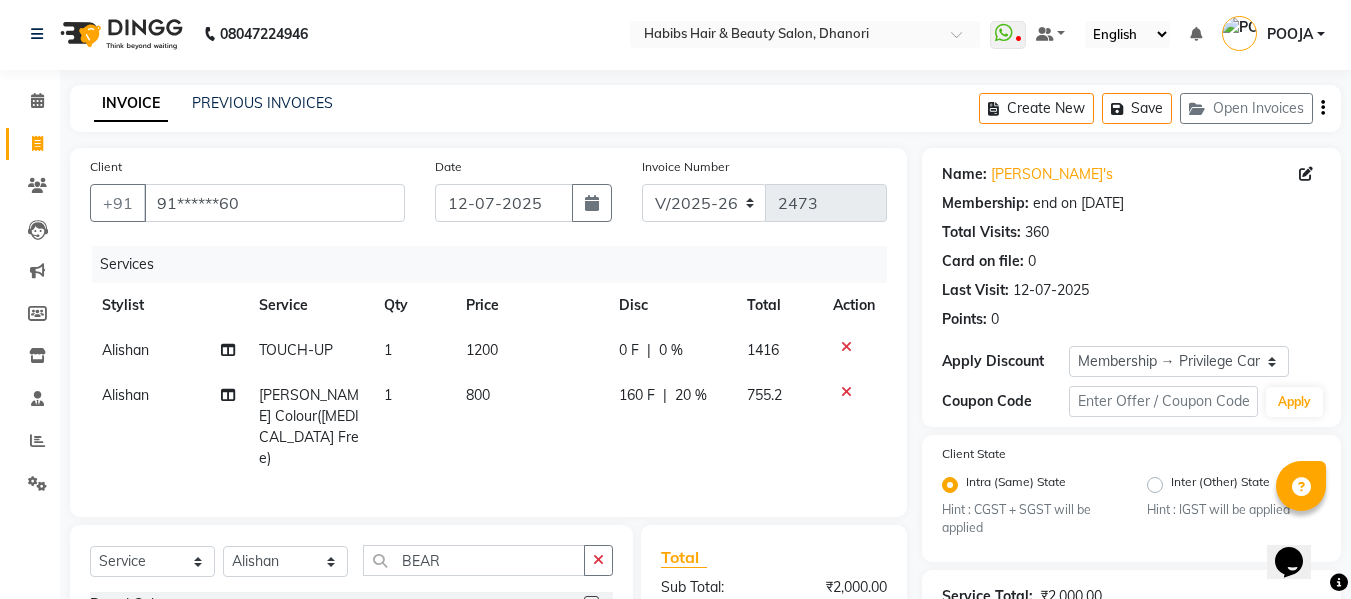 click on "Services Stylist Service Qty Price Disc Total Action Alishan  TOUCH-UP 1 1200 0 F | 0 % 1416 [PERSON_NAME] Colour([MEDICAL_DATA] Free) 1 800 160 F | 20 % 755.2" 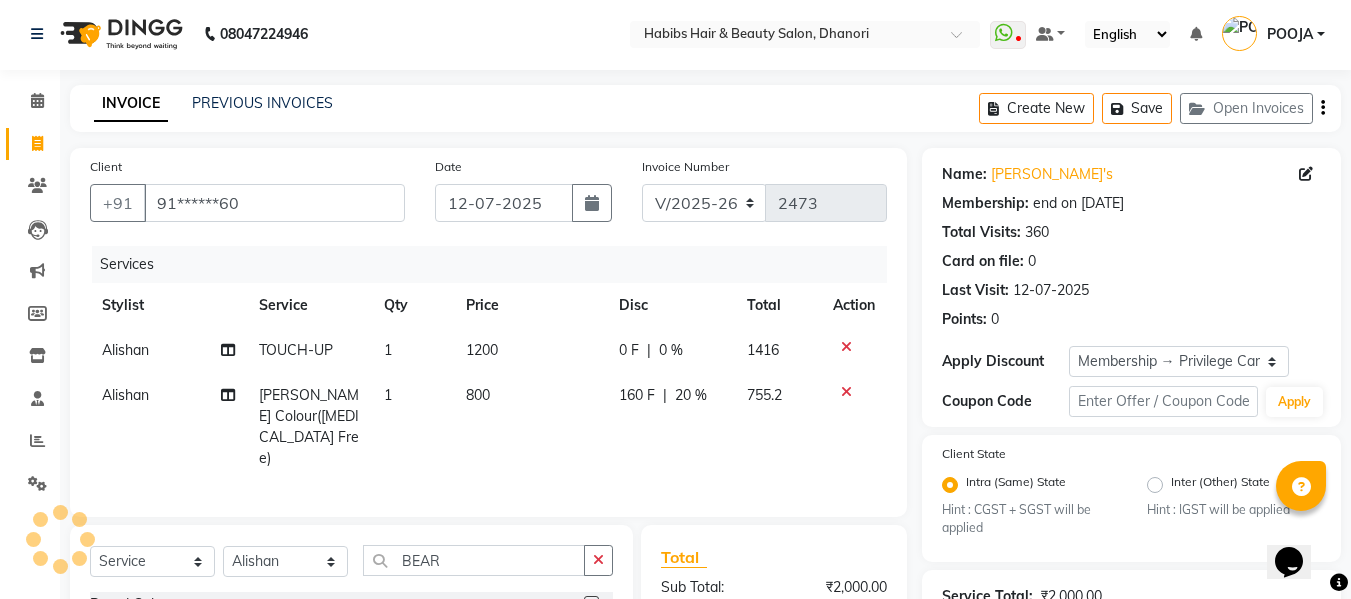 click on "20 %" 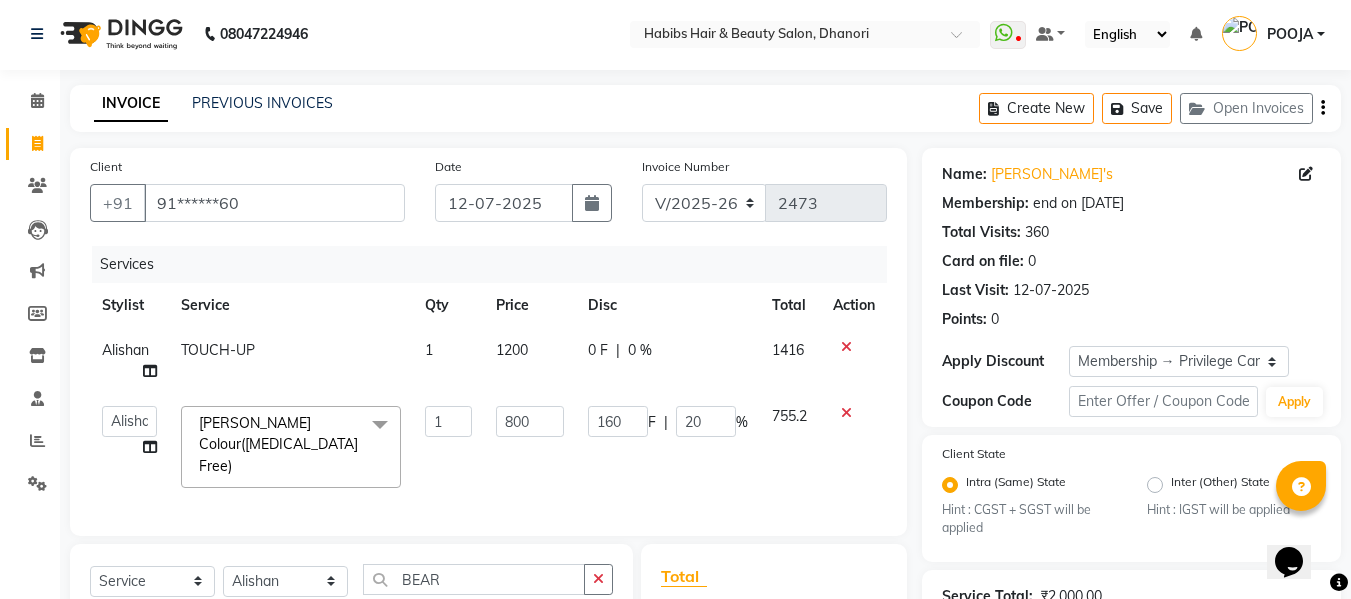 click on "160 F | 20 %" 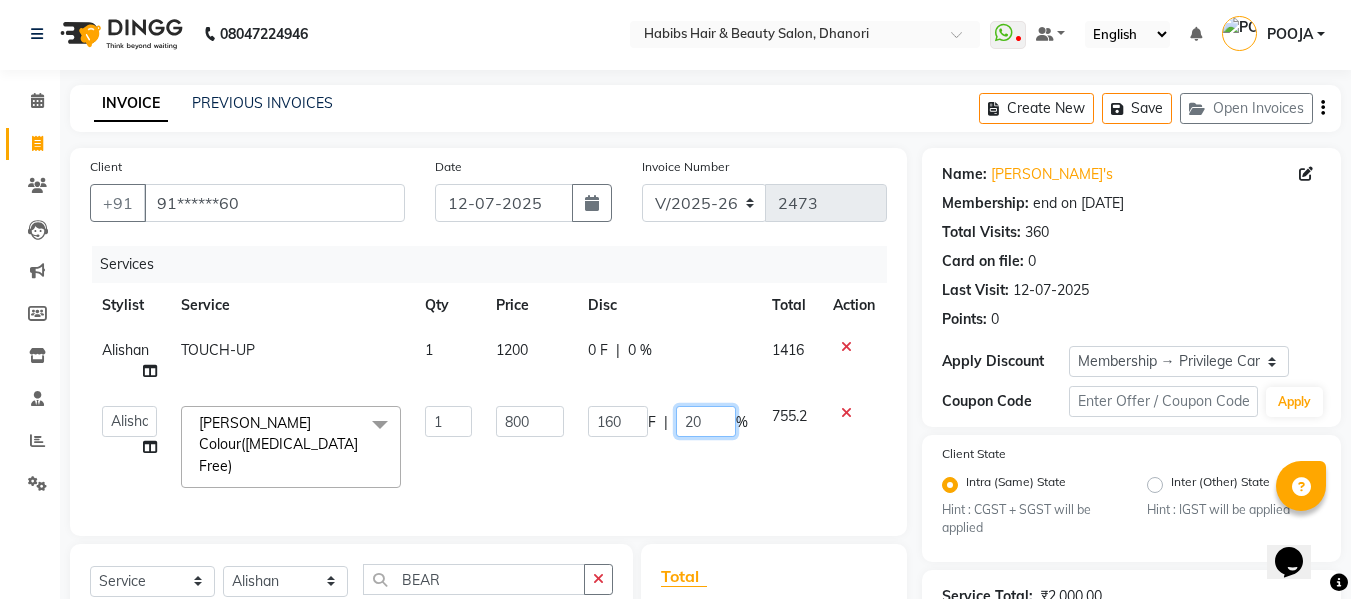click on "20" 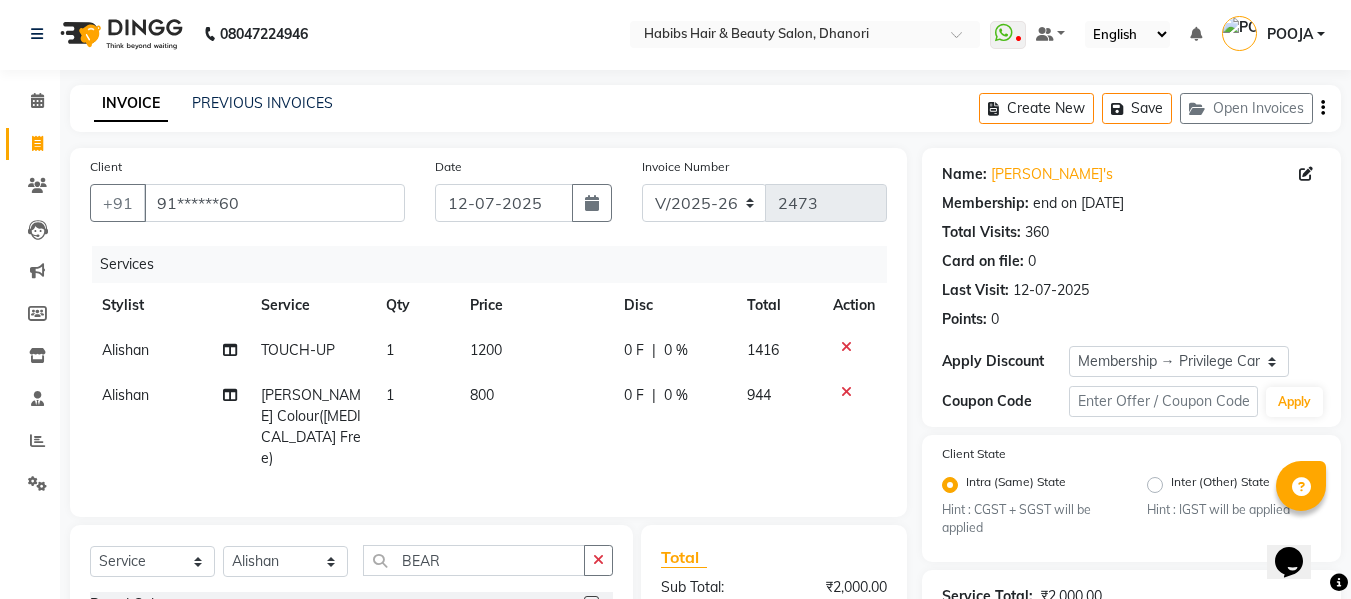 click on "Services Stylist Service Qty Price Disc Total Action Alishan  TOUCH-UP 1 1200 0 F | 0 % 1416 [PERSON_NAME] Colour([MEDICAL_DATA] Free) 1 800 0 F | 0 % 944" 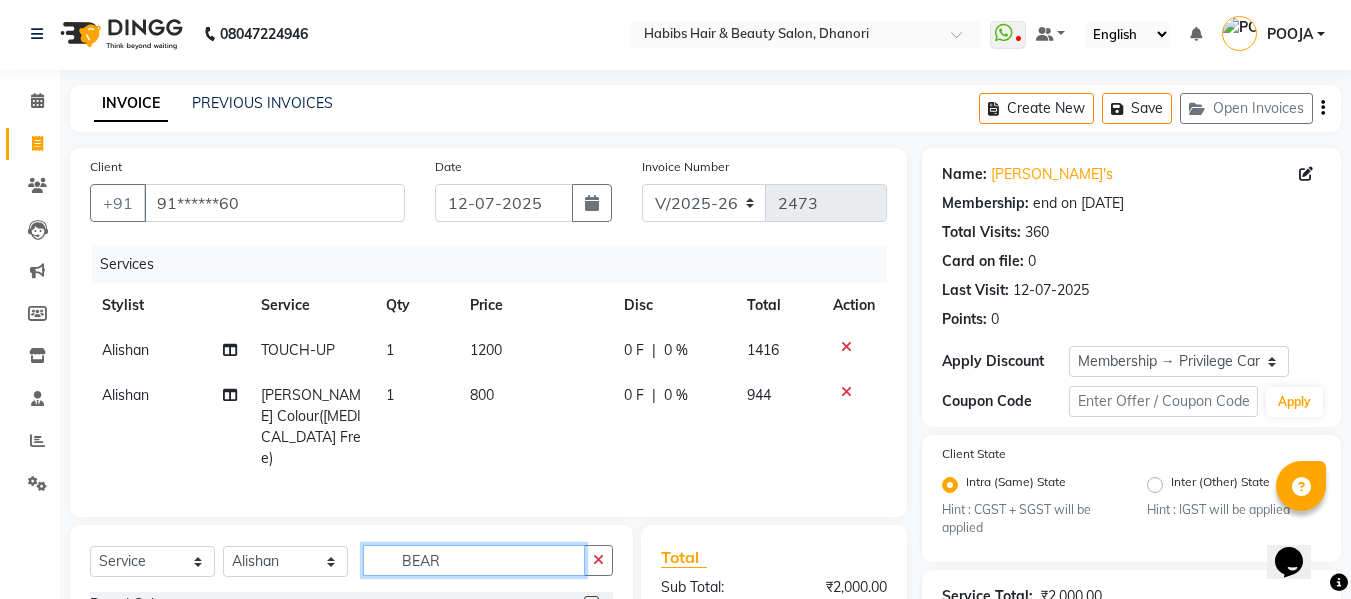 click on "BEAR" 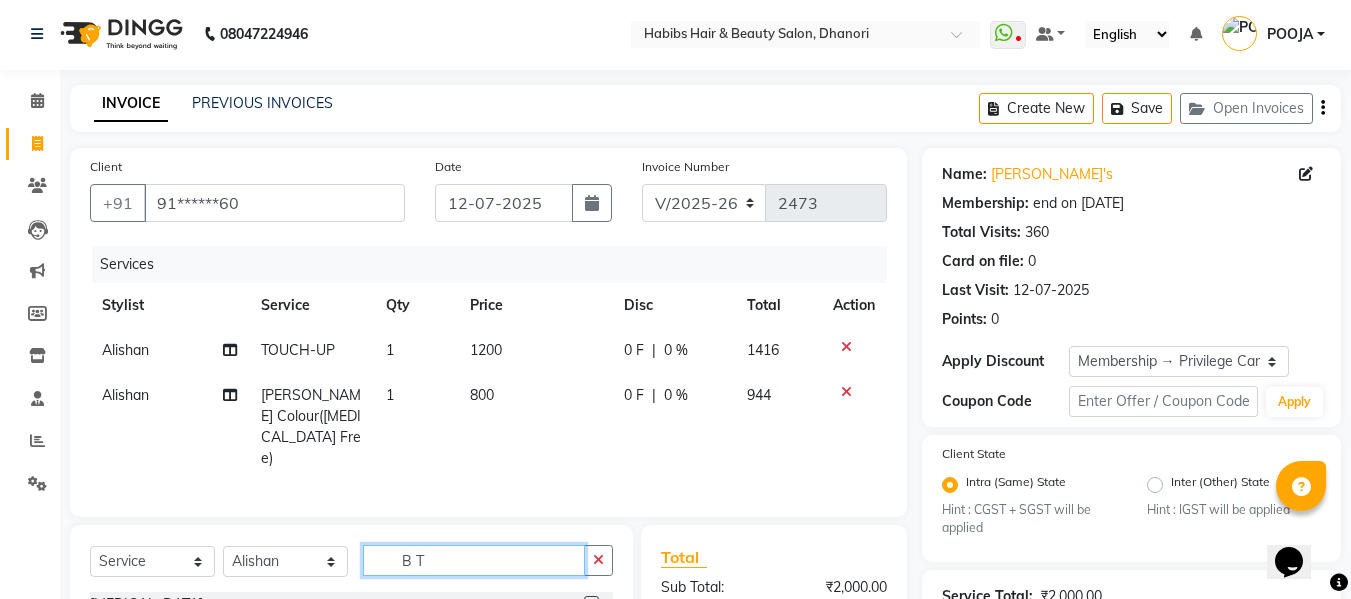 scroll, scrollTop: 250, scrollLeft: 0, axis: vertical 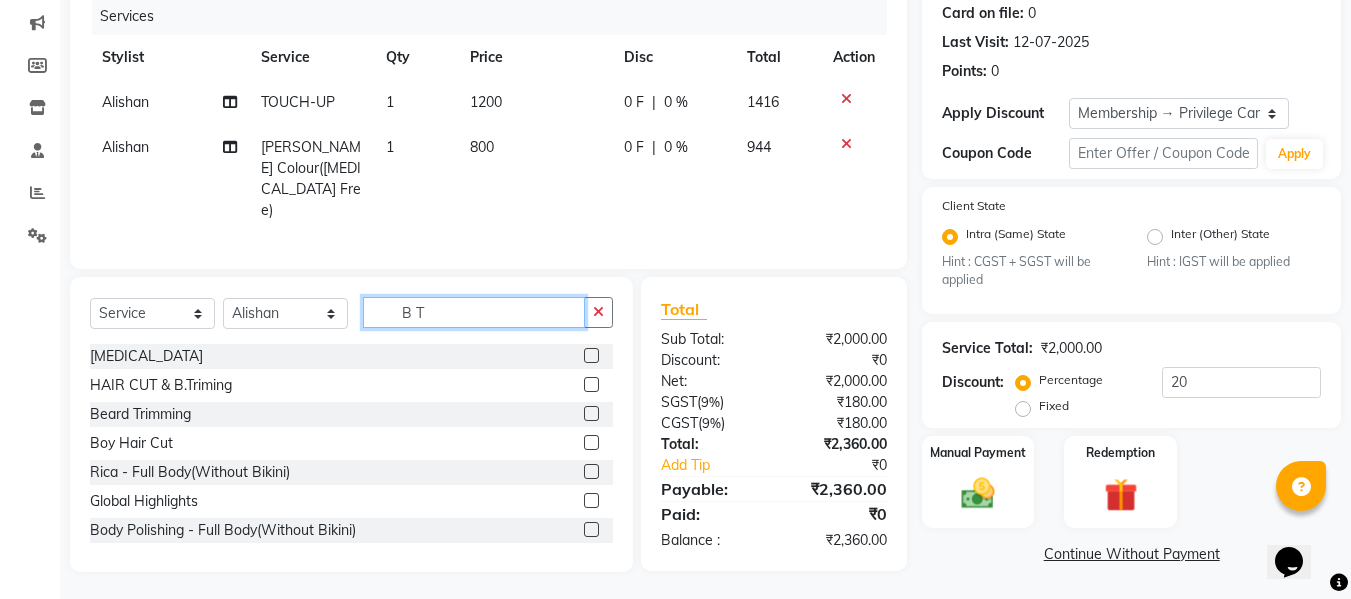 type on "B T" 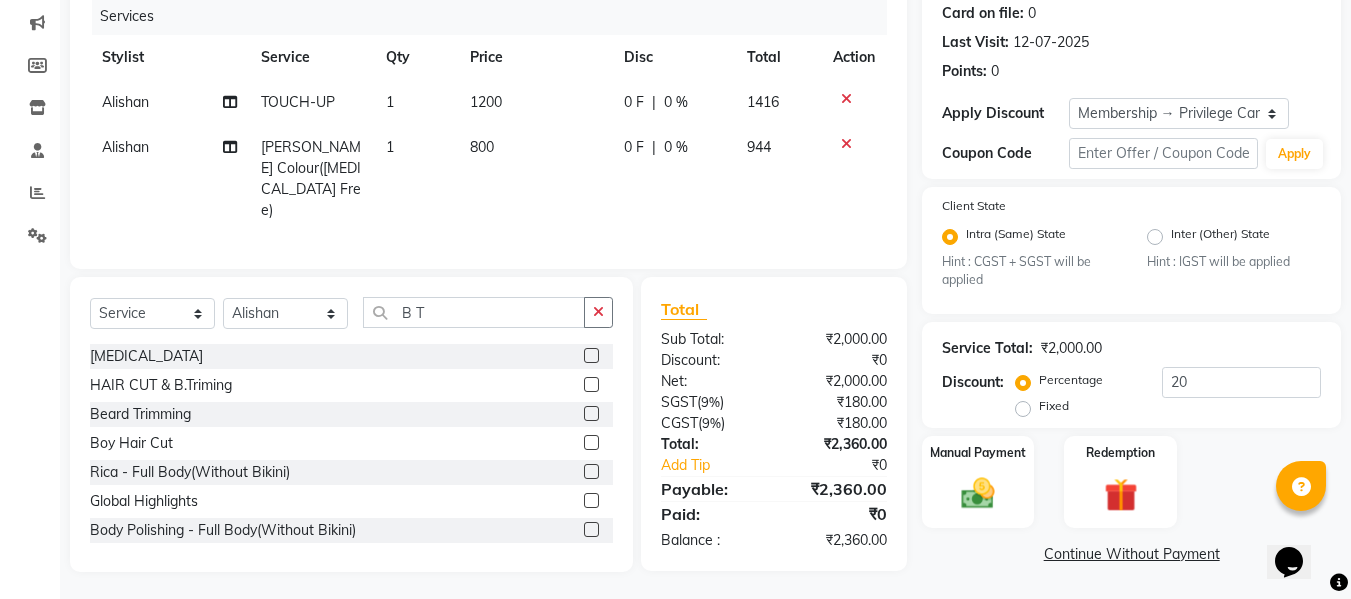 click 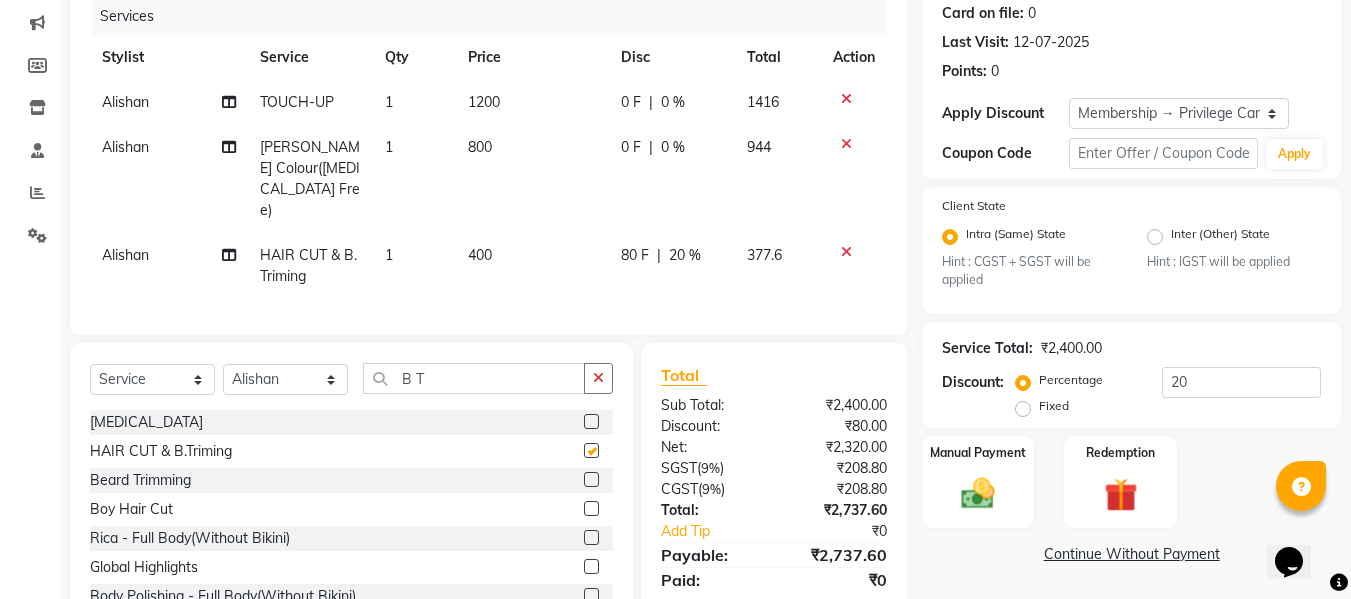 checkbox on "false" 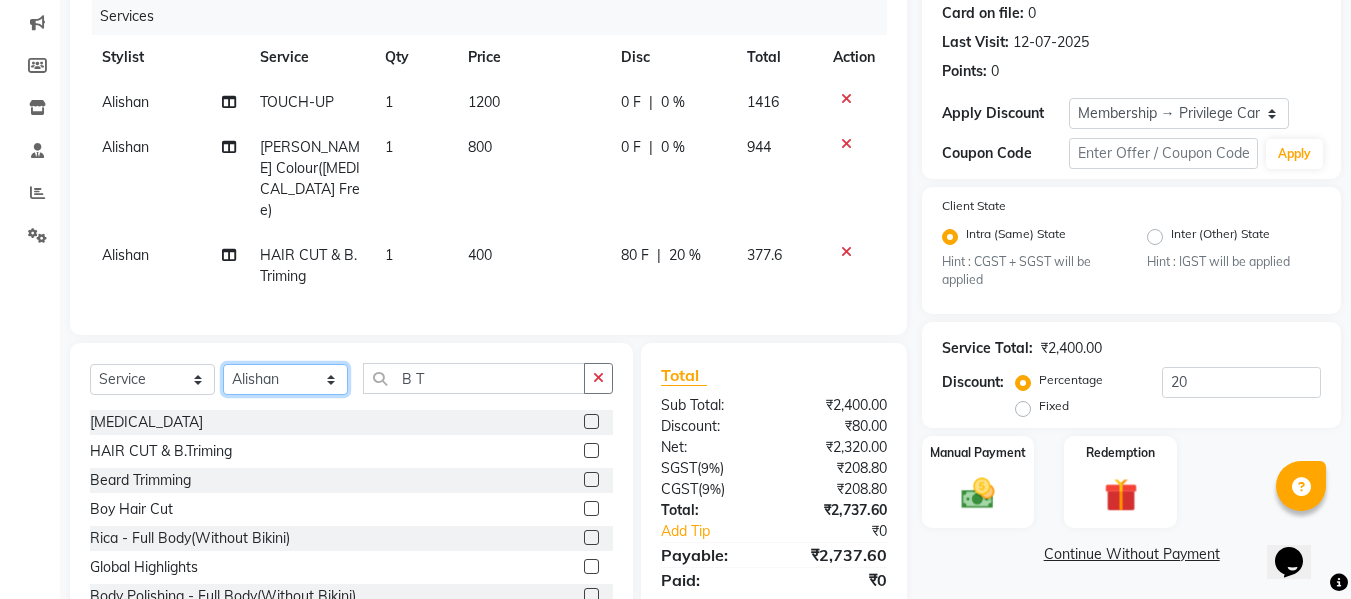 click on "Select Stylist Admin  [PERSON_NAME]  [PERSON_NAME] DARSHAN DIVYA [PERSON_NAME] POOJA POOJA J RAKESH [PERSON_NAME] [PERSON_NAME]" 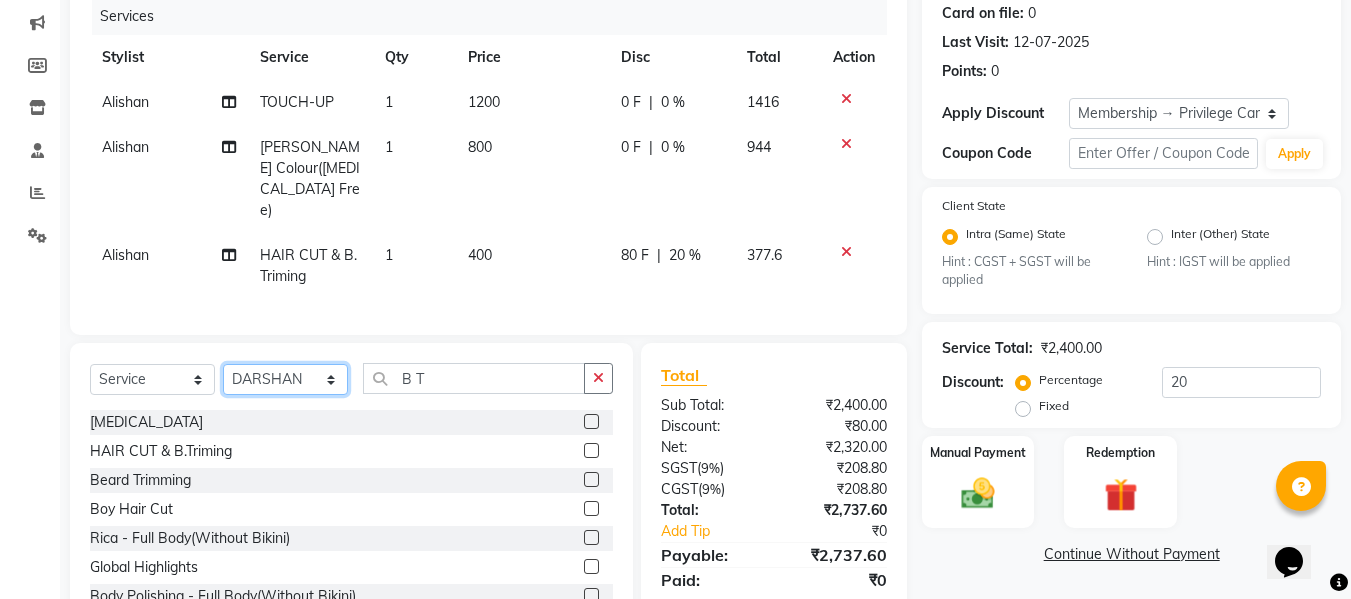 click on "Select Stylist Admin  [PERSON_NAME]  [PERSON_NAME] DARSHAN DIVYA [PERSON_NAME] POOJA POOJA J RAKESH [PERSON_NAME] [PERSON_NAME]" 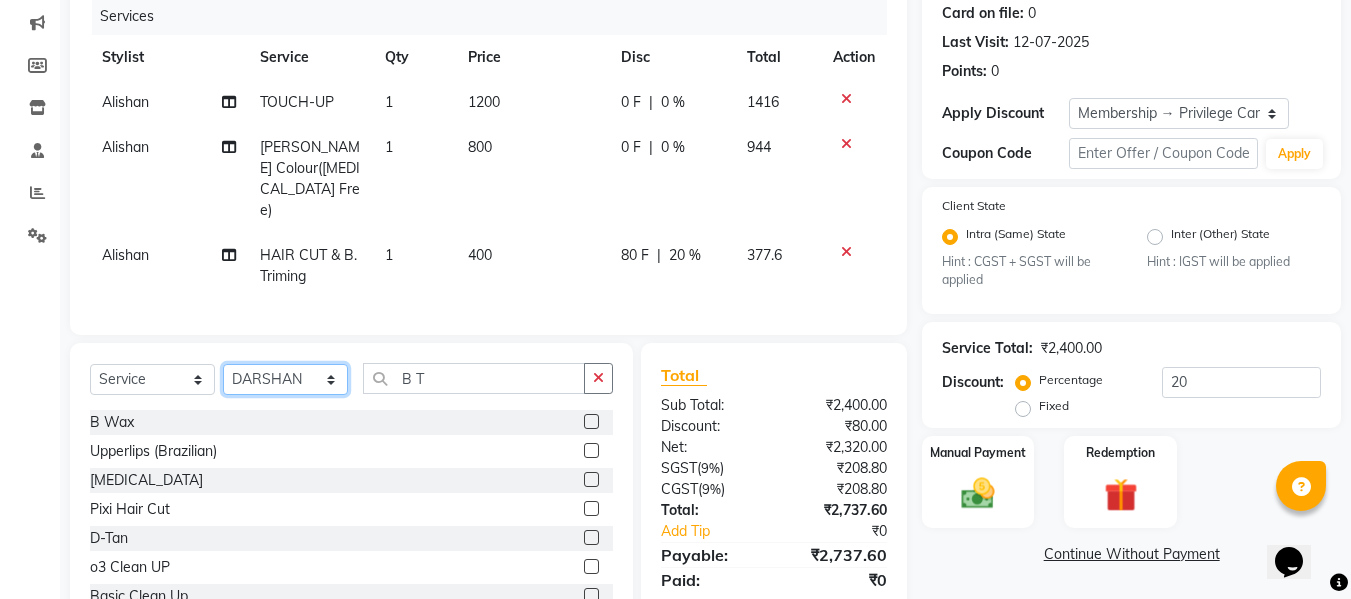 click on "Select Stylist Admin  [PERSON_NAME]  [PERSON_NAME] DARSHAN DIVYA [PERSON_NAME] POOJA POOJA J RAKESH [PERSON_NAME] [PERSON_NAME]" 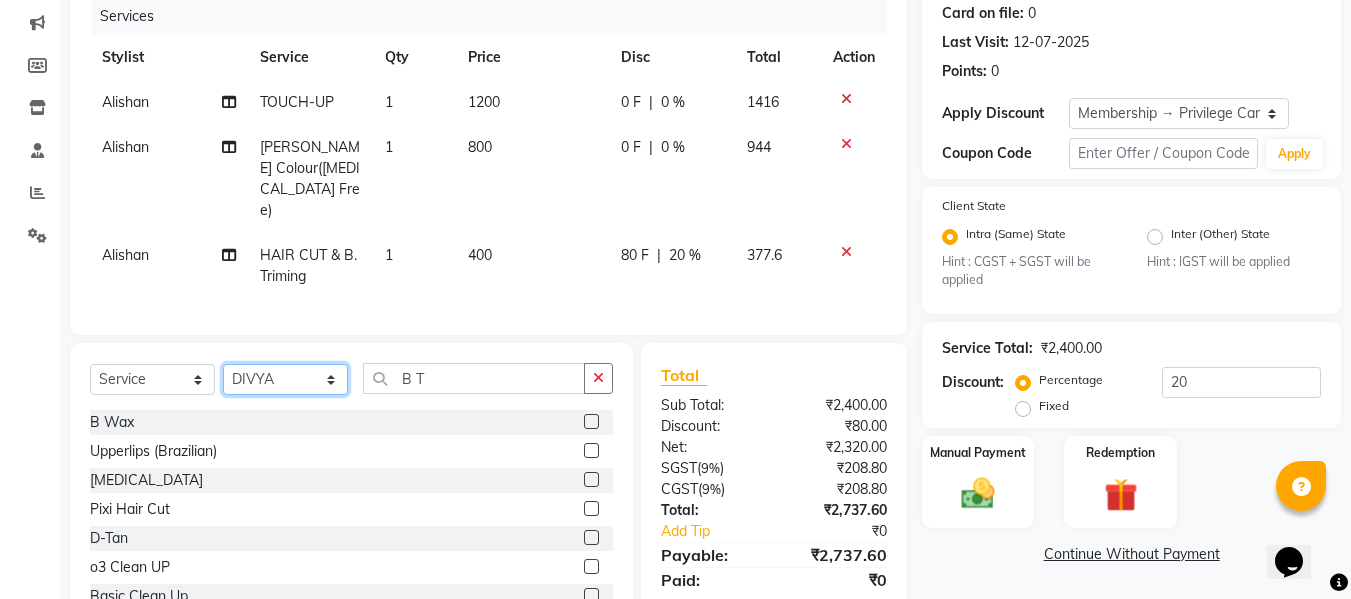 click on "Select Stylist Admin  [PERSON_NAME]  [PERSON_NAME] DARSHAN DIVYA [PERSON_NAME] POOJA POOJA J RAKESH [PERSON_NAME] [PERSON_NAME]" 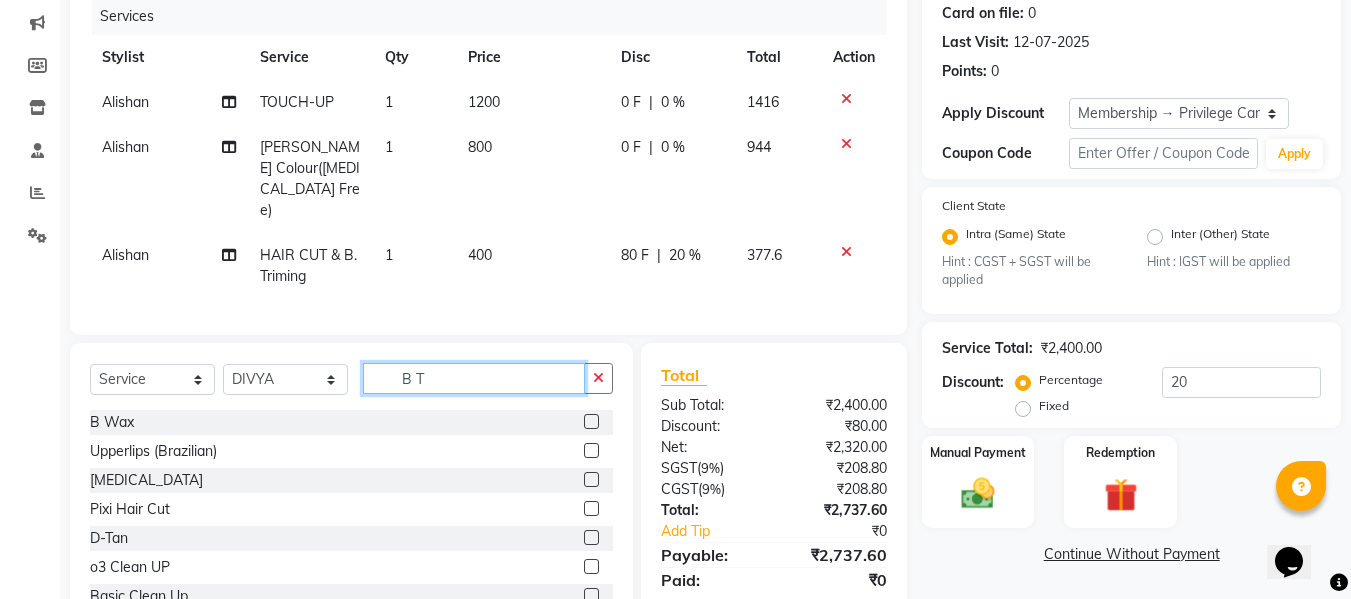 click on "B T" 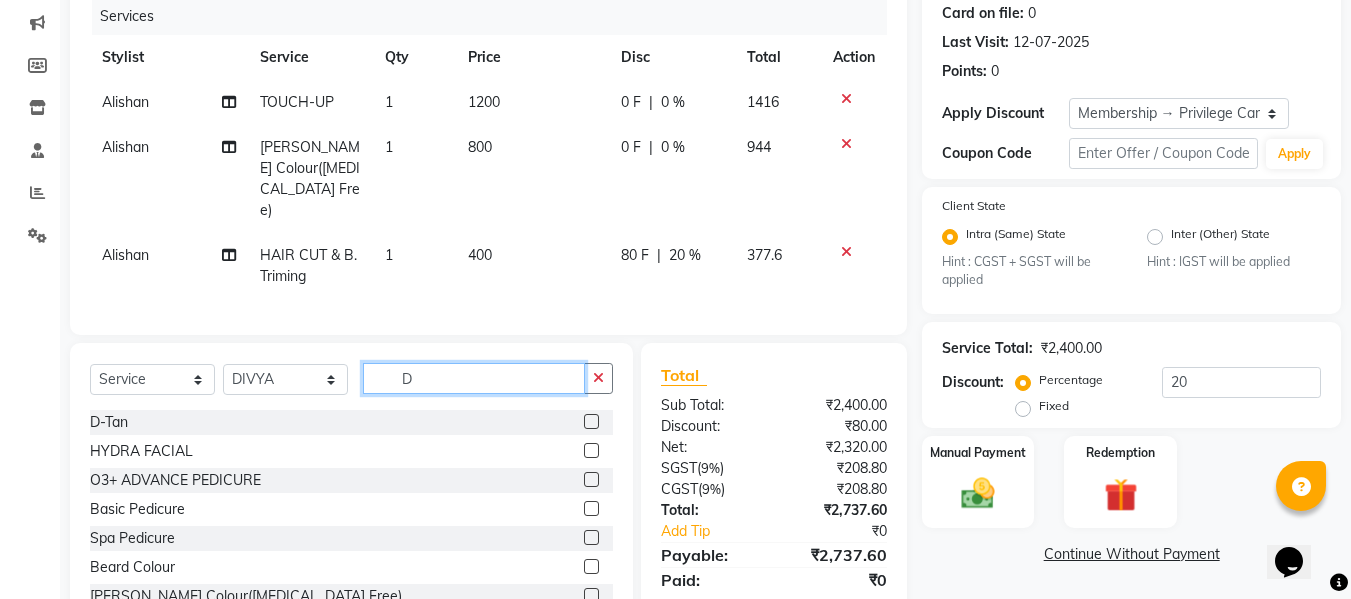 type on "D" 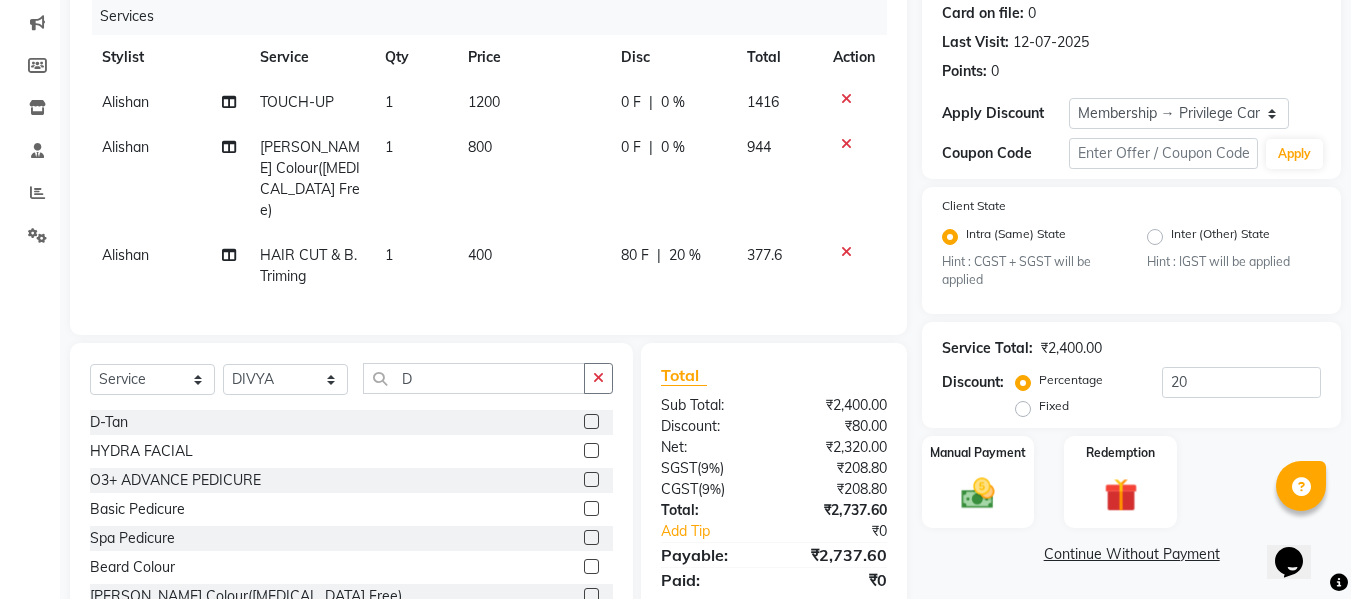 click 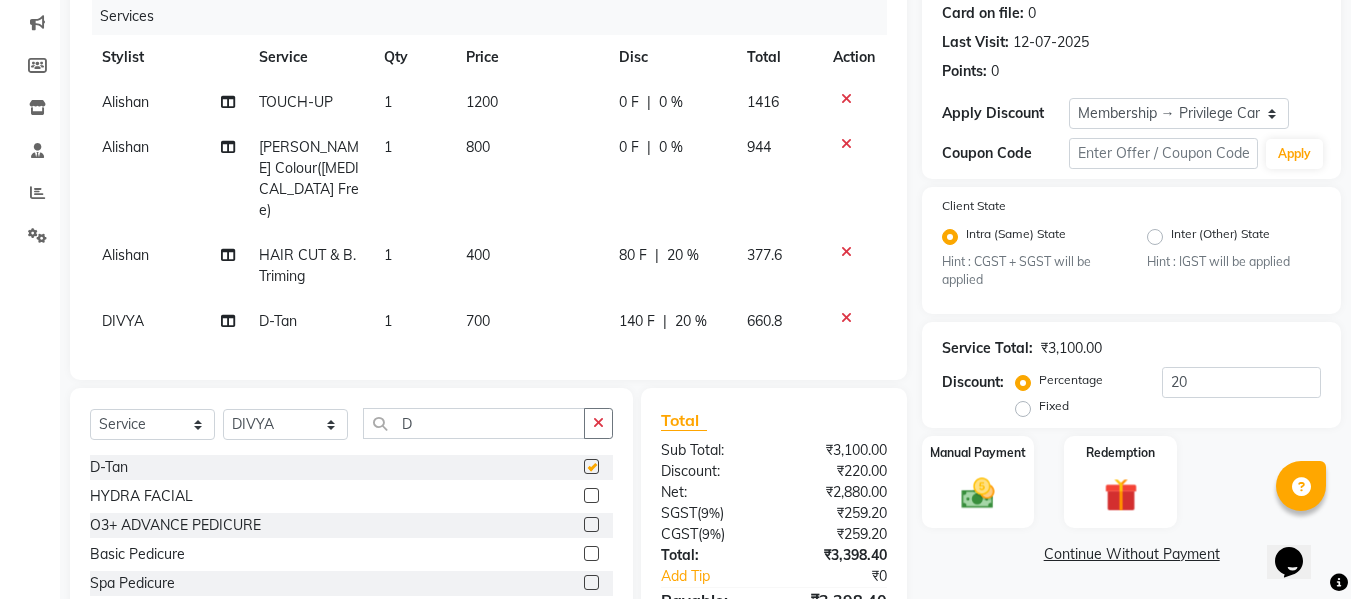 checkbox on "false" 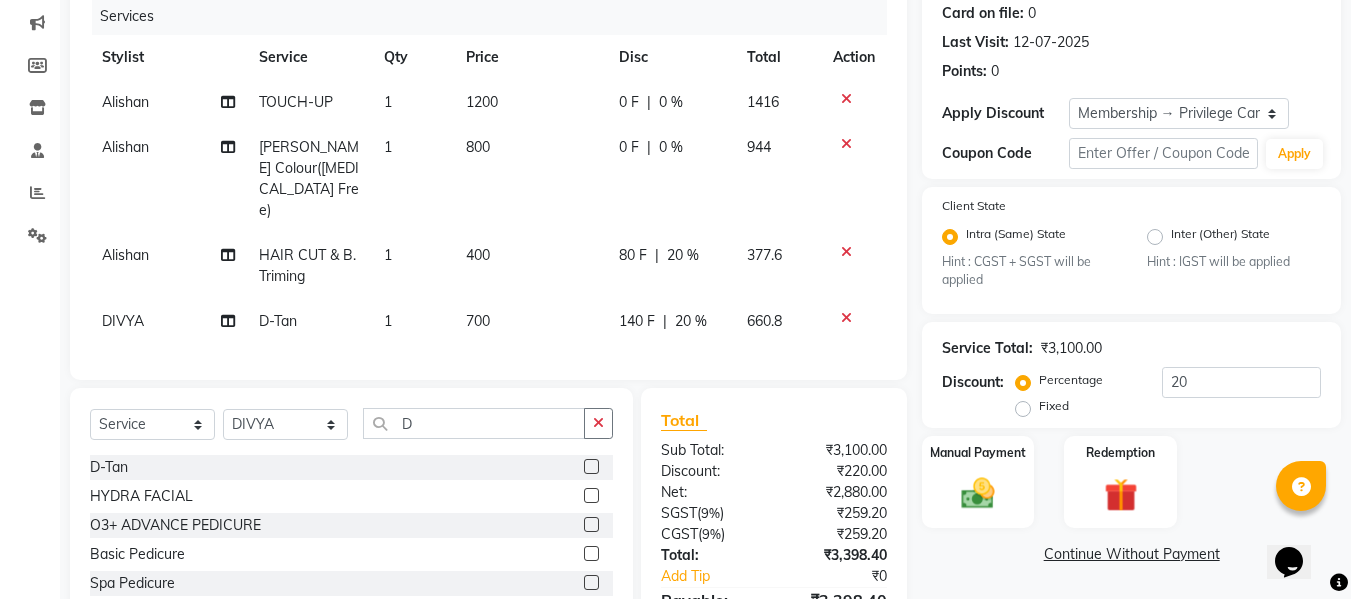 click on "700" 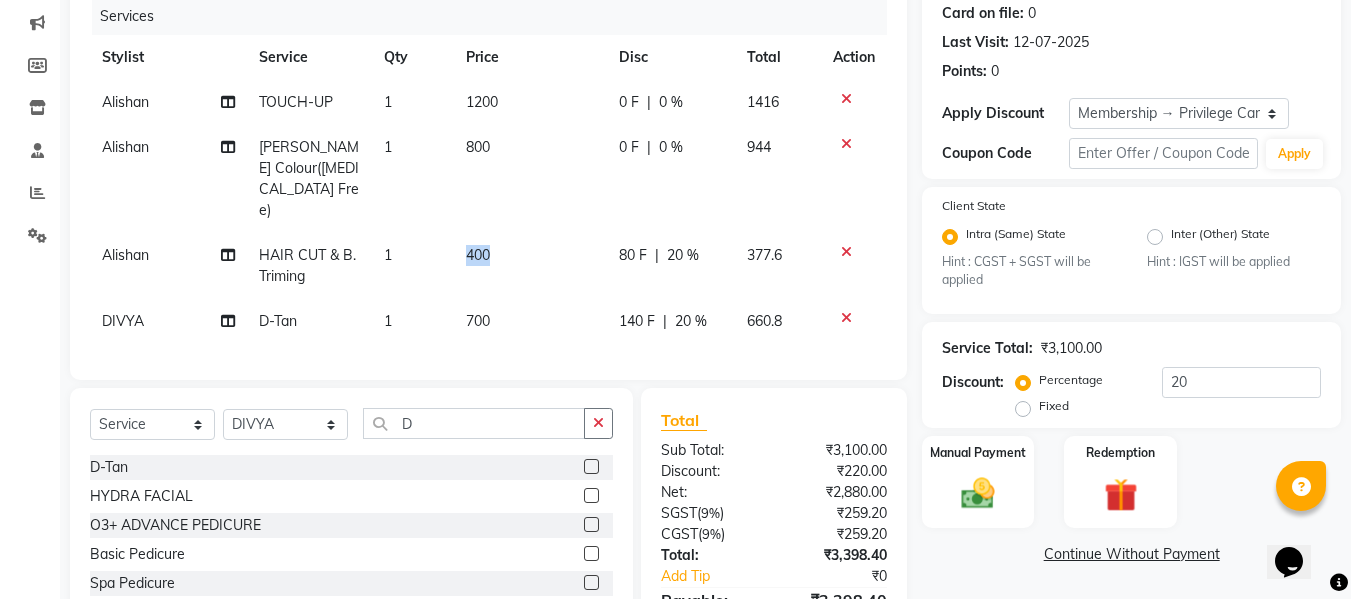 select on "81009" 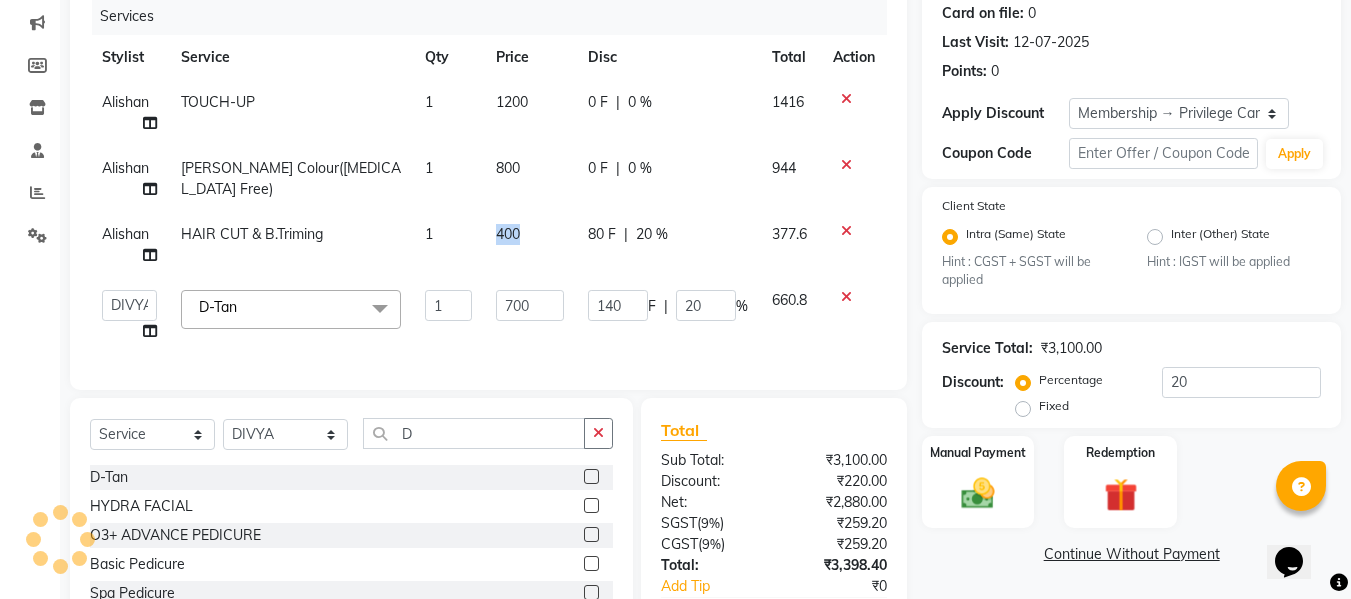click on "400" 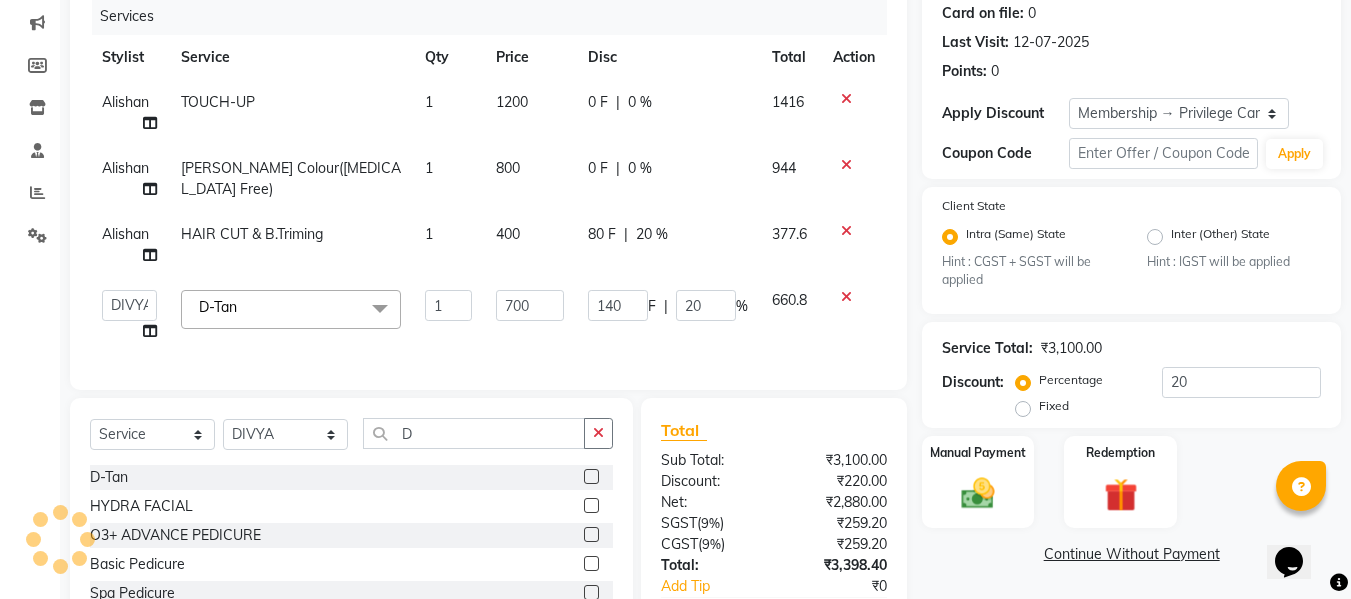 click on "400" 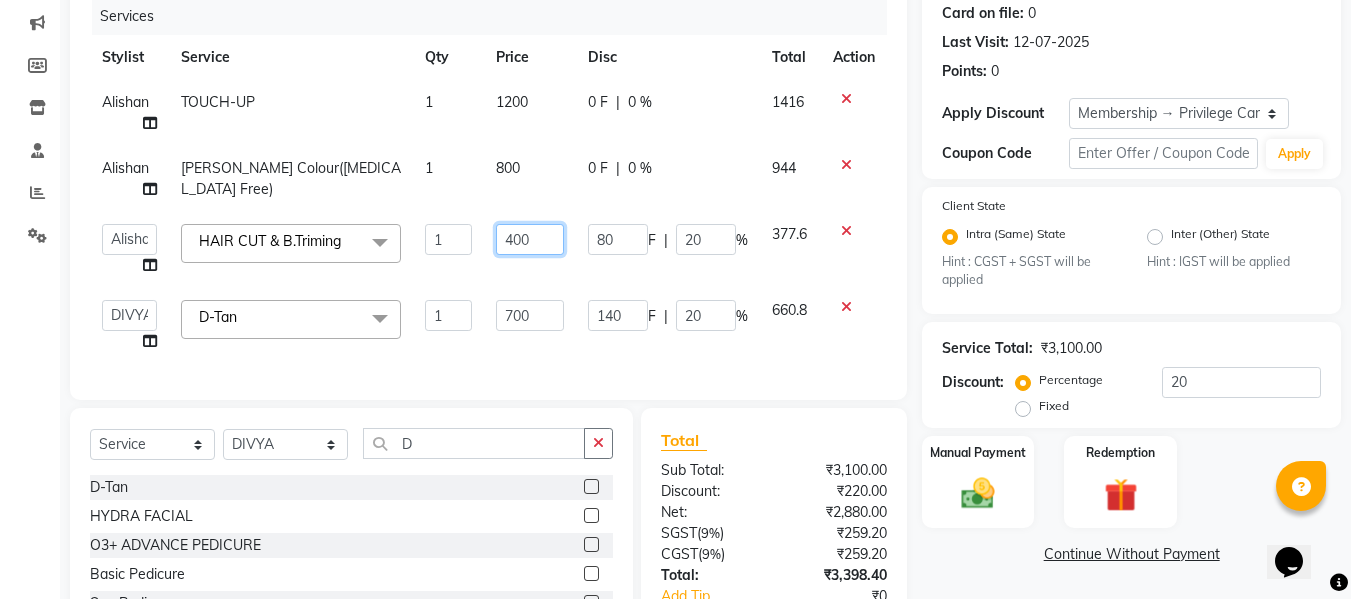 click on "400" 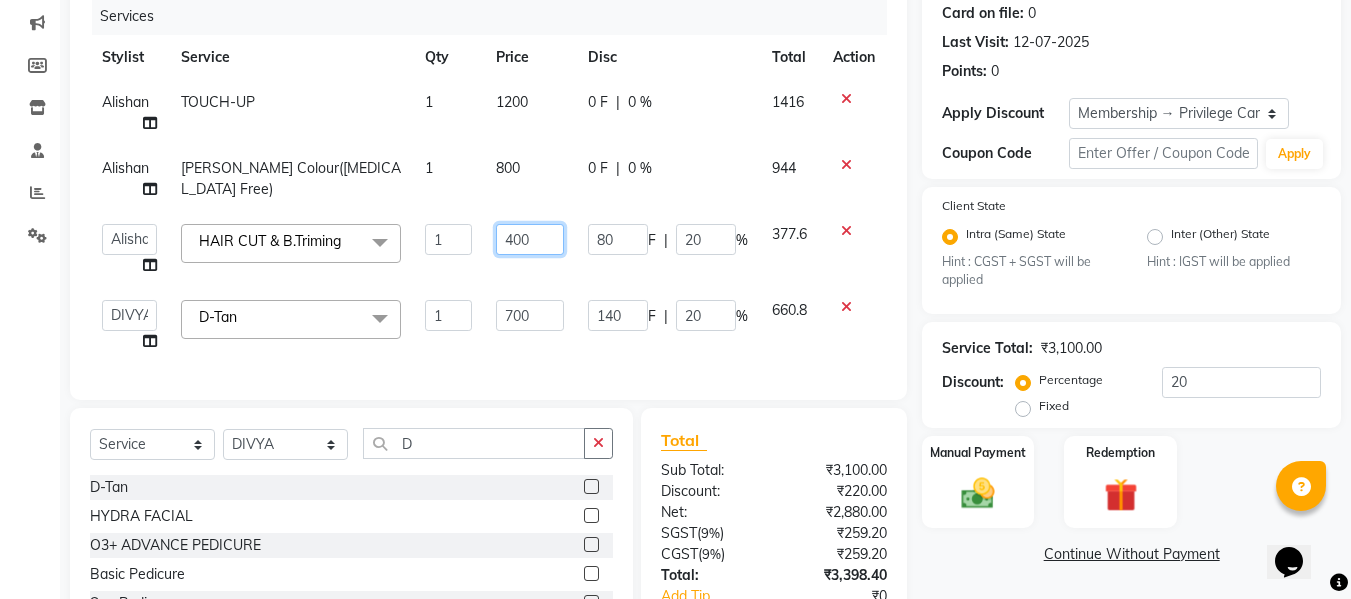 click on "400" 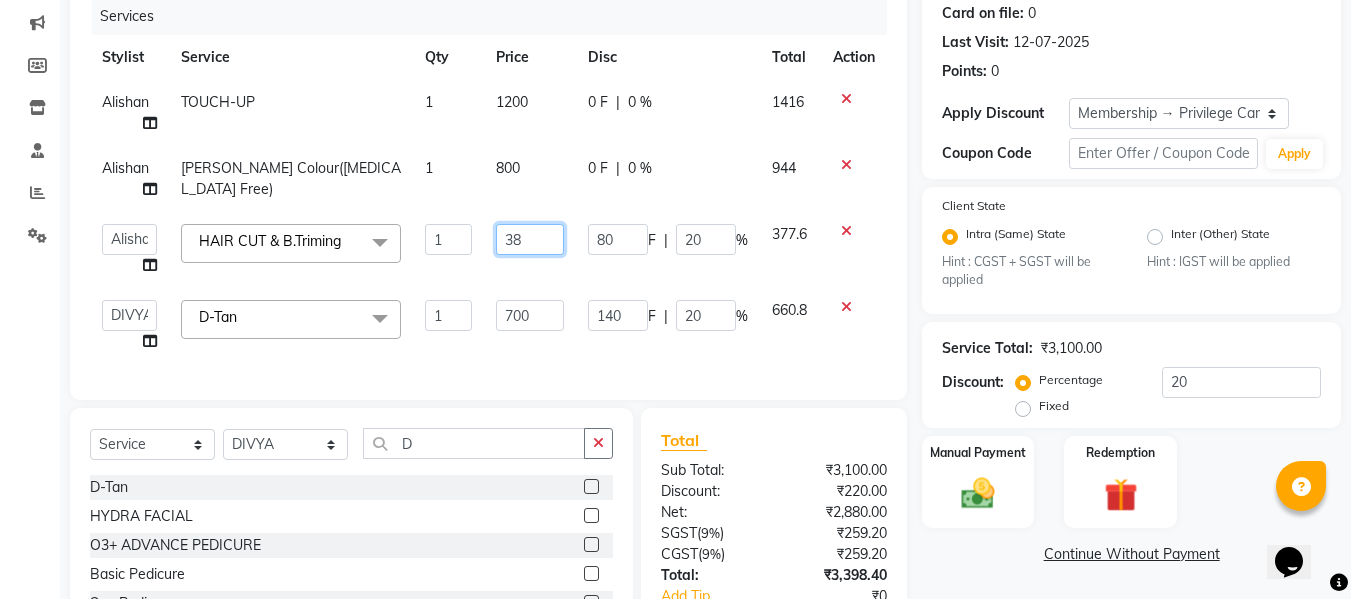 type on "382" 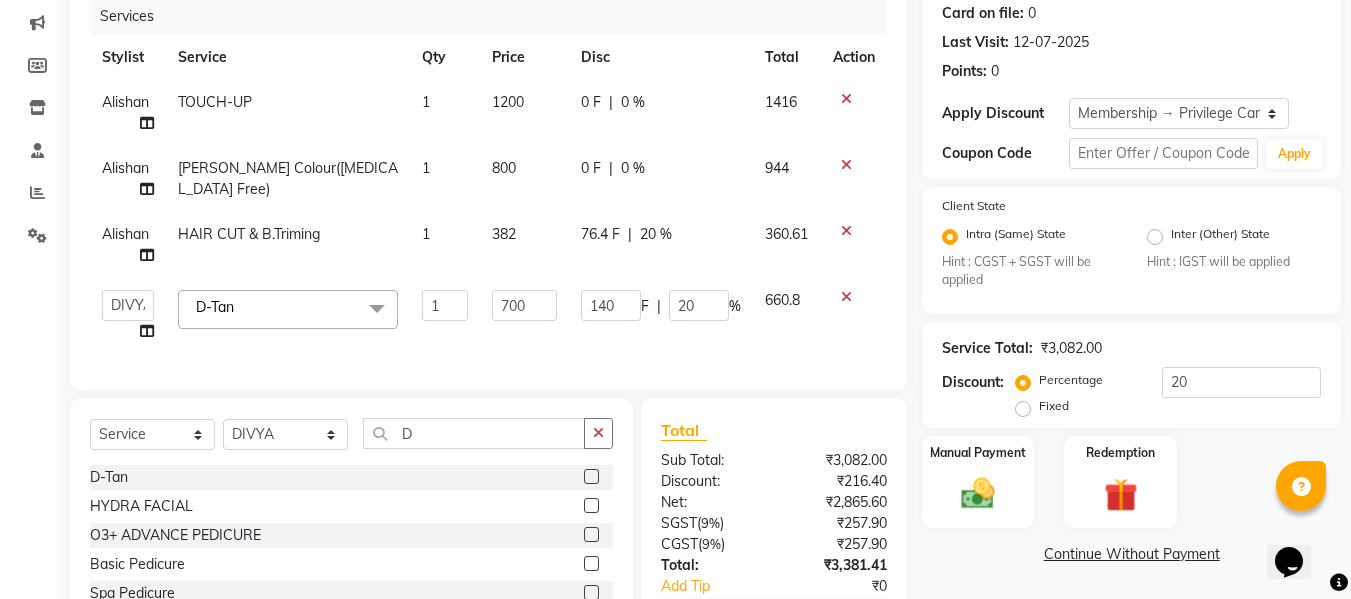 click on "76.4 F | 20 %" 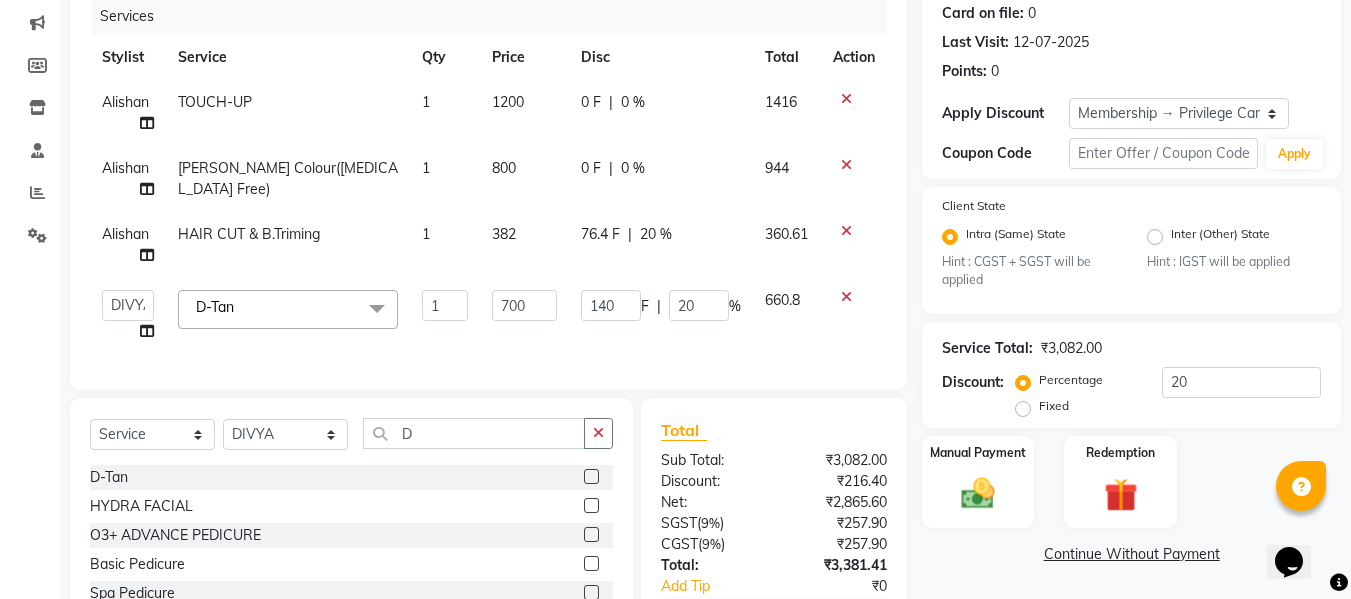 select on "31280" 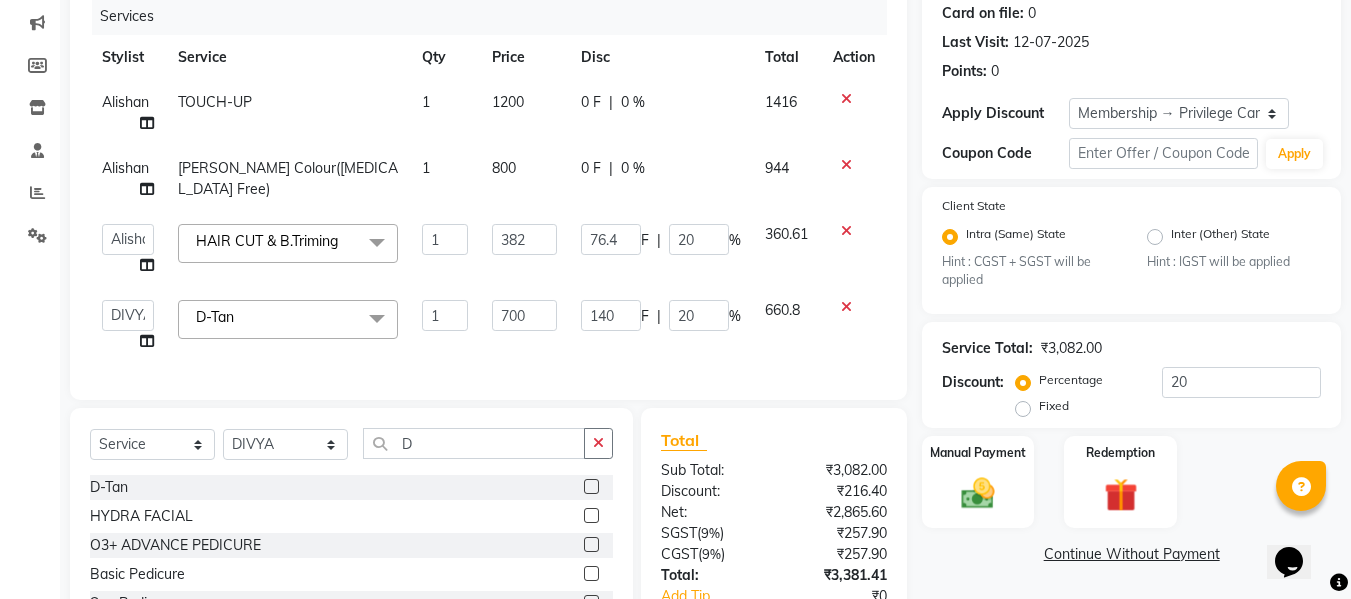 click on "20" 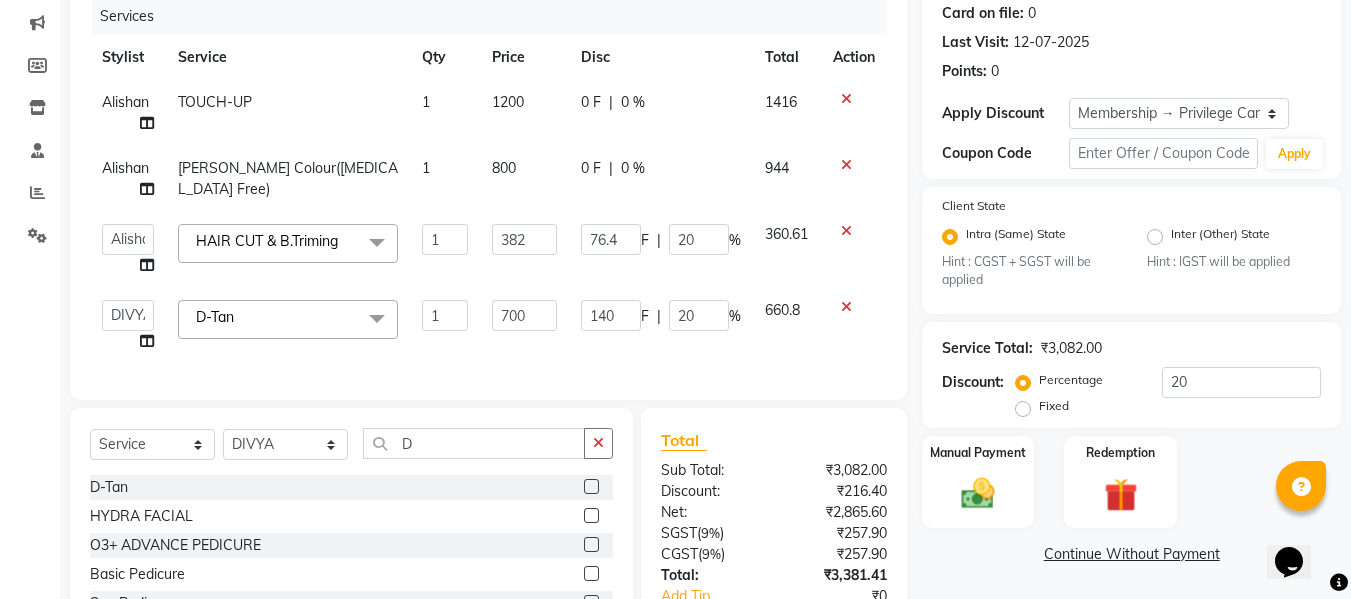 type on "0" 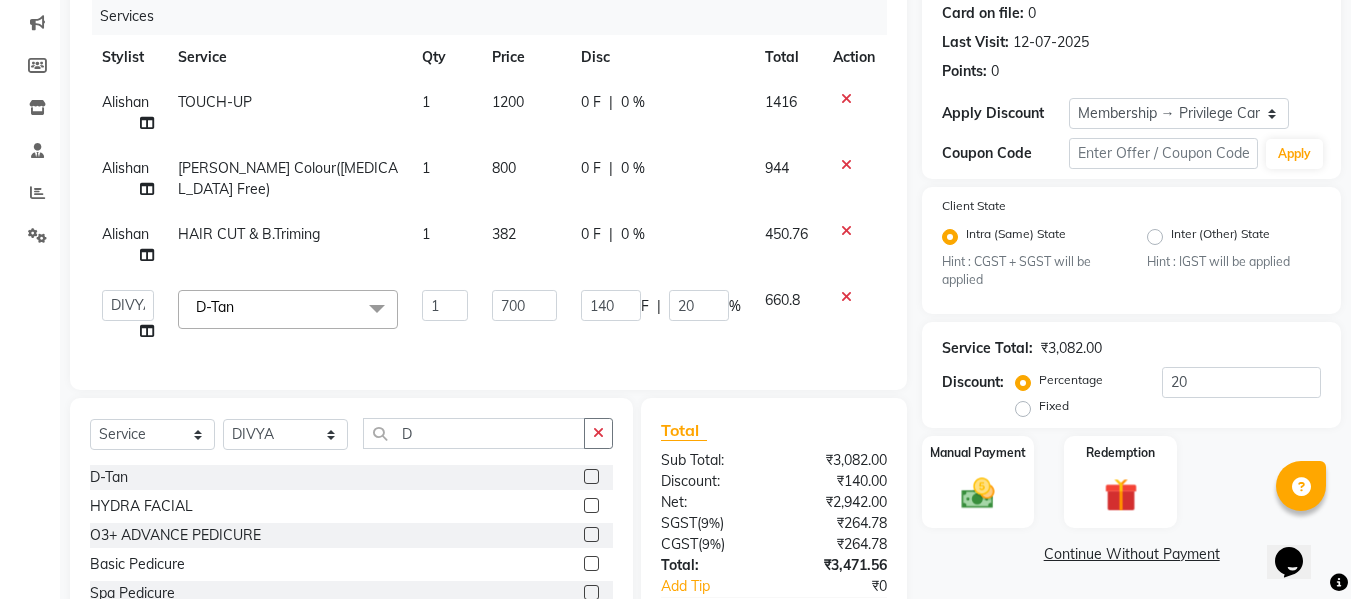 click on "140 F | 20 %" 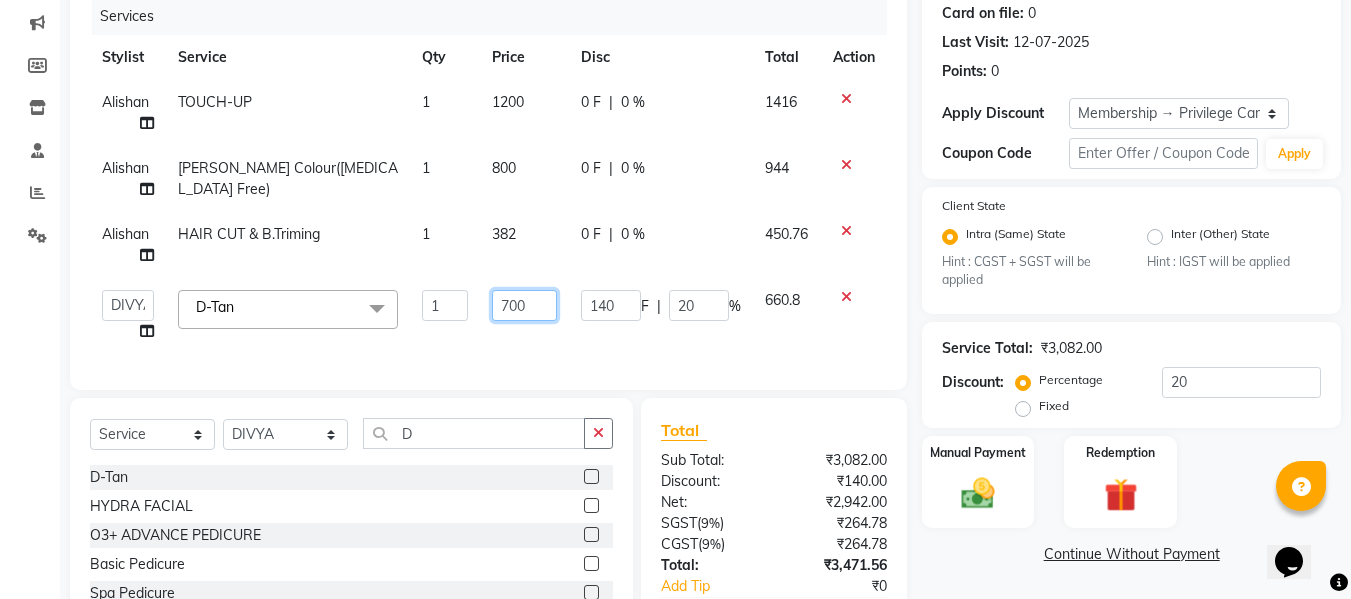 click on "700" 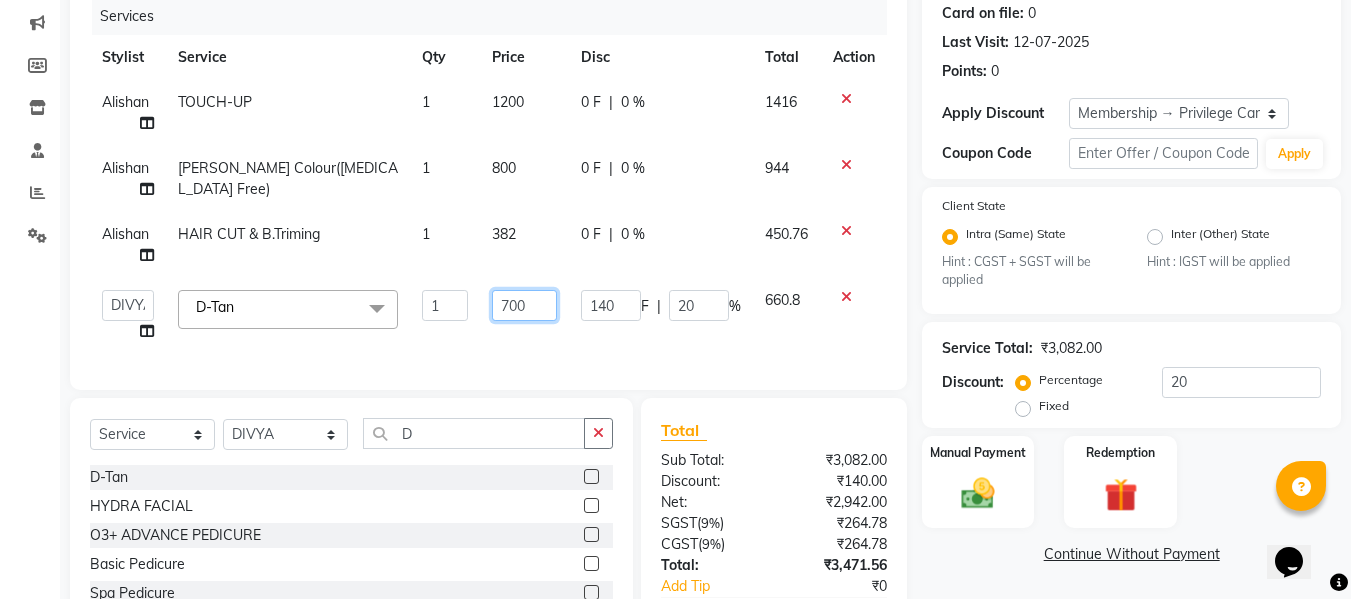 click on "700" 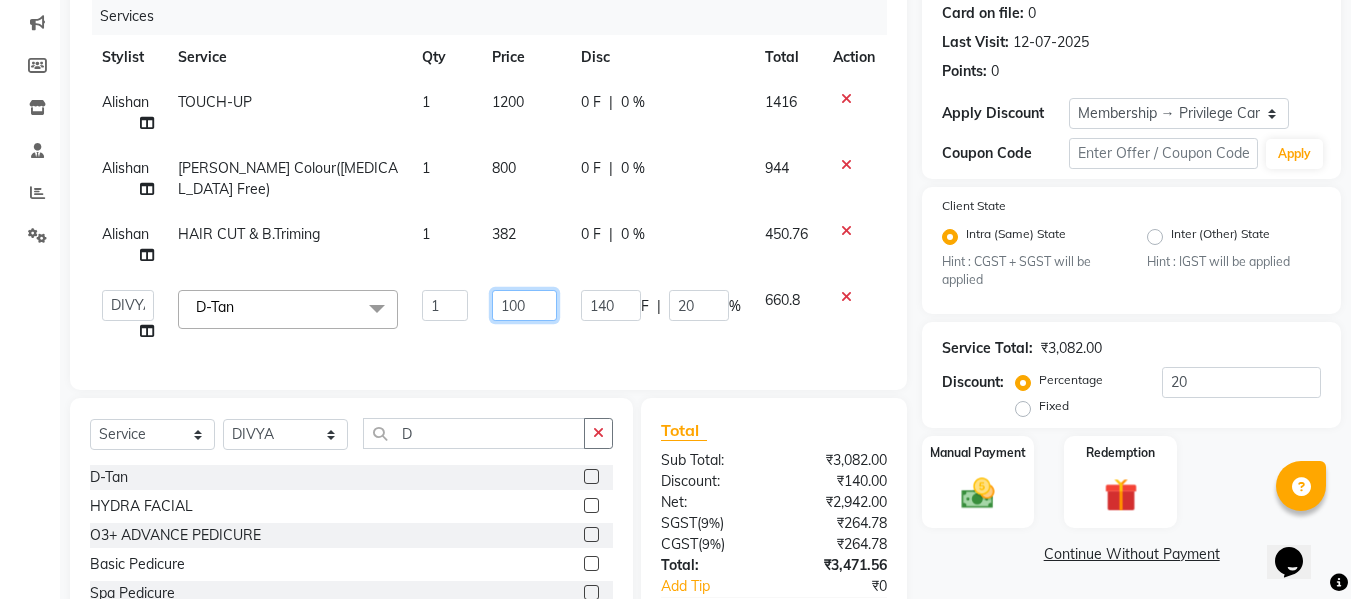 type on "1000" 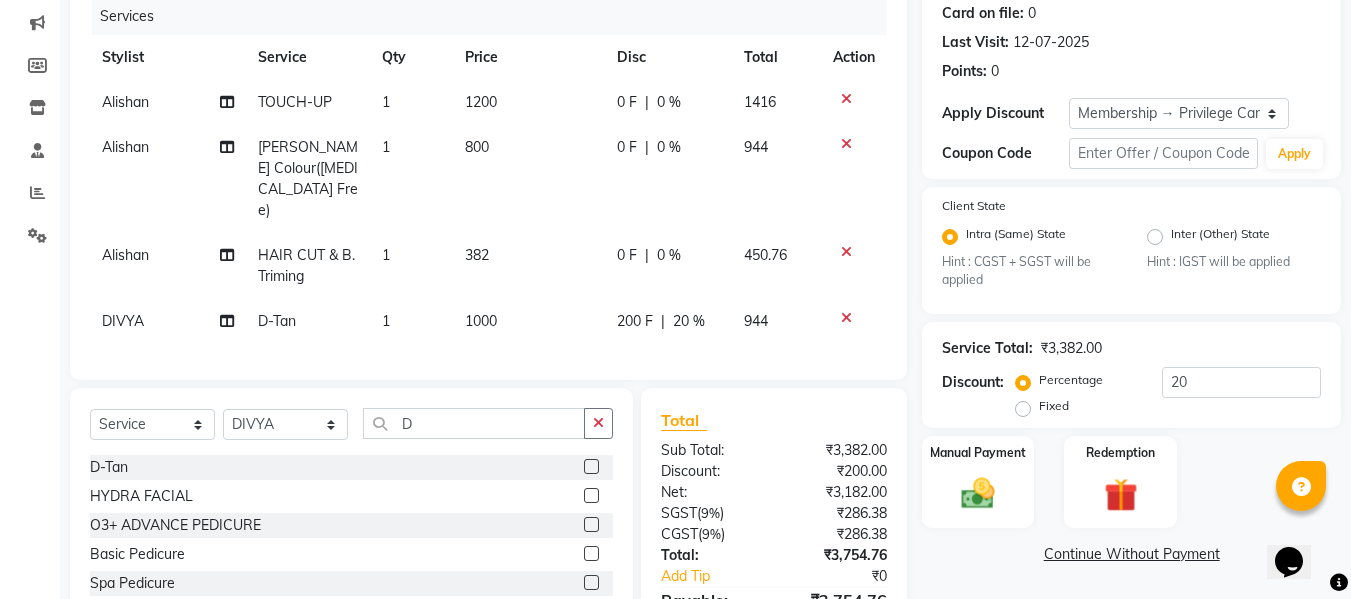 click on "Services Stylist Service Qty Price Disc Total Action Alishan  TOUCH-UP 1 1200 0 F | 0 % 1416 [PERSON_NAME] Colour([MEDICAL_DATA] Free) 1 800 0 F | 0 % 944 Alishan  HAIR CUT & B.Triming 1 382 0 F | 0 % 450.76 DIVYA D-Tan 1 1000 200 F | 20 % 944" 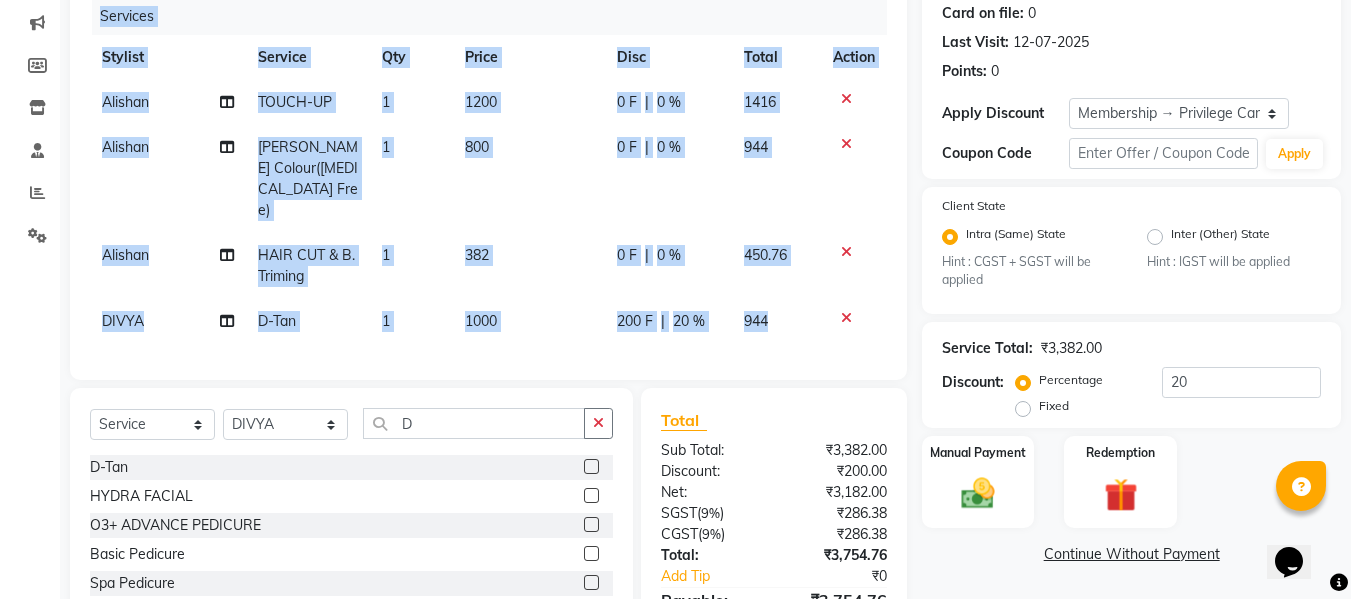 click on "Services Stylist Service Qty Price Disc Total Action Alishan  TOUCH-UP 1 1200 0 F | 0 % 1416 [PERSON_NAME] Colour([MEDICAL_DATA] Free) 1 800 0 F | 0 % 944 Alishan  HAIR CUT & B.Triming 1 382 0 F | 0 % 450.76 DIVYA D-Tan 1 1000 200 F | 20 % 944" 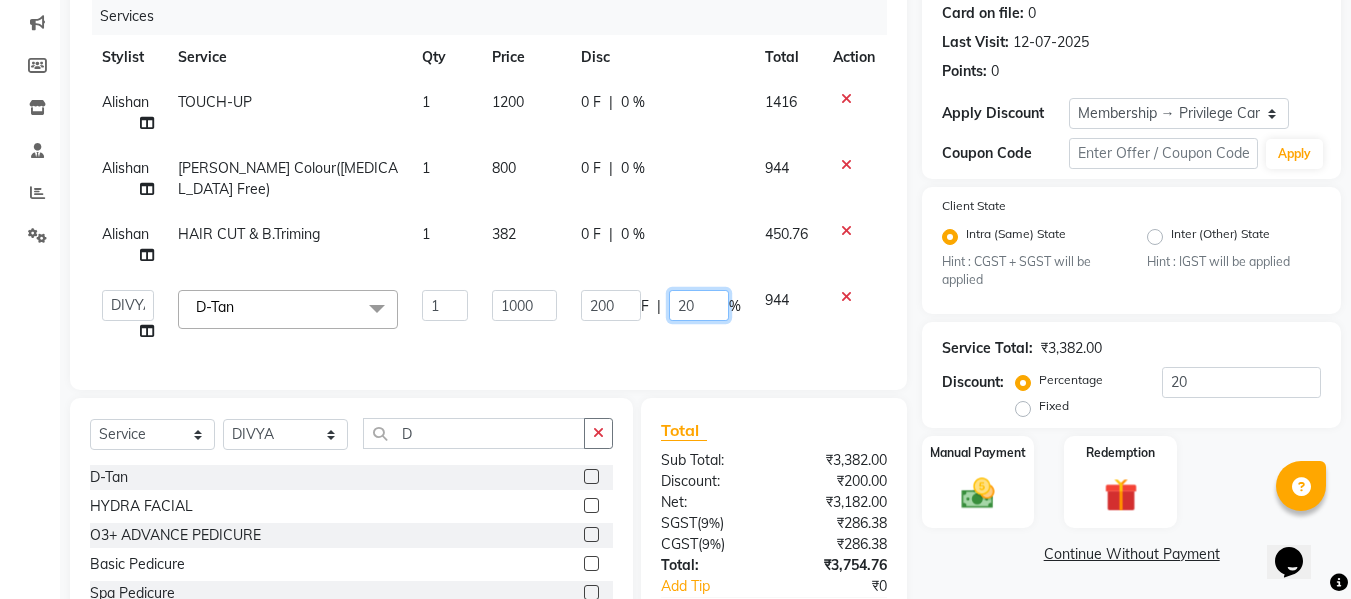 click on "20" 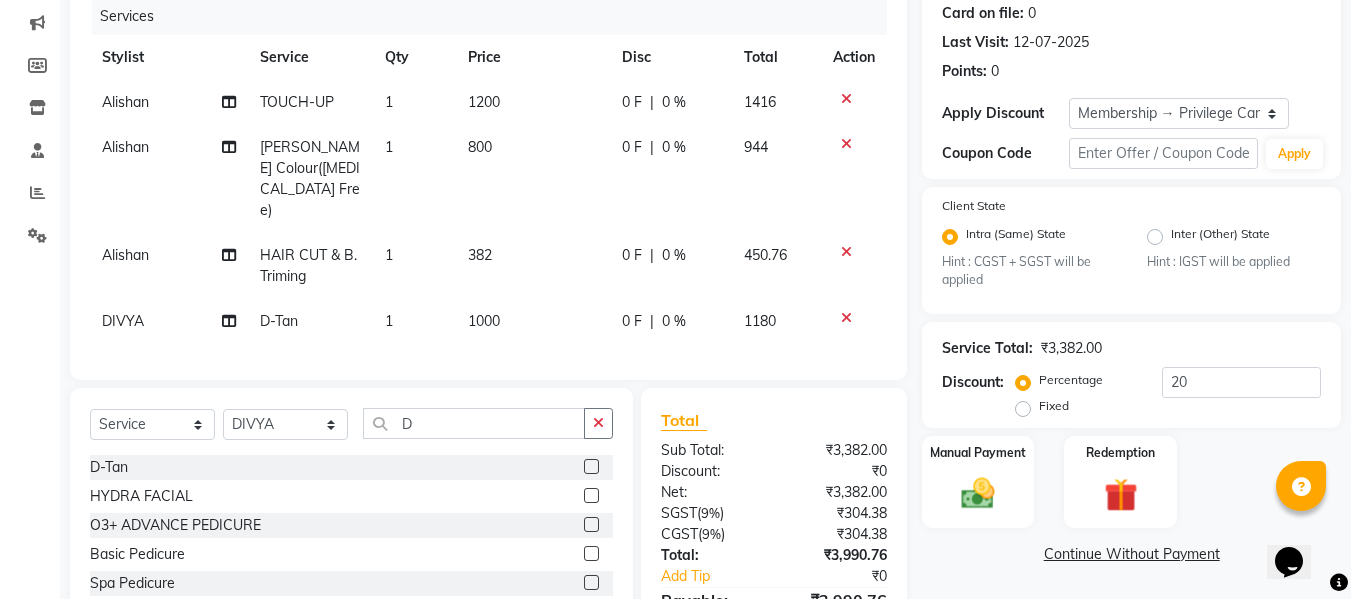 click on "Services Stylist Service Qty Price Disc Total Action Alishan  TOUCH-UP 1 1200 0 F | 0 % 1416 [PERSON_NAME] Colour([MEDICAL_DATA] Free) 1 800 0 F | 0 % 944 Alishan  HAIR CUT & B.Triming 1 382 0 F | 0 % 450.76 DIVYA D-Tan 1 1000 0 F | 0 % 1180" 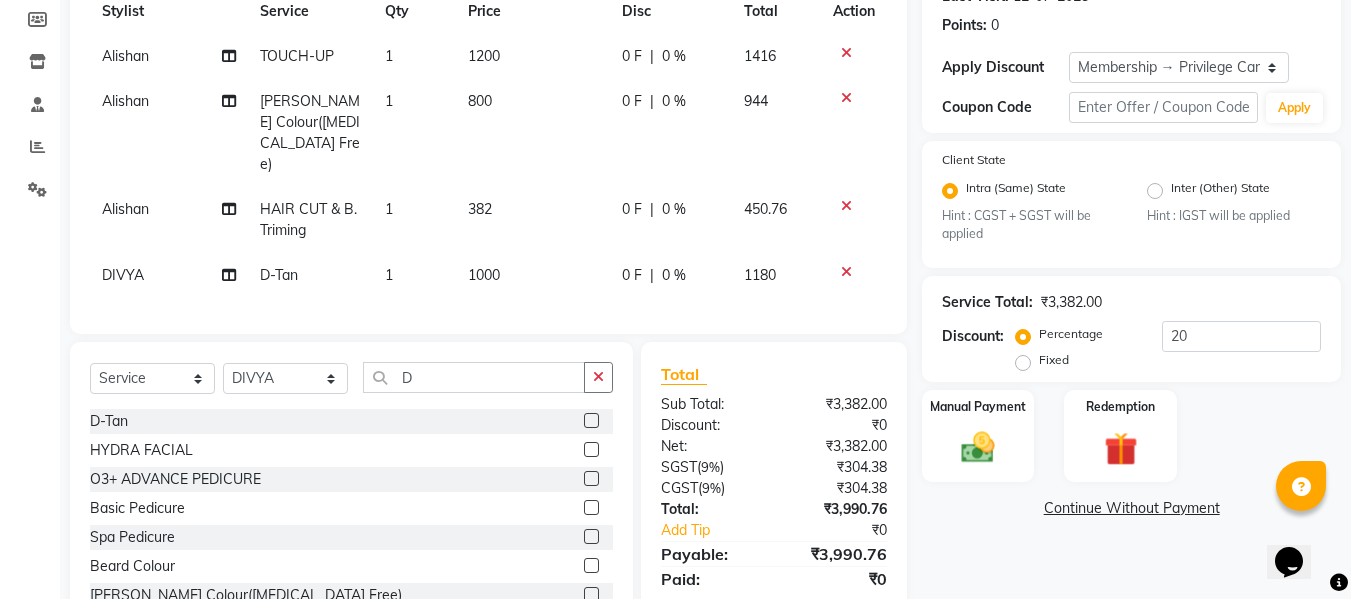scroll, scrollTop: 337, scrollLeft: 0, axis: vertical 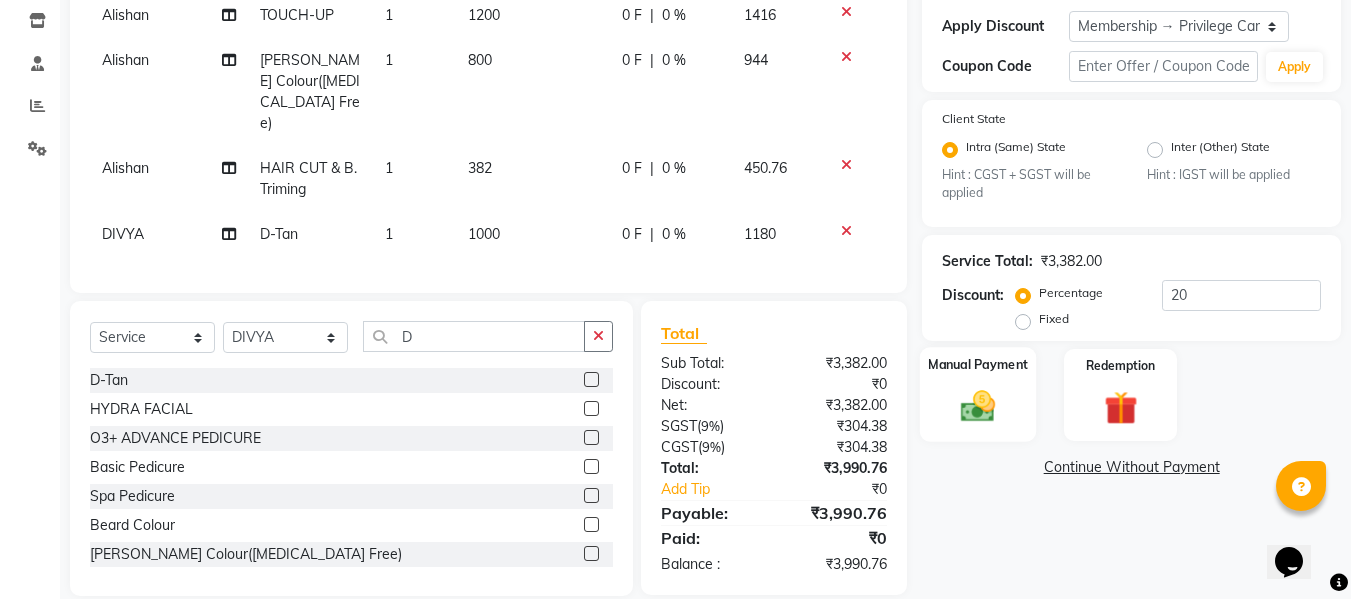 click 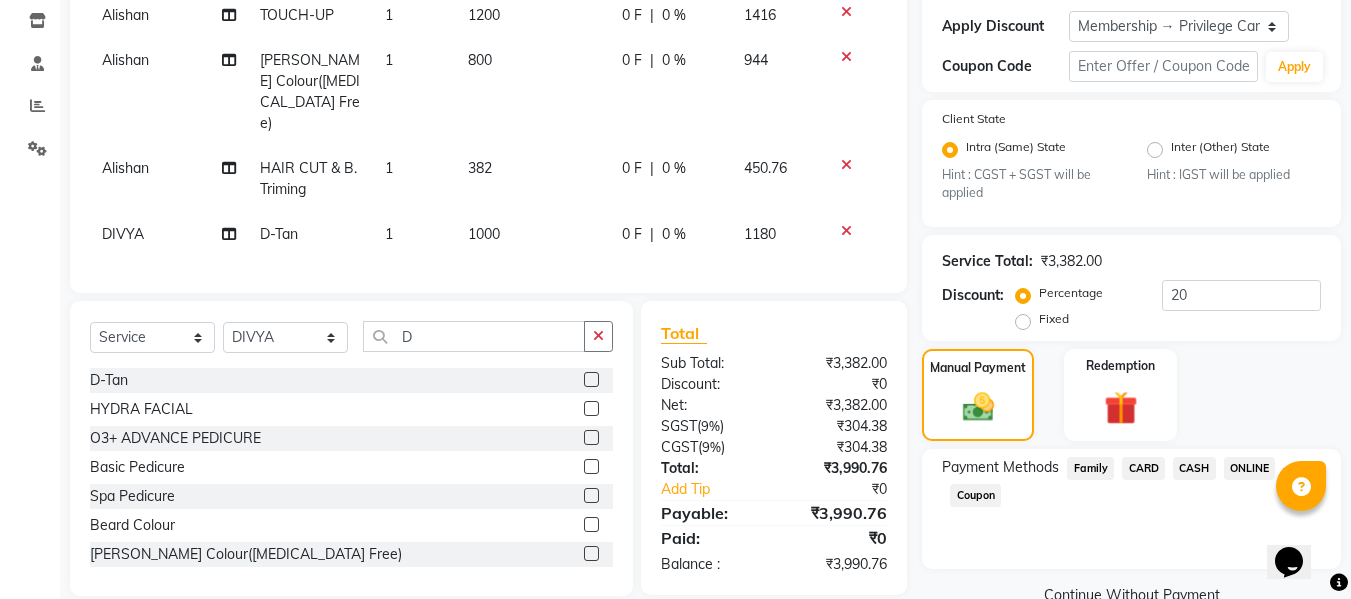 click on "CARD" 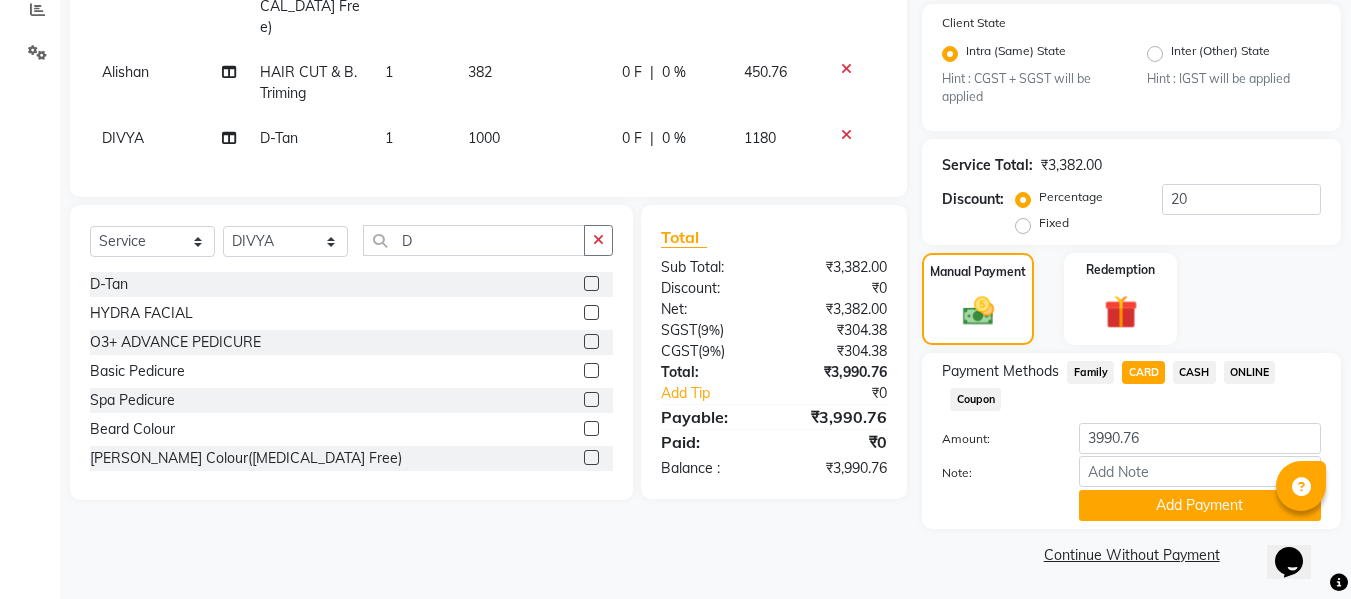 scroll, scrollTop: 434, scrollLeft: 0, axis: vertical 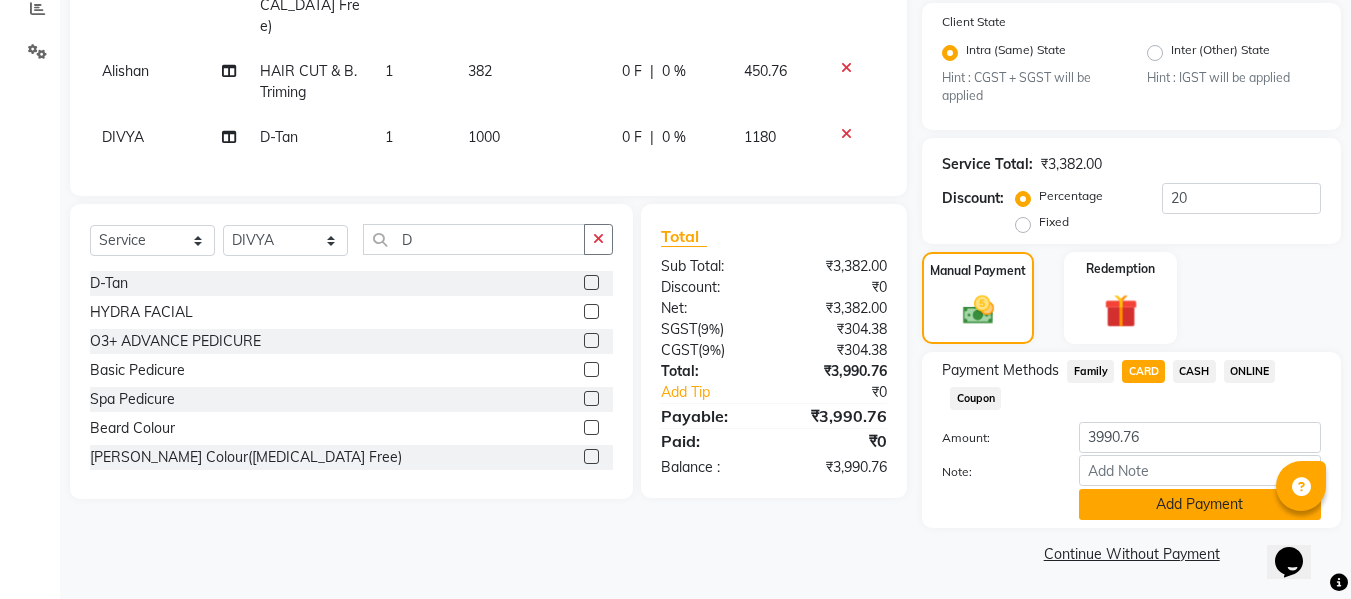 click on "Add Payment" 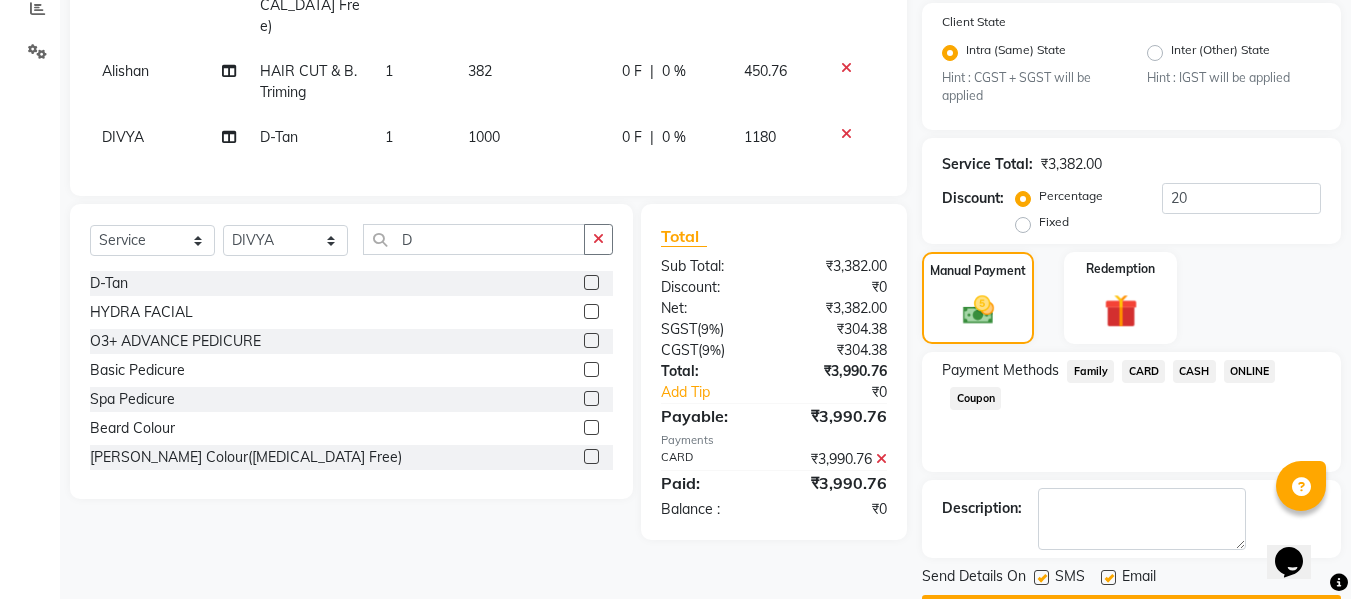 scroll, scrollTop: 491, scrollLeft: 0, axis: vertical 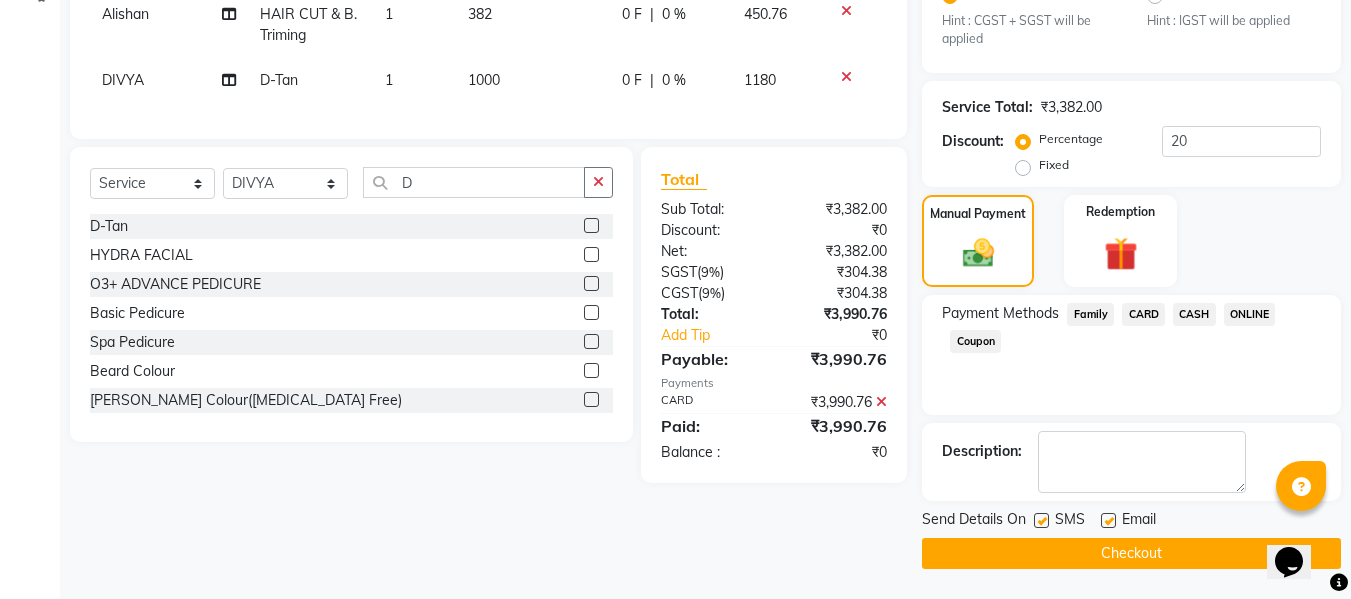 click on "Checkout" 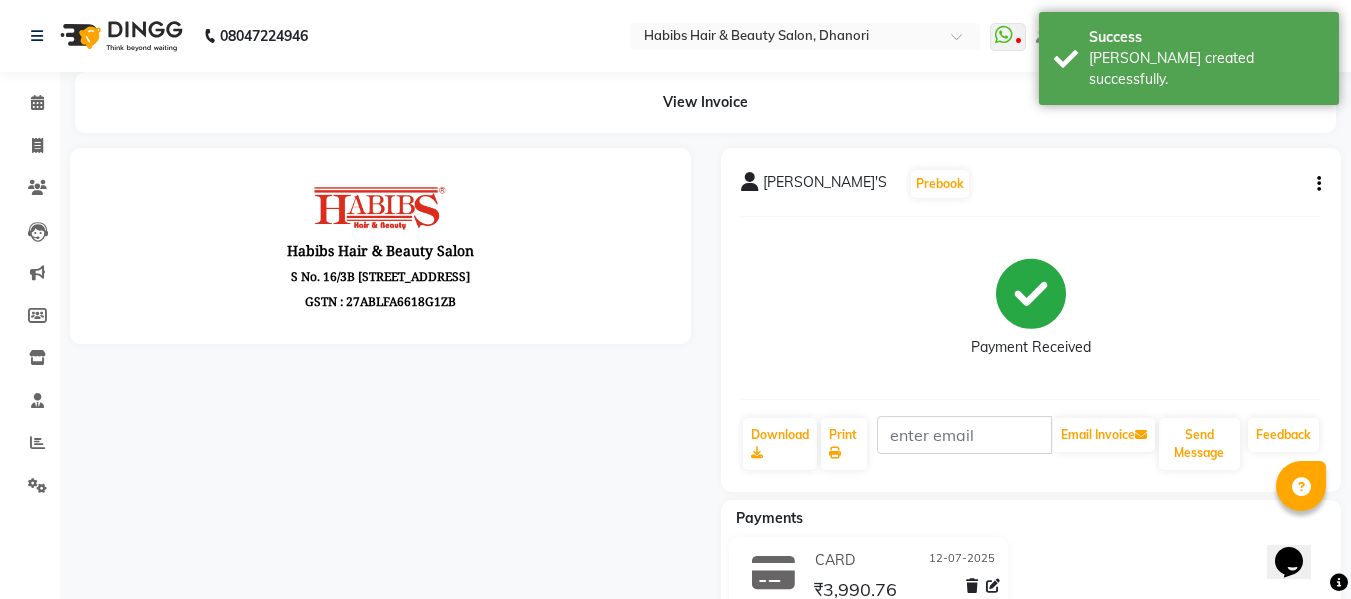 scroll, scrollTop: 0, scrollLeft: 0, axis: both 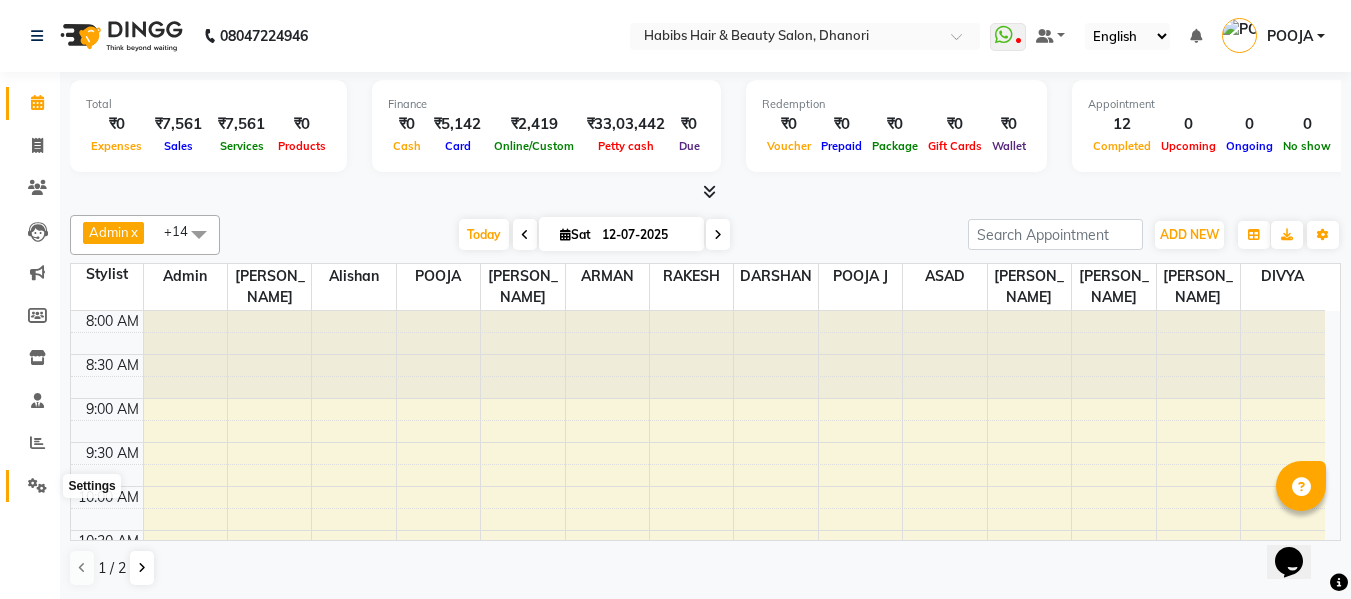 click 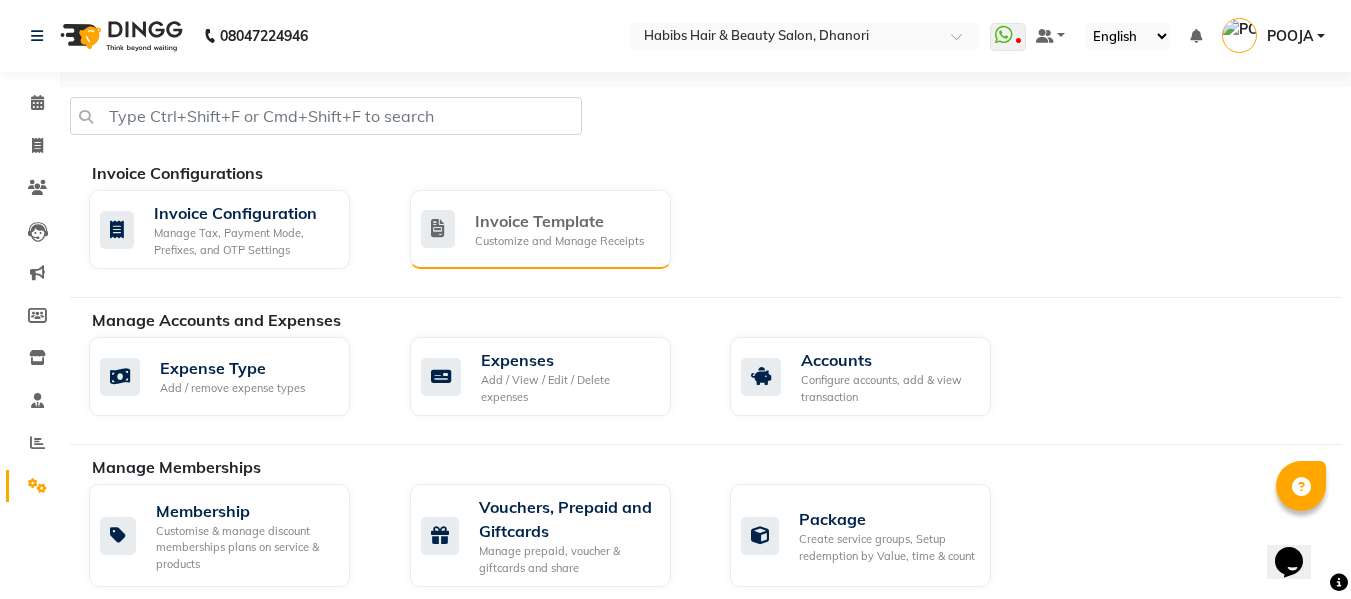 click on "Invoice Template" 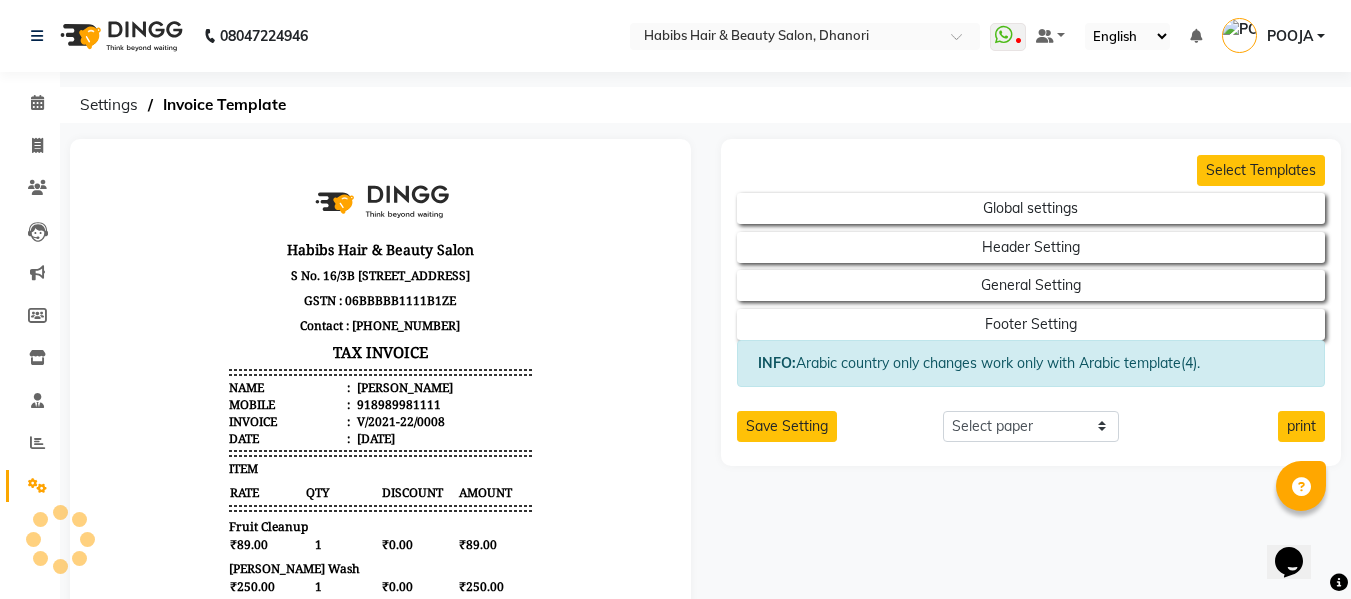 scroll, scrollTop: 0, scrollLeft: 0, axis: both 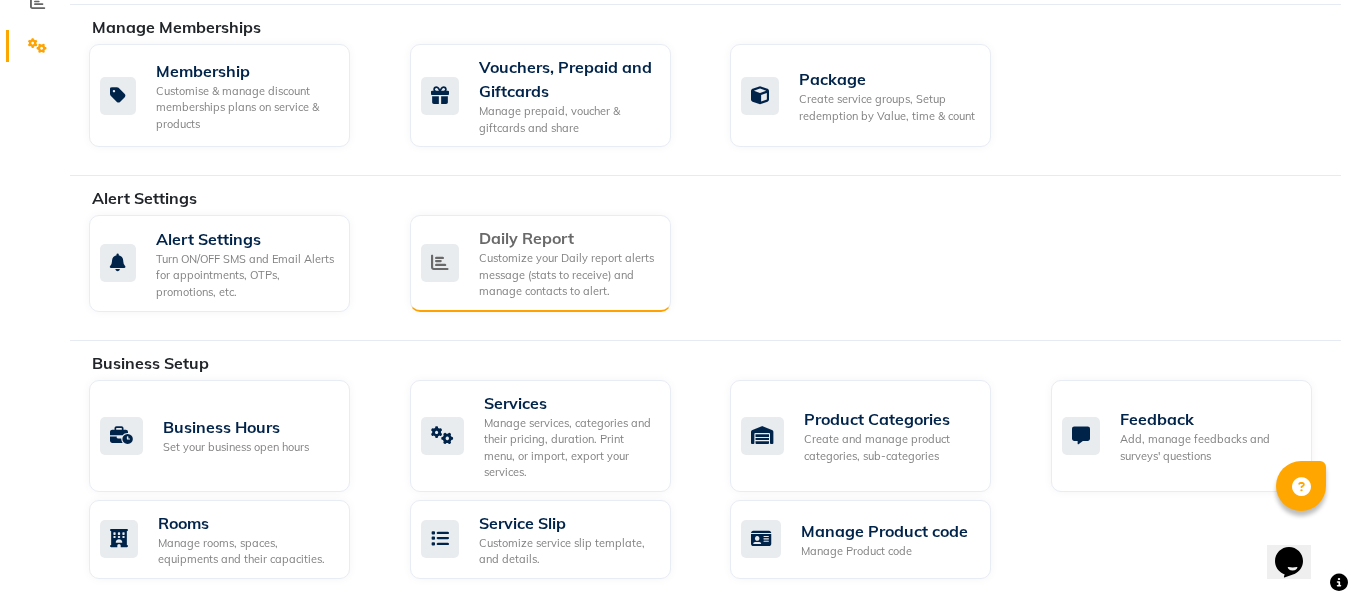 click on "Customize your Daily report alerts message (stats to receive) and manage contacts to alert." 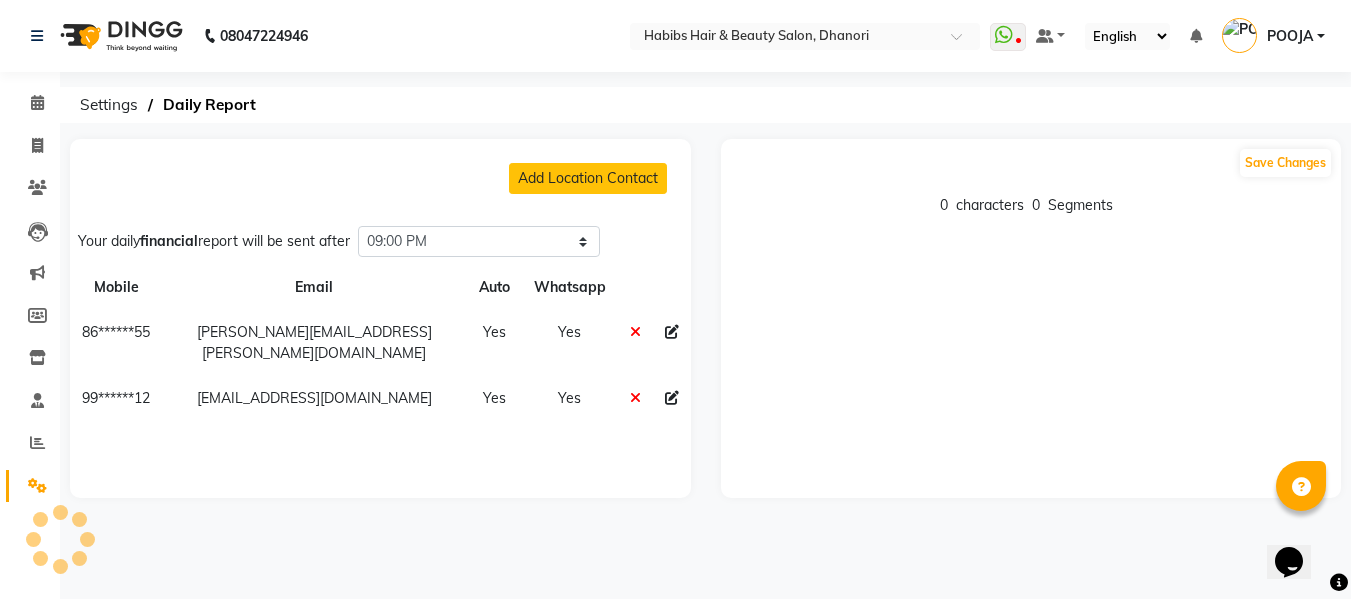 scroll, scrollTop: 0, scrollLeft: 0, axis: both 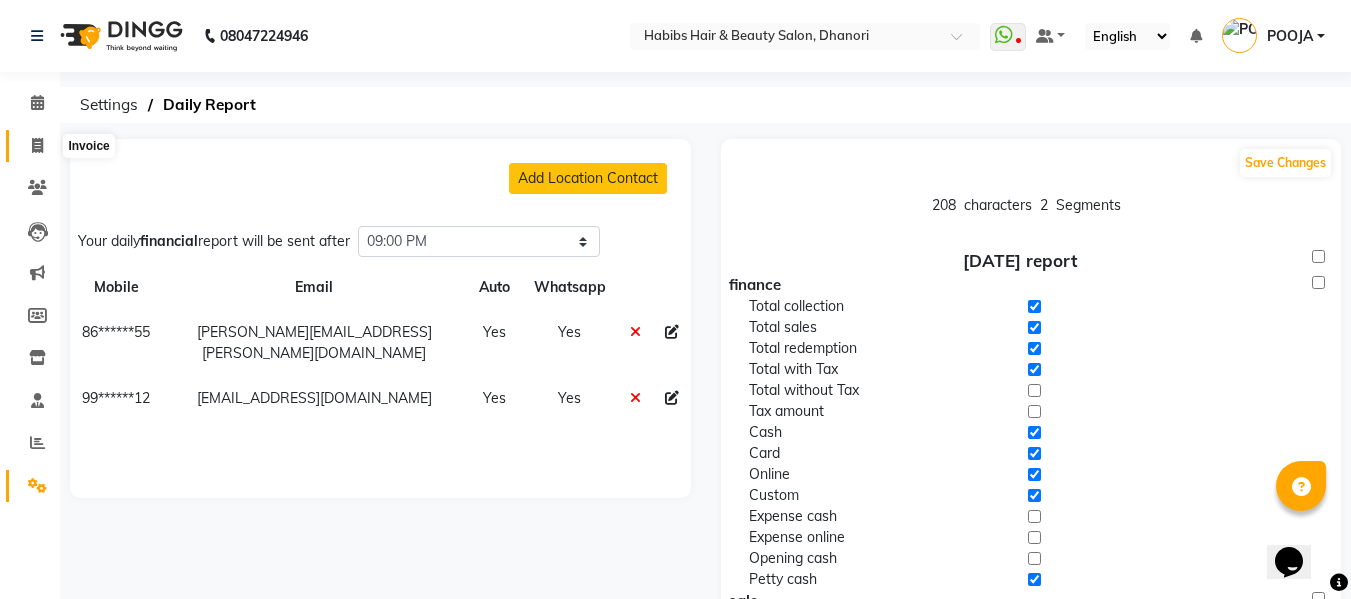 click 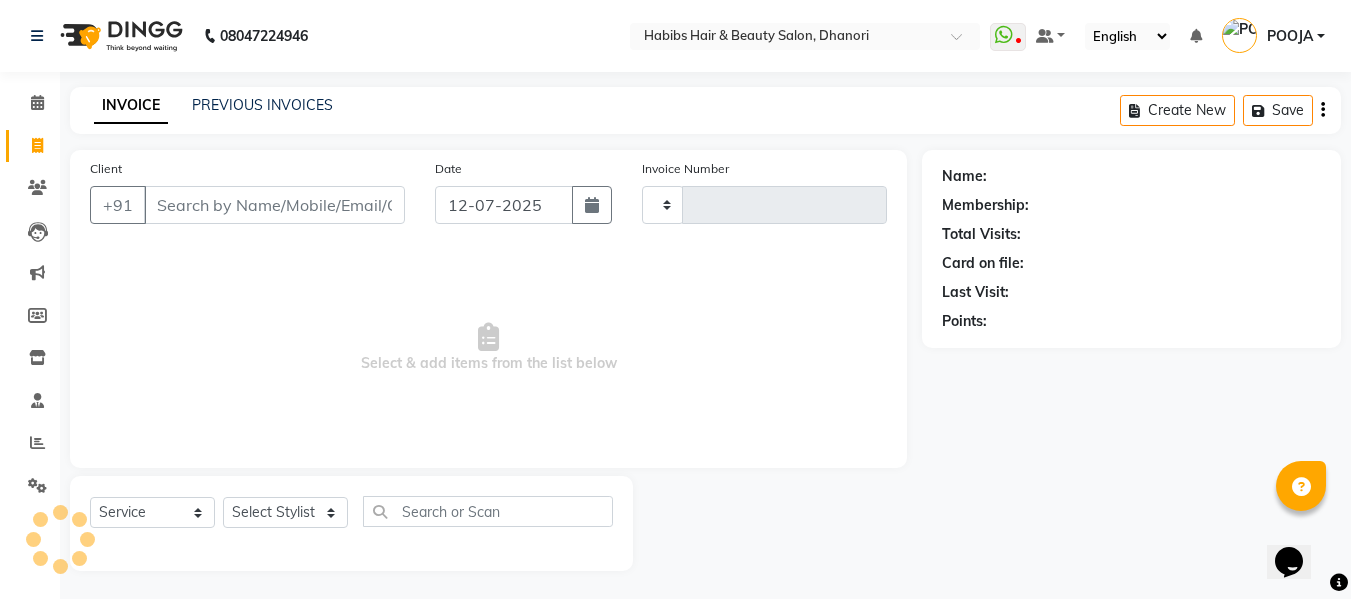 scroll, scrollTop: 2, scrollLeft: 0, axis: vertical 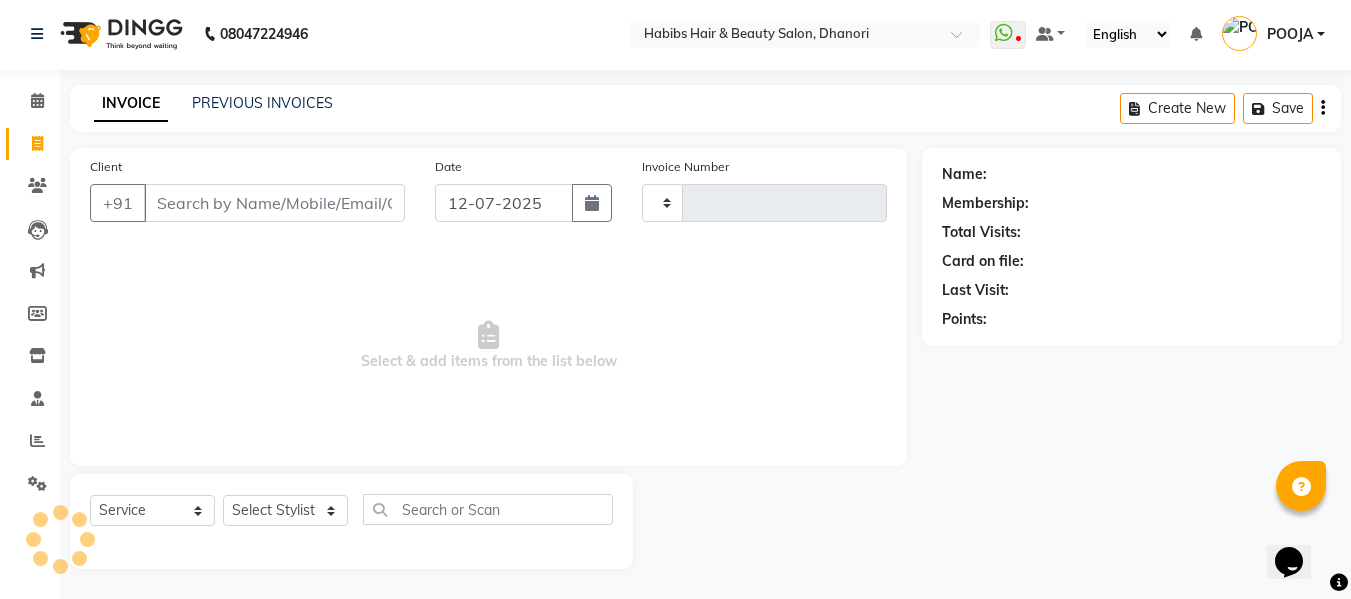type on "2474" 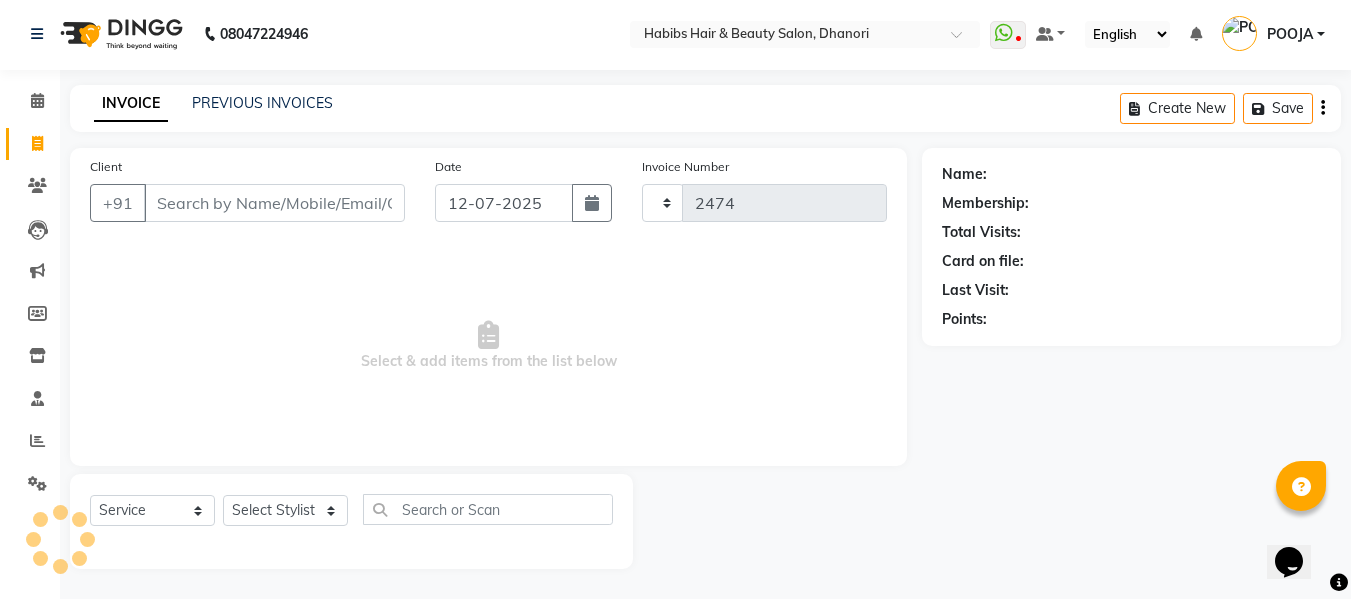 select on "4967" 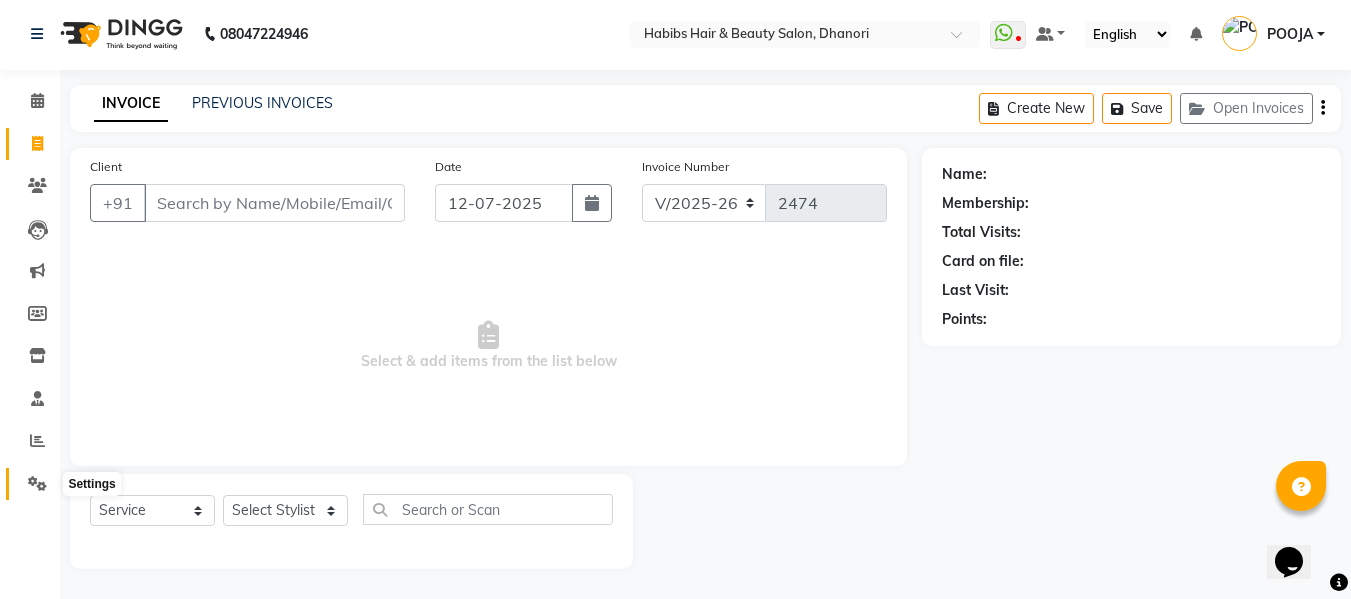 click 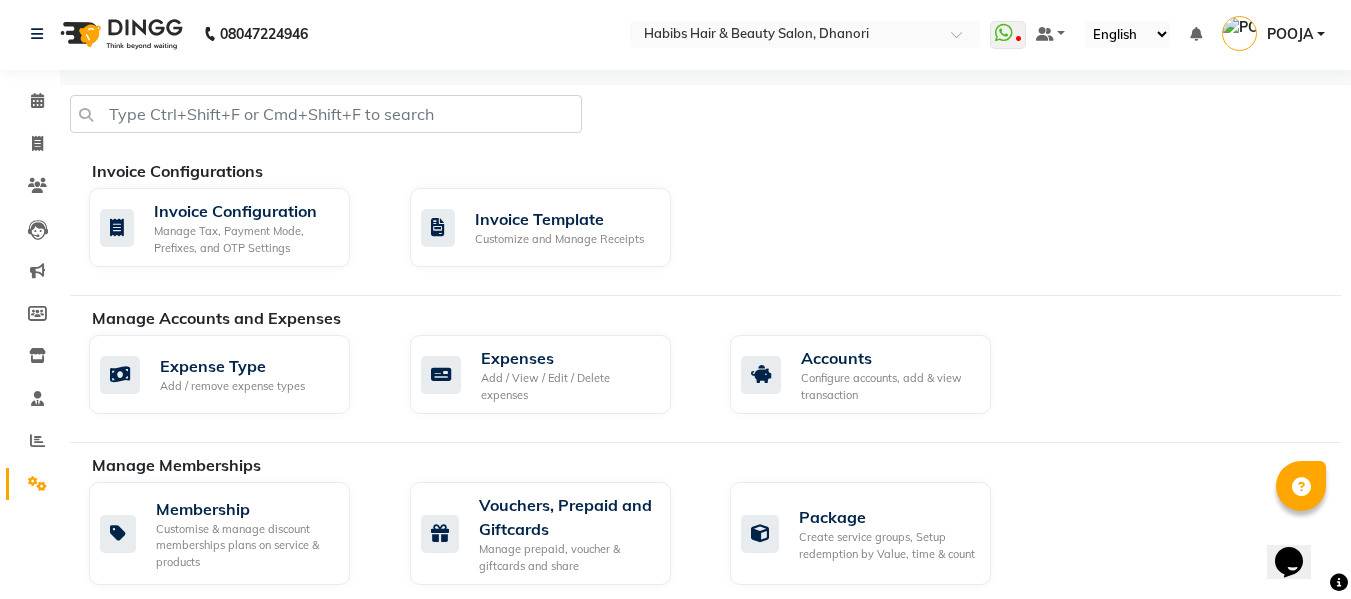 scroll, scrollTop: 526, scrollLeft: 0, axis: vertical 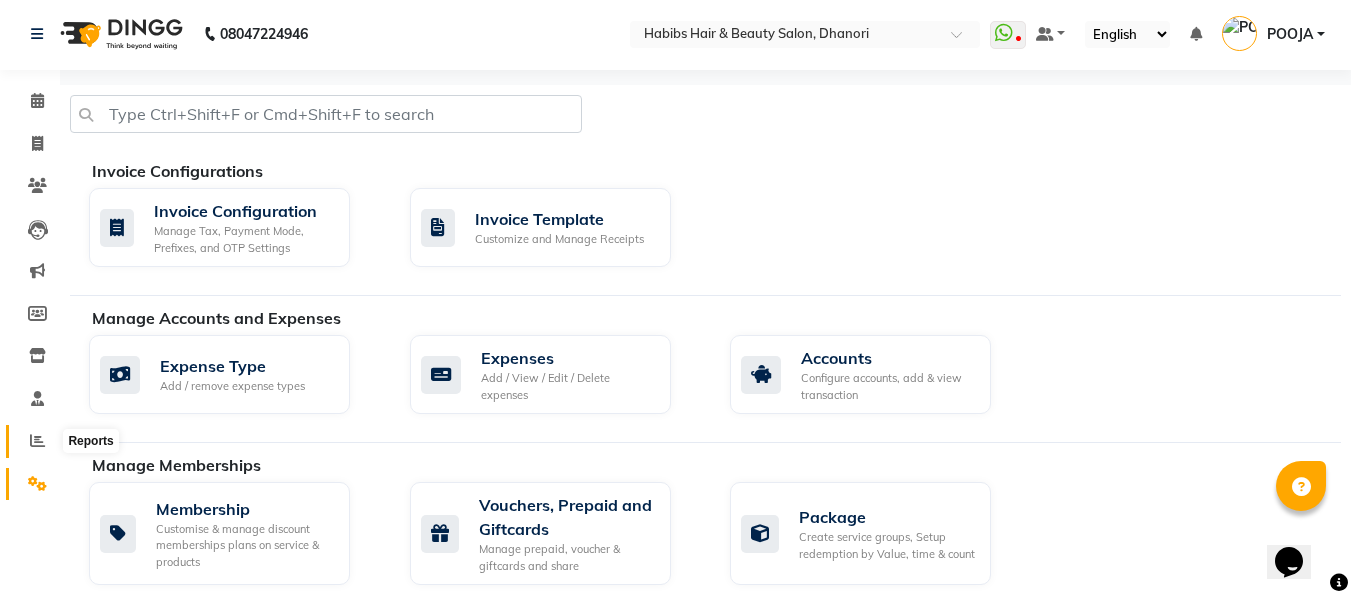 click 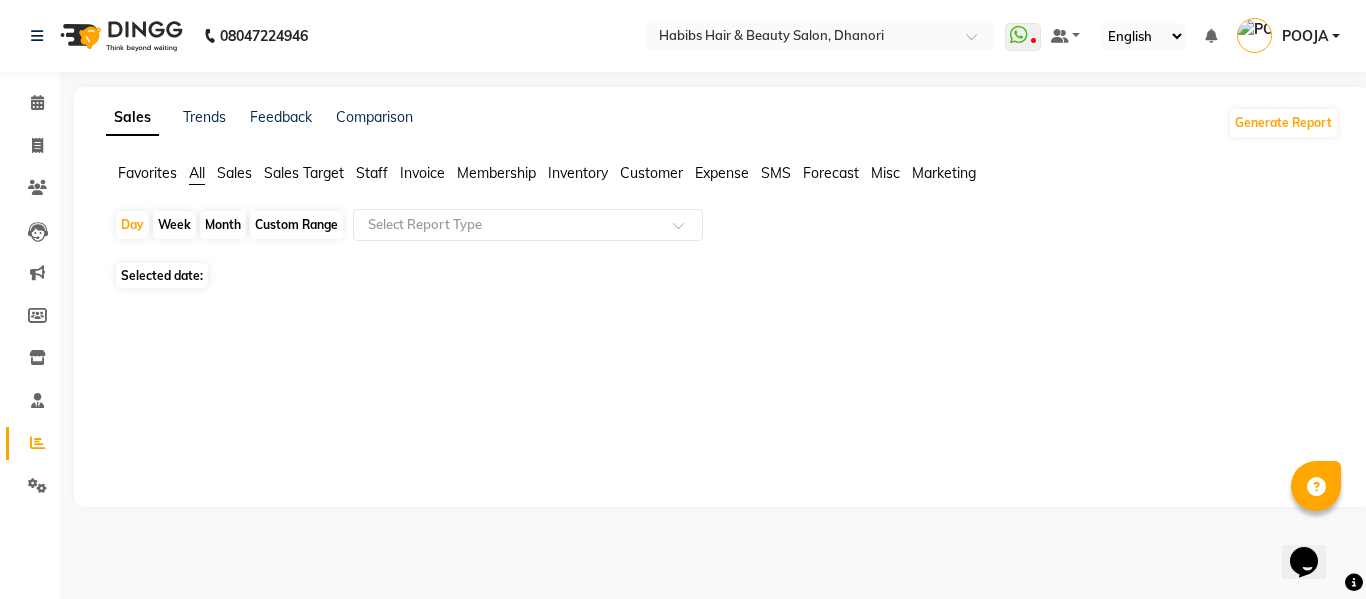 click on "Selected date:" 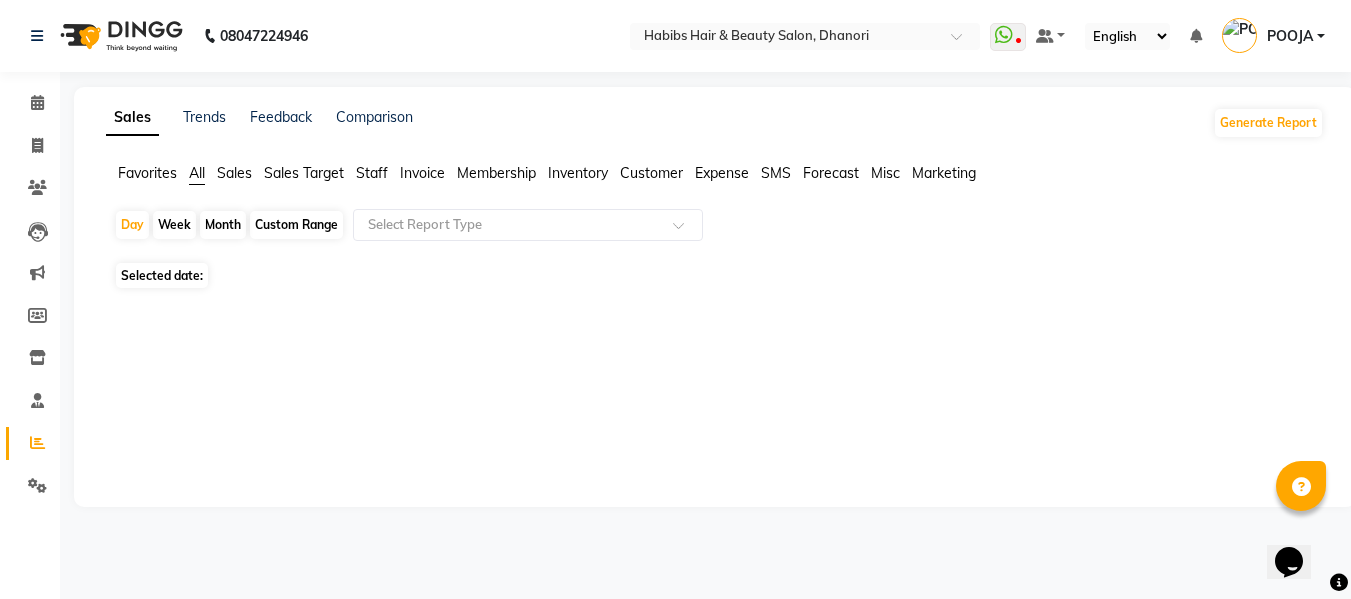 select on "7" 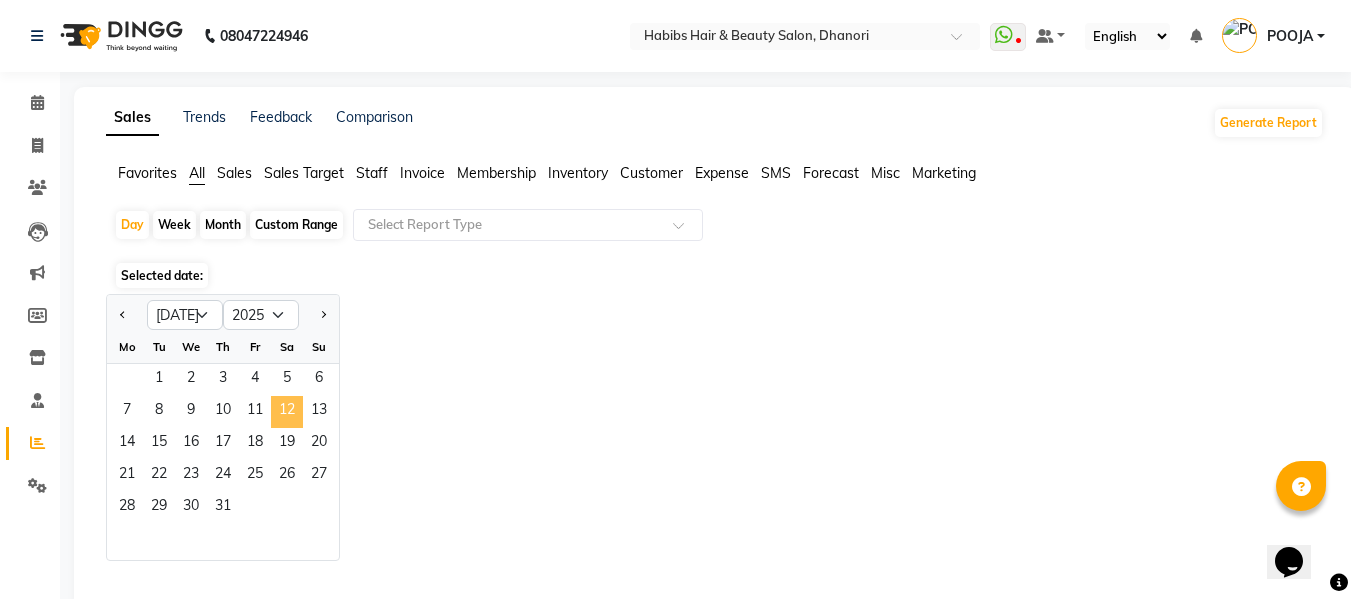 click on "12" 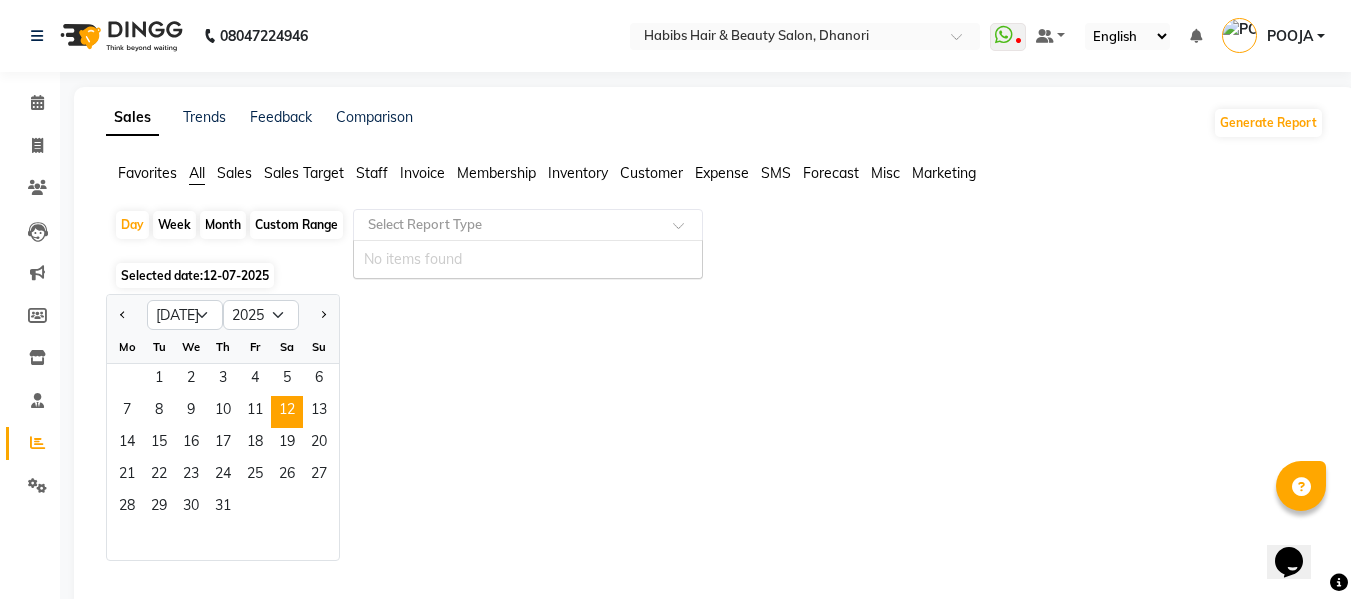 click on "Select Report Type" 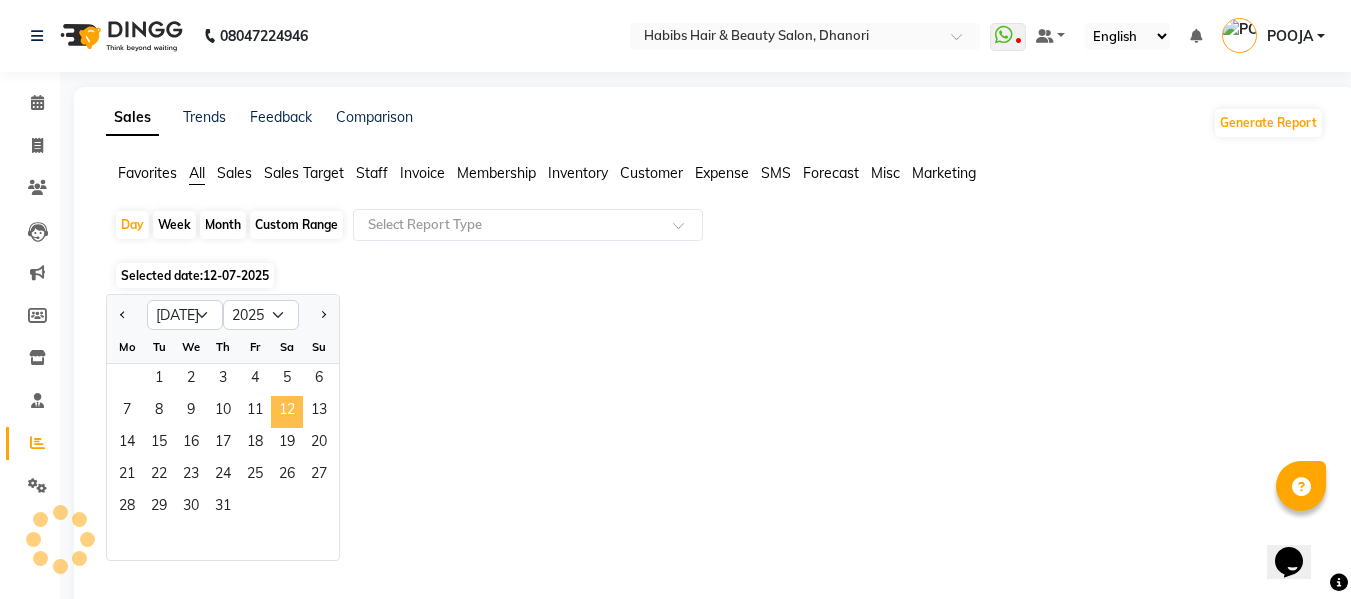 click on "12" 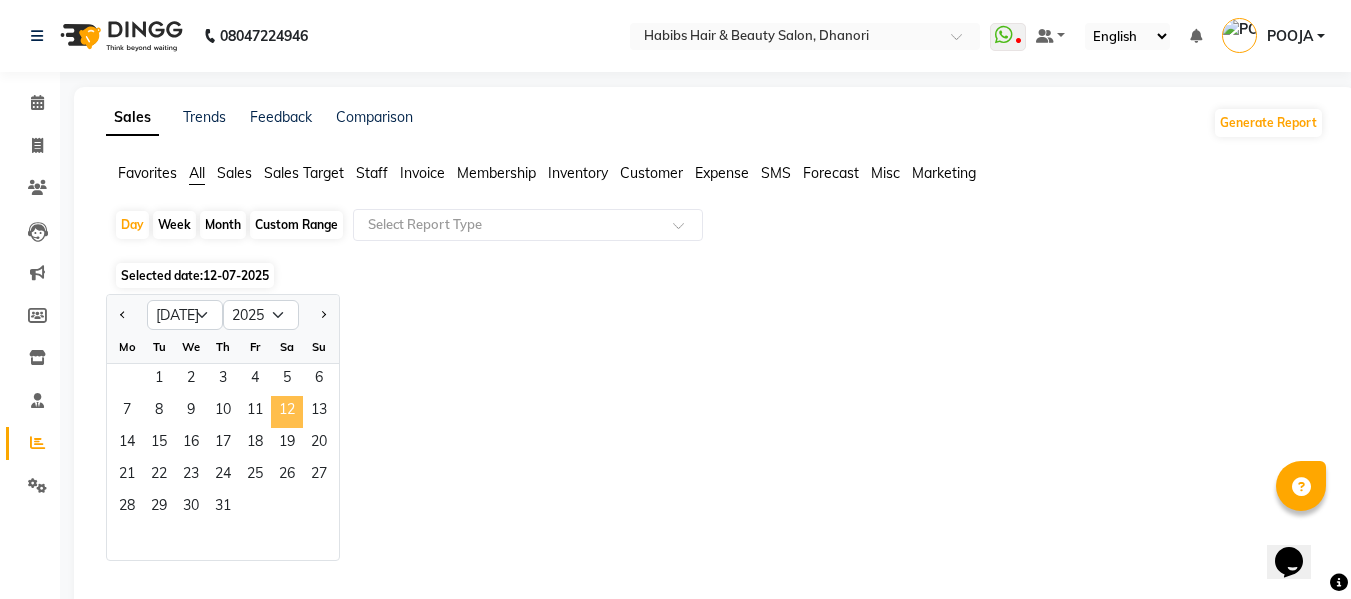 click on "12" 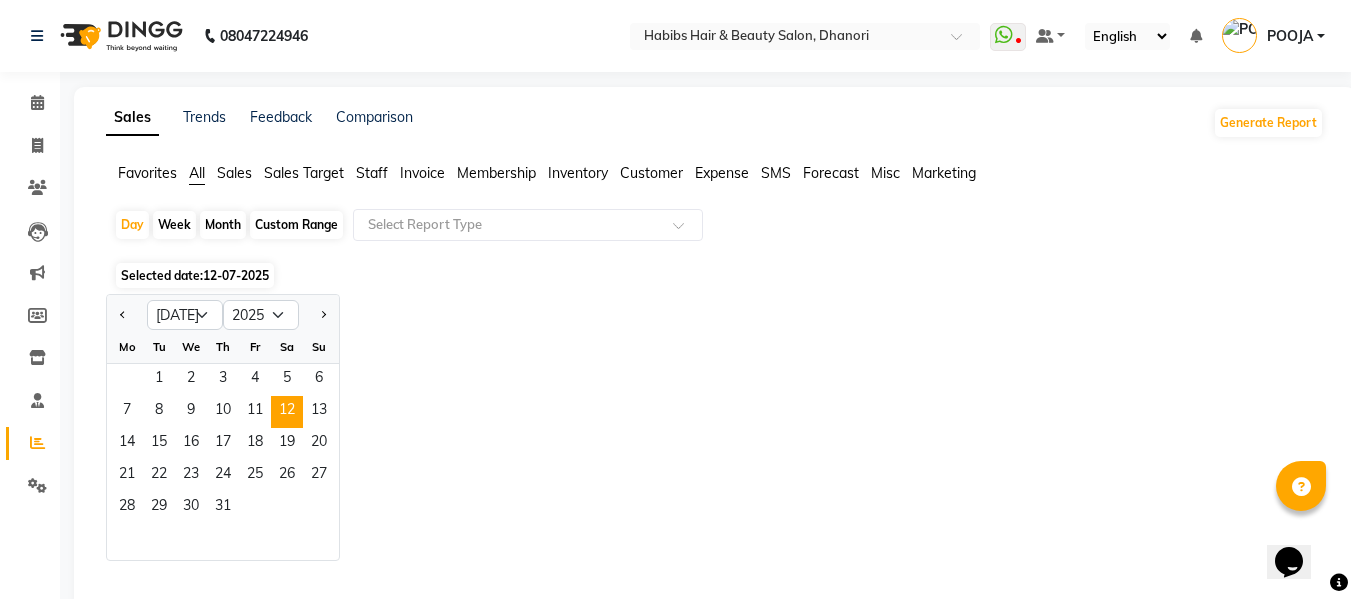 click on "Jan Feb Mar Apr May Jun Jul Aug Sep Oct Nov Dec 2015 2016 2017 2018 2019 2020 2021 2022 2023 2024 2025 2026 2027 2028 2029 2030 2031 2032 2033 2034 2035 Mo Tu We Th Fr Sa Su  1   2   3   4   5   6   7   8   9   10   11   12   13   14   15   16   17   18   19   20   21   22   23   24   25   26   27   28   29   30   31" 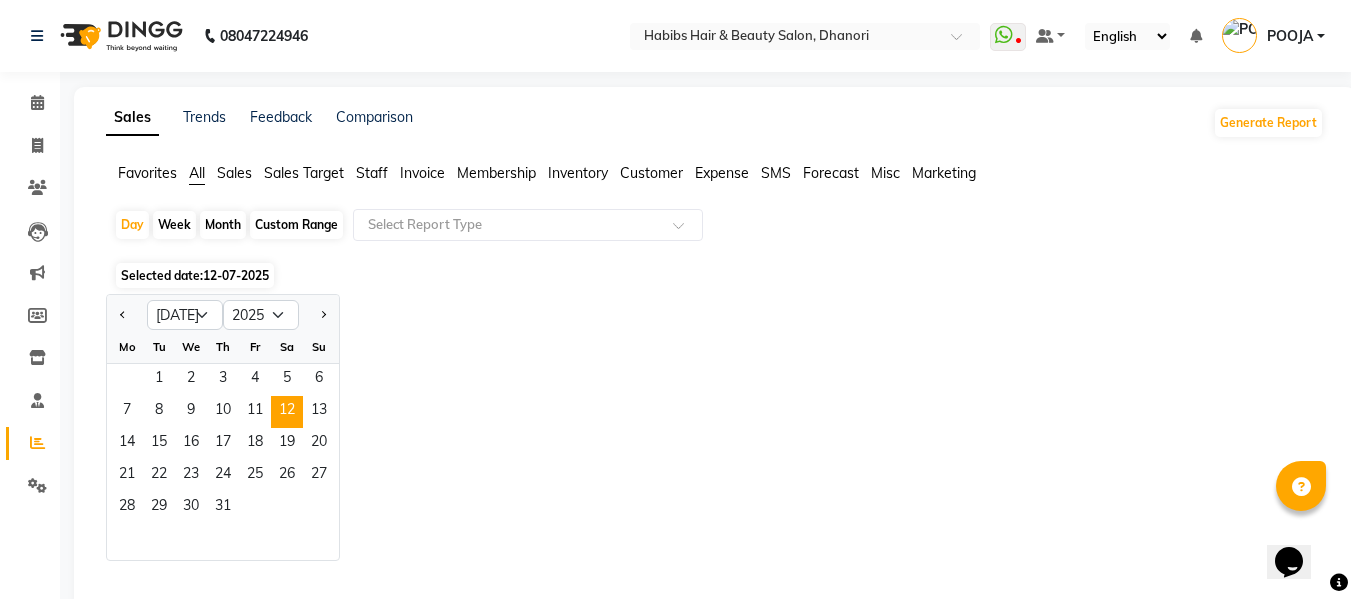 scroll, scrollTop: 44, scrollLeft: 0, axis: vertical 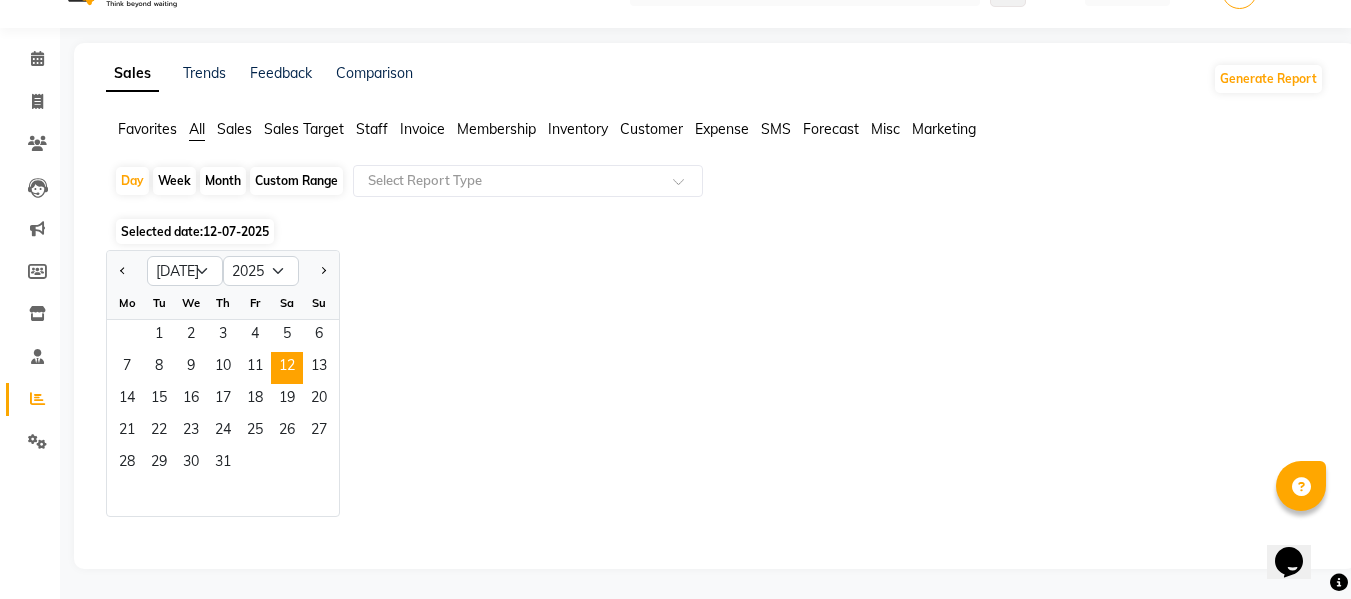 click on "Jan Feb Mar Apr May Jun Jul Aug Sep Oct Nov Dec 2015 2016 2017 2018 2019 2020 2021 2022 2023 2024 2025 2026 2027 2028 2029 2030 2031 2032 2033 2034 2035 Mo Tu We Th Fr Sa Su  1   2   3   4   5   6   7   8   9   10   11   12   13   14   15   16   17   18   19   20   21   22   23   24   25   26   27   28   29   30   31" 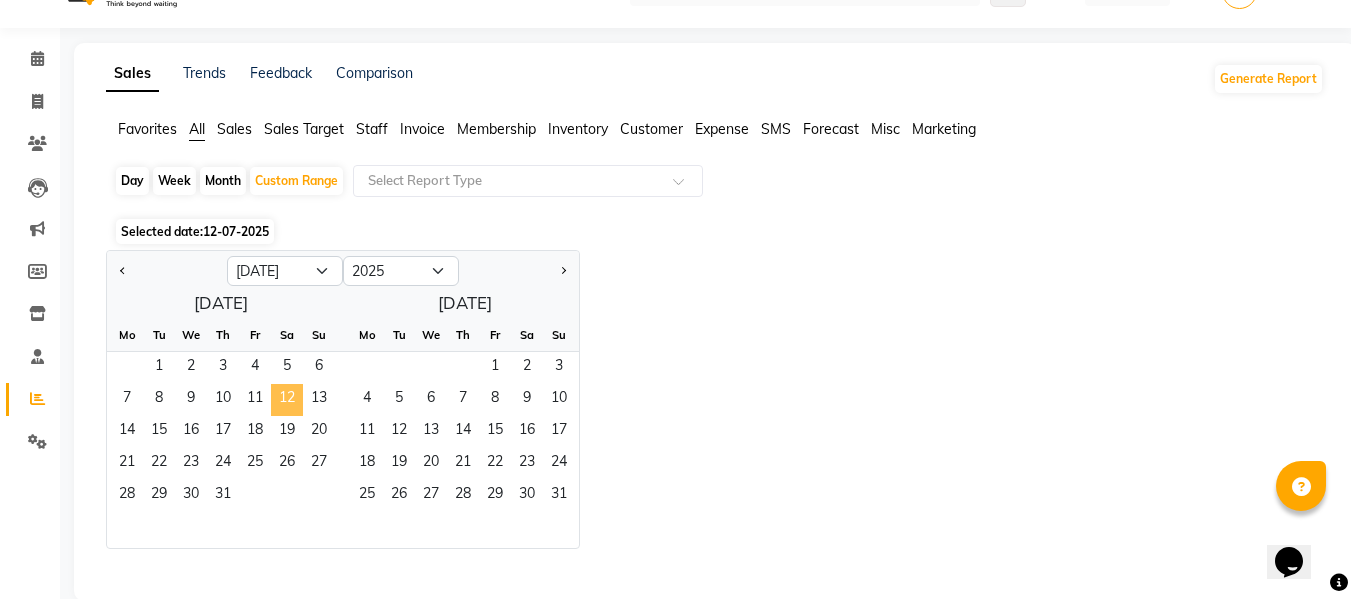 click on "12" 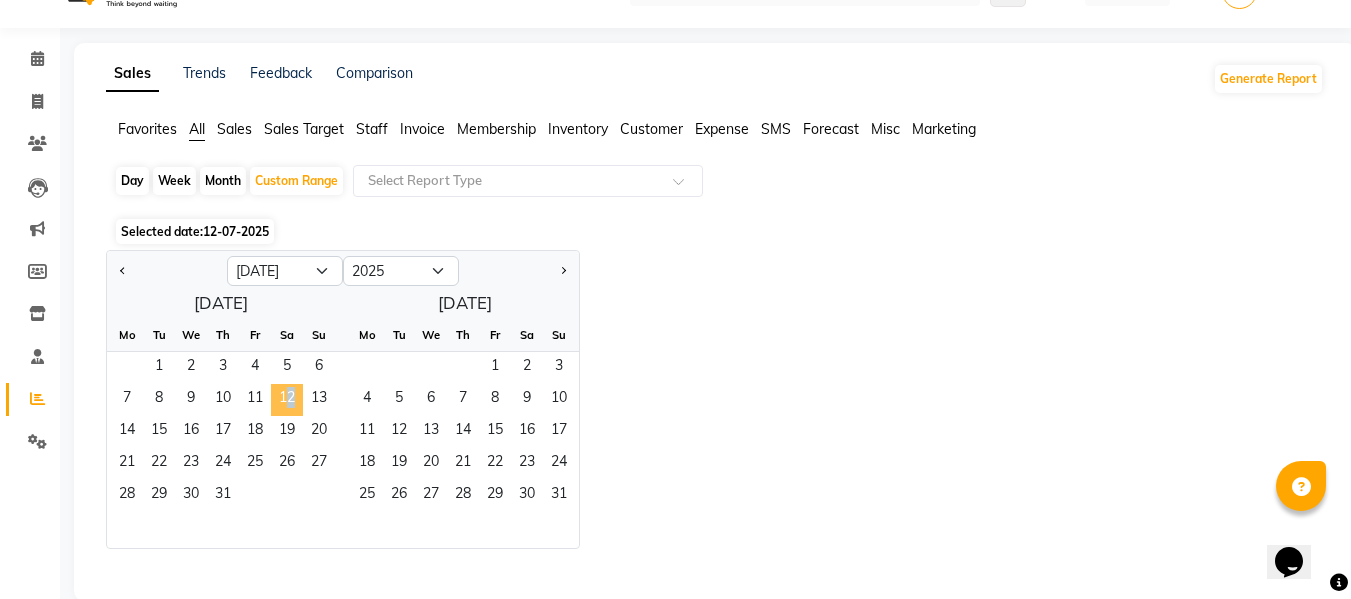 click on "12" 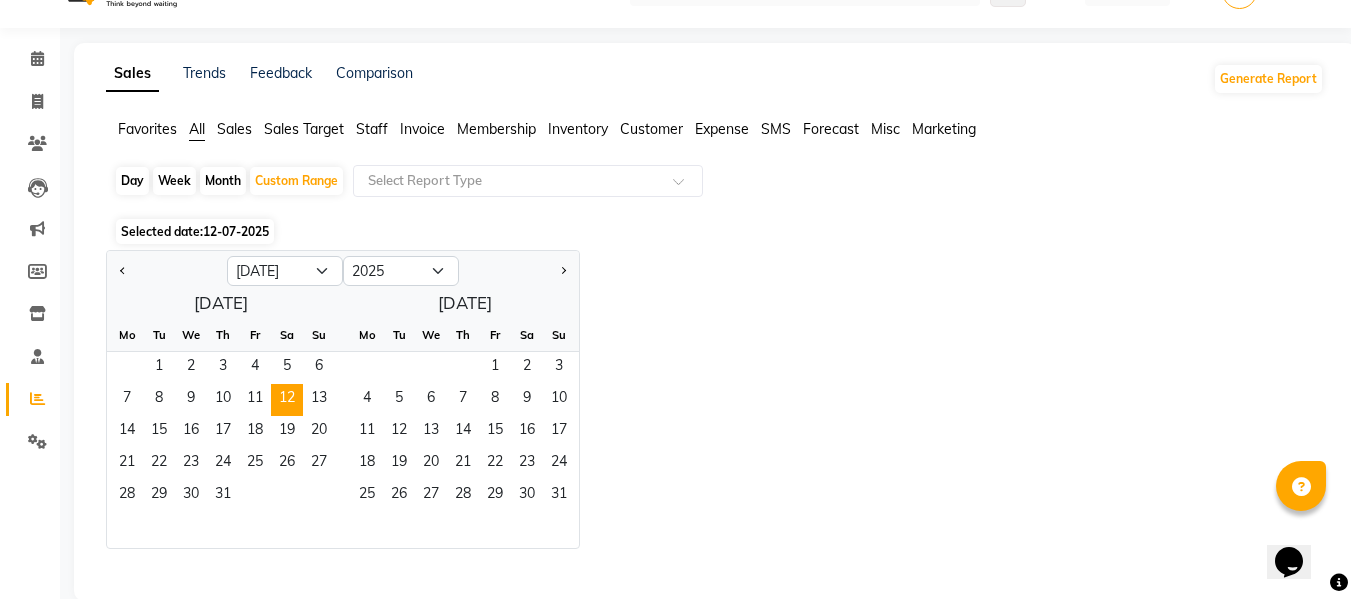 click on "Day   Week   Month   Custom Range  Select Report Type Selected date:  12-07-2025  Jan Feb Mar Apr May Jun Jul Aug Sep Oct Nov Dec 2015 2016 2017 2018 2019 2020 2021 2022 2023 2024 2025 2026 2027 2028 2029 2030 2031 2032 2033 2034 2035  July 2025  Mo Tu We Th Fr Sa Su  1   2   3   4   5   6   7   8   9   10   11   12   13   14   15   16   17   18   19   20   21   22   23   24   25   26   27   28   29   30   31   August 2025  Mo Tu We Th Fr Sa Su  1   2   3   4   5   6   7   8   9   10   11   12   13   14   15   16   17   18   19   20   21   22   23   24   25   26   27   28   29   30   31  ★ Mark as Favorite  Choose how you'd like to save "" report to favorites  Save to Personal Favorites:   Only you can see this report in your favorites tab. Share with Organization:   Everyone in your organization can see this report in their favorites tab.  Save to Favorites" 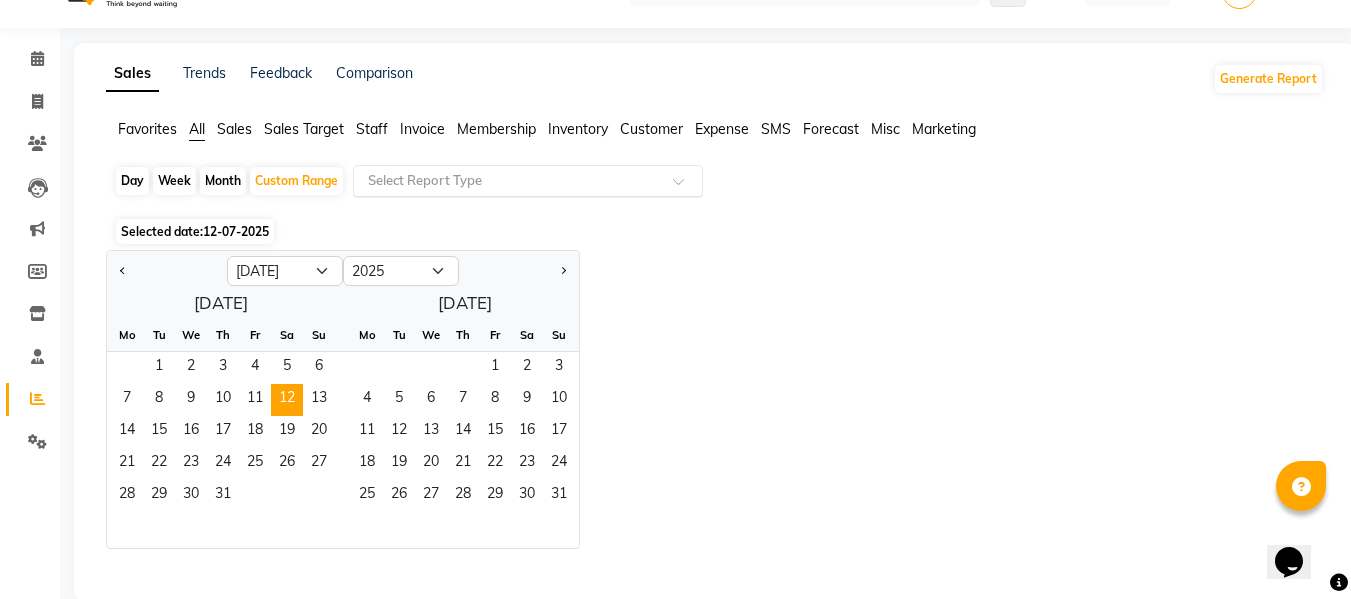 click on "Select Report Type" 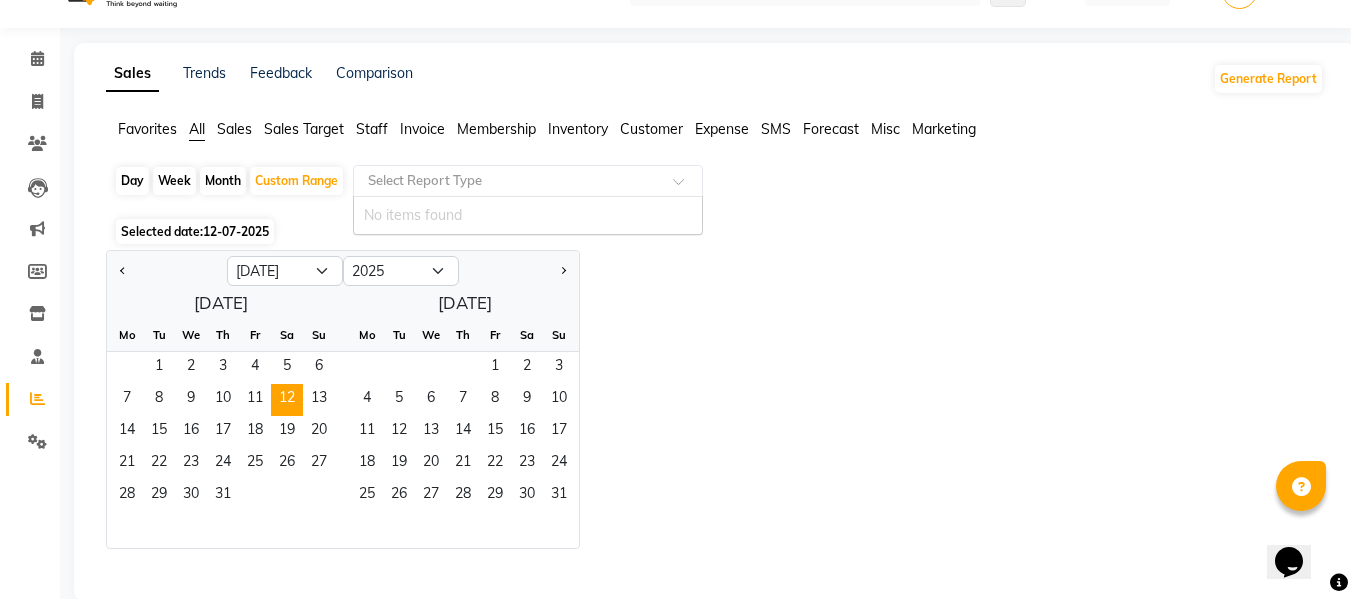 click on "Select Report Type" 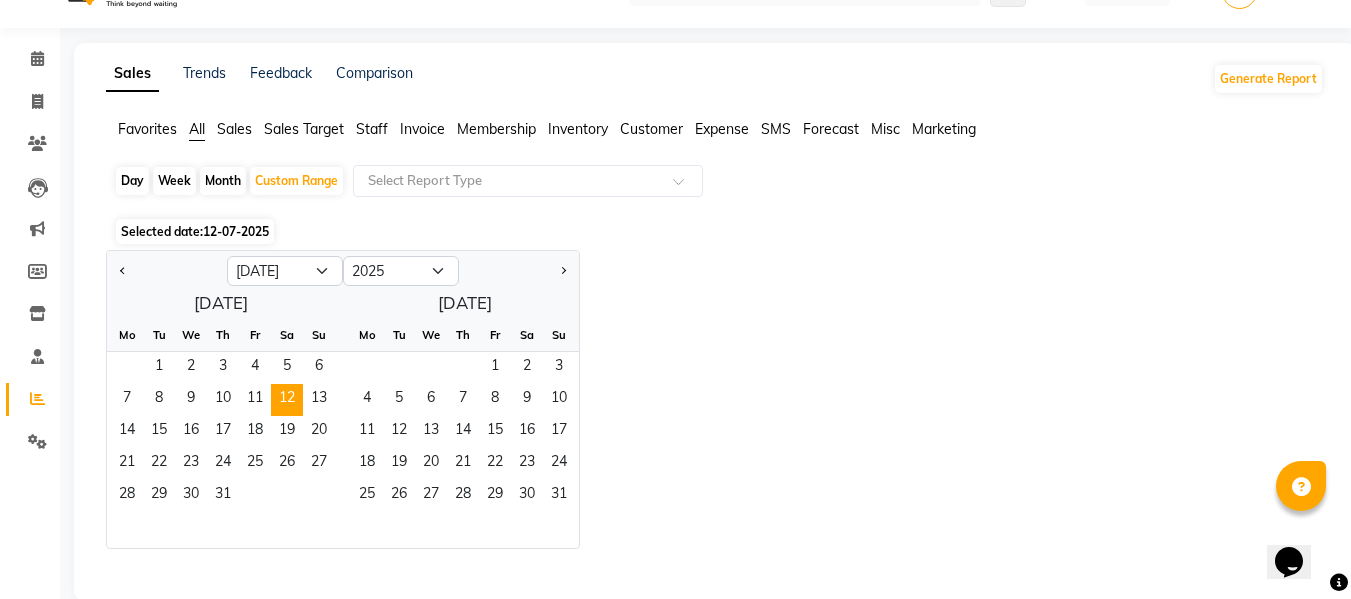 click on "Sales" 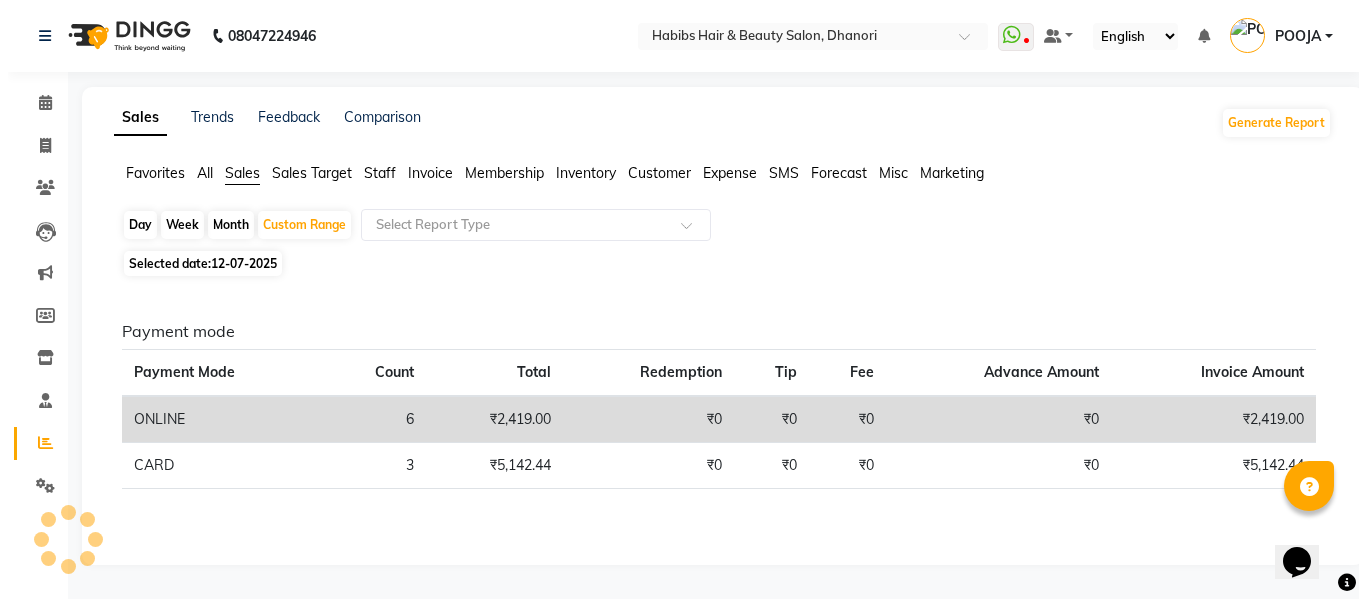 scroll, scrollTop: 0, scrollLeft: 0, axis: both 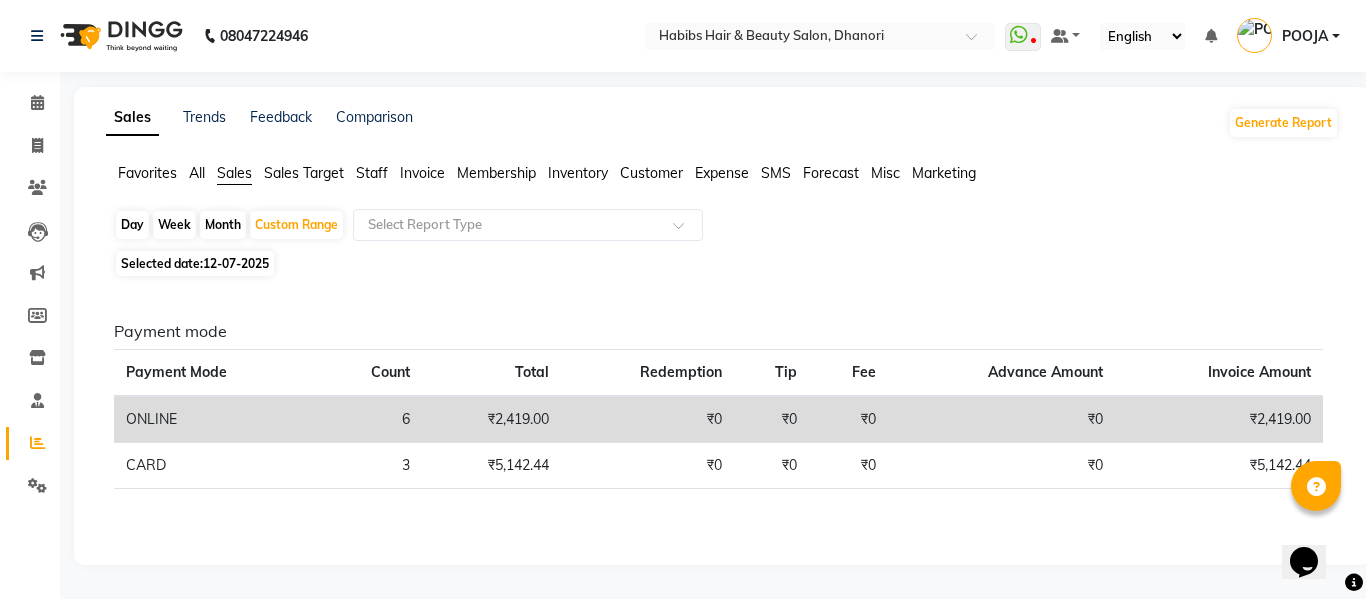 click on "Inventory" 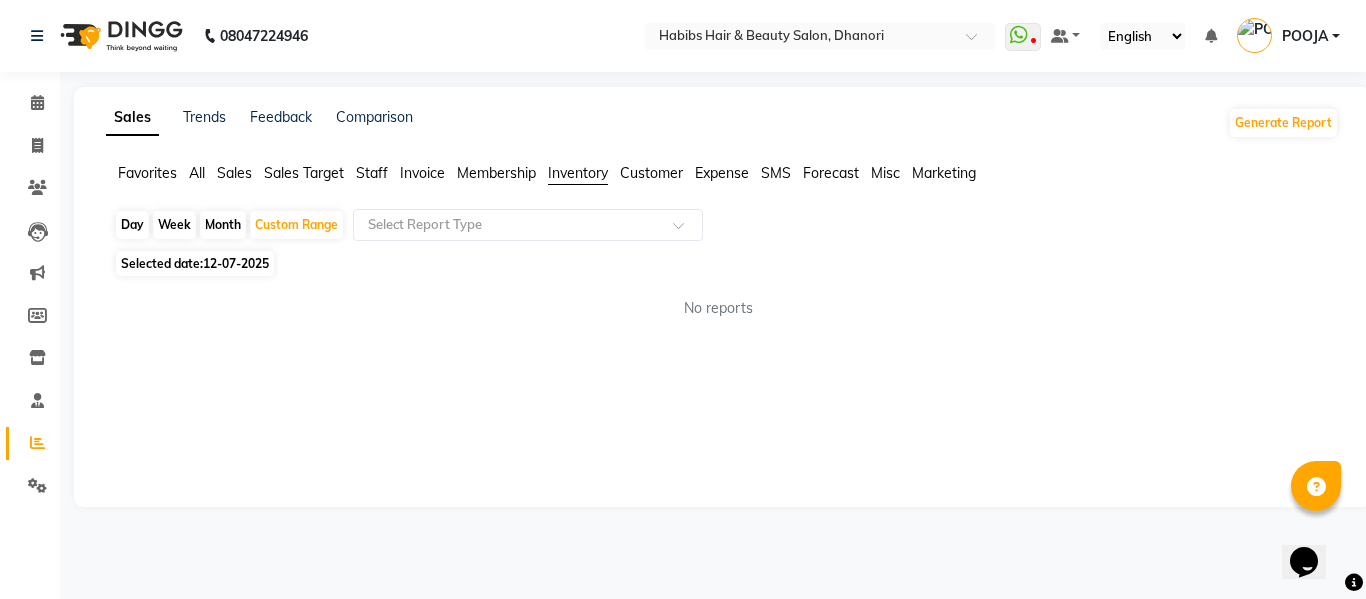click on "Invoice" 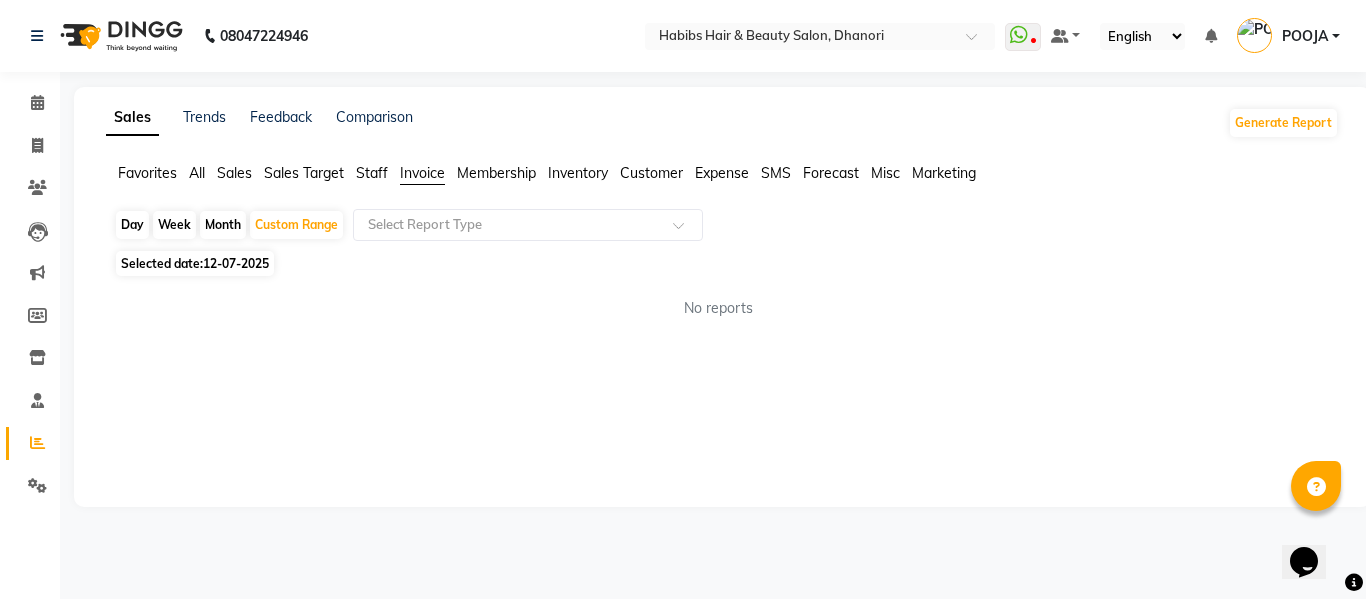 click on "All" 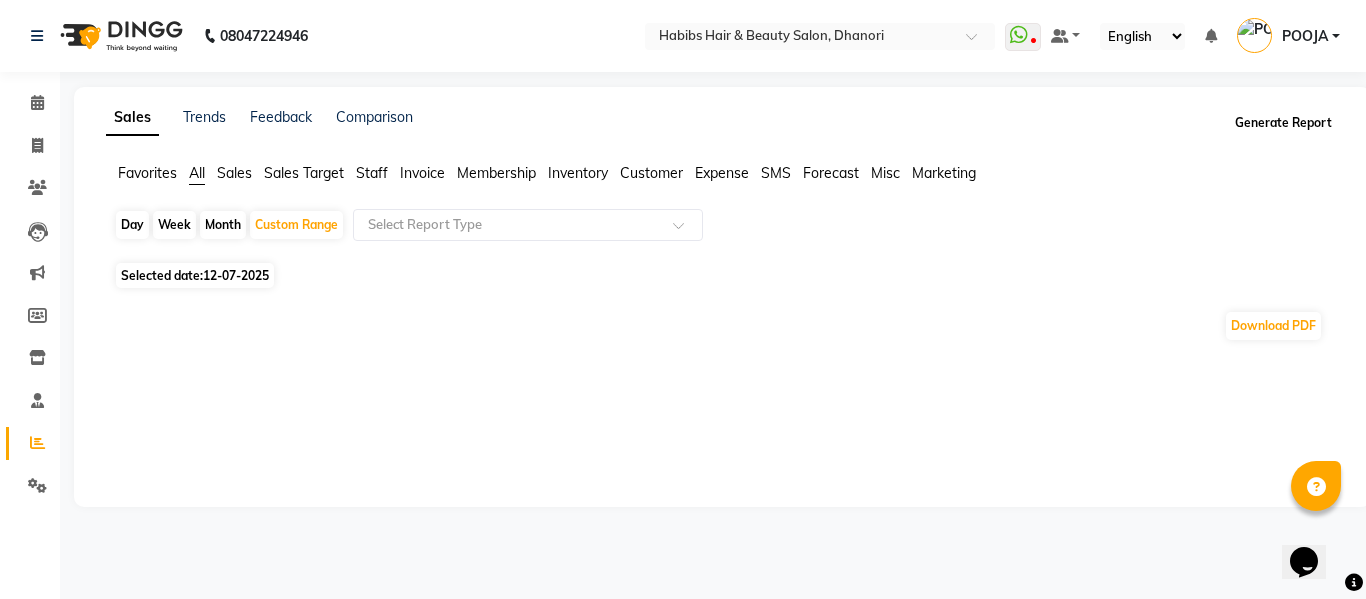 click on "Generate Report" 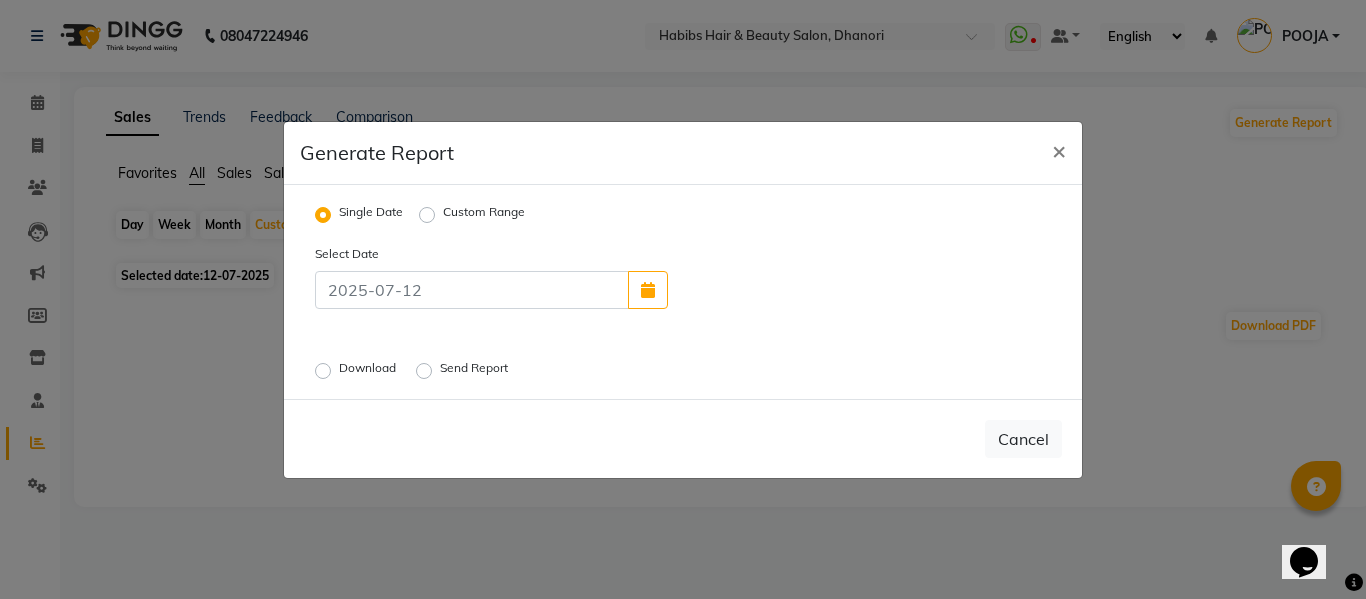 click on "Download" 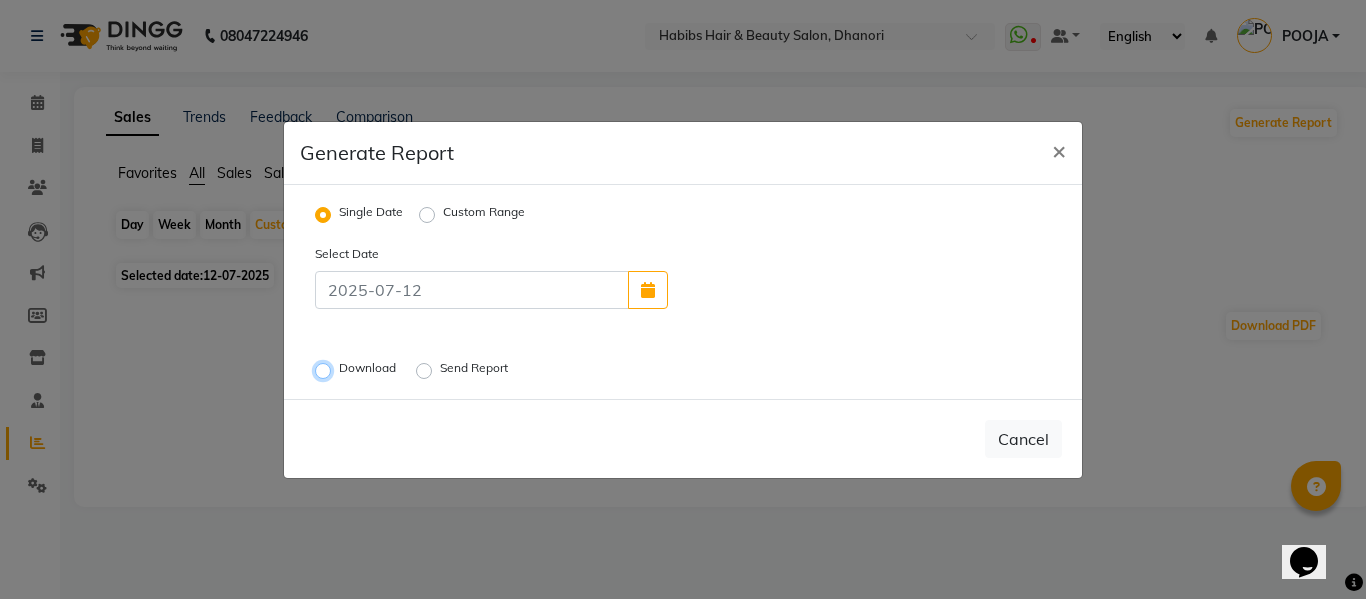 click on "Download" at bounding box center [326, 370] 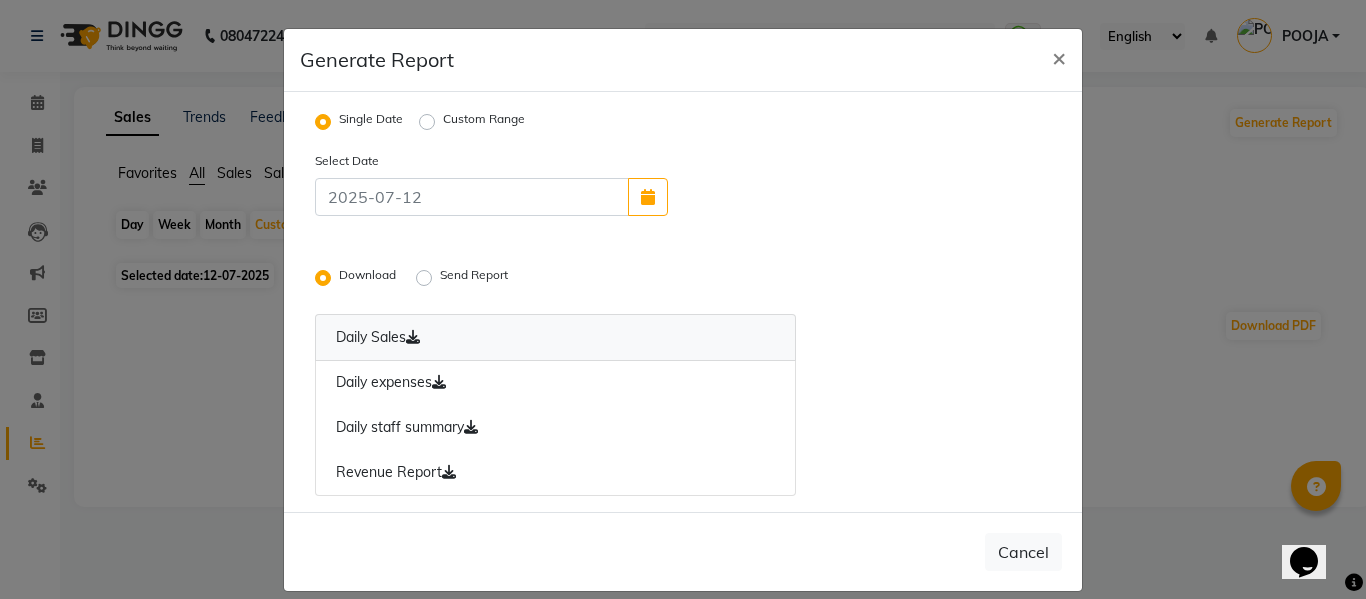 click on "Daily Sales" 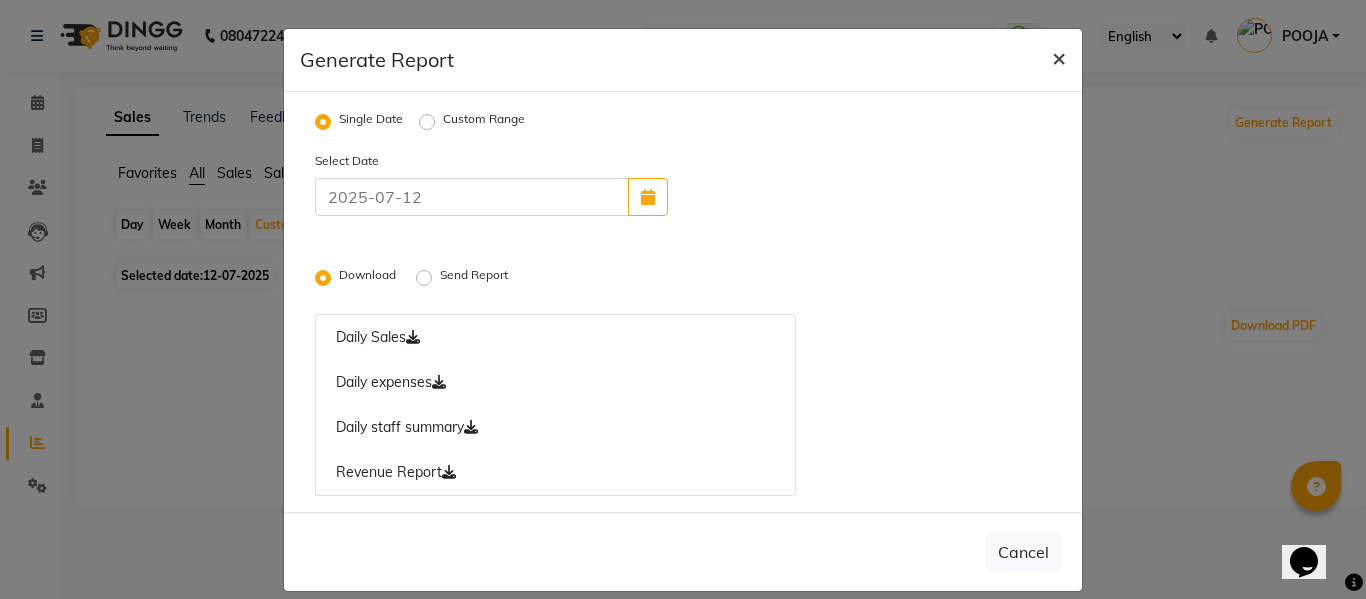 click on "×" 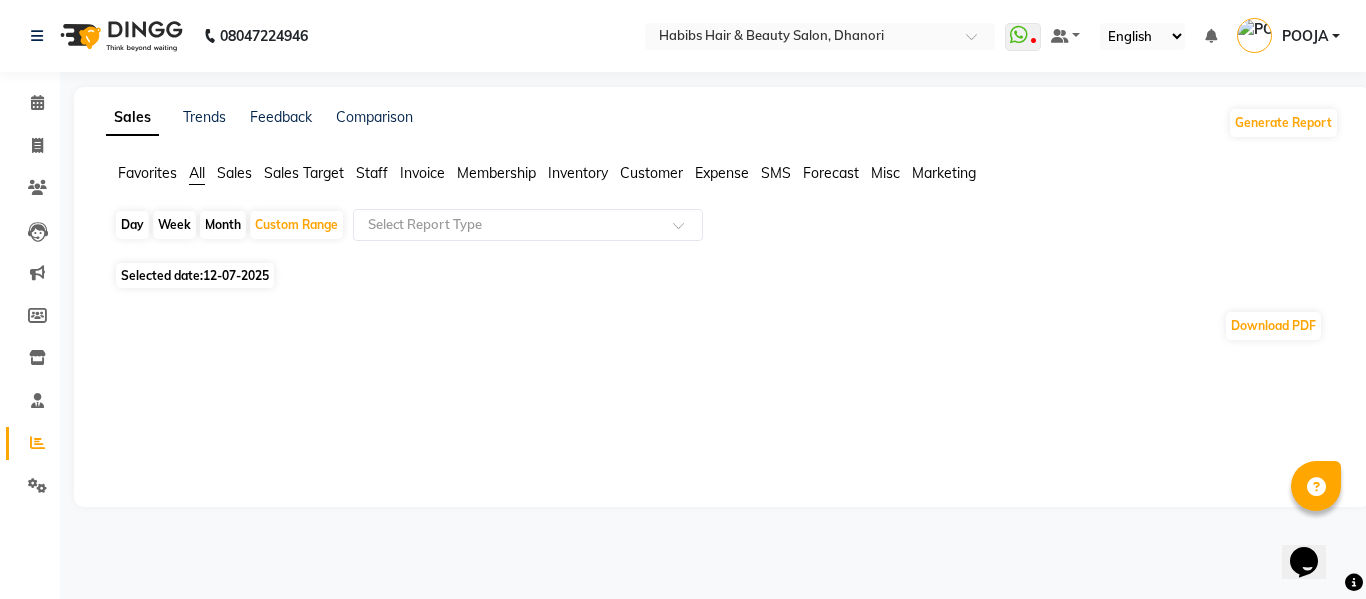 click on "All" 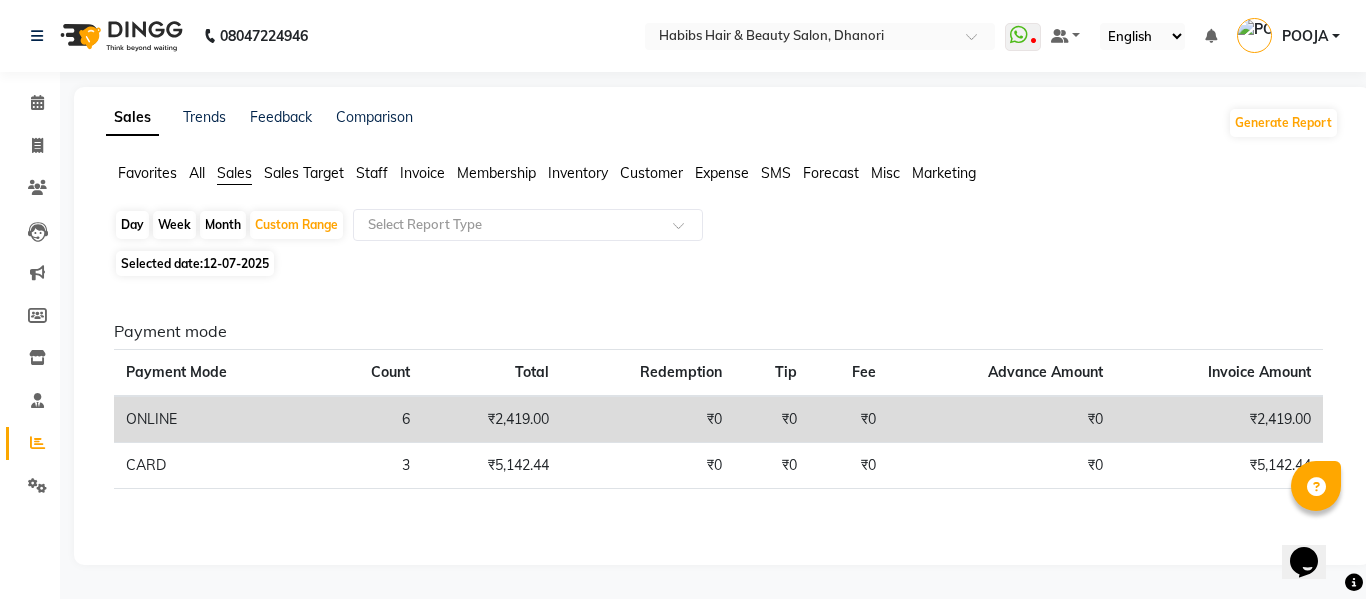 click on "Sales Target" 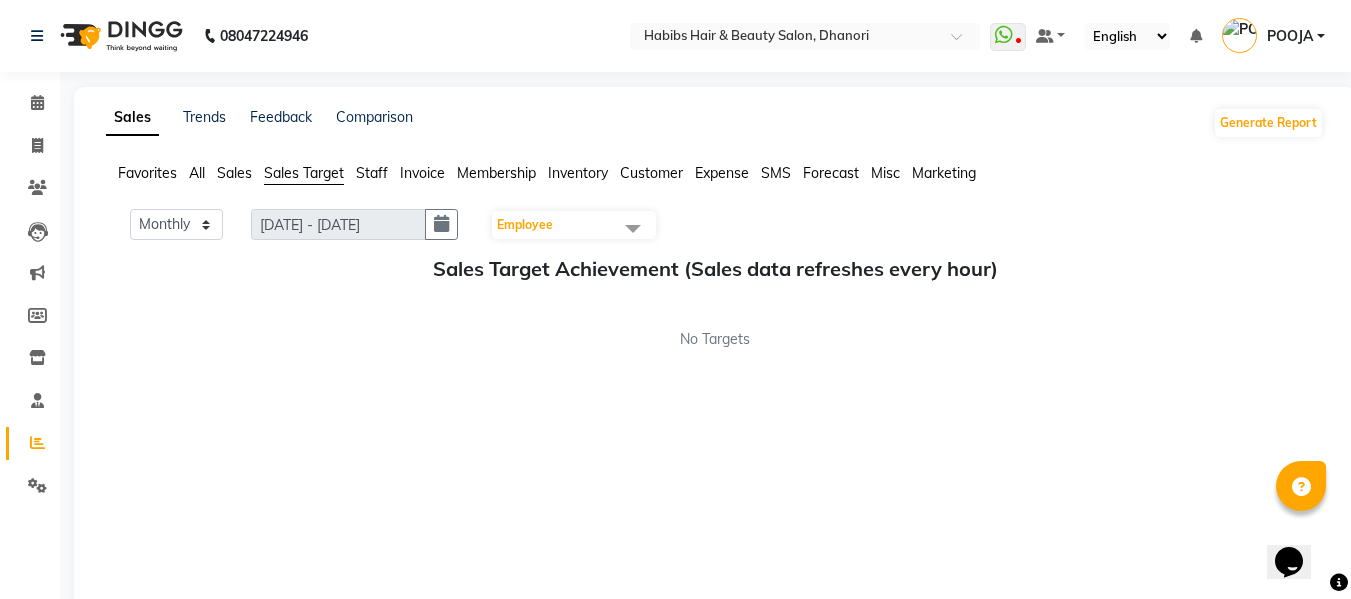 click on "Staff" 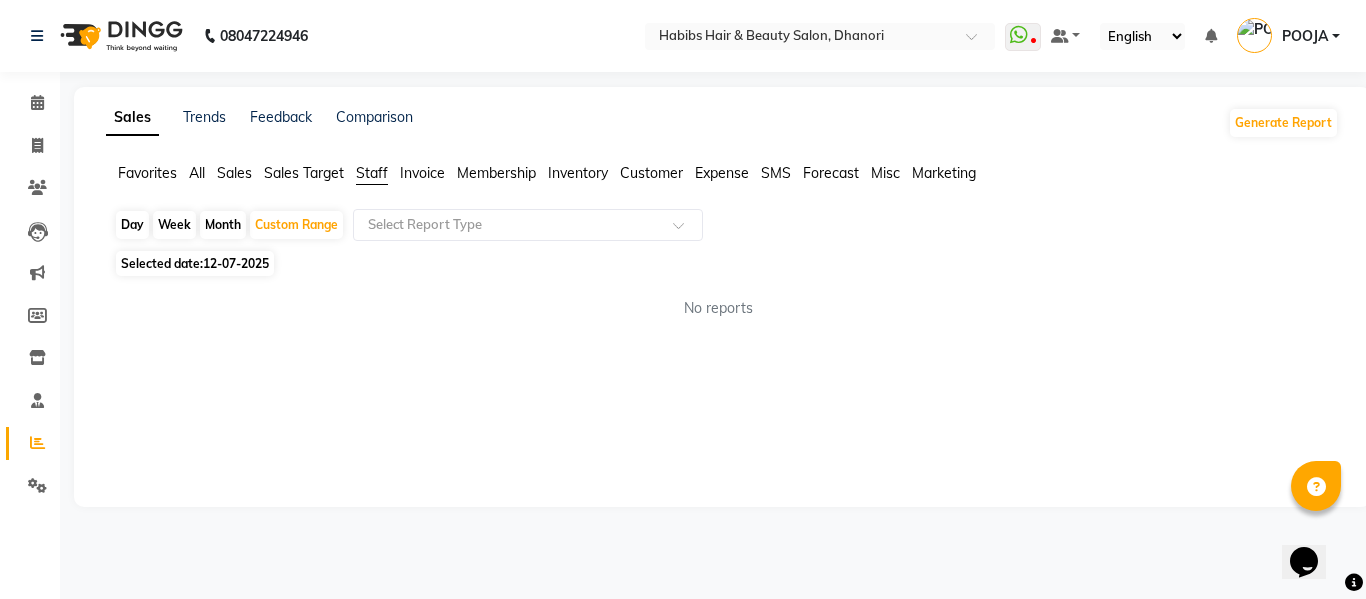click on "Invoice" 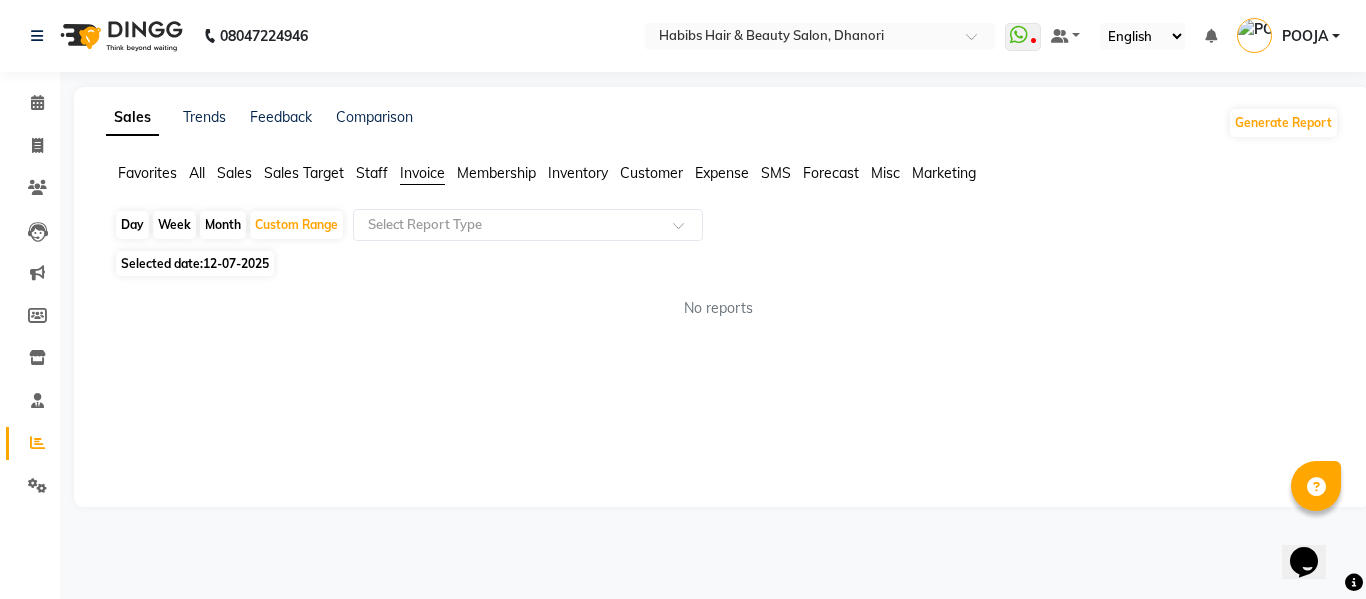 click on "Membership" 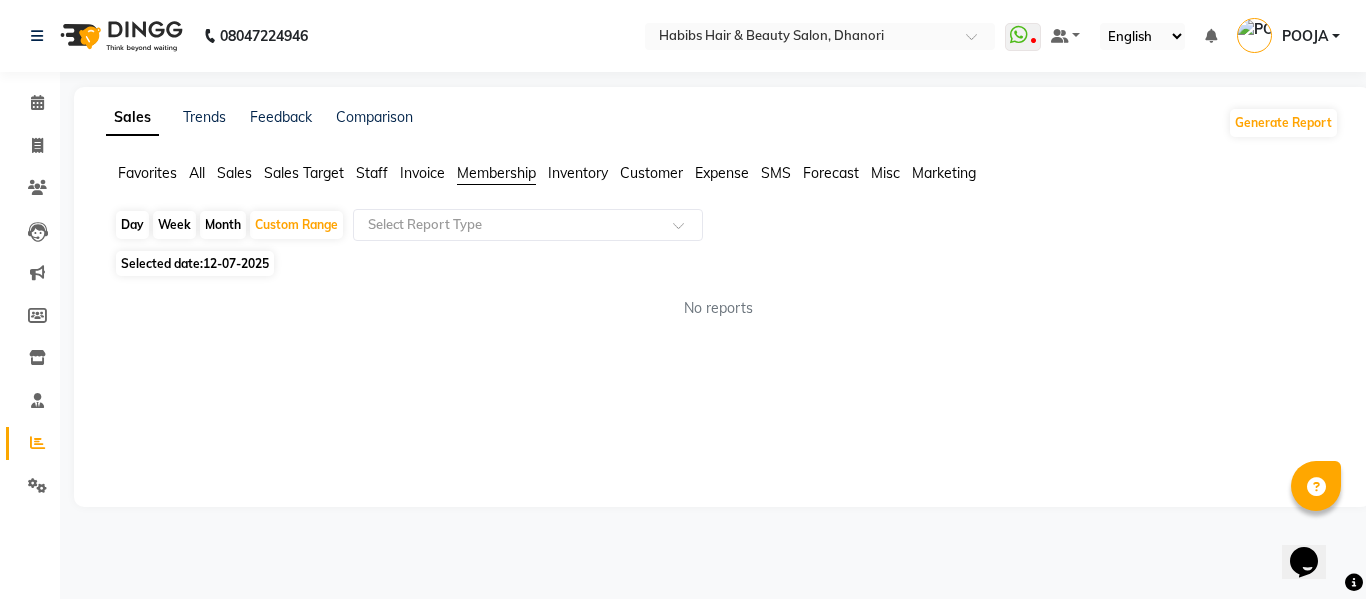 click on "Inventory" 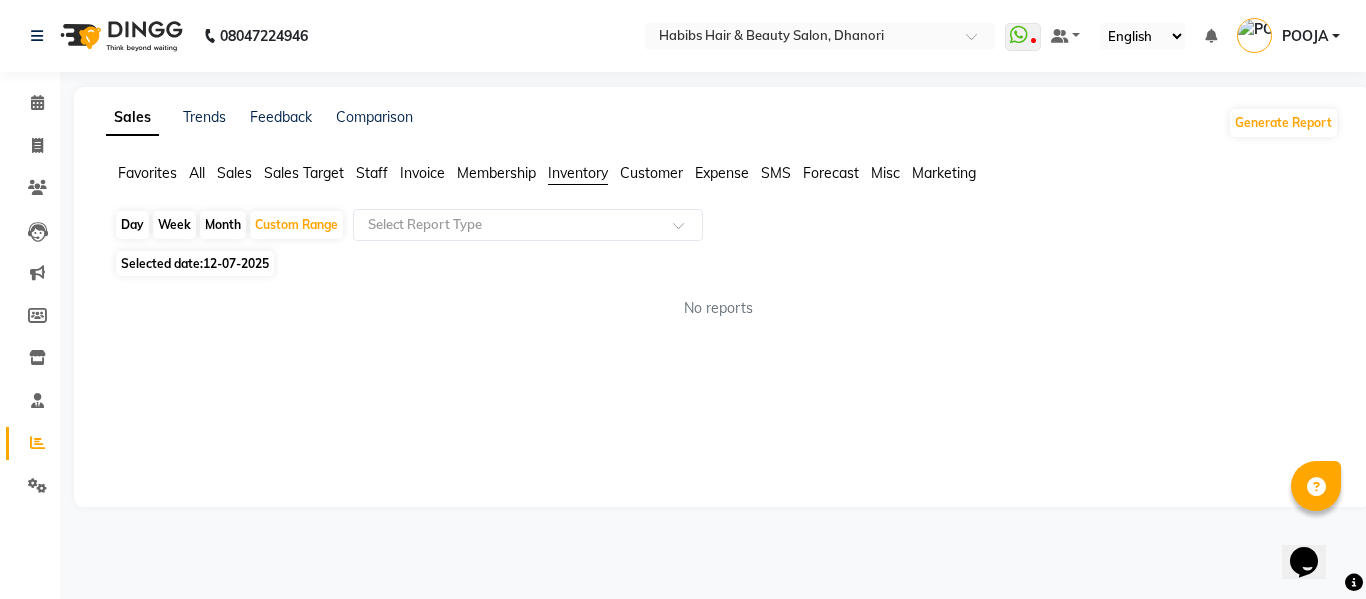 click on "Customer" 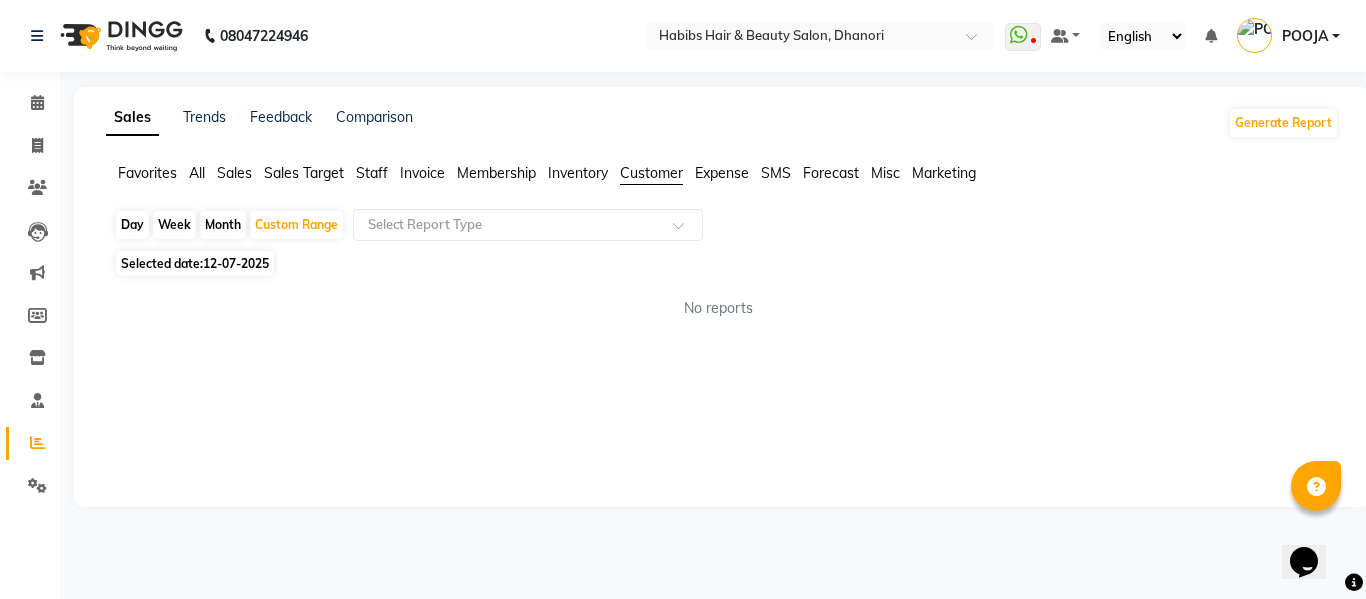 click on "Expense" 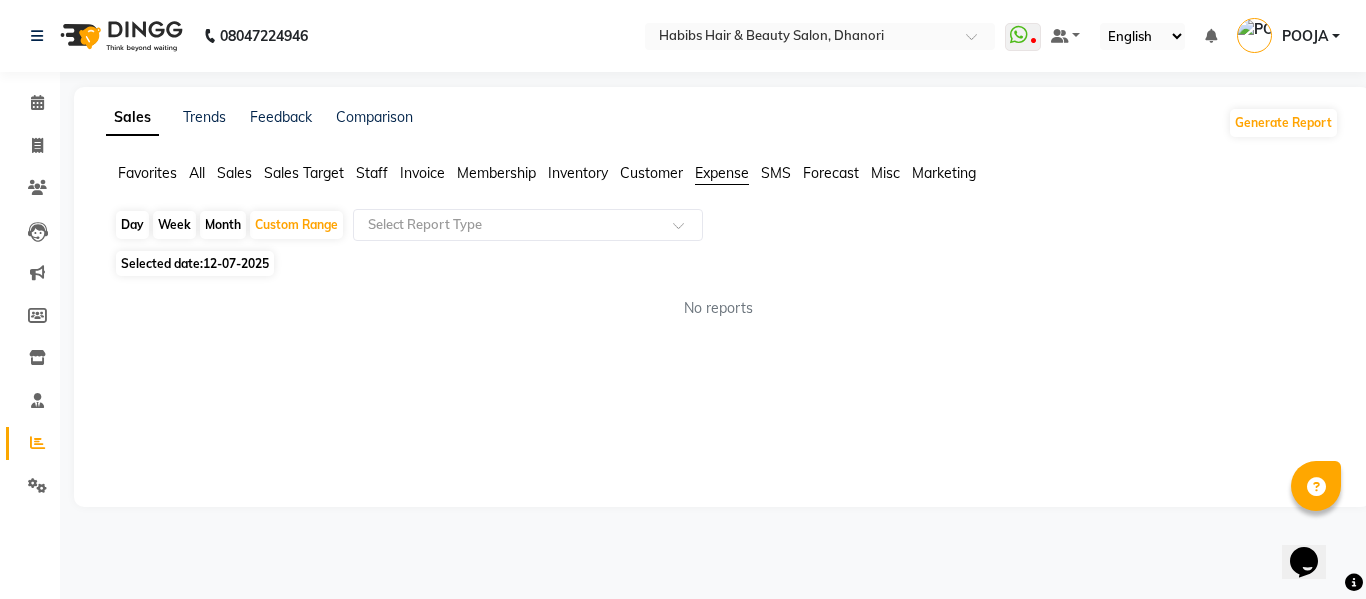 click on "Favorites All Sales Sales Target Staff Invoice Membership Inventory Customer Expense SMS Forecast Misc Marketing" 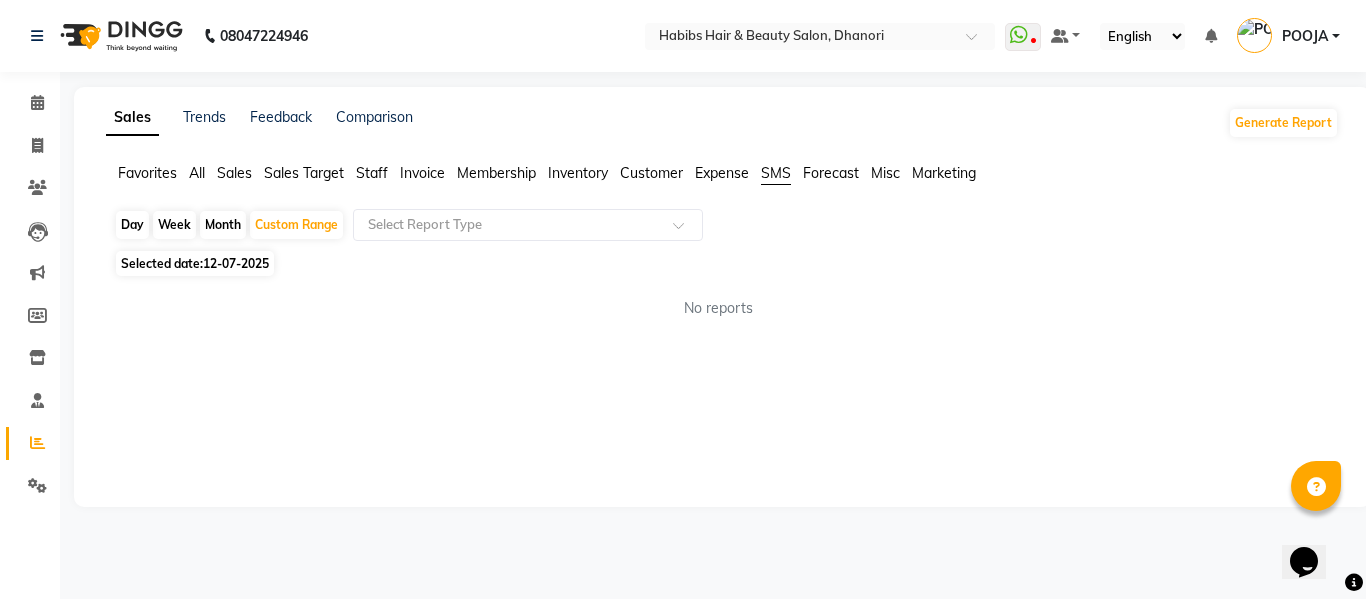 click on "Forecast" 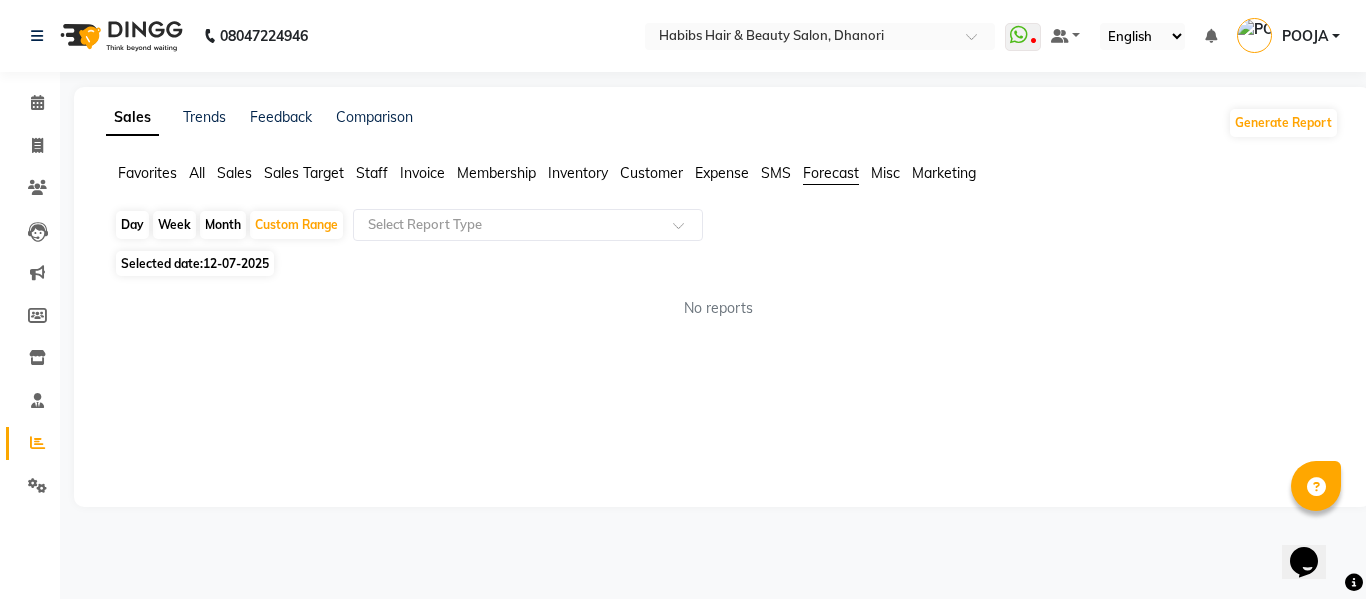 click on "Misc" 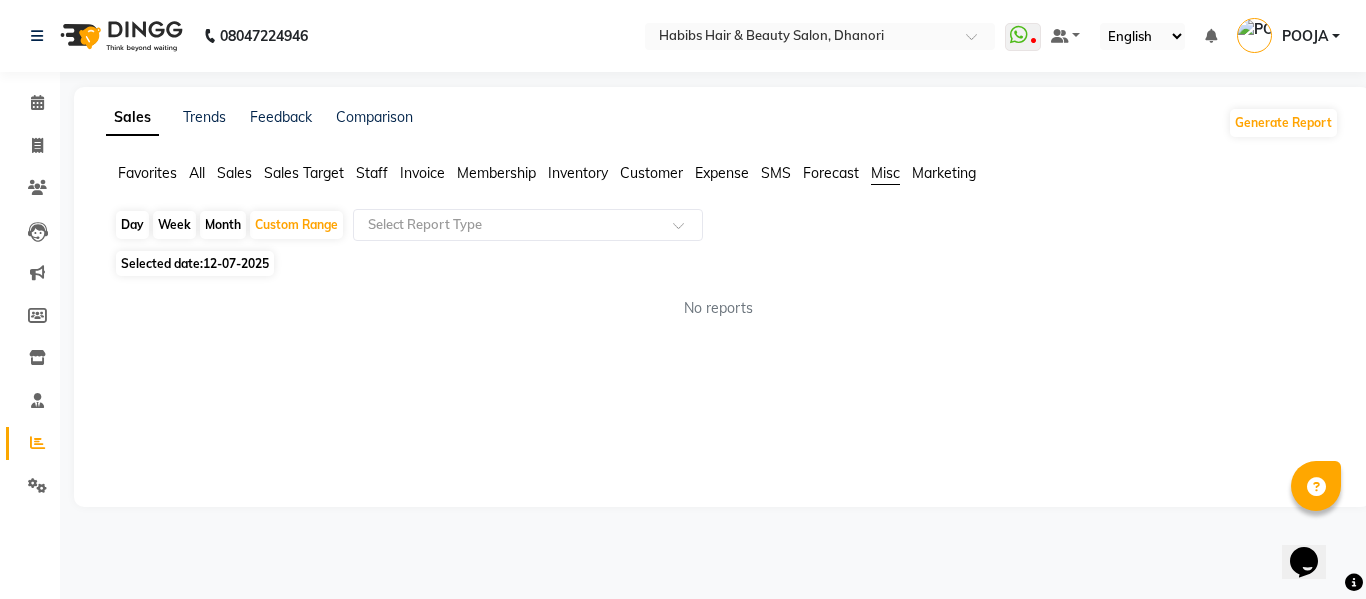 click on "Marketing" 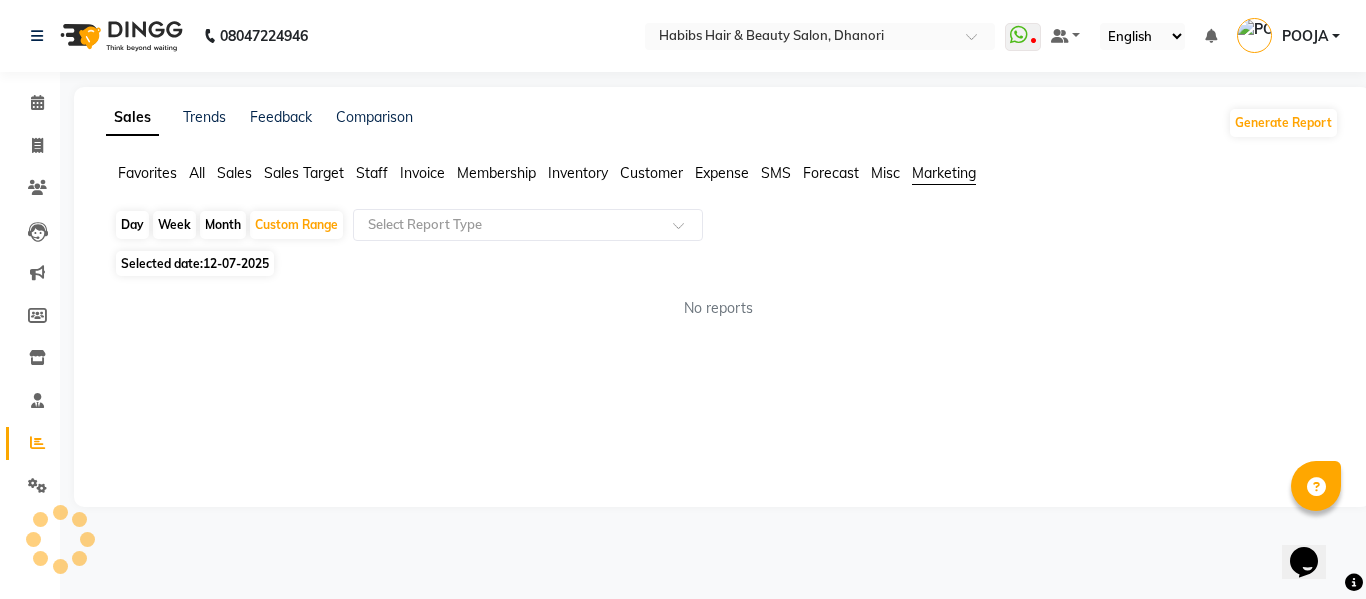 click on "Favorites" 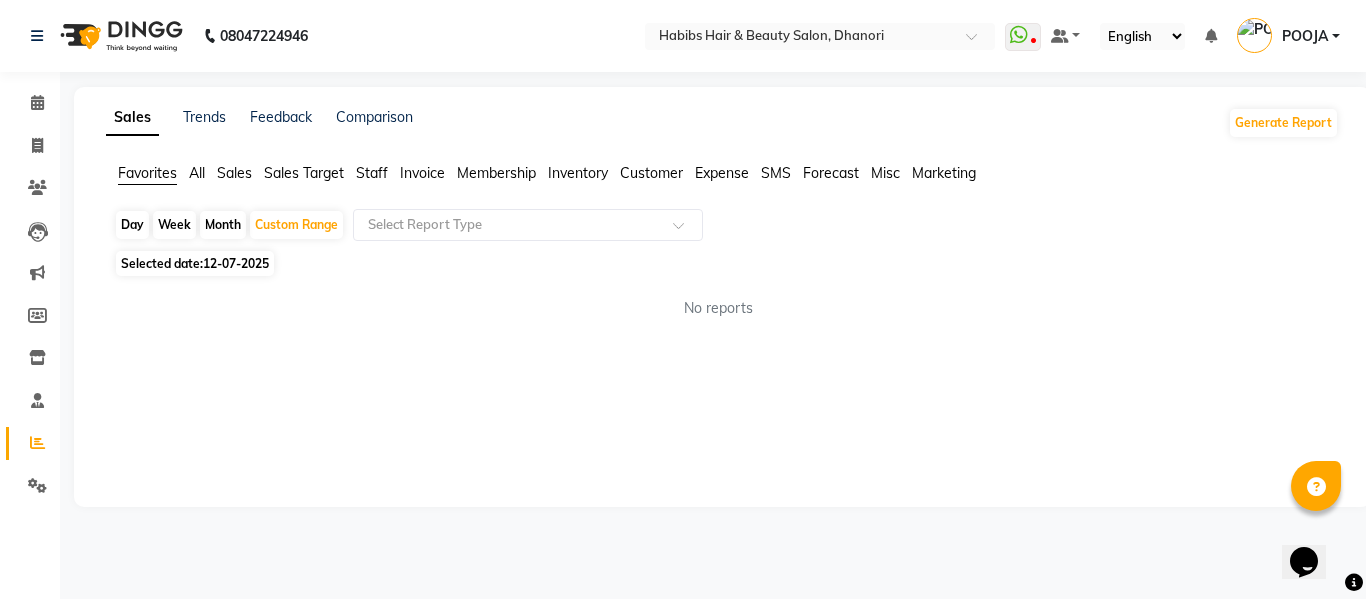 click on "All" 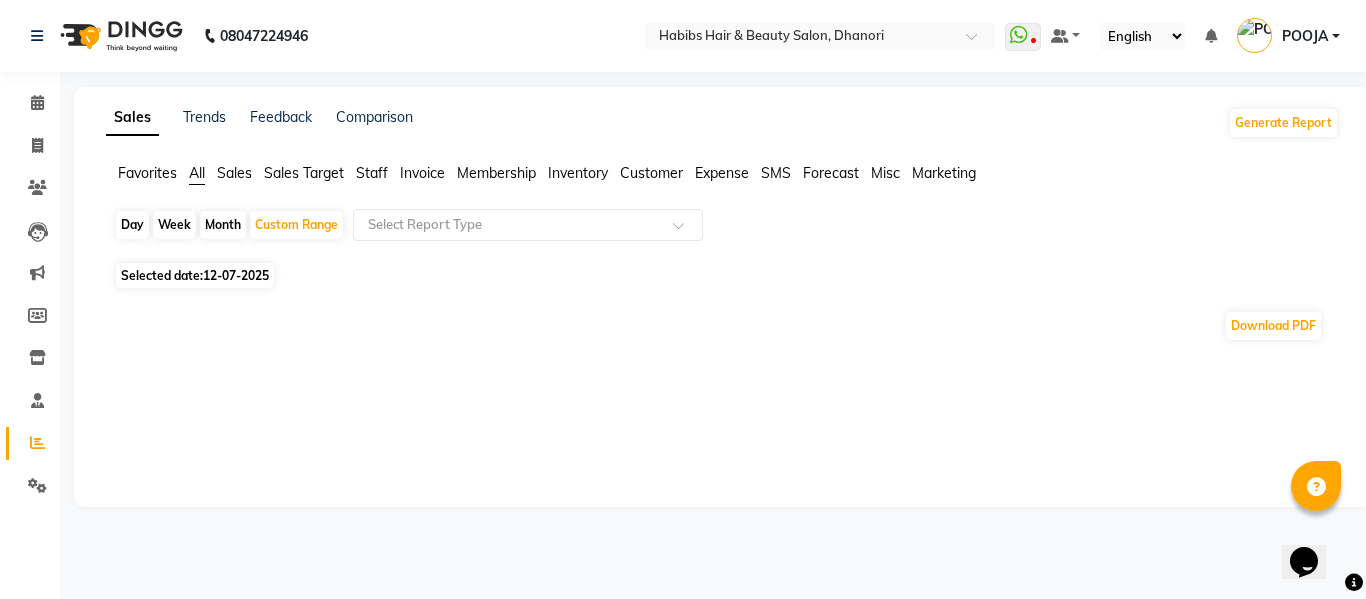 click on "Selected date:  12-07-2025" 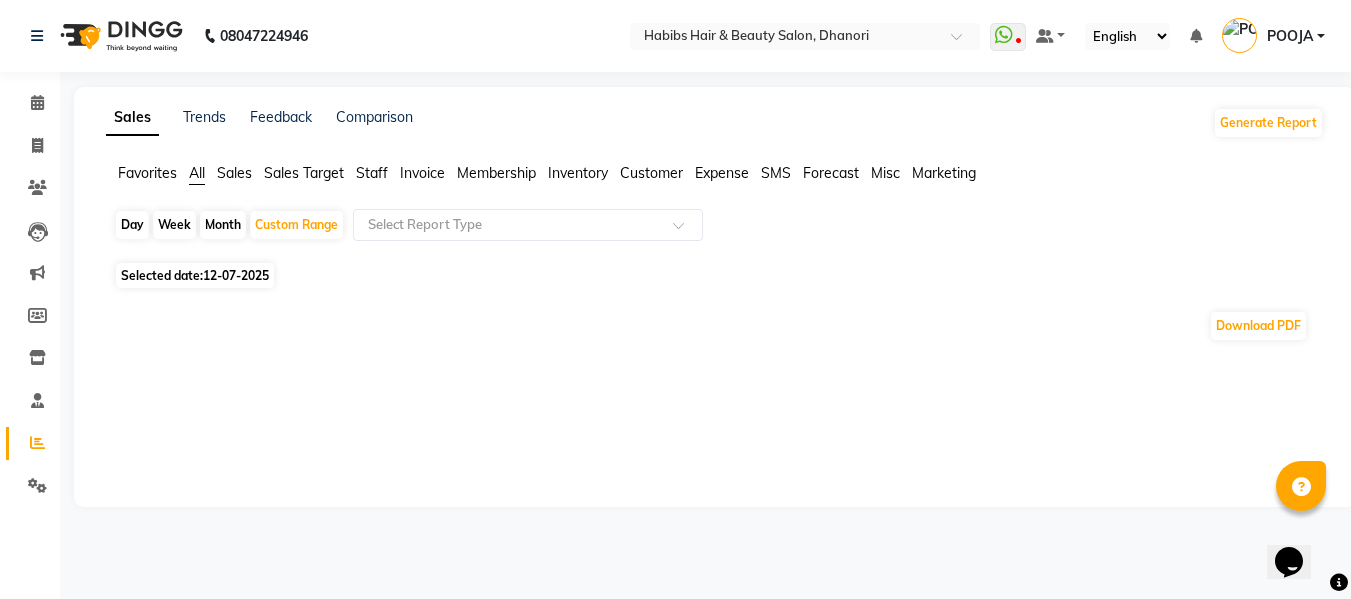 select on "7" 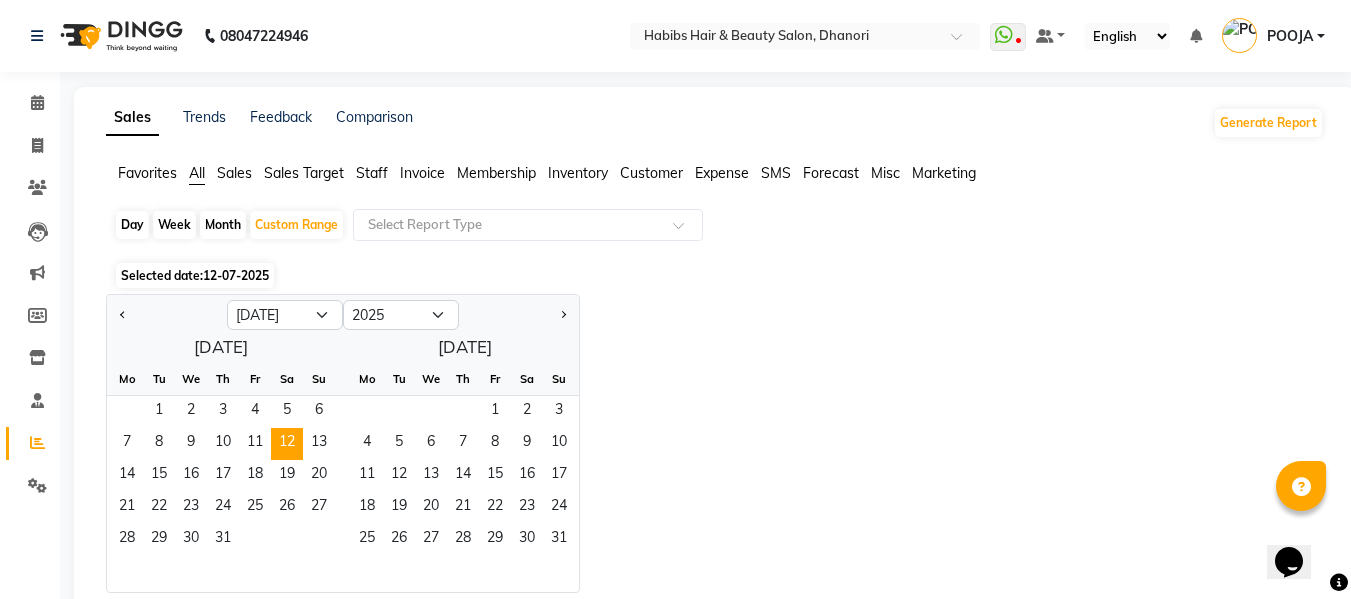 click on "12-07-2025" 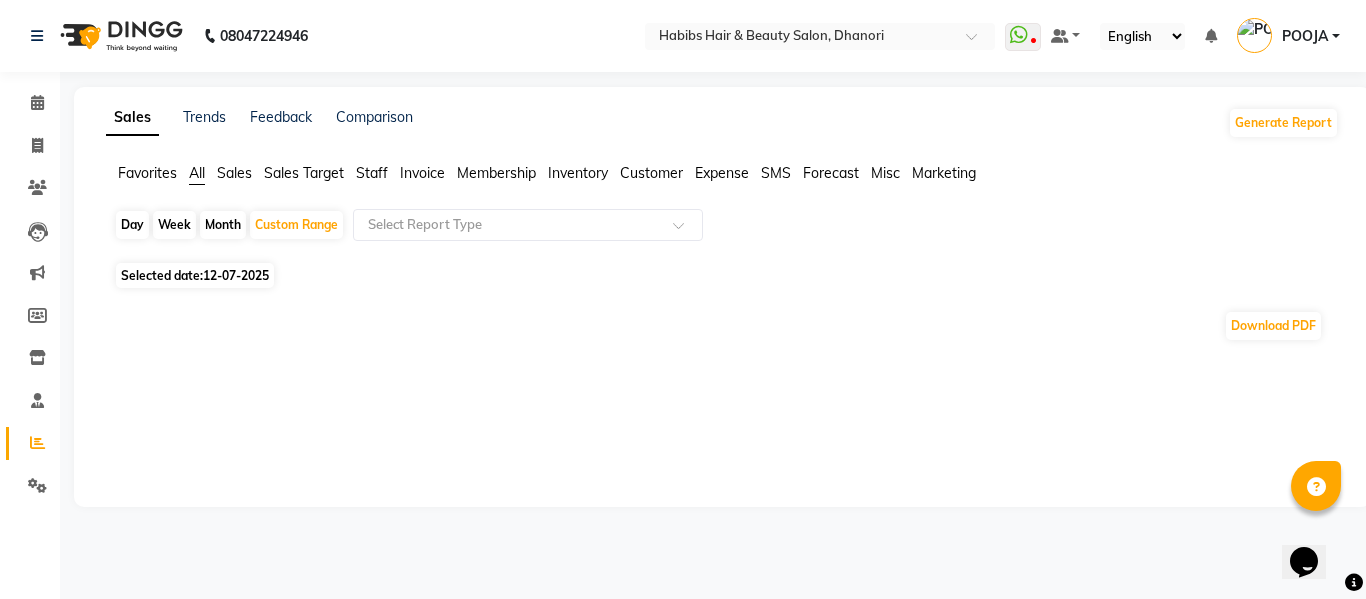 click on "Day" 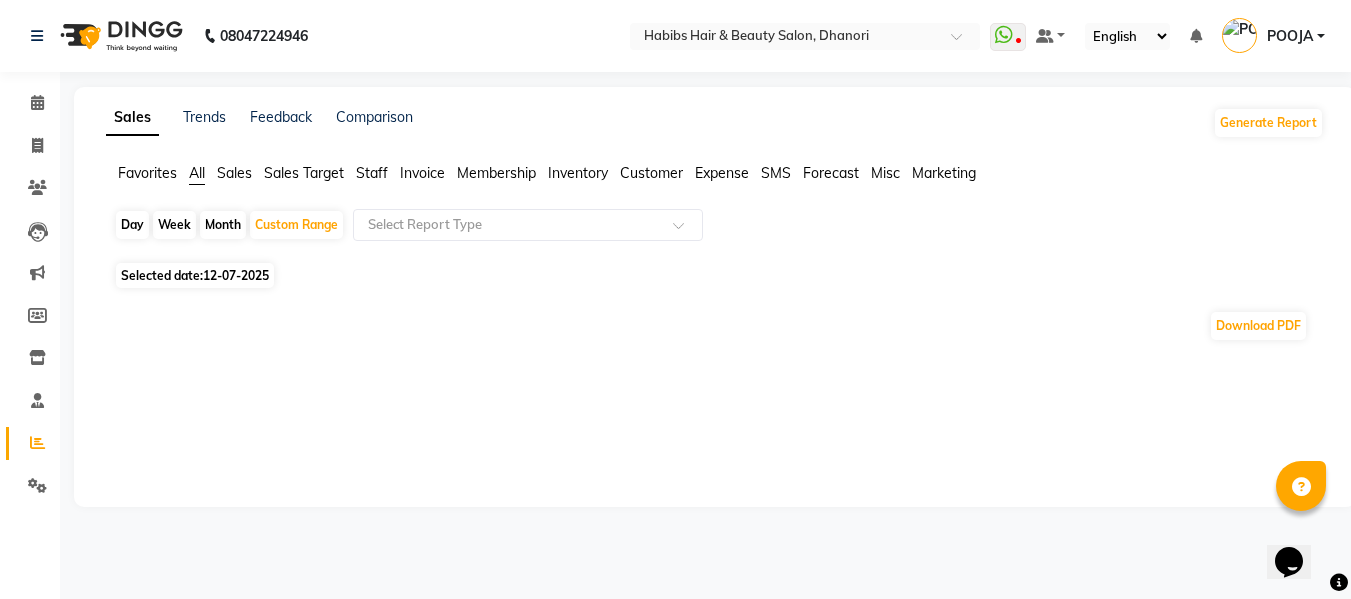select on "7" 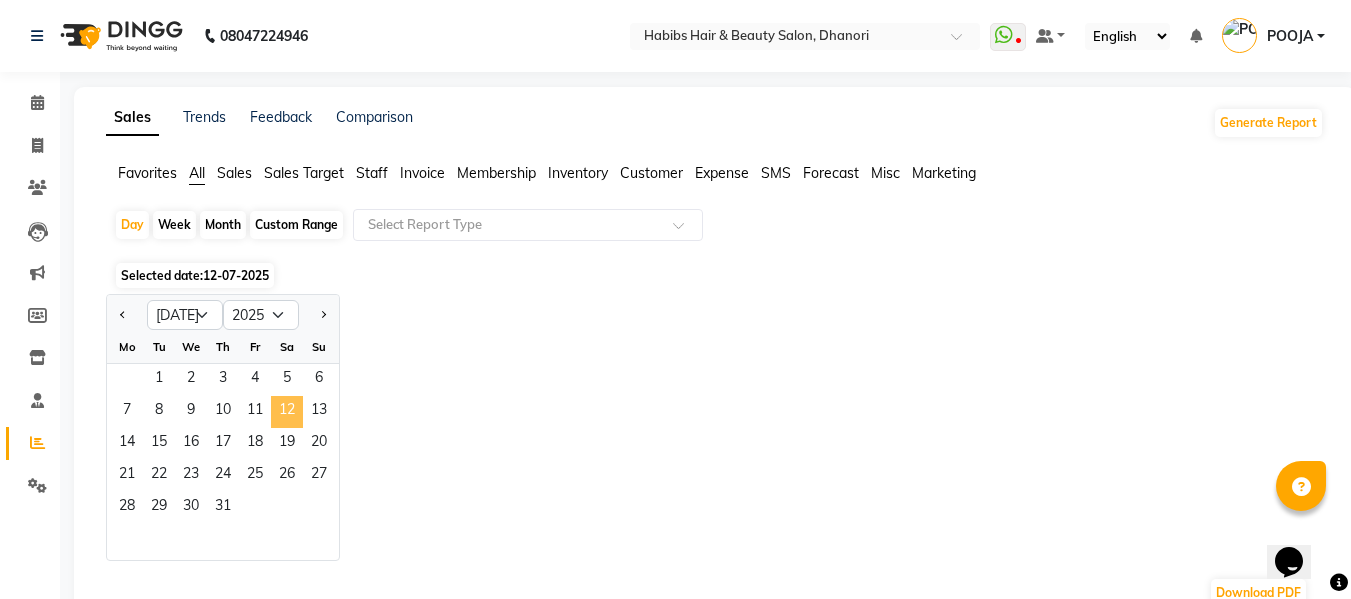 click on "12" 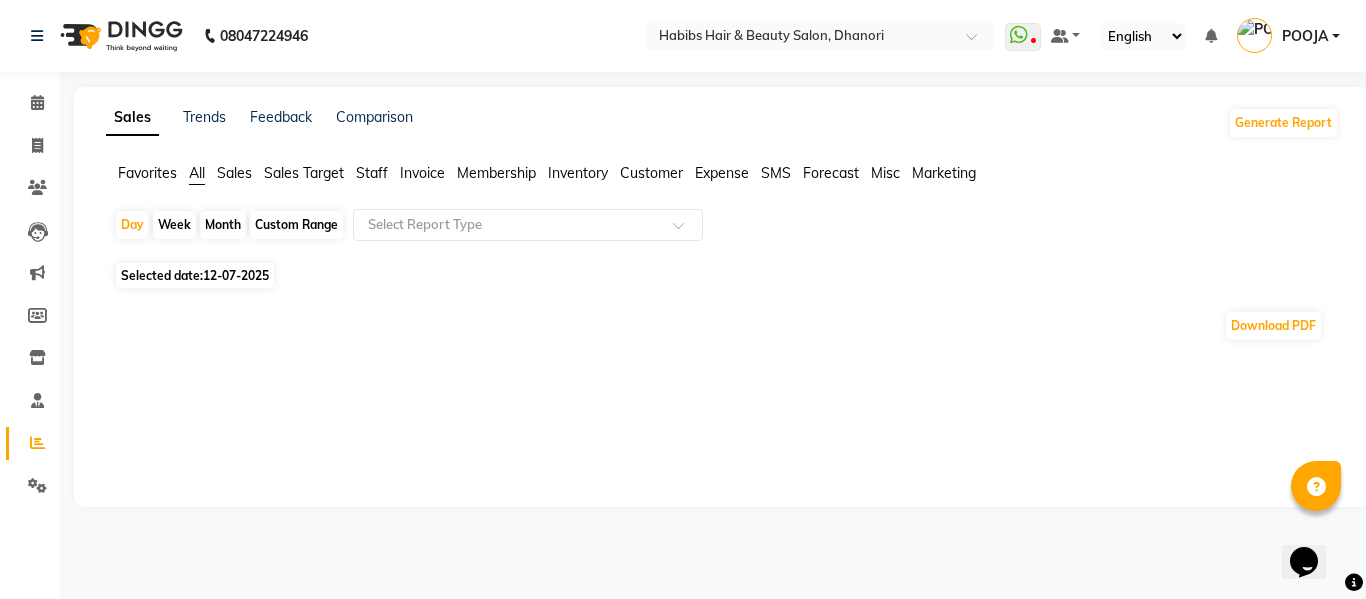 click on "Sales" 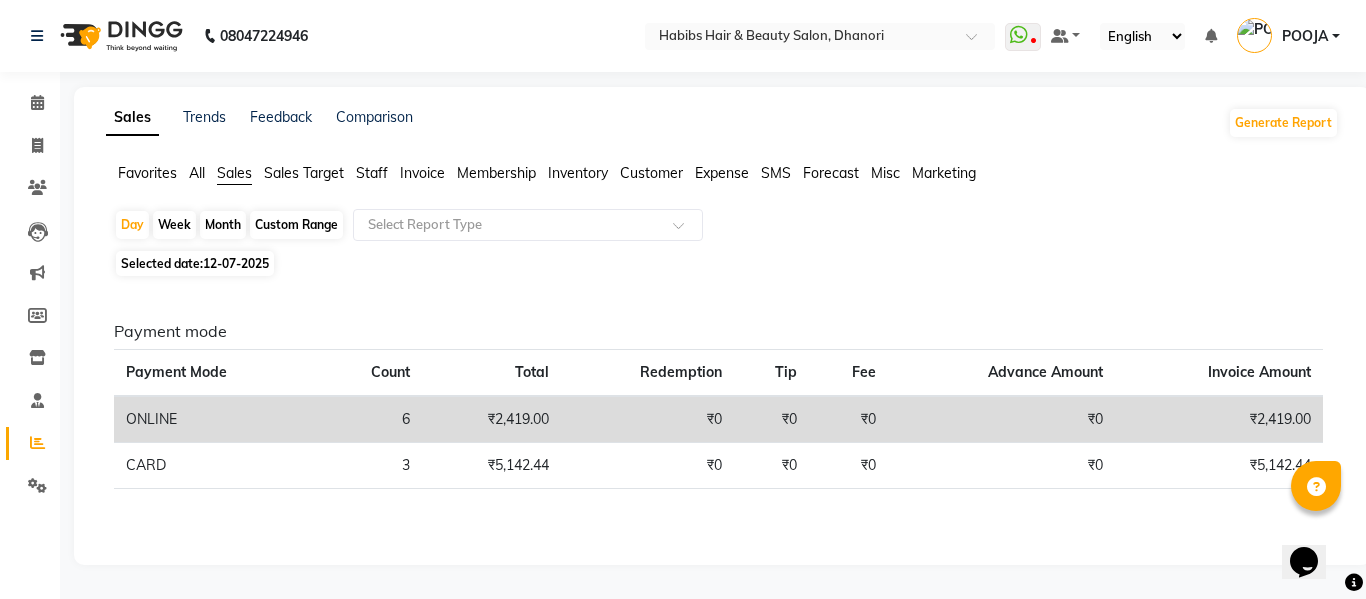 click on "Staff" 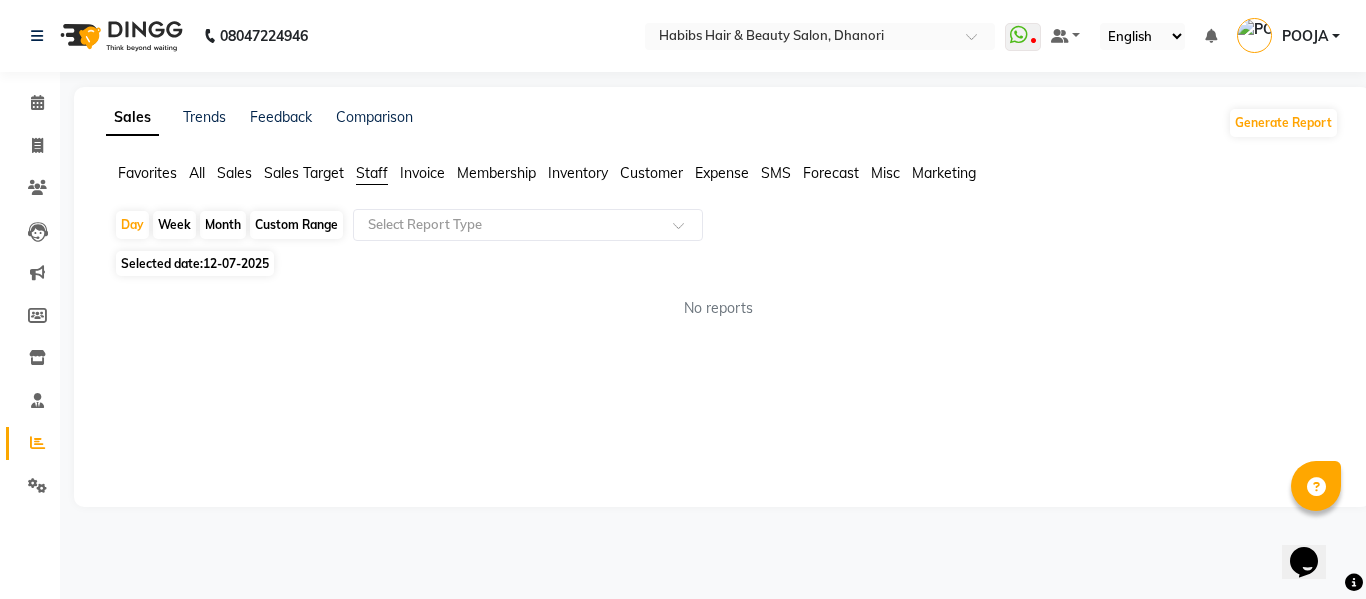 click on "12-07-2025" 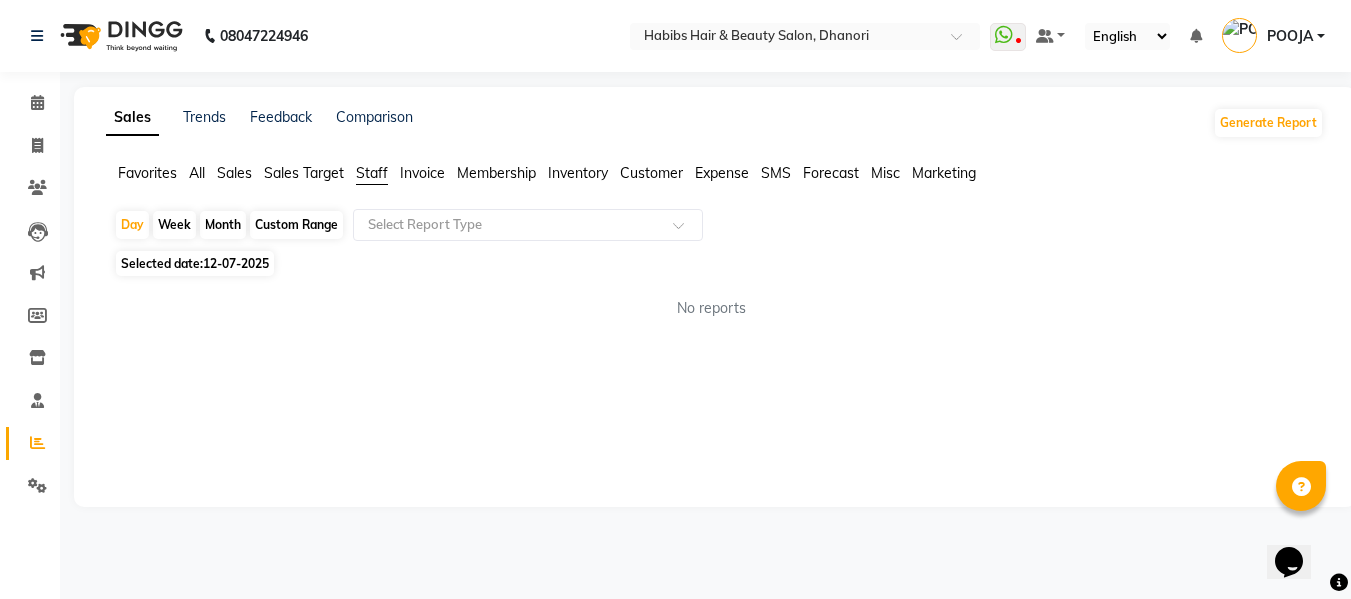 select on "7" 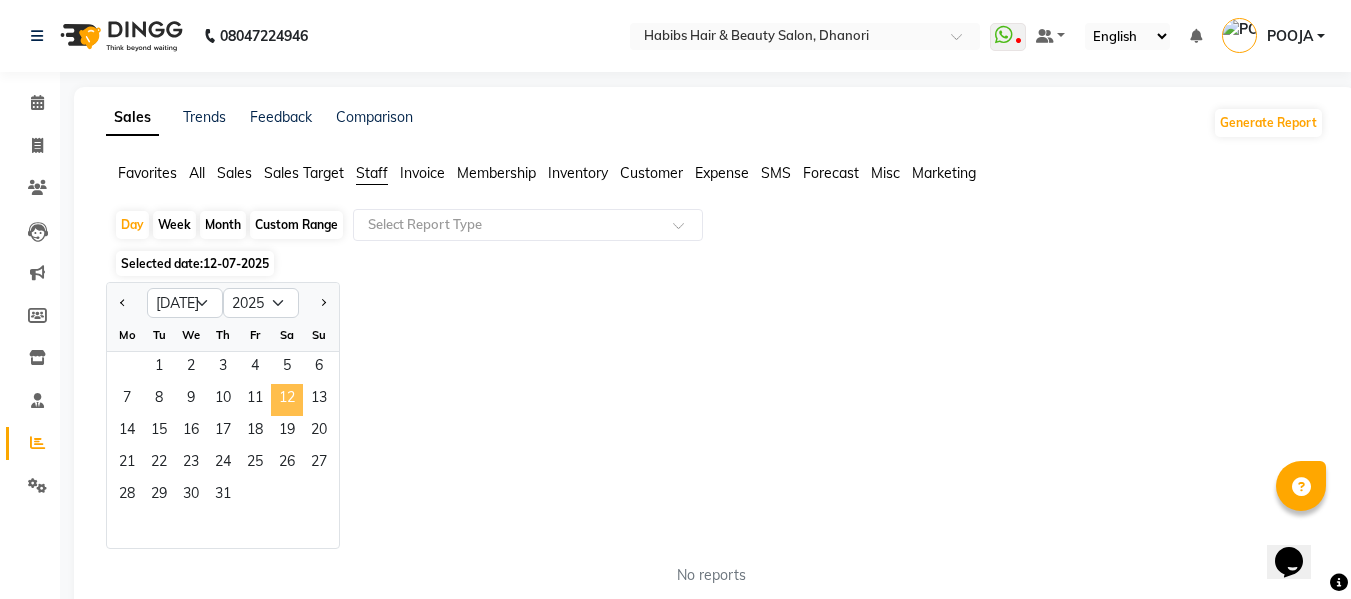 click on "12" 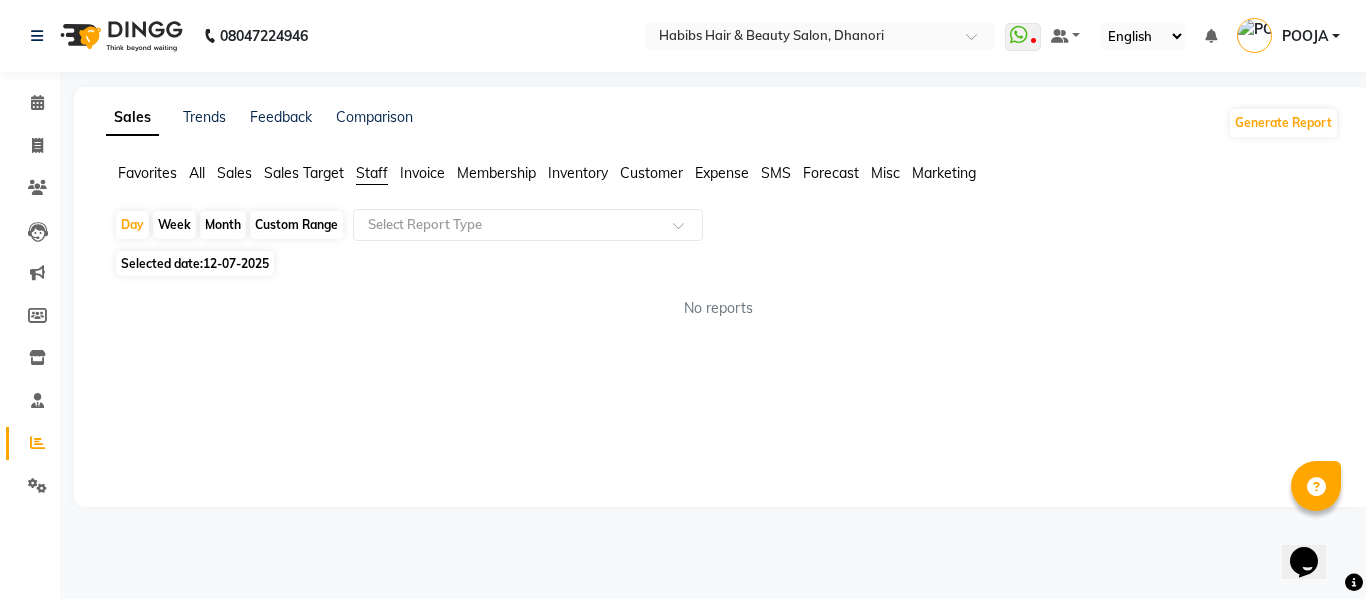 click on "Invoice" 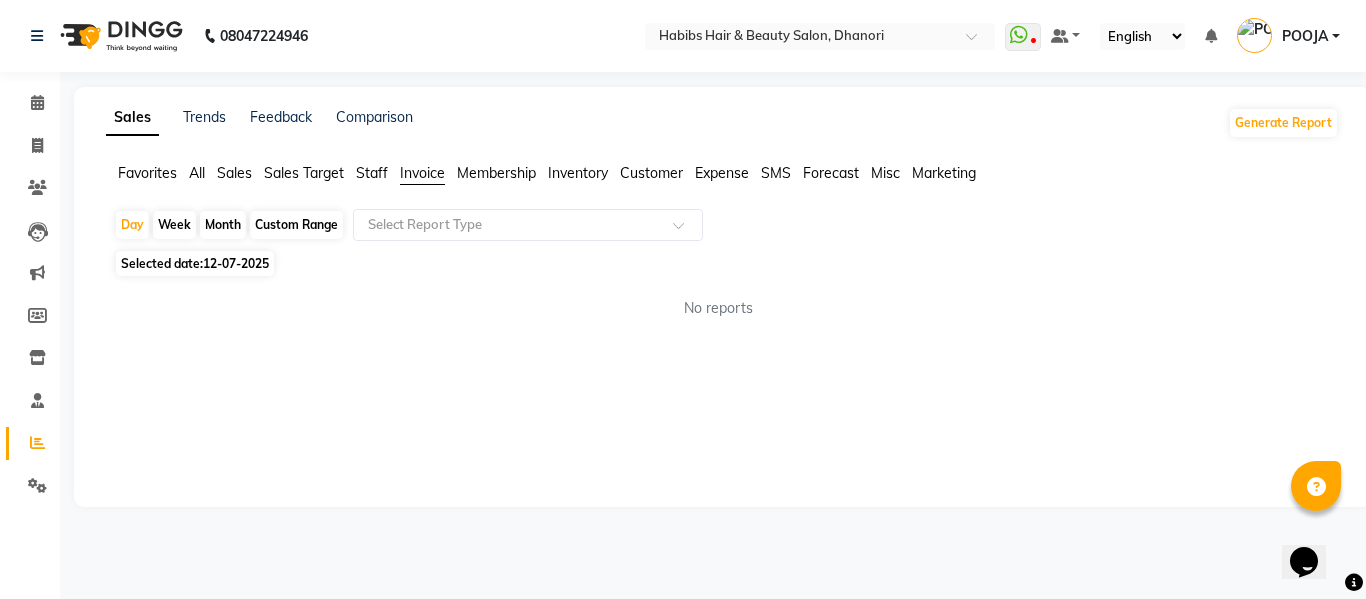 click on "Staff" 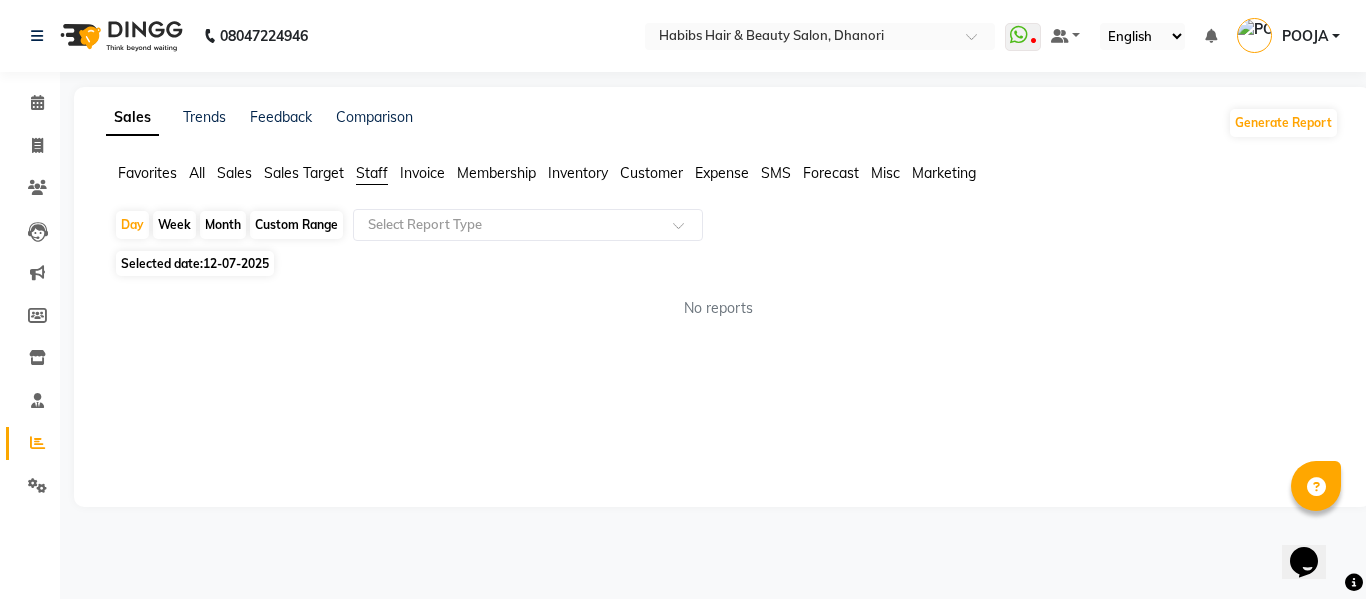 click on "Membership" 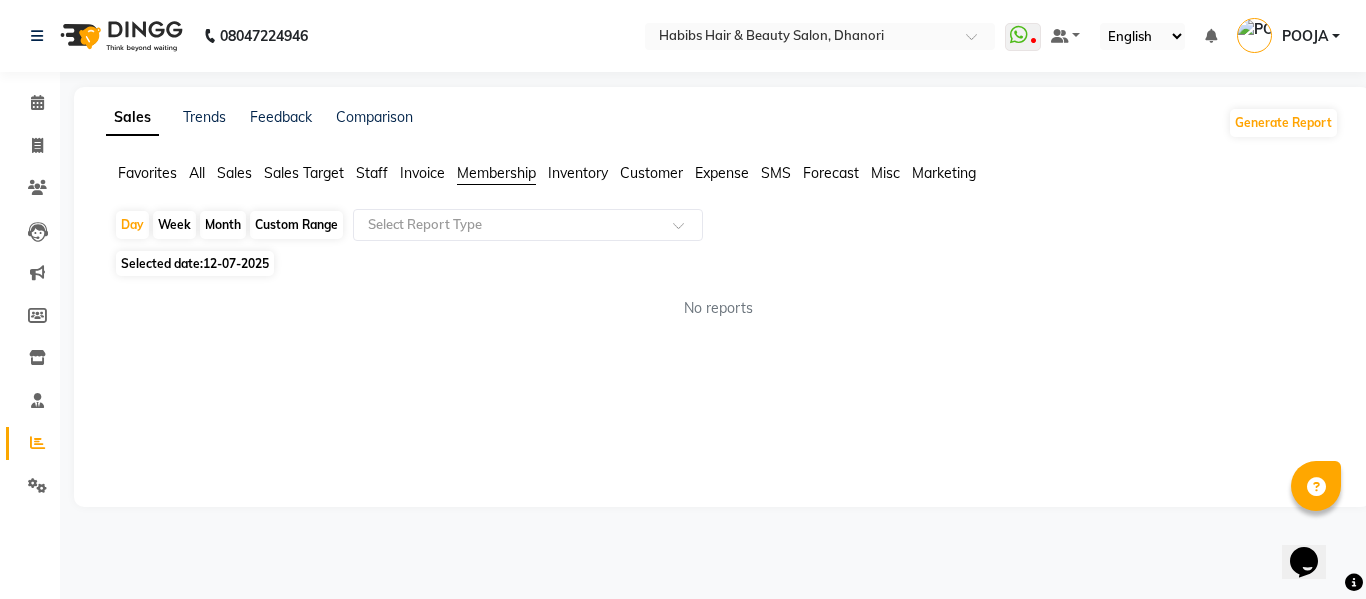 click on "Inventory" 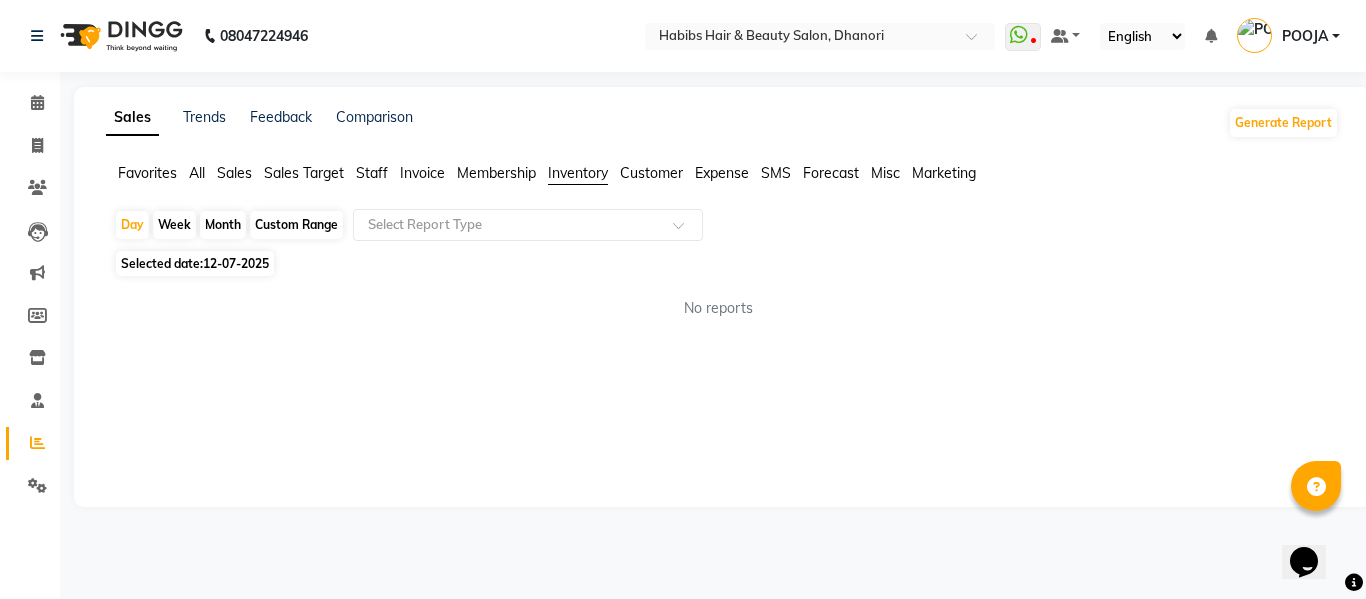 click on "Customer" 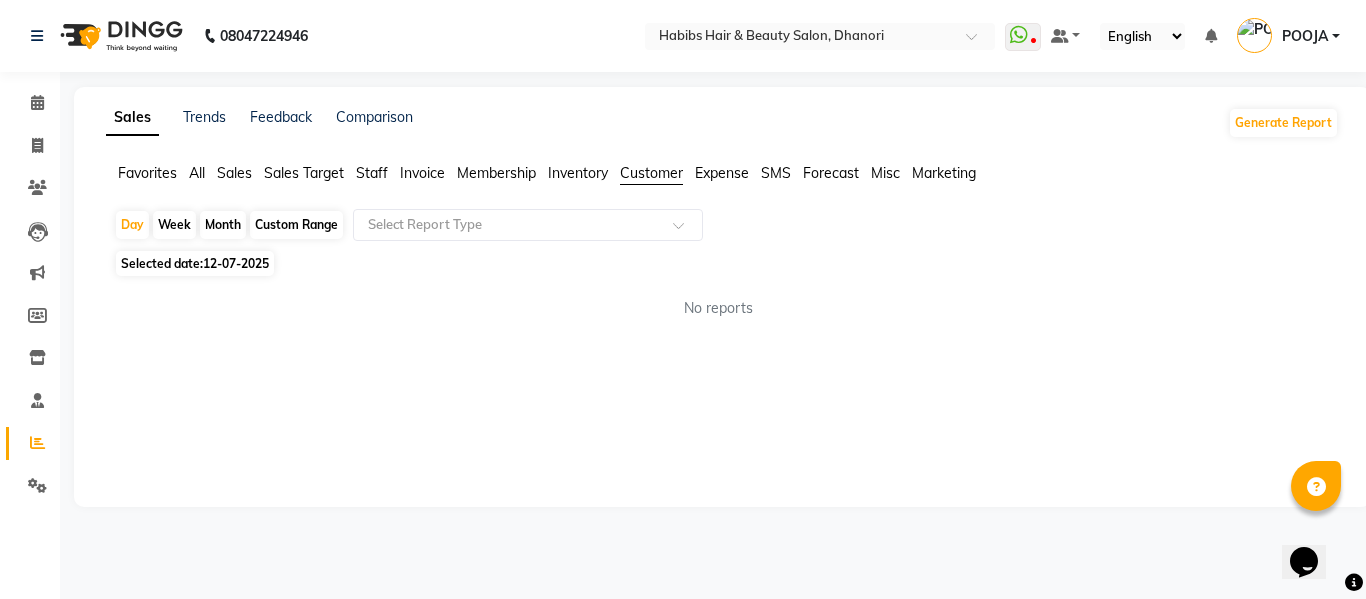 click on "Expense" 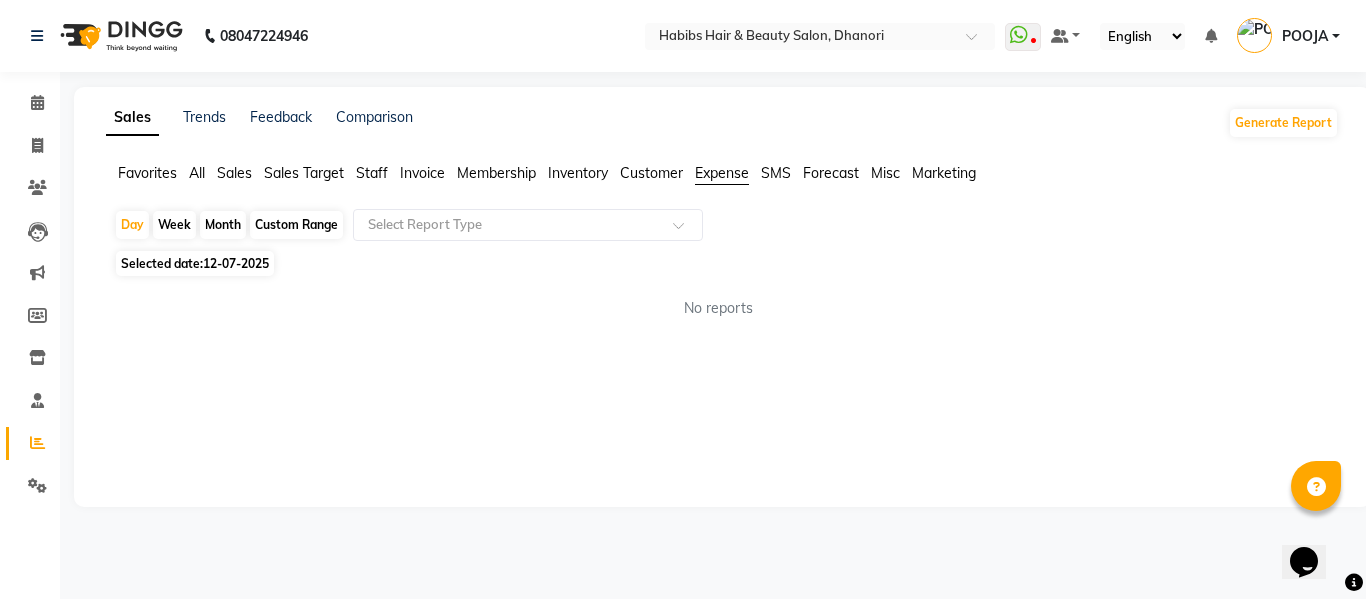 click on "SMS" 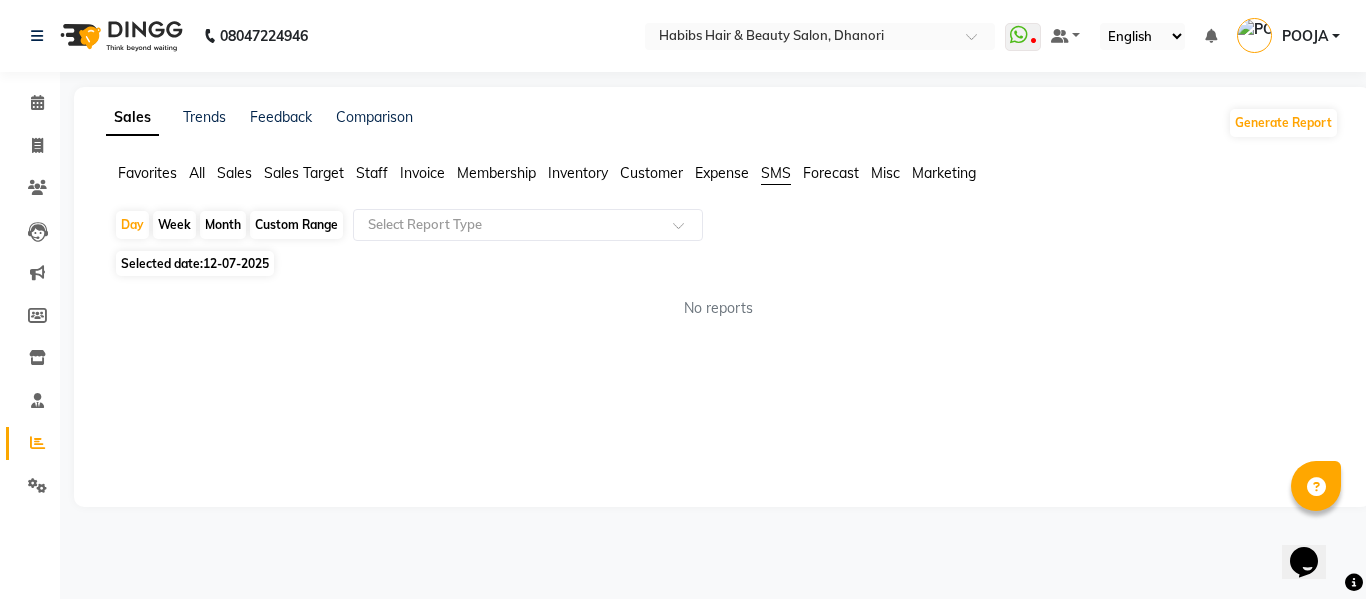 click on "Forecast" 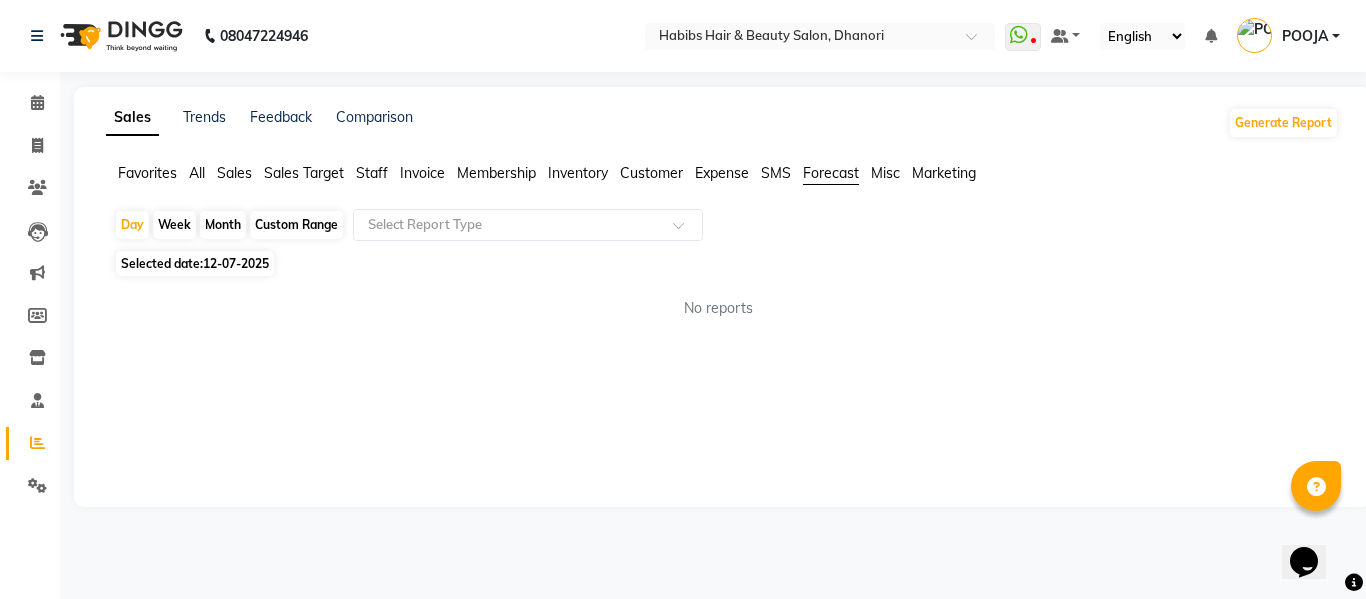 click on "Favorites All Sales Sales Target Staff Invoice Membership Inventory Customer Expense SMS Forecast Misc Marketing" 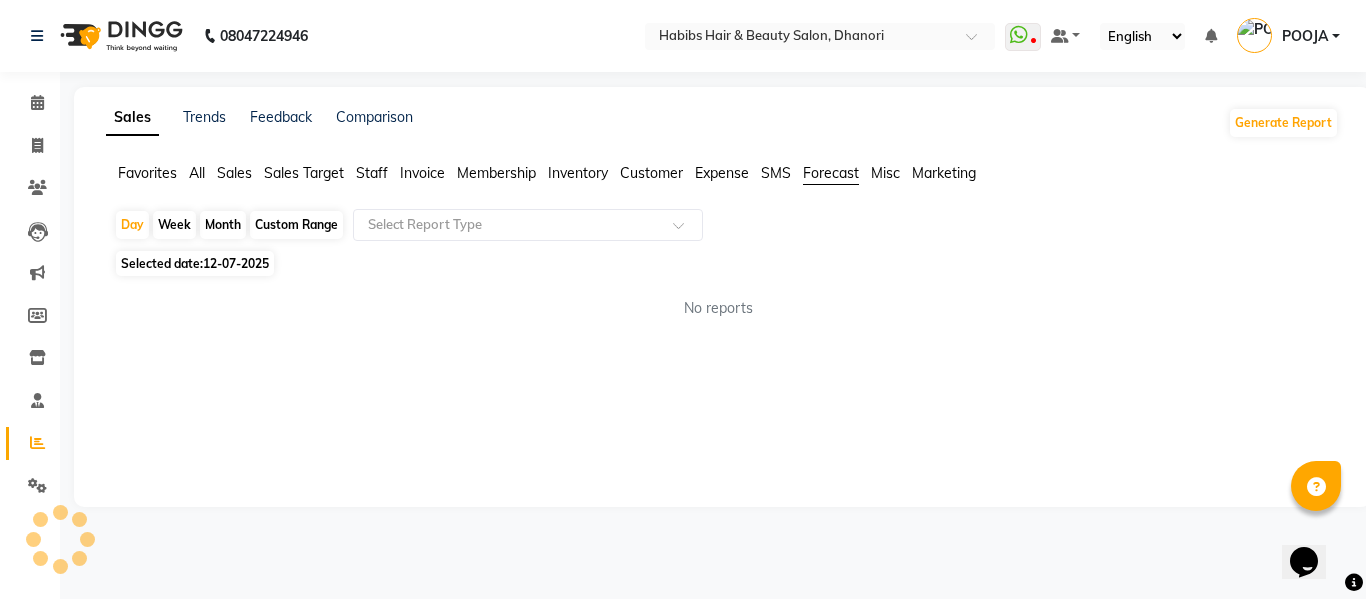 click on "Misc" 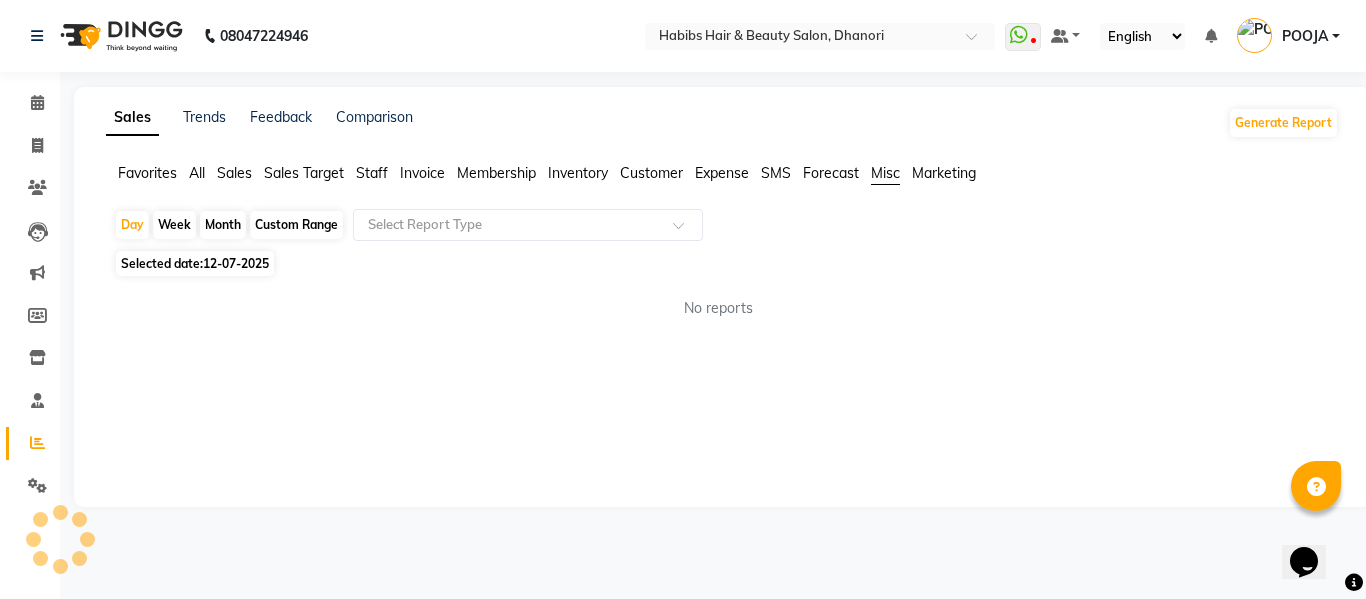 click on "Marketing" 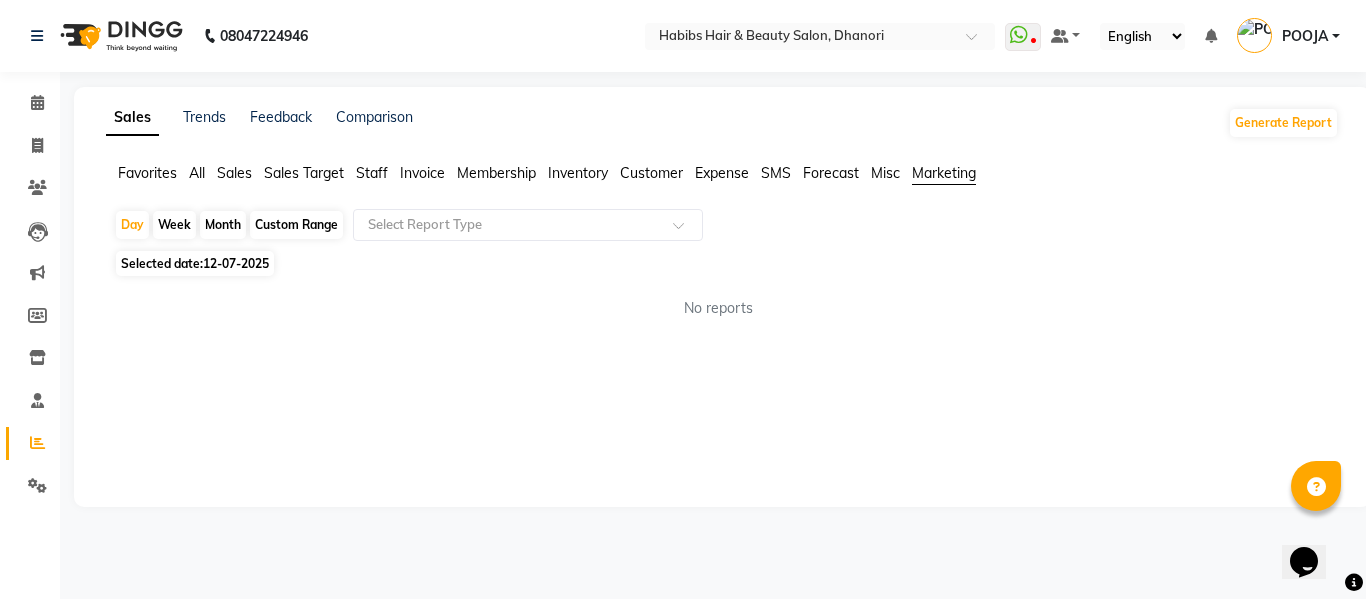 click on "Sales" 